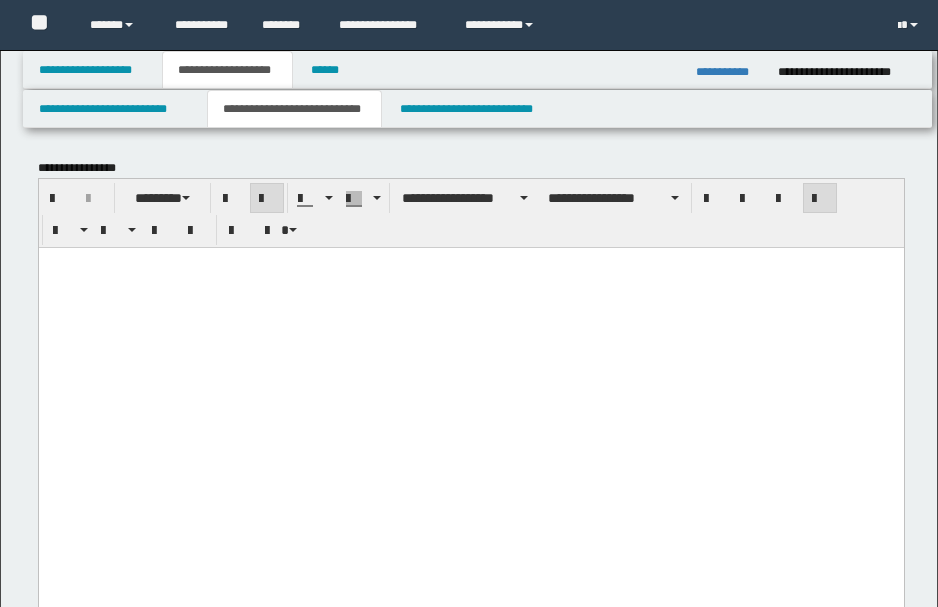 scroll, scrollTop: 1266, scrollLeft: 0, axis: vertical 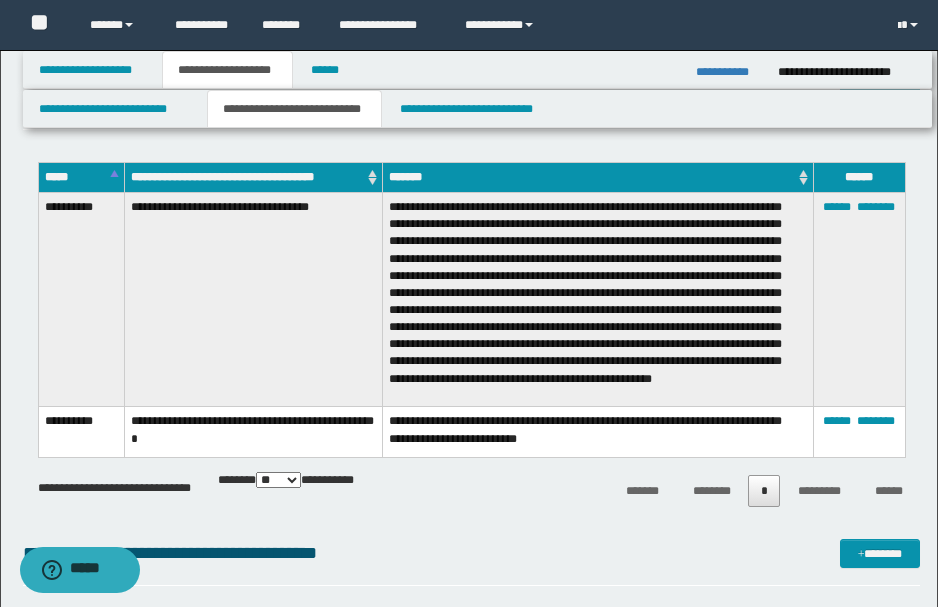 click on "**********" at bounding box center (471, 340) 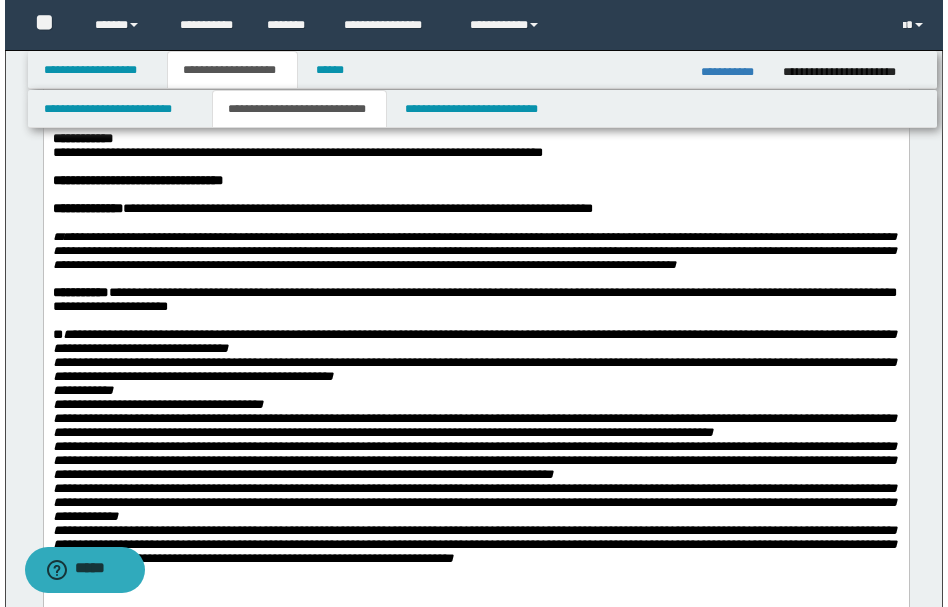 scroll, scrollTop: 0, scrollLeft: 0, axis: both 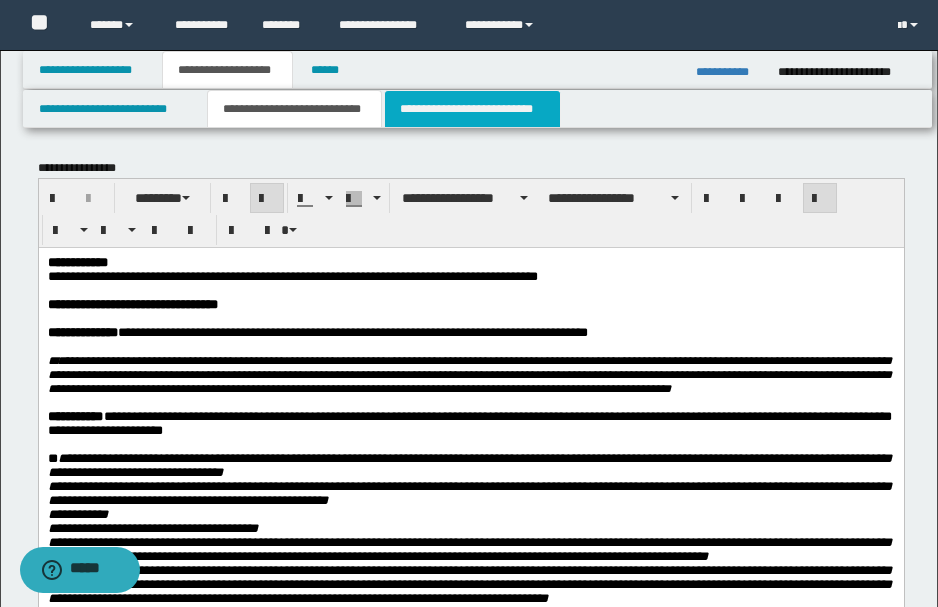 click on "**********" at bounding box center (472, 109) 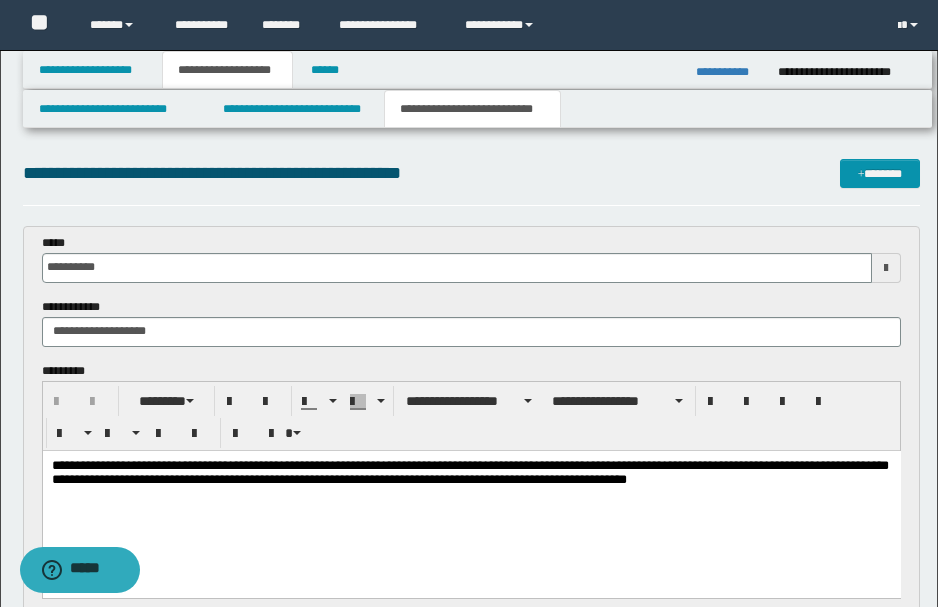scroll, scrollTop: 133, scrollLeft: 0, axis: vertical 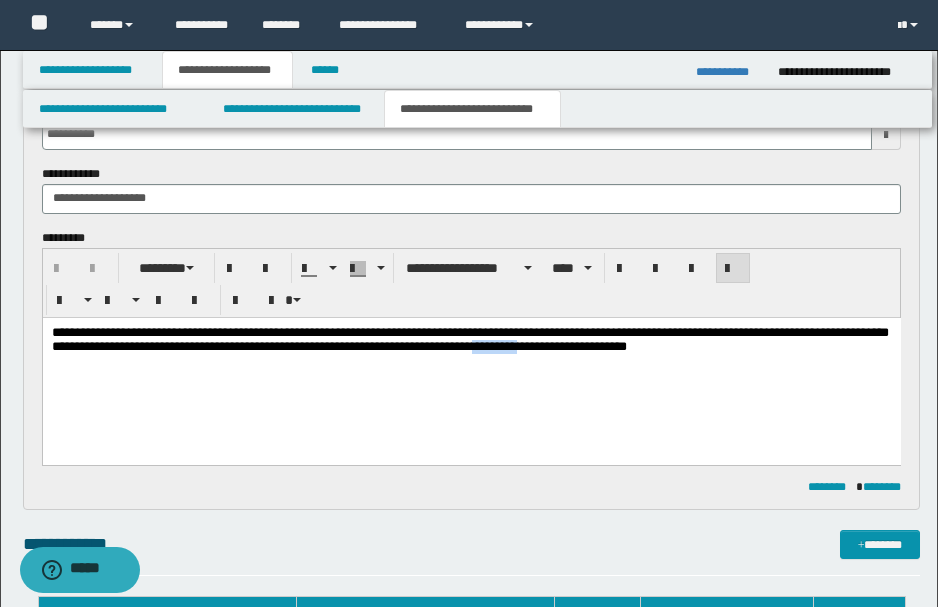 drag, startPoint x: 582, startPoint y: 348, endPoint x: 633, endPoint y: 350, distance: 51.0392 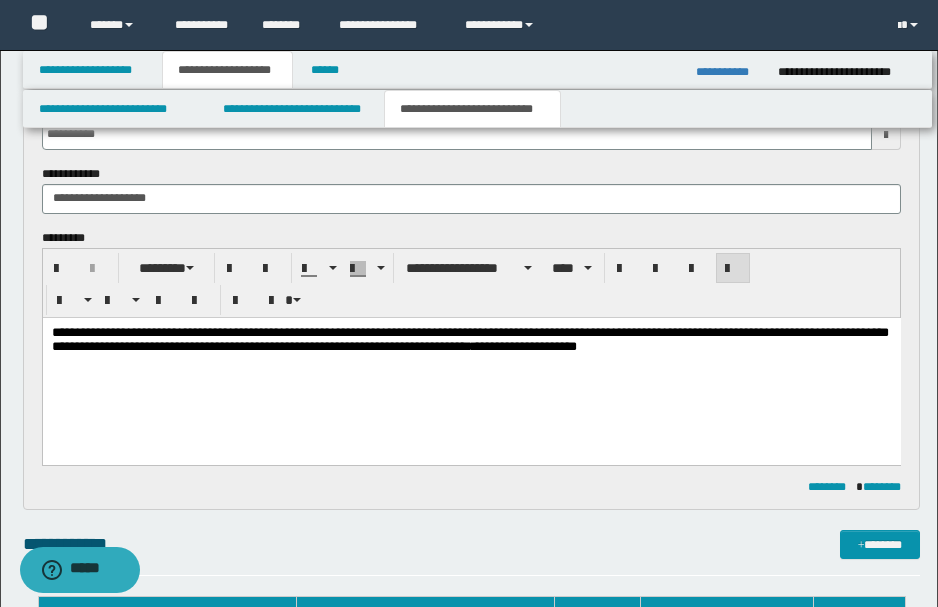 click on "**********" at bounding box center [469, 339] 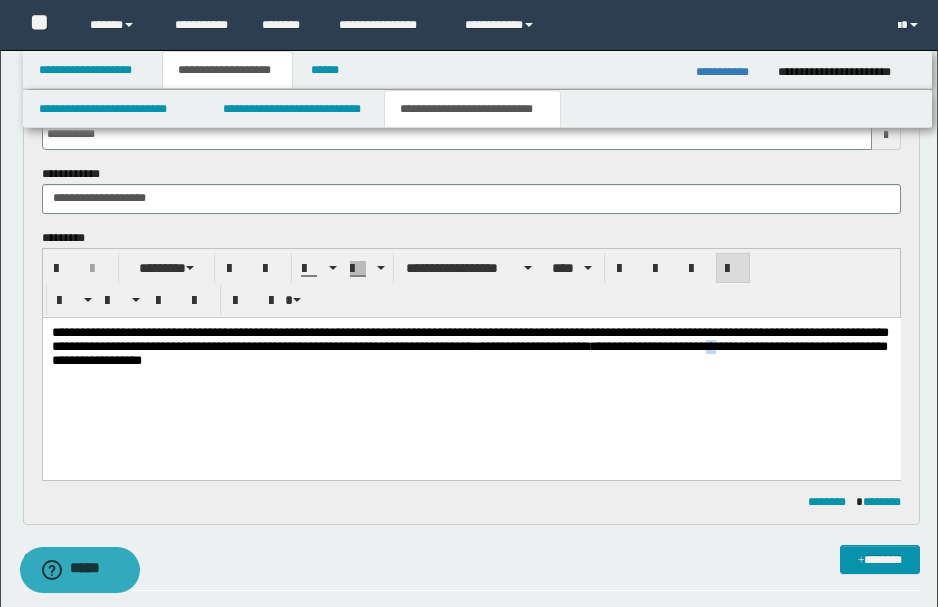 click on "**********" at bounding box center (469, 345) 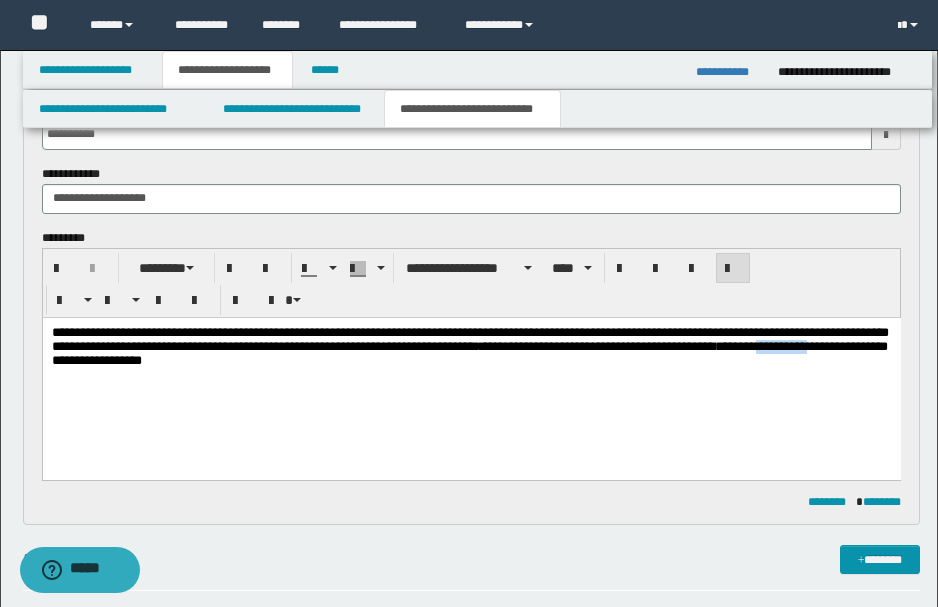 drag, startPoint x: 51, startPoint y: 362, endPoint x: 103, endPoint y: 366, distance: 52.153618 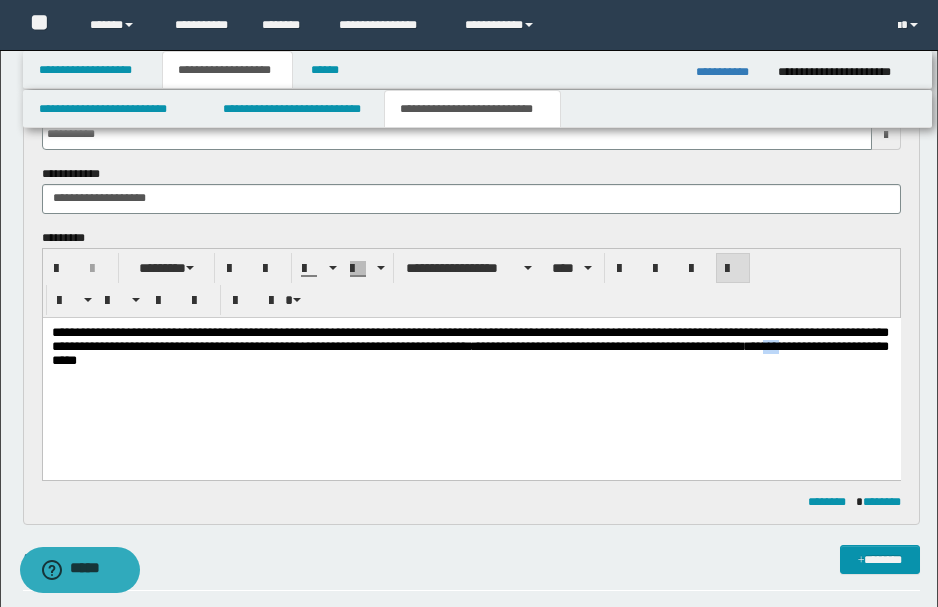 click on "**********" at bounding box center (469, 345) 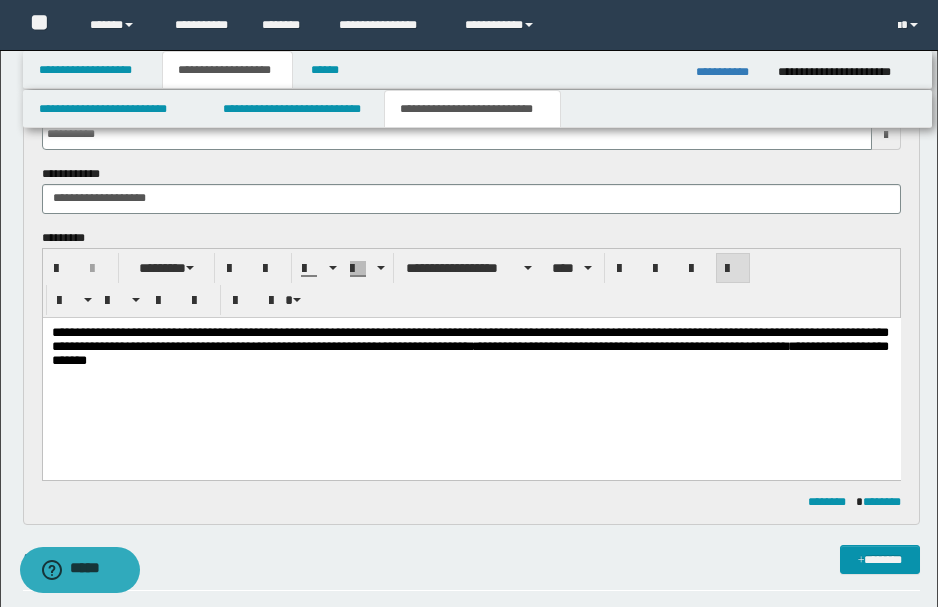 click on "**********" at bounding box center [469, 346] 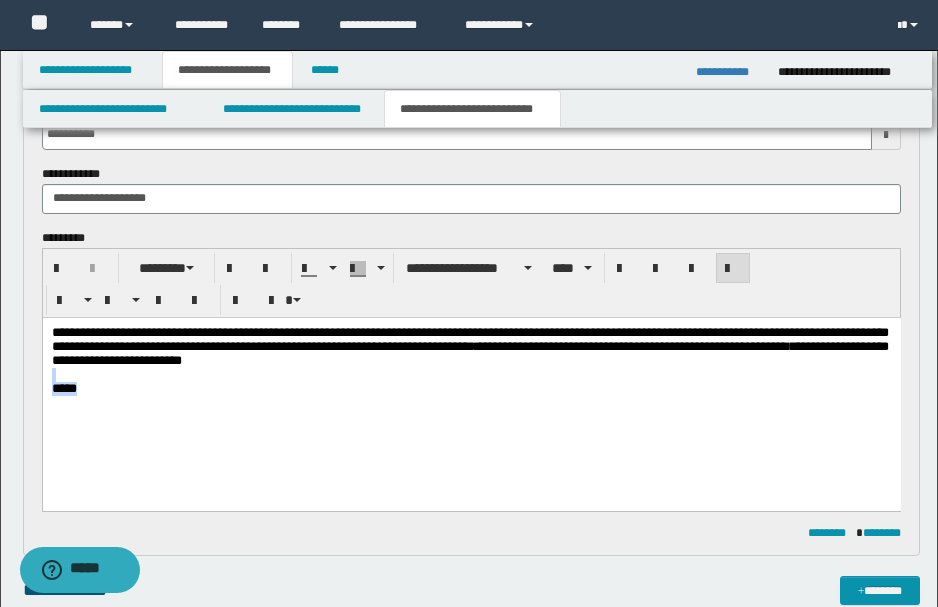drag, startPoint x: 99, startPoint y: 381, endPoint x: 147, endPoint y: 423, distance: 63.780876 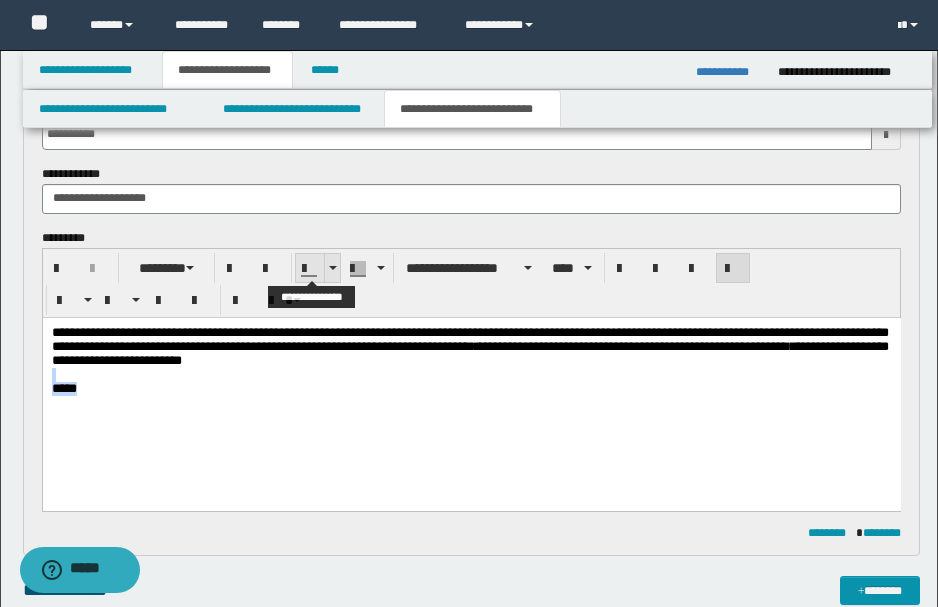 click at bounding box center [333, 268] 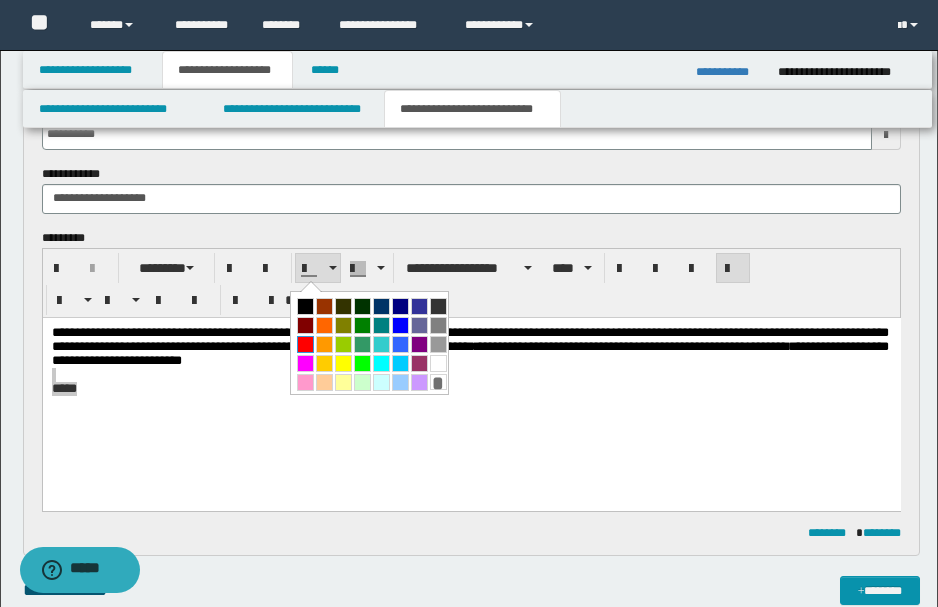 drag, startPoint x: 308, startPoint y: 342, endPoint x: 190, endPoint y: 108, distance: 262.0687 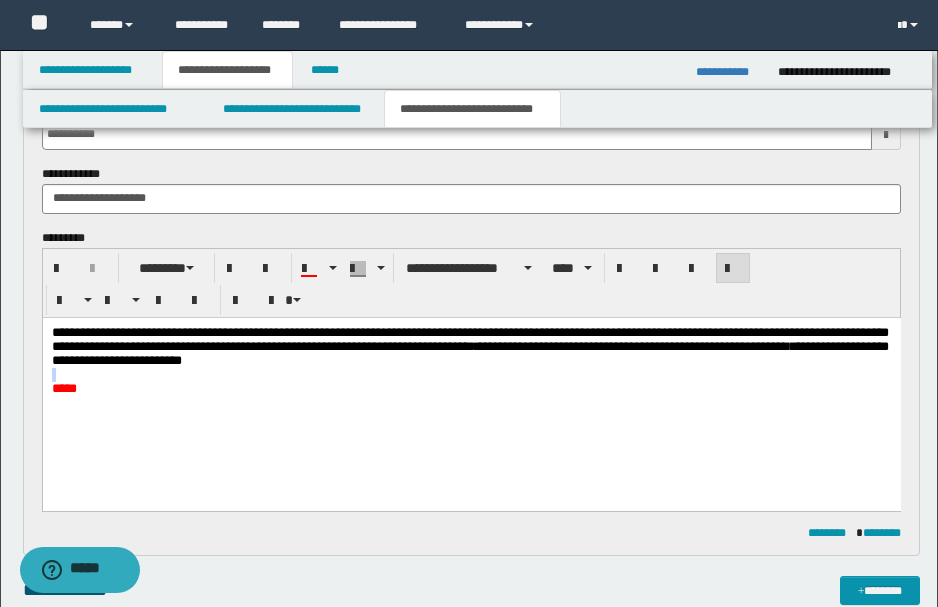 click on "**********" at bounding box center (471, 385) 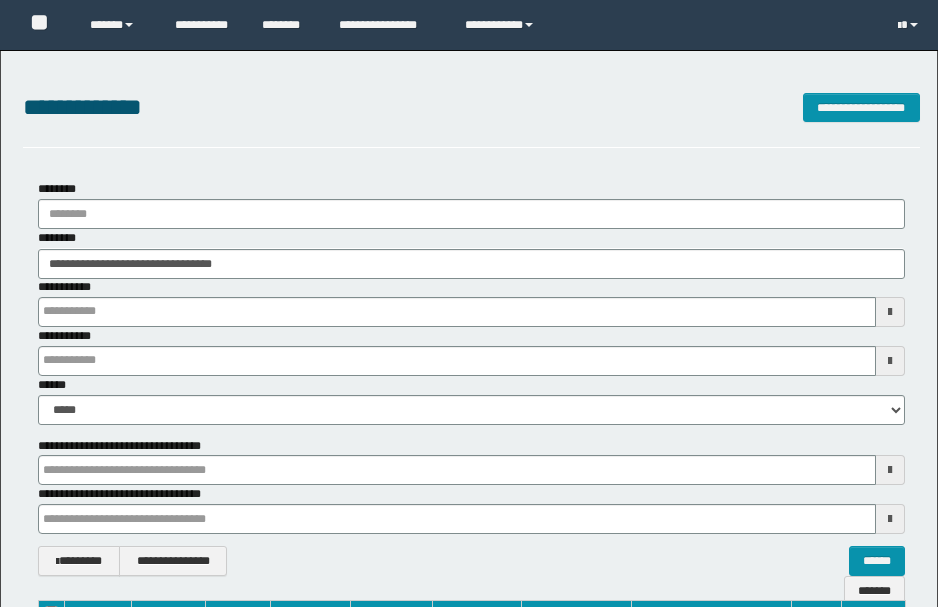scroll, scrollTop: 262, scrollLeft: 0, axis: vertical 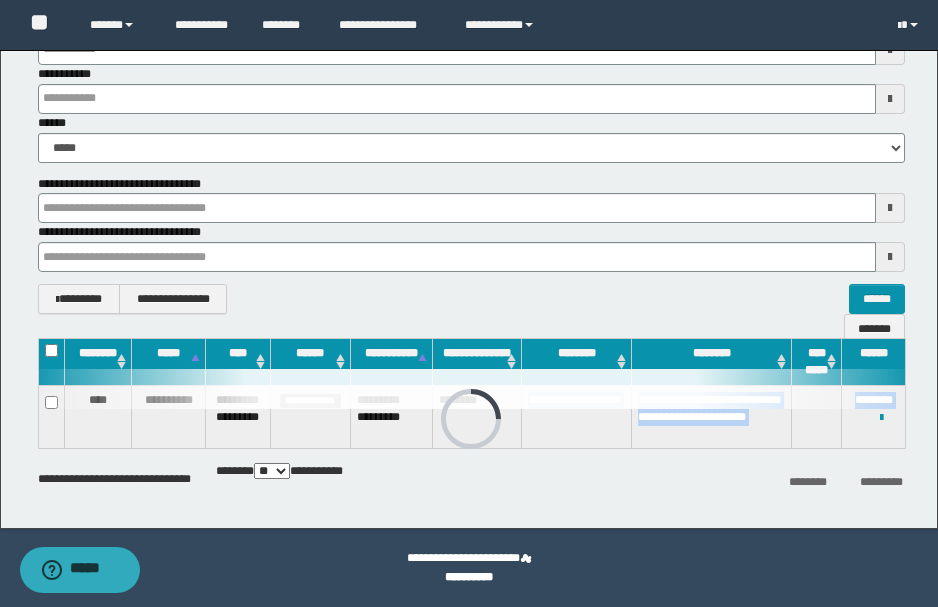 click on "**********" at bounding box center [471, 424] 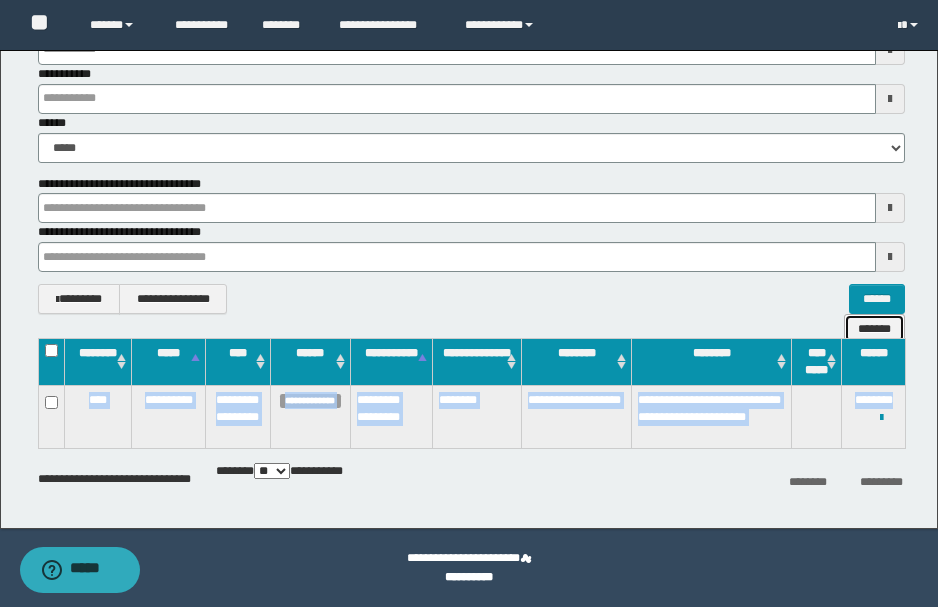 click on "*******" at bounding box center (874, 328) 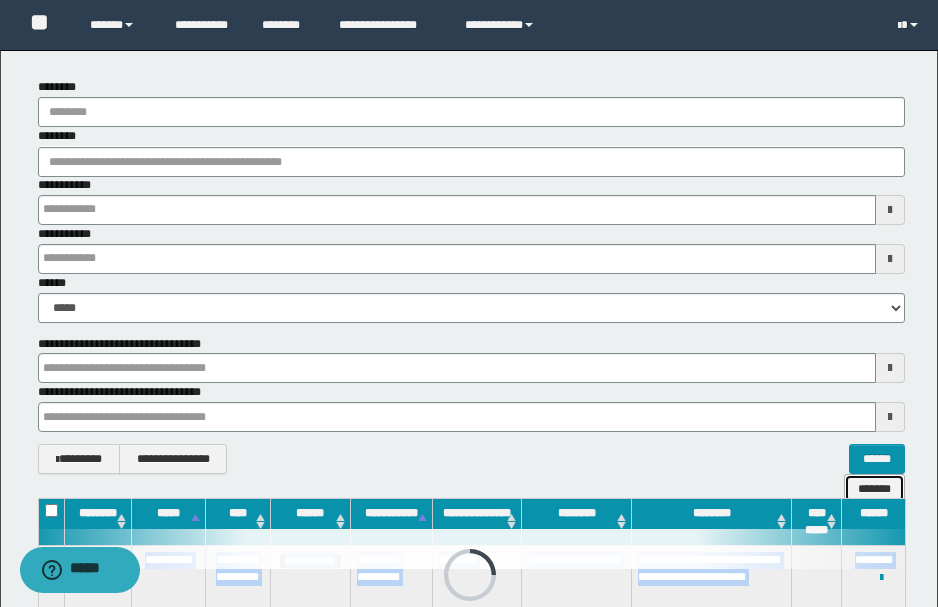 scroll, scrollTop: 0, scrollLeft: 0, axis: both 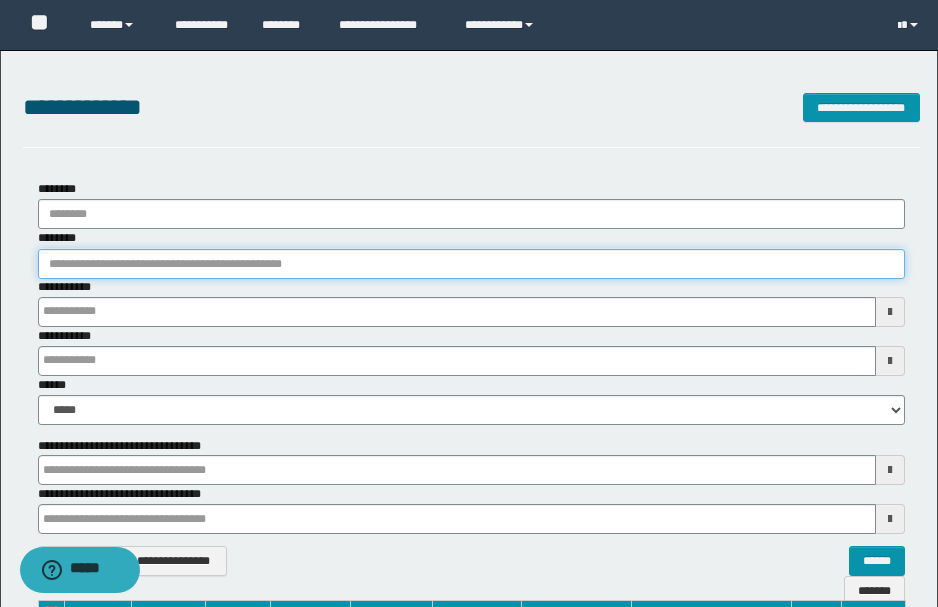 click on "********" at bounding box center (471, 264) 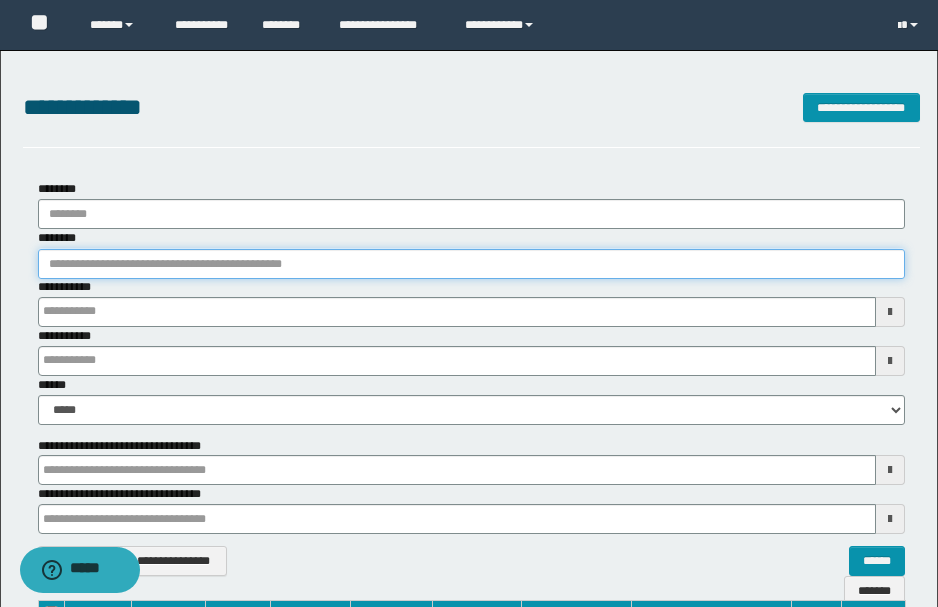 paste on "********" 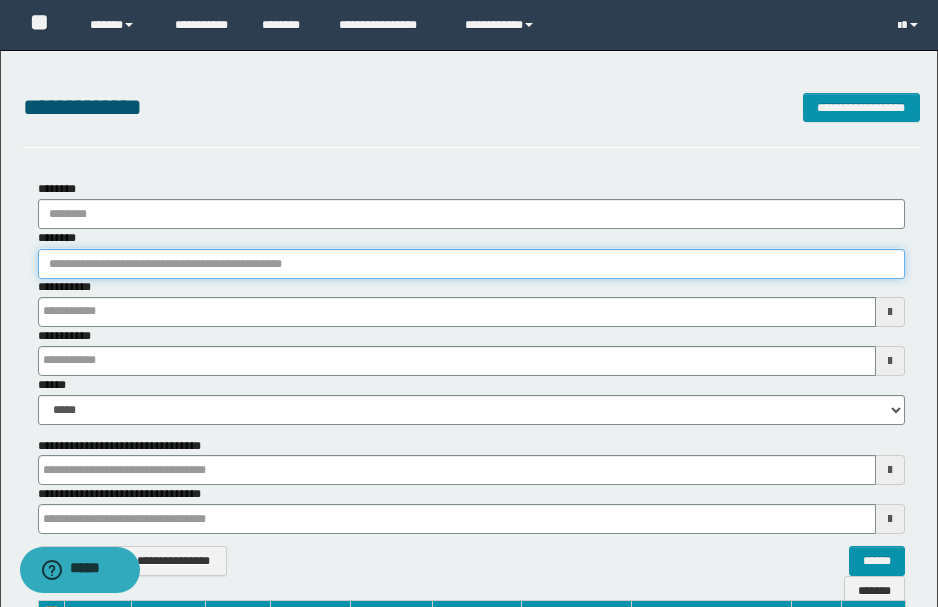 type on "********" 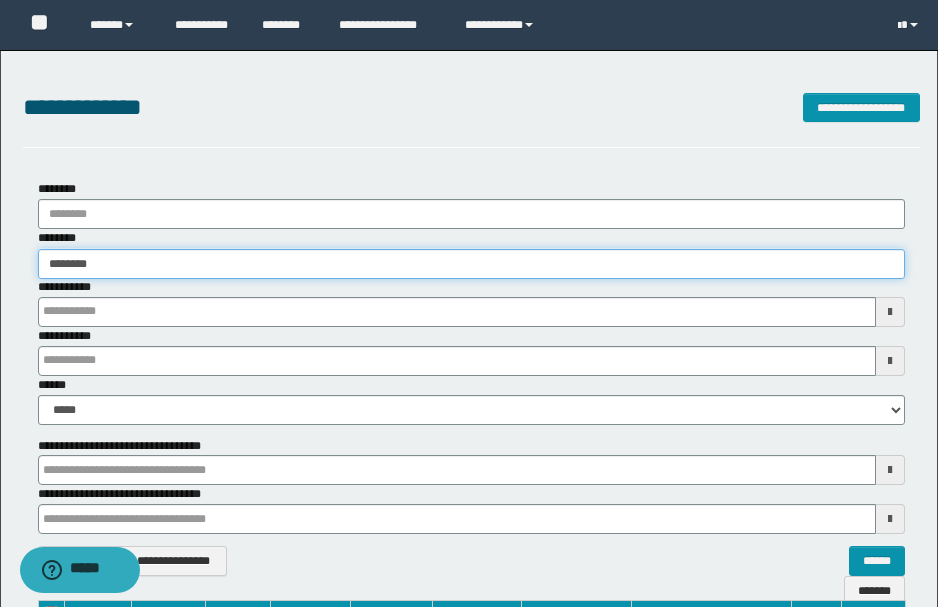 type on "********" 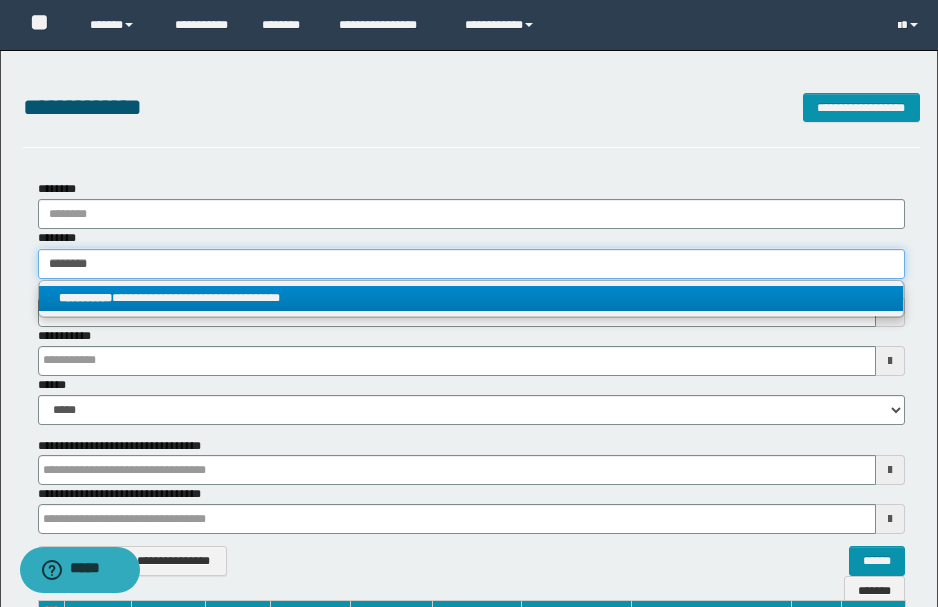 type on "********" 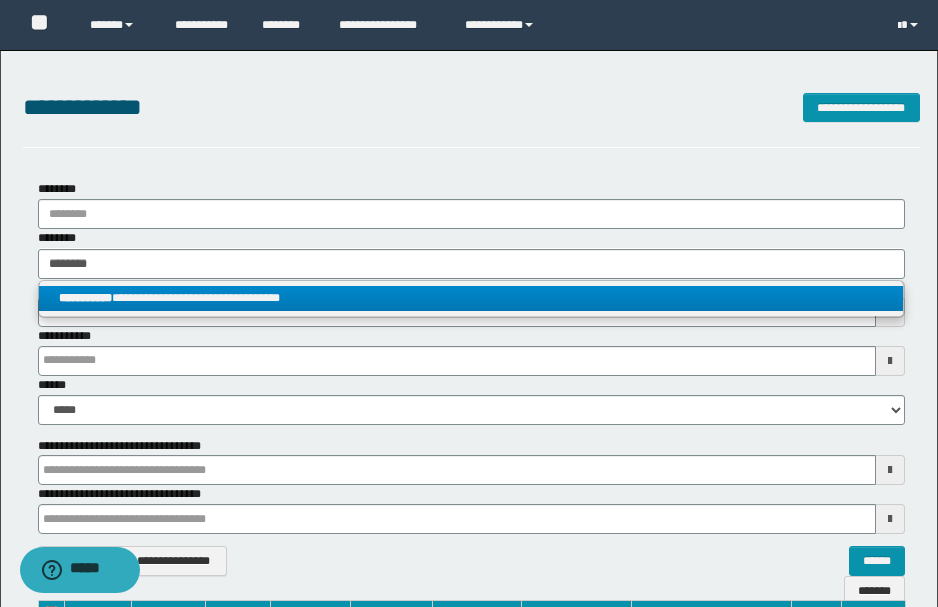 click on "**********" at bounding box center [471, 298] 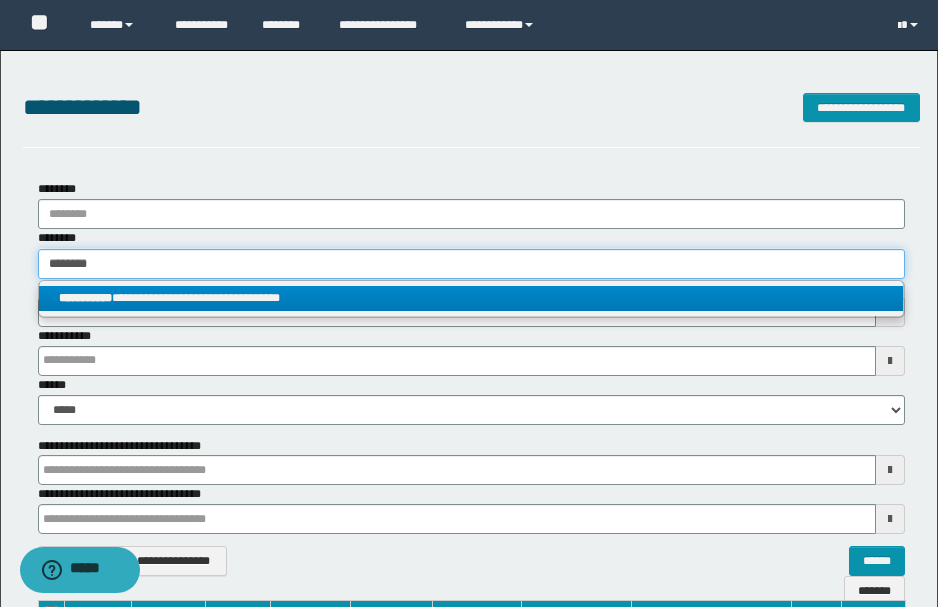 type 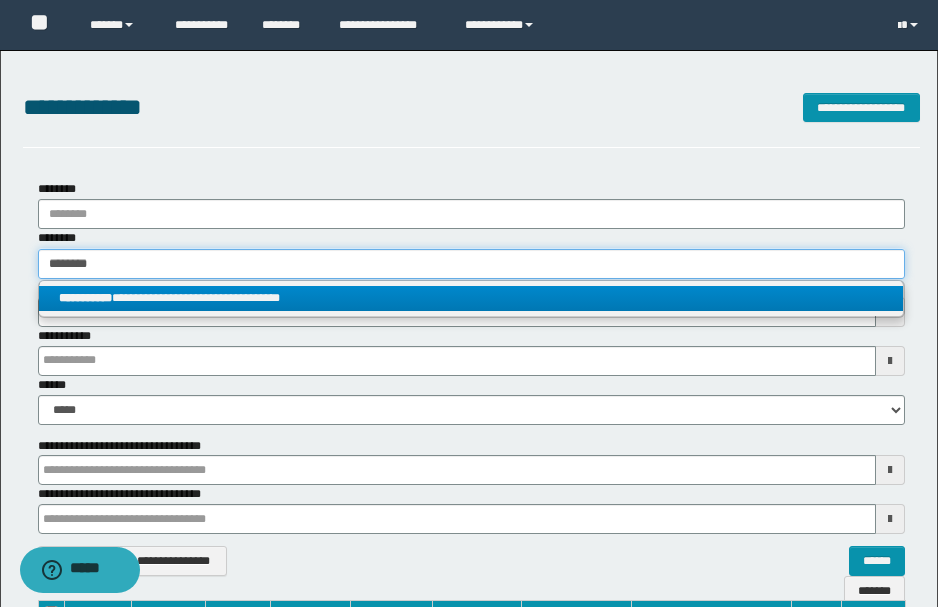 type on "**********" 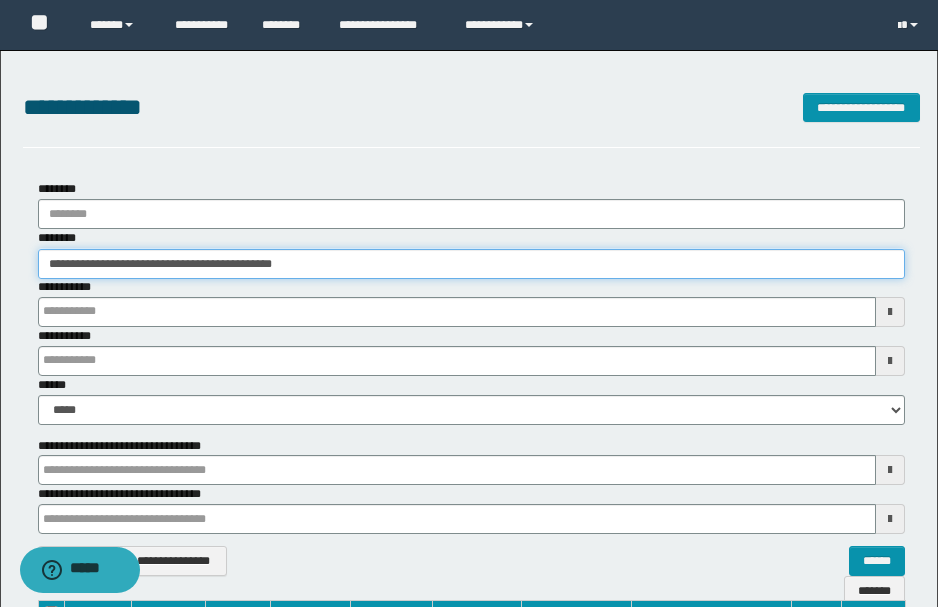 scroll, scrollTop: 266, scrollLeft: 0, axis: vertical 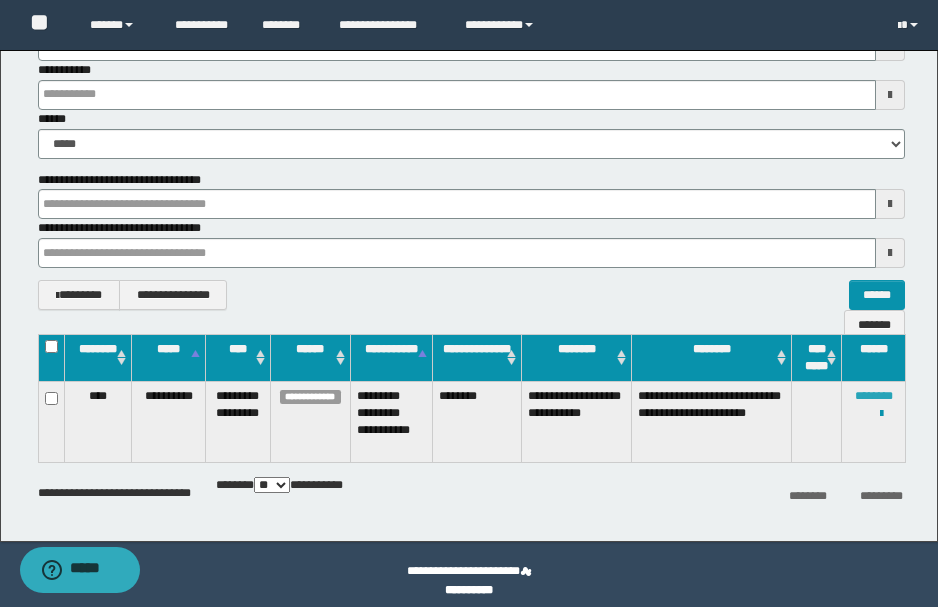 click on "********" at bounding box center [874, 396] 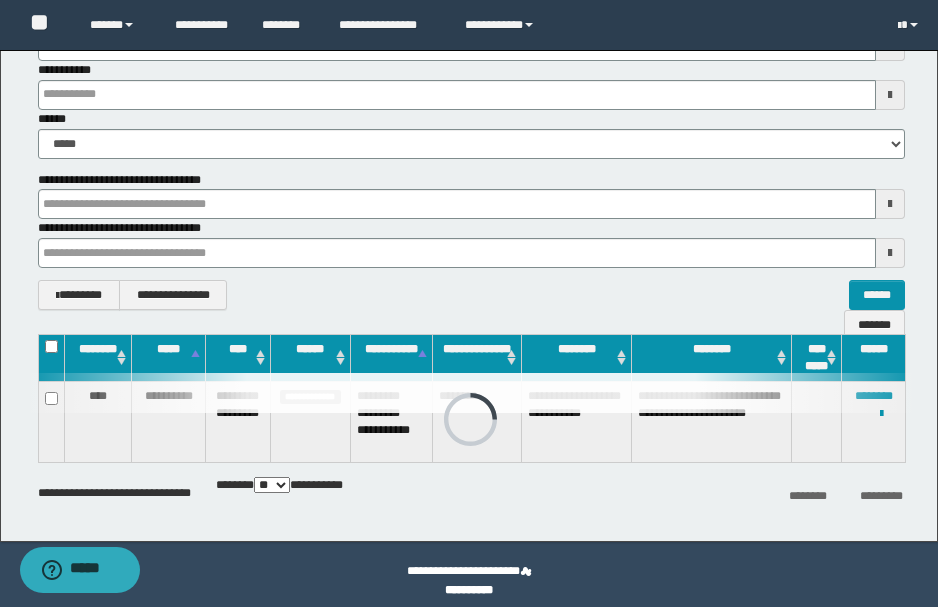 click on "**********" at bounding box center (471, 493) 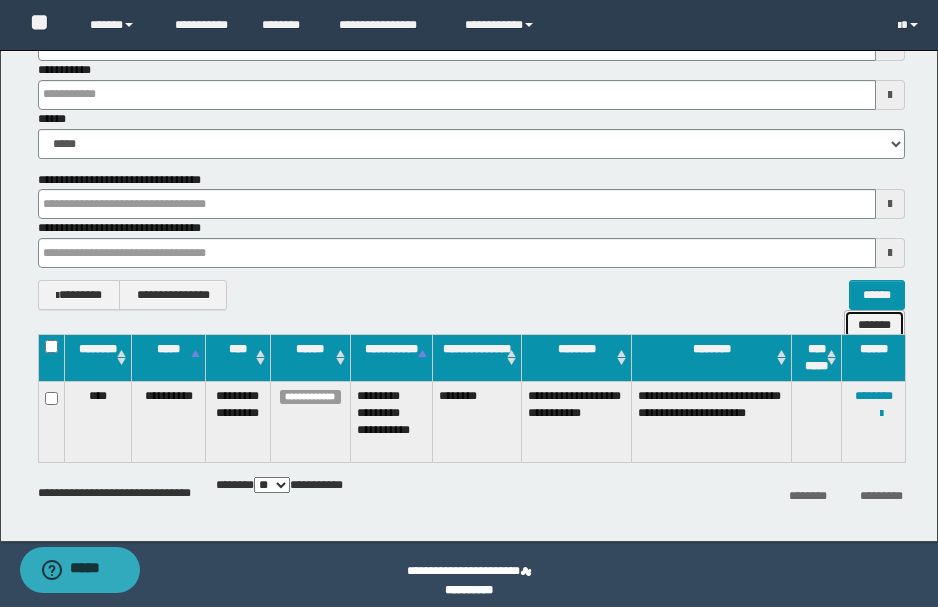 click on "*******" at bounding box center (874, 324) 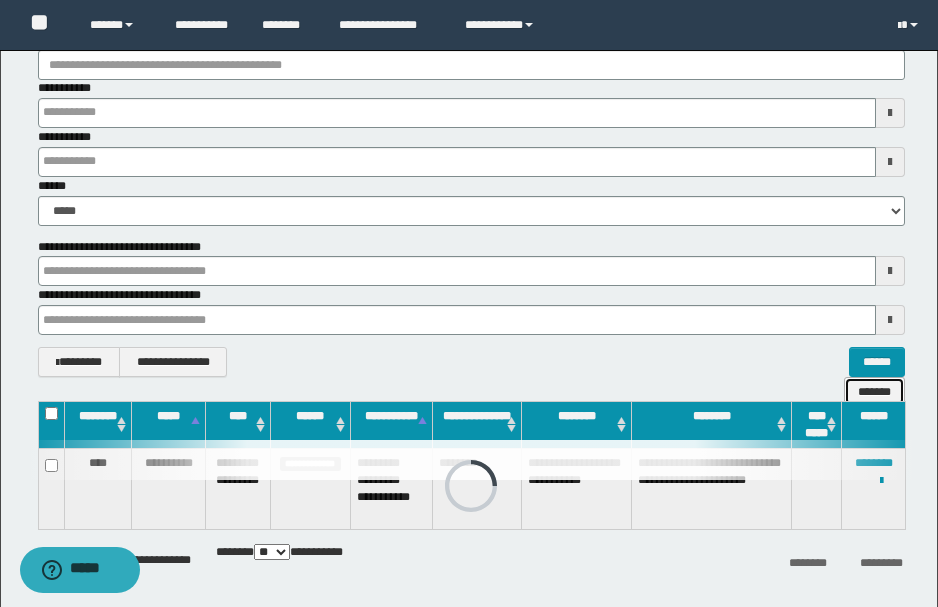 scroll, scrollTop: 0, scrollLeft: 0, axis: both 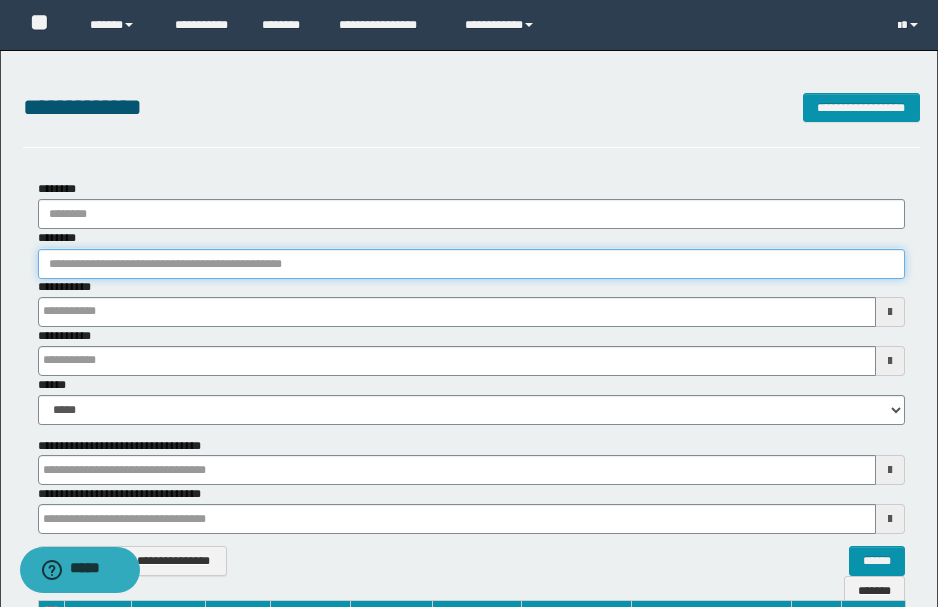 paste on "**********" 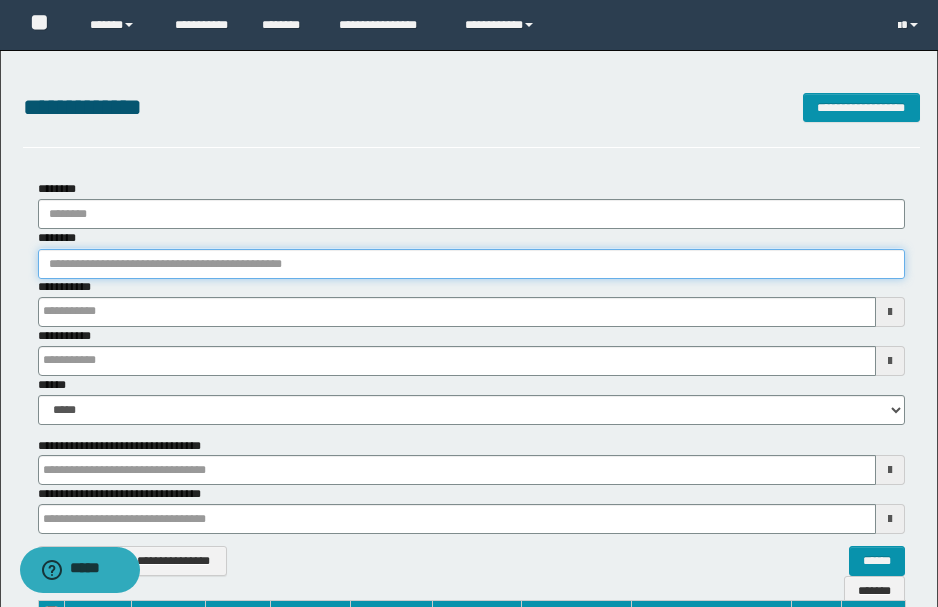 type on "**********" 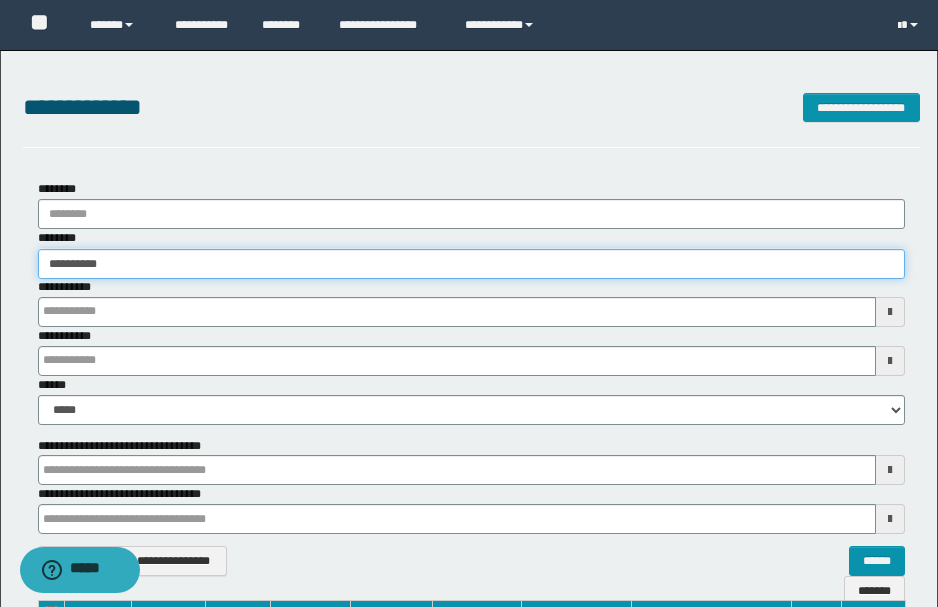 type on "**********" 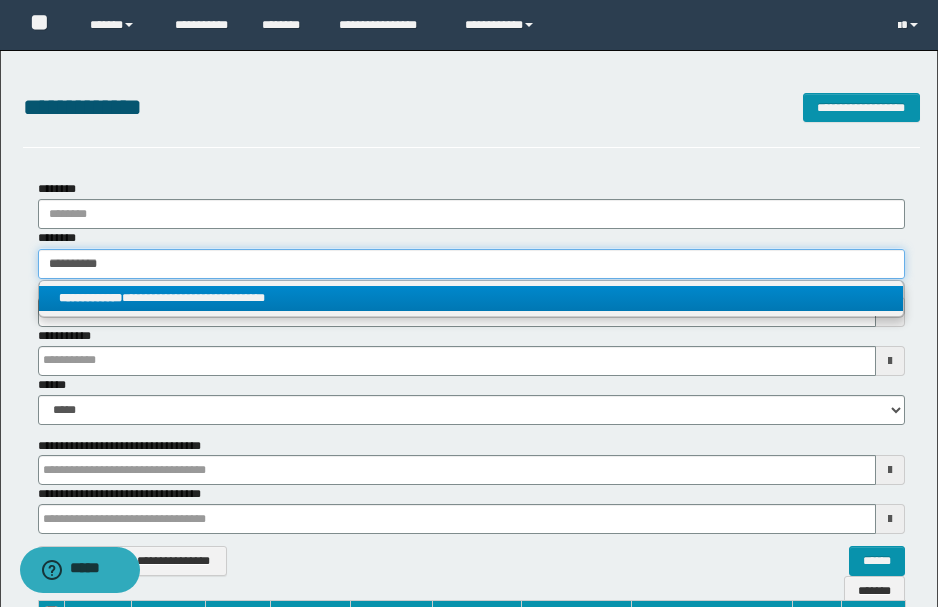 type on "**********" 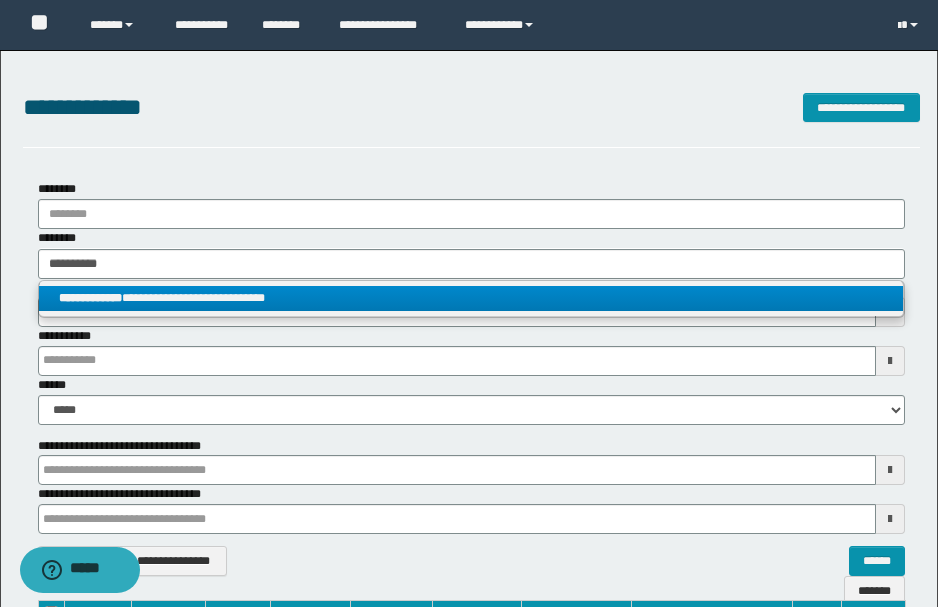 click on "**********" at bounding box center [471, 298] 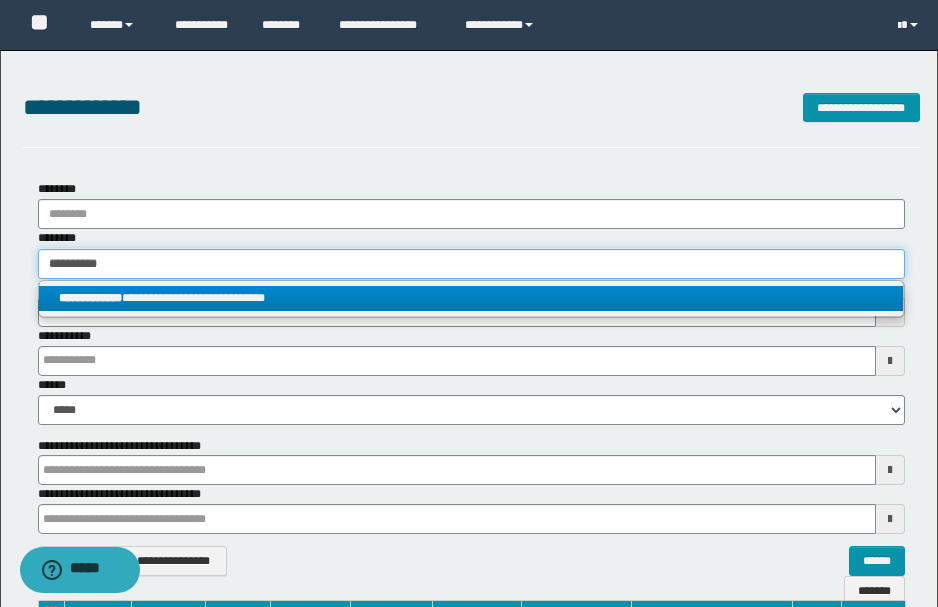 type 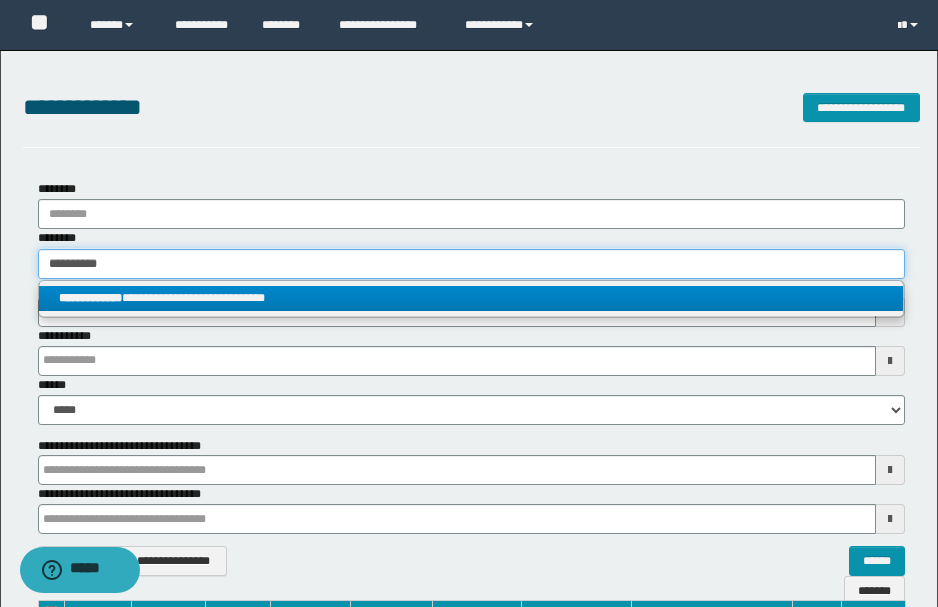 type on "**********" 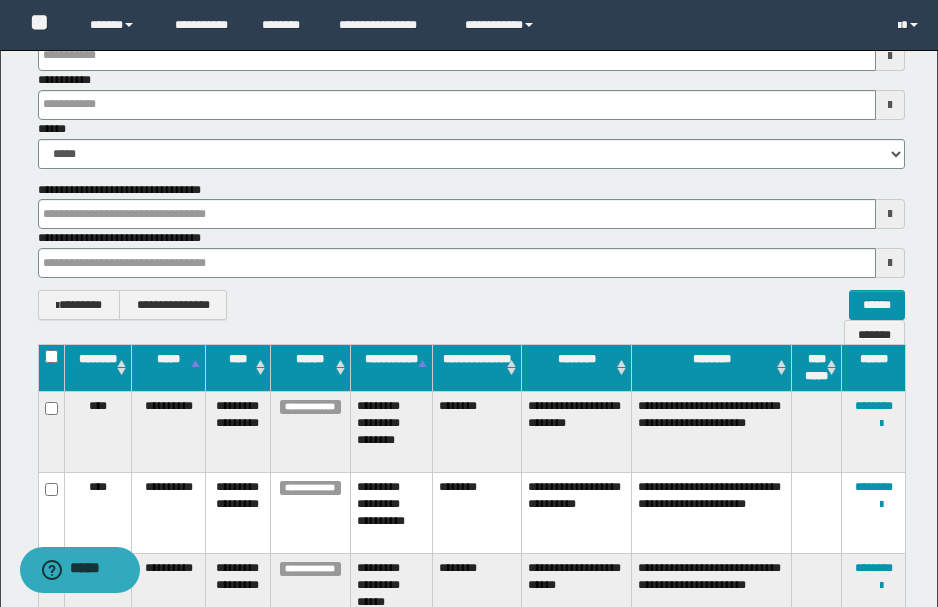 scroll, scrollTop: 266, scrollLeft: 0, axis: vertical 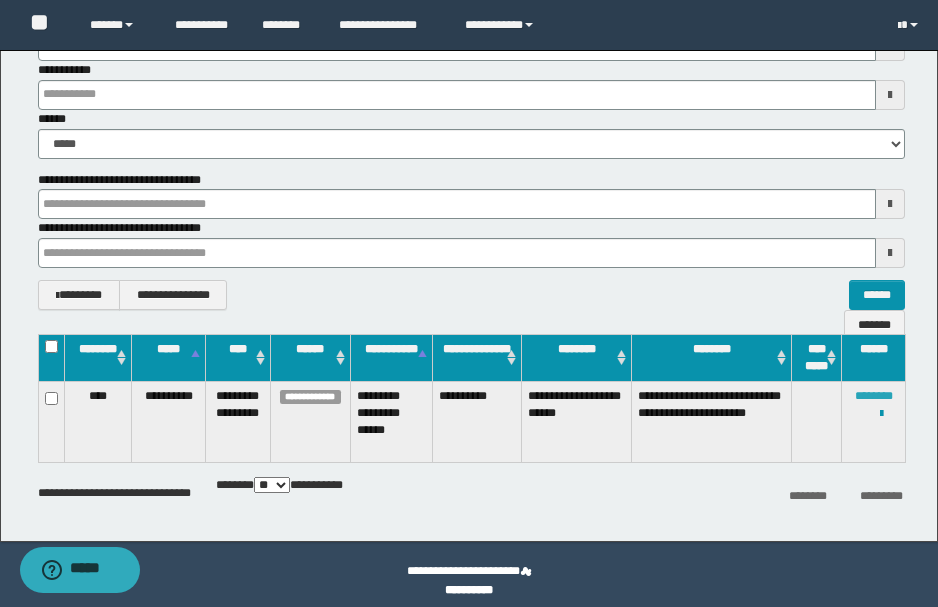 click on "********" at bounding box center (874, 396) 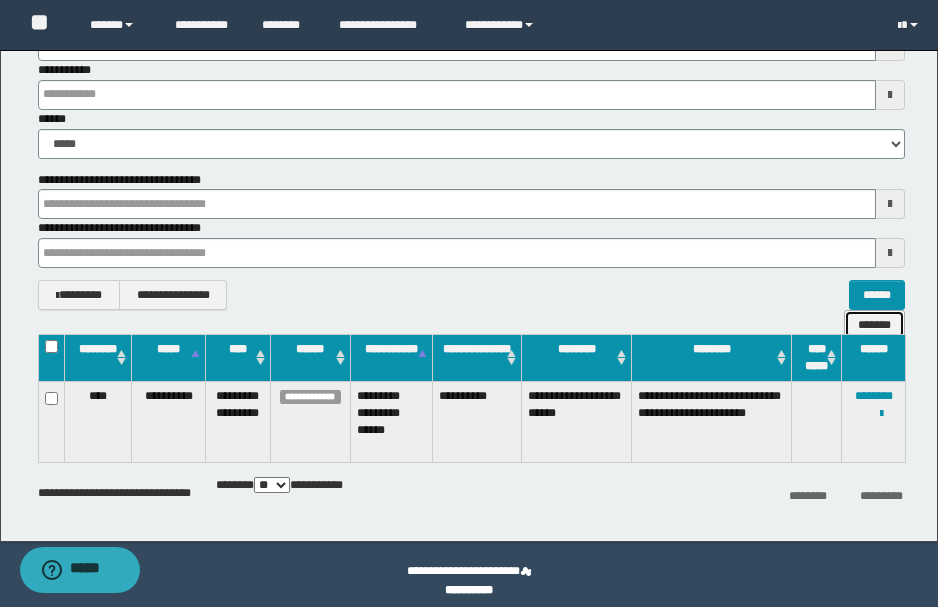 drag, startPoint x: 892, startPoint y: 294, endPoint x: 780, endPoint y: 280, distance: 112.871605 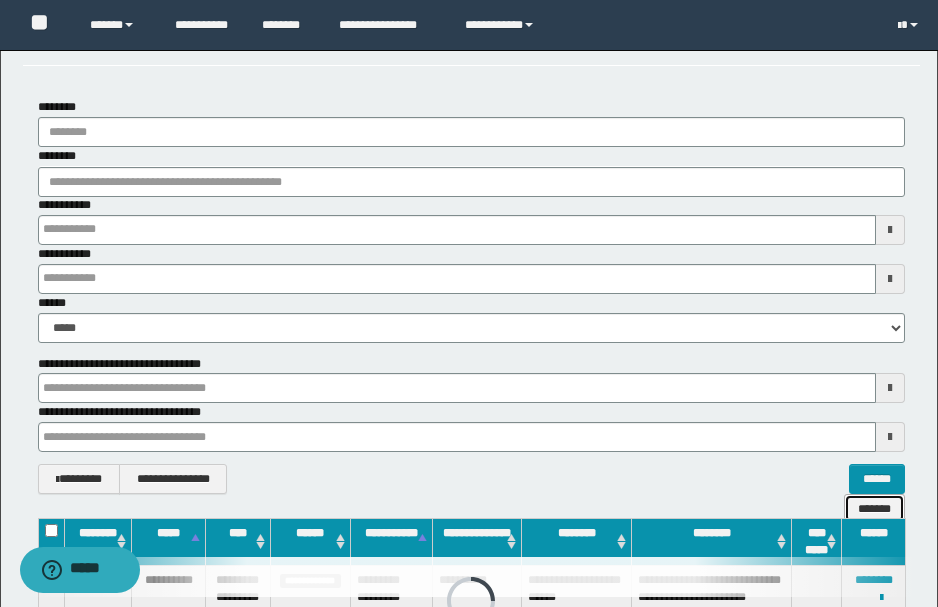 scroll, scrollTop: 0, scrollLeft: 0, axis: both 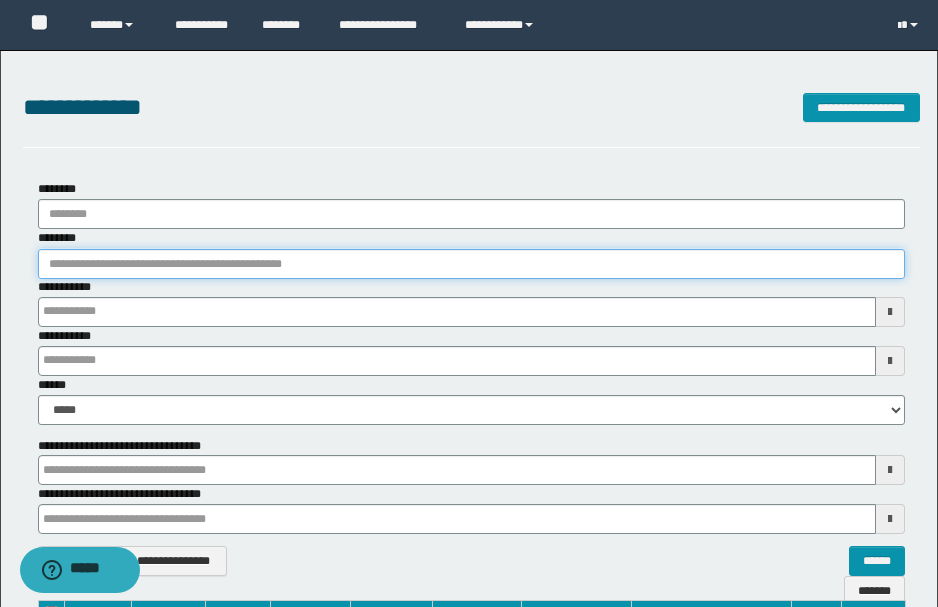 paste on "**********" 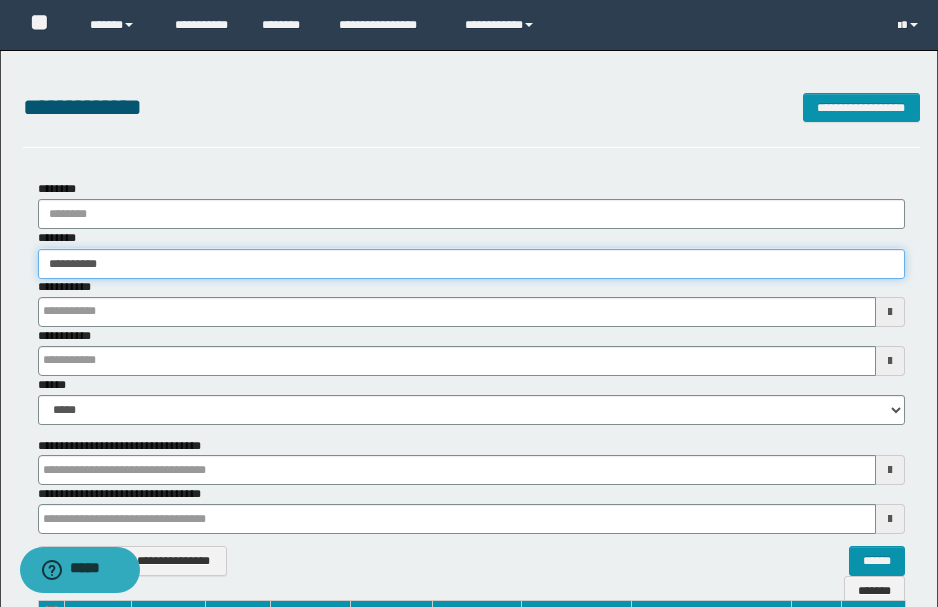 type on "**********" 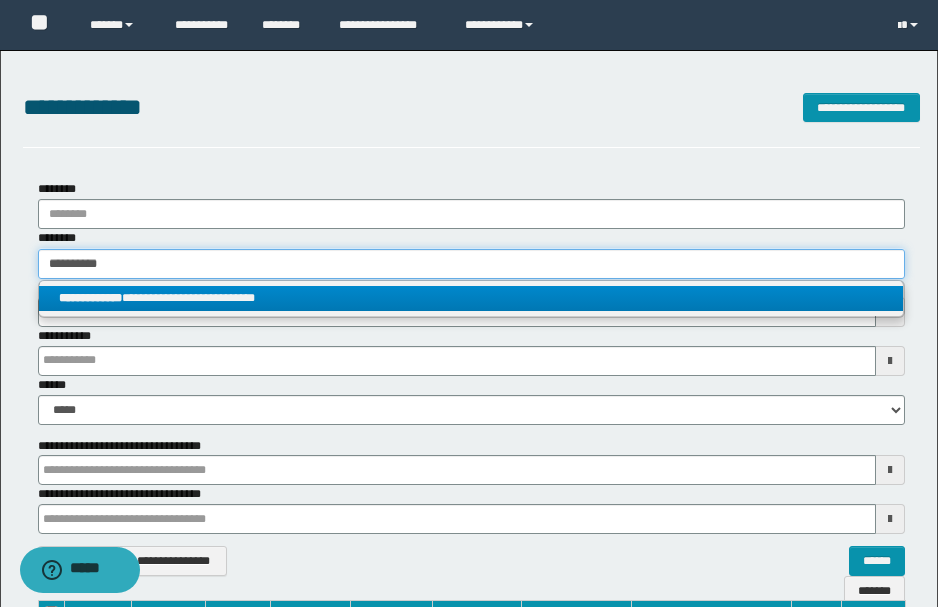 type on "**********" 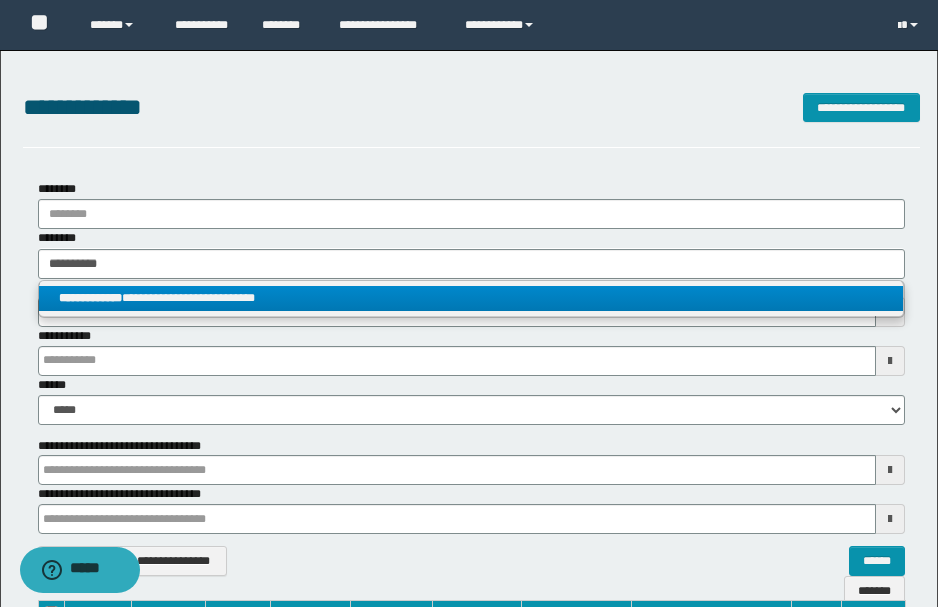 click on "**********" at bounding box center (471, 298) 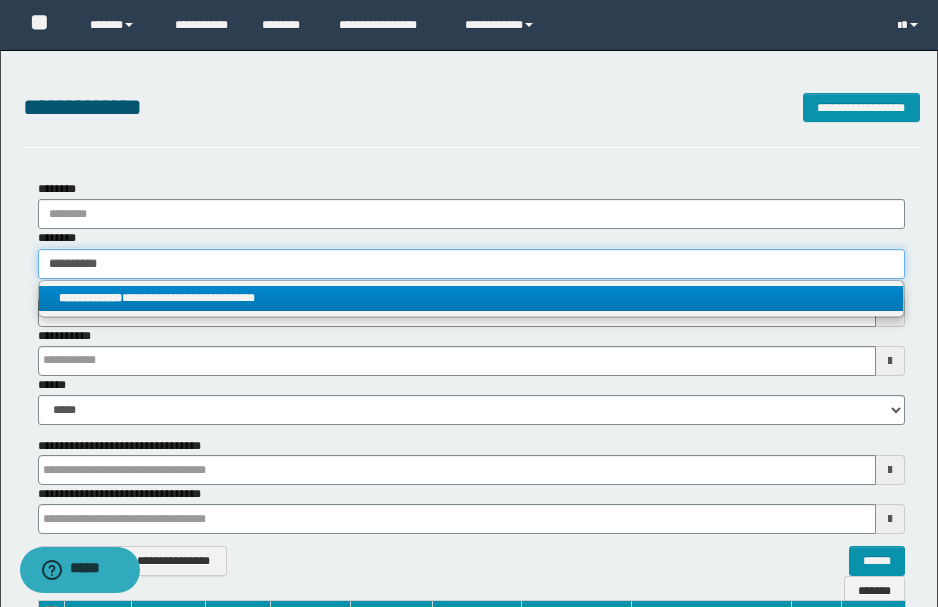 type 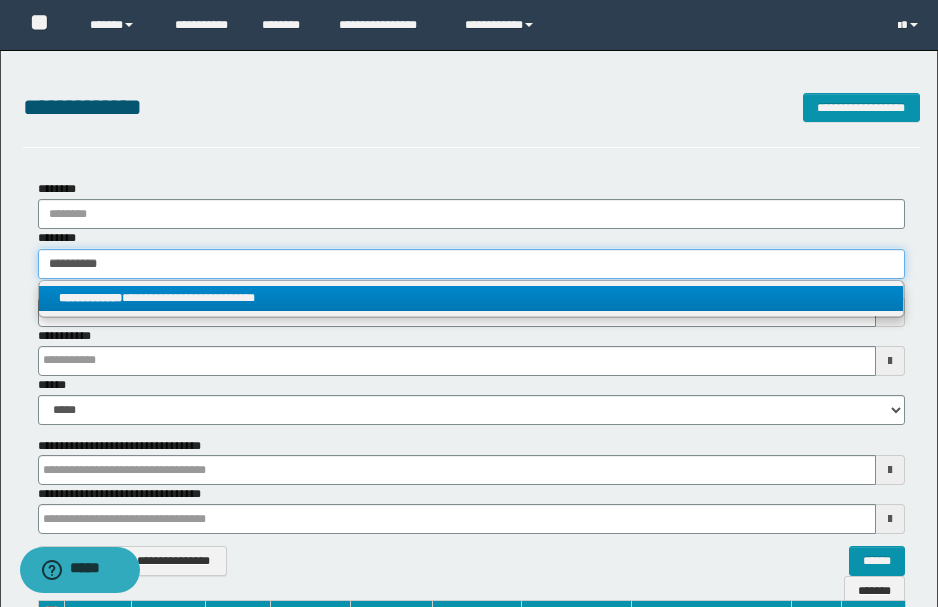 type on "**********" 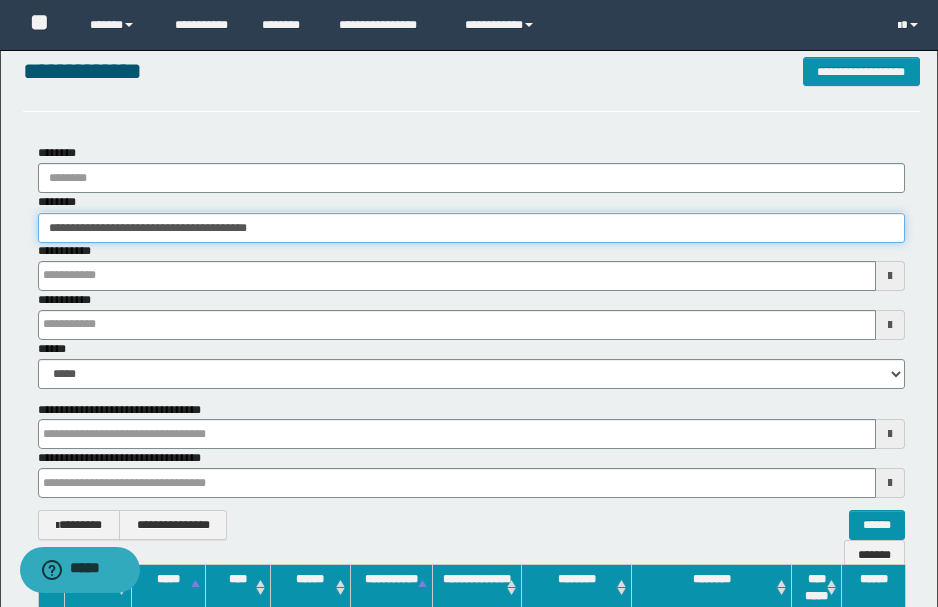 scroll, scrollTop: 279, scrollLeft: 0, axis: vertical 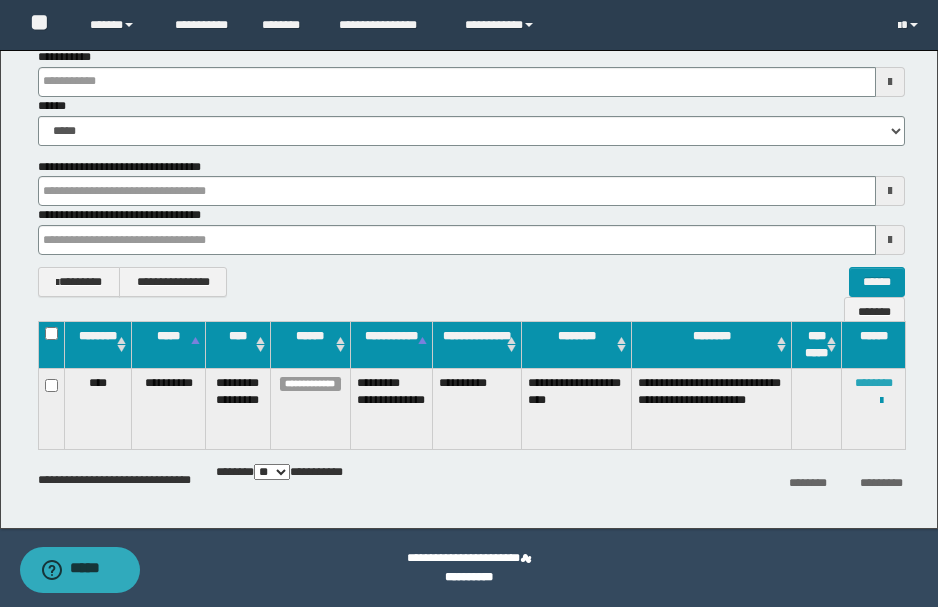 click on "********" at bounding box center (874, 383) 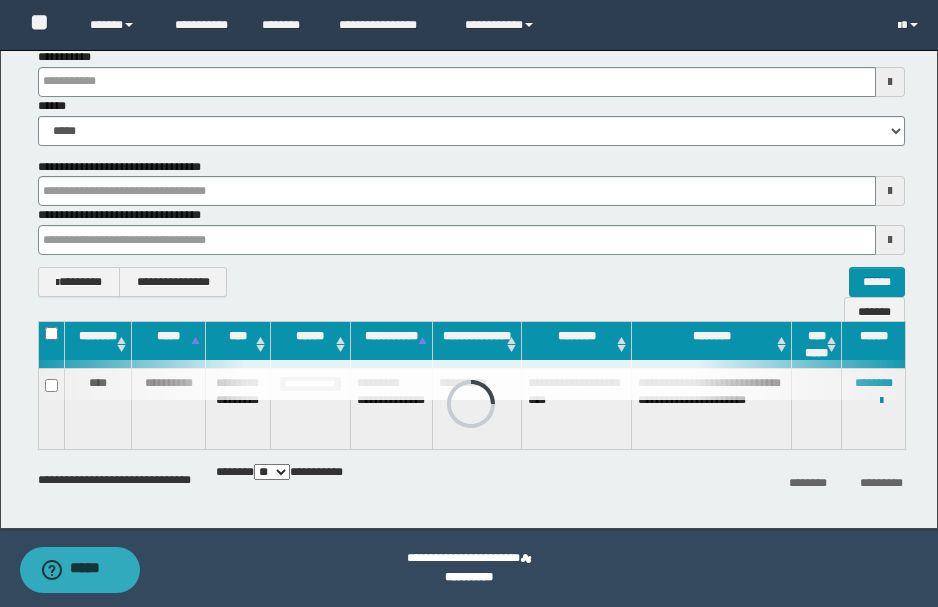click on "**********" at bounding box center [471, 416] 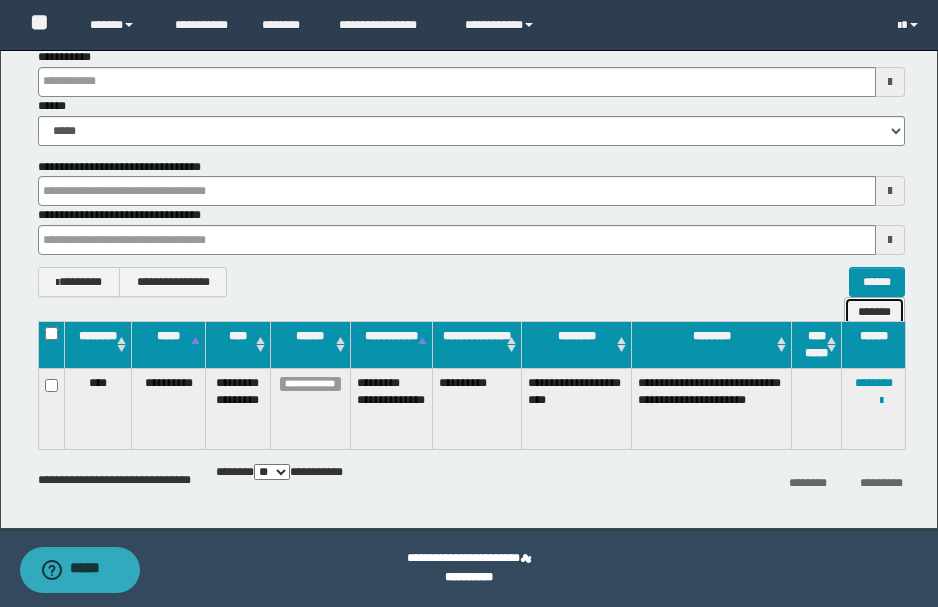 click on "*******" at bounding box center (874, 311) 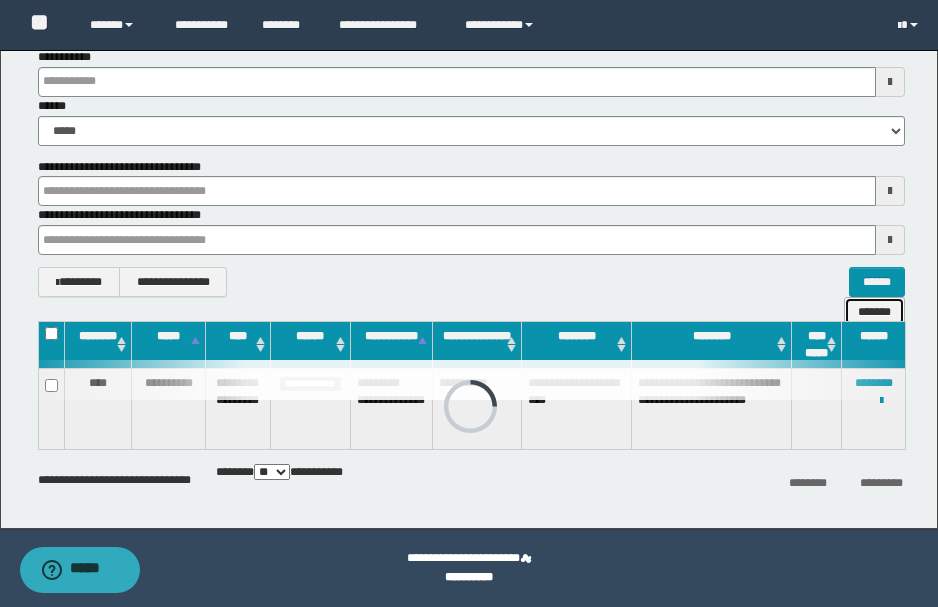 scroll, scrollTop: 0, scrollLeft: 0, axis: both 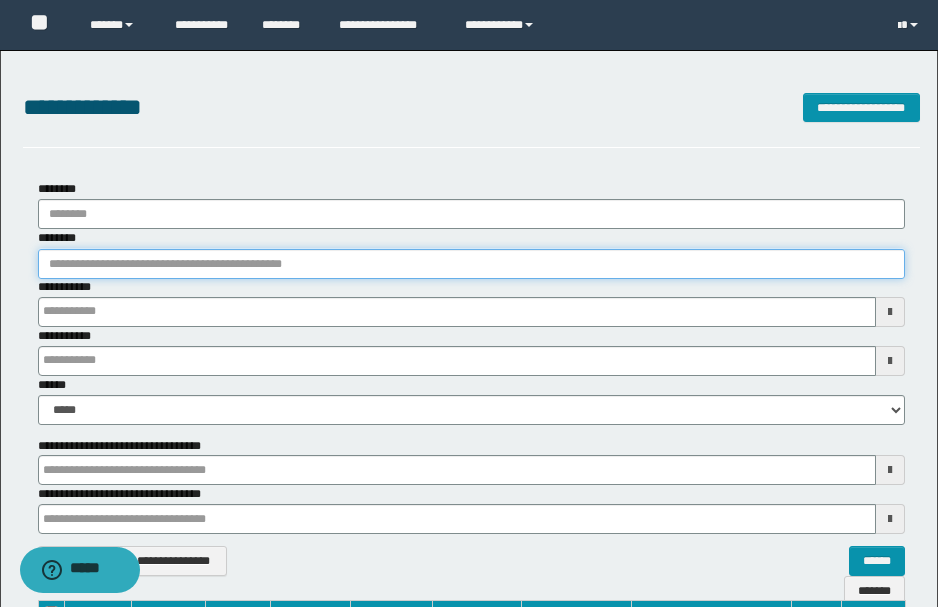 click on "********" at bounding box center (471, 264) 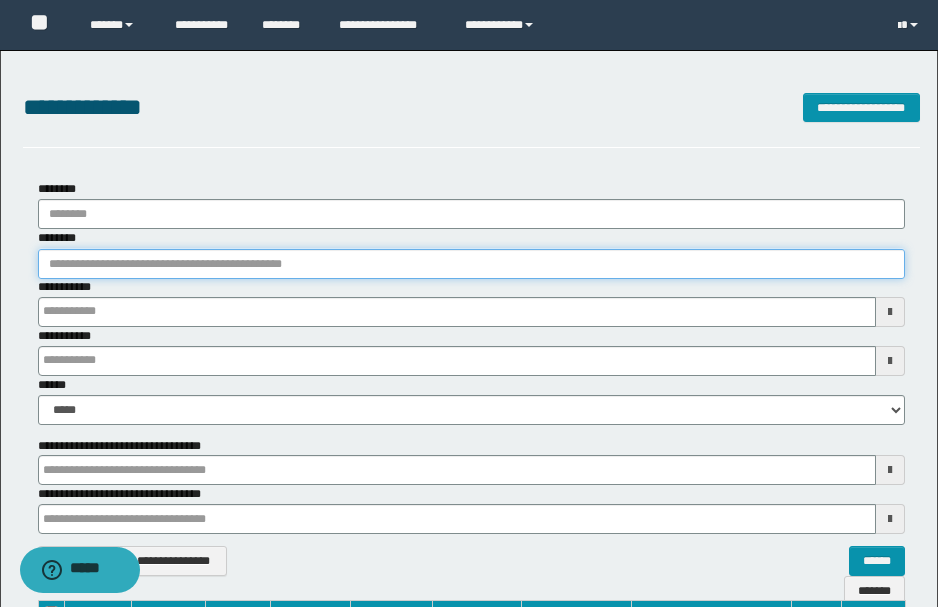 paste on "*******" 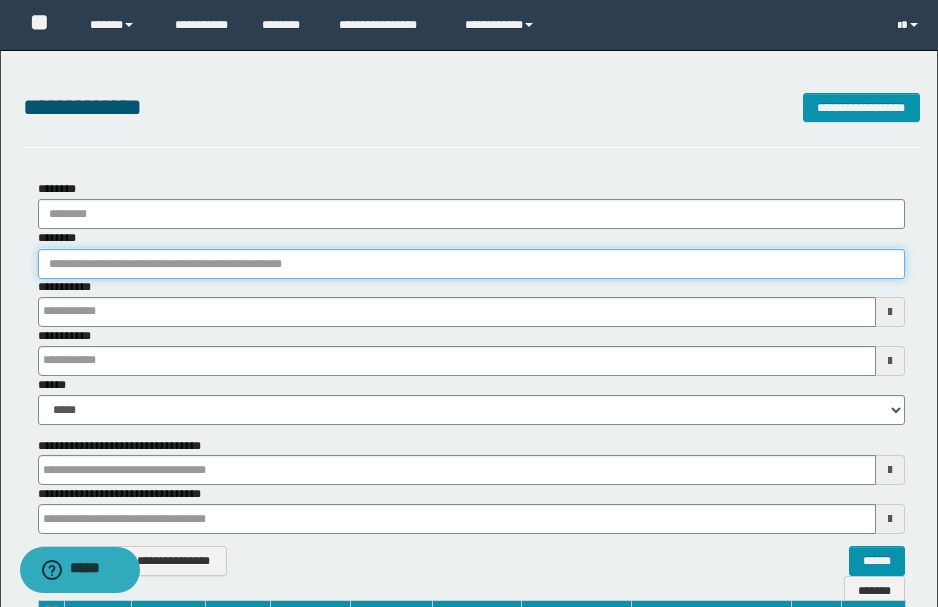 type on "*******" 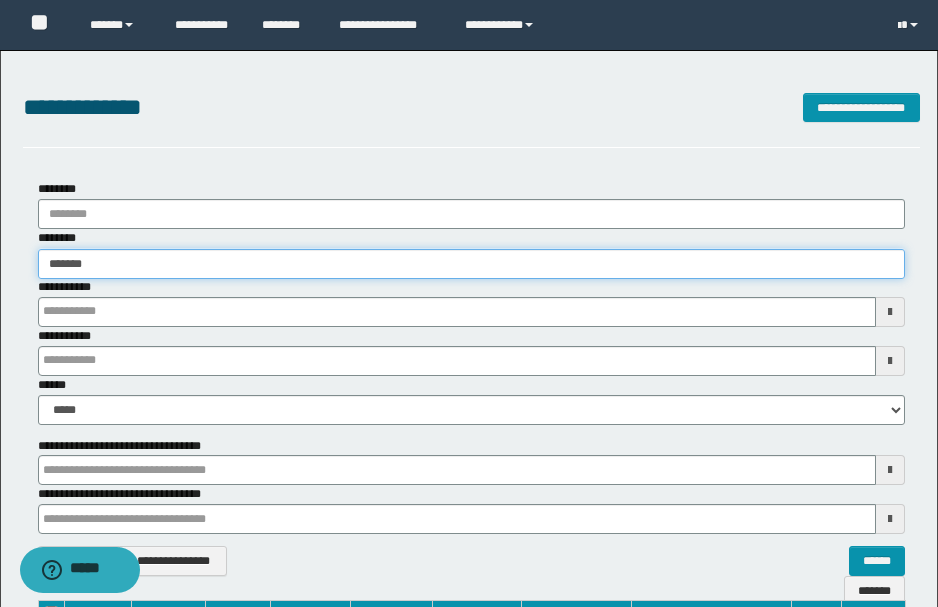 type on "*******" 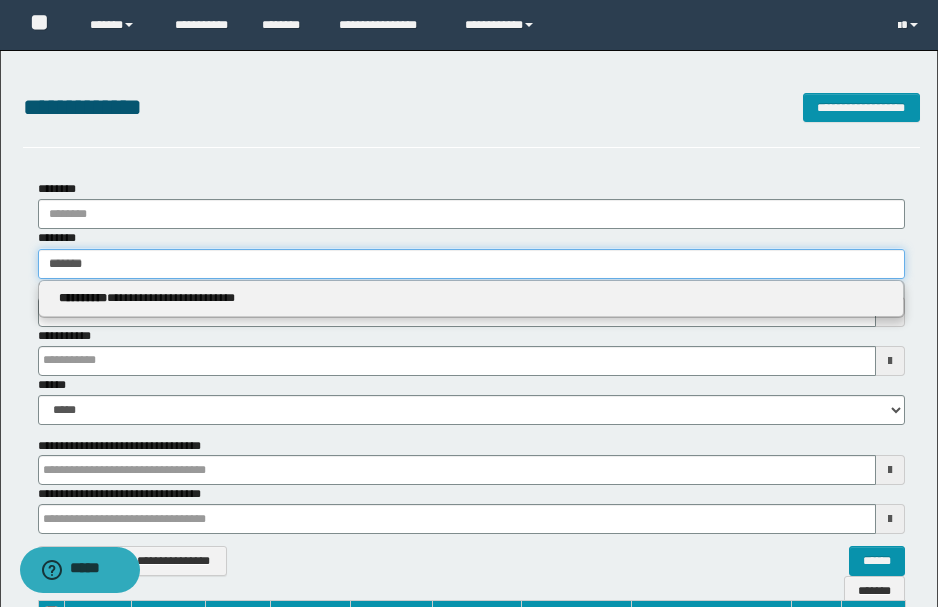 type on "*******" 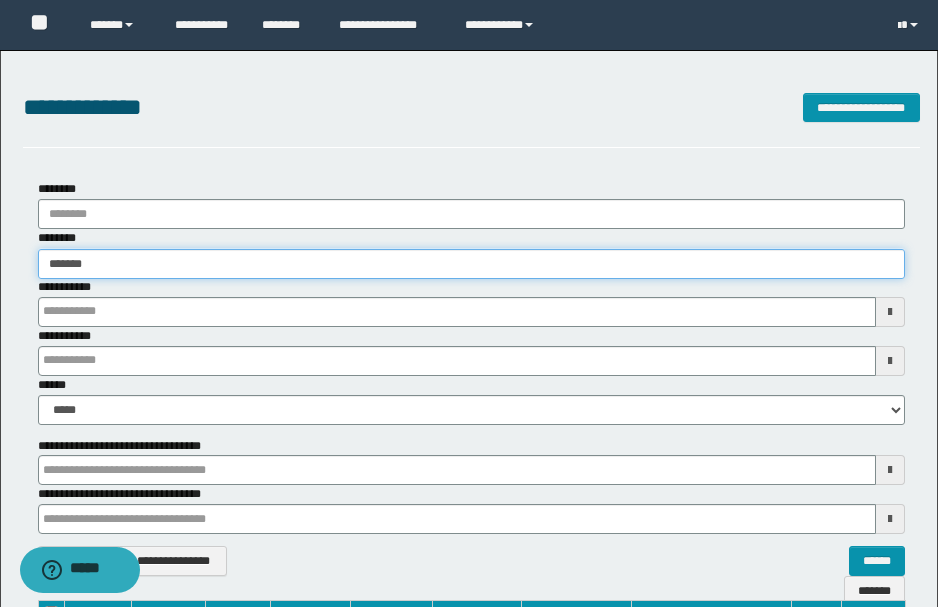 type on "*******" 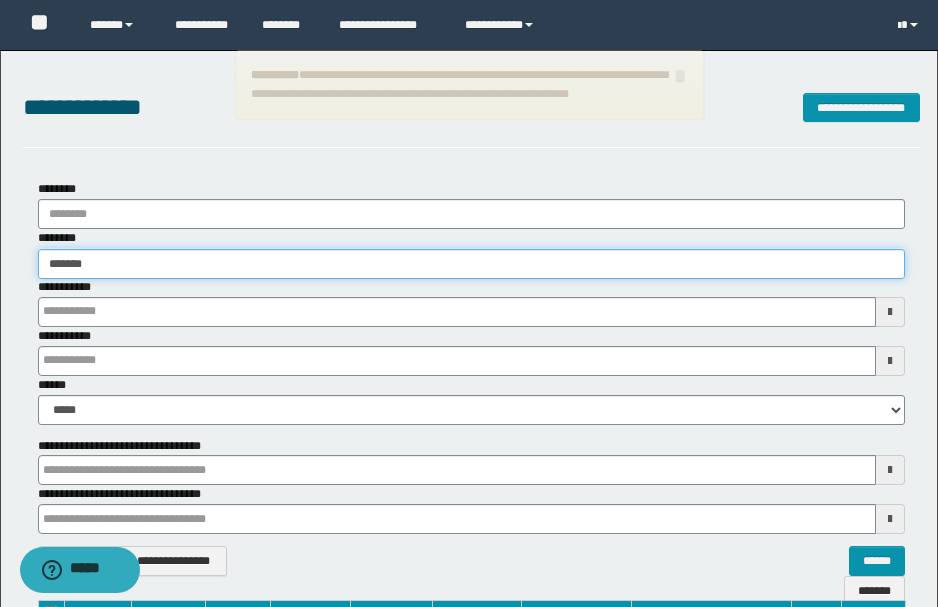 type on "*******" 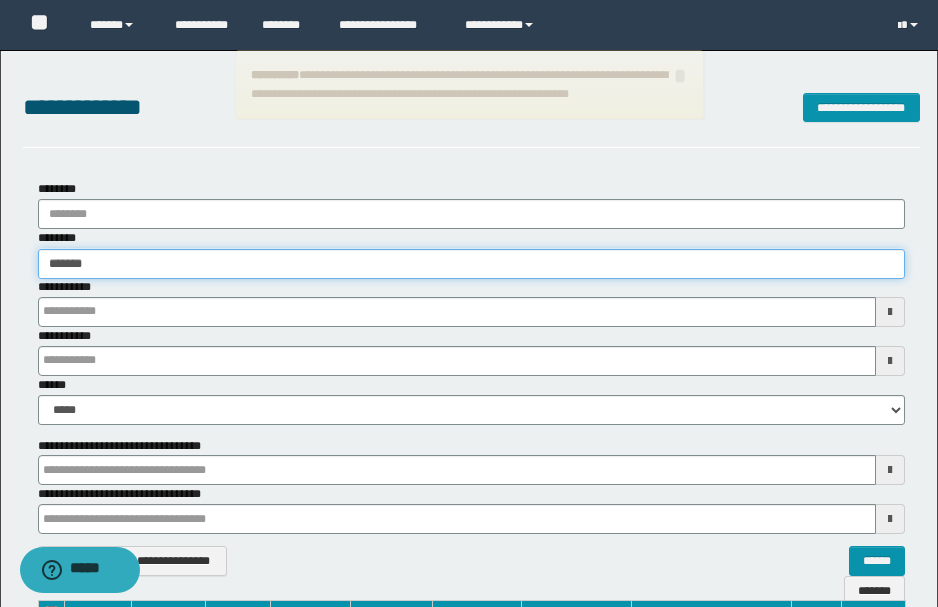 click on "*******" at bounding box center [471, 264] 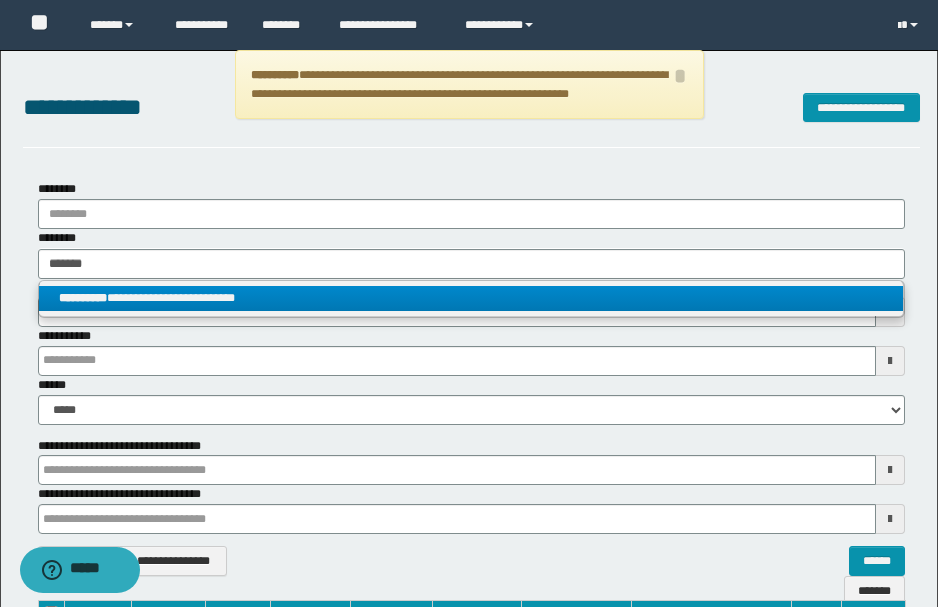 click on "**********" at bounding box center (471, 298) 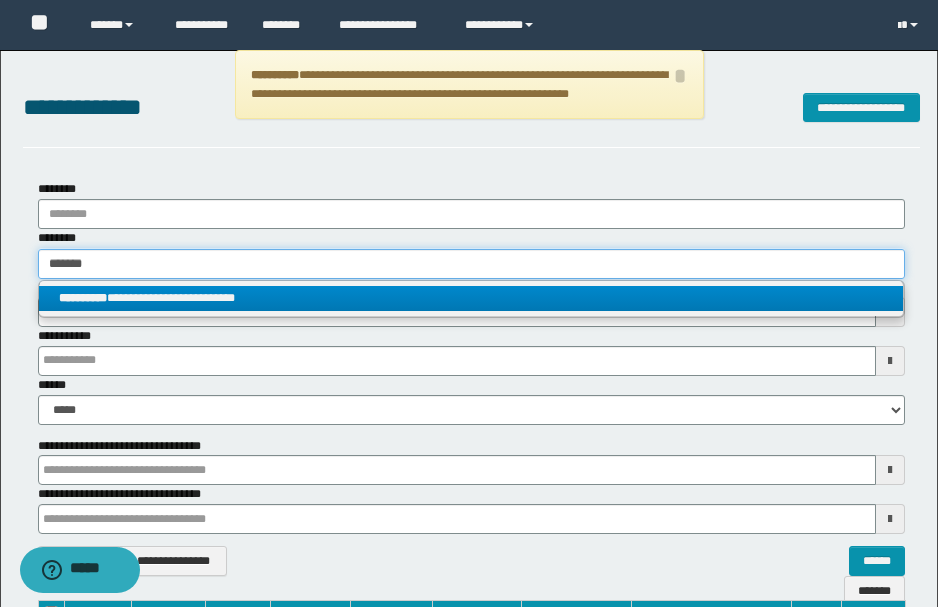 type 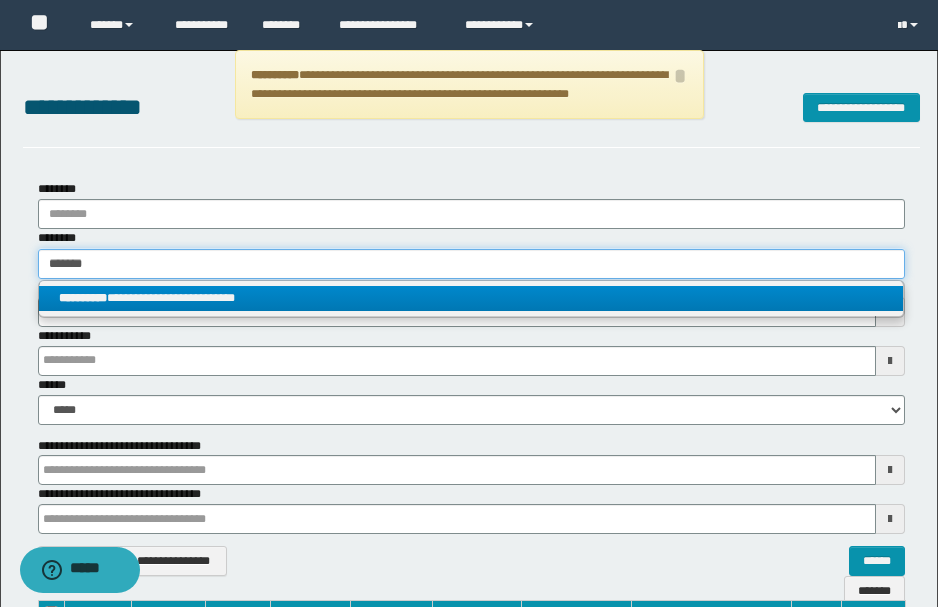 type on "**********" 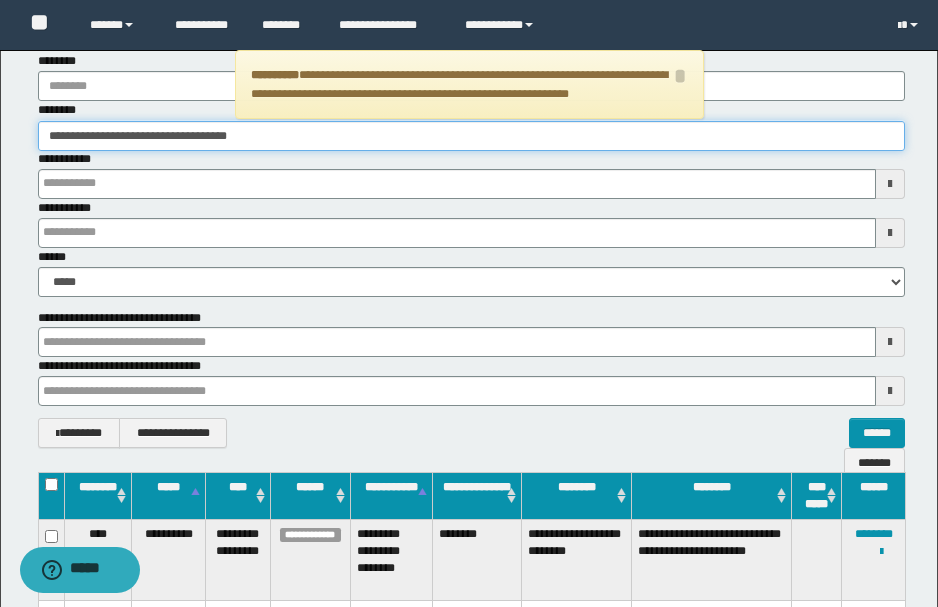scroll, scrollTop: 262, scrollLeft: 0, axis: vertical 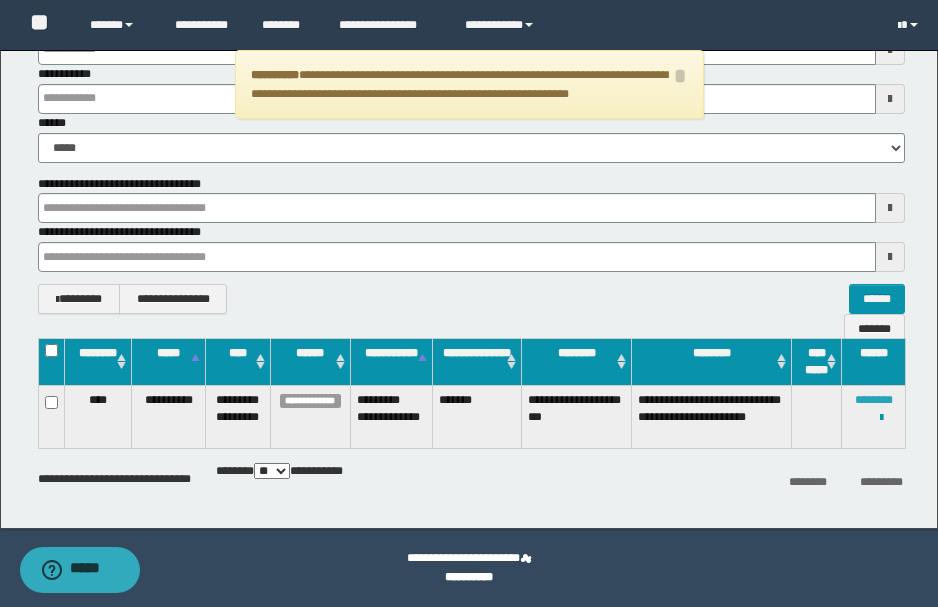 click on "********" at bounding box center [874, 400] 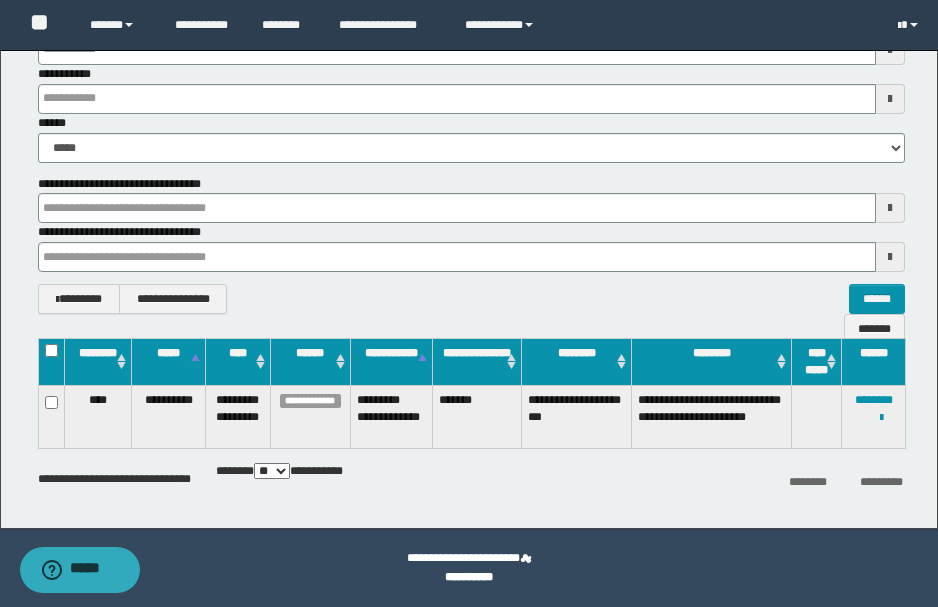 click on "**********" at bounding box center (471, 424) 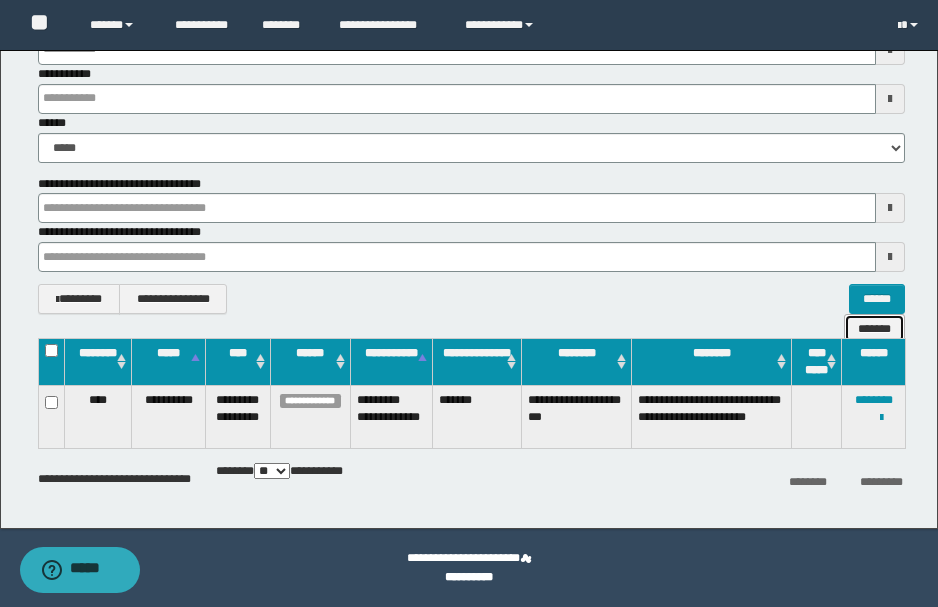 click on "*******" at bounding box center (874, 328) 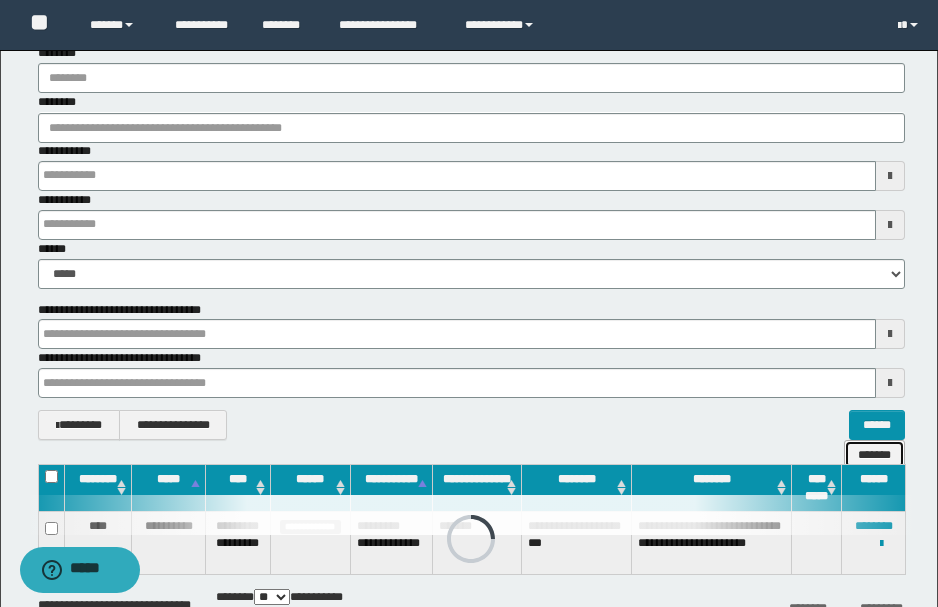 scroll, scrollTop: 0, scrollLeft: 0, axis: both 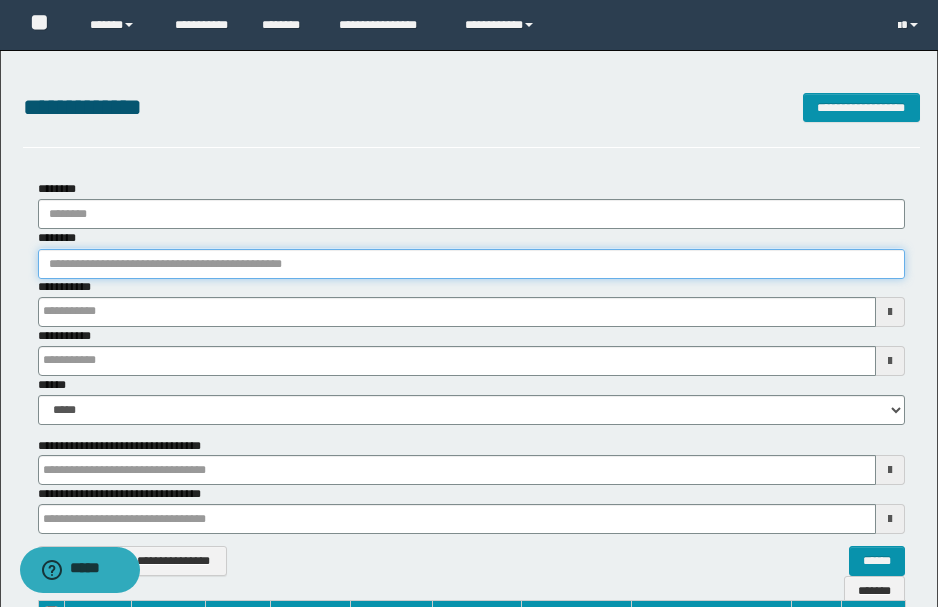 click on "********" at bounding box center (471, 264) 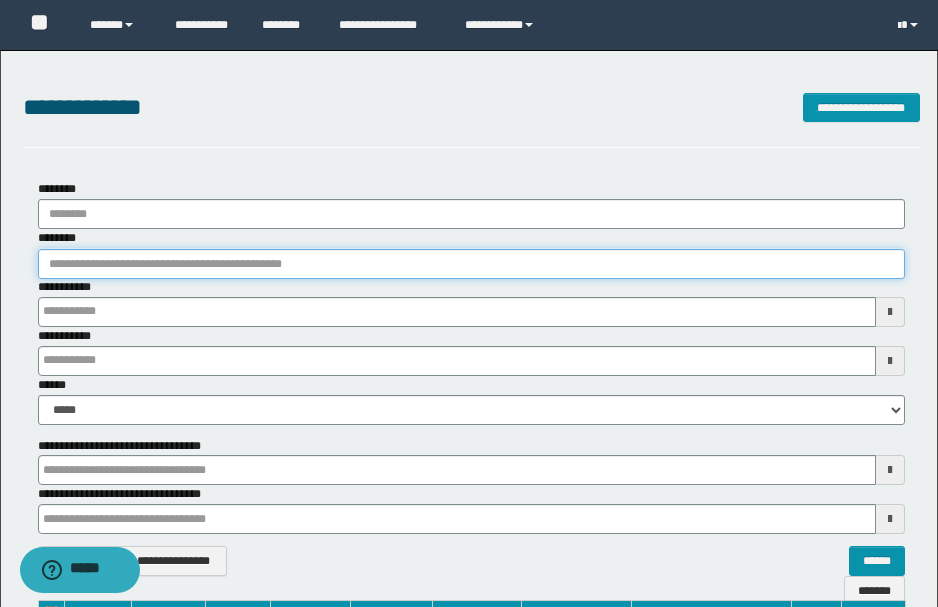paste on "********" 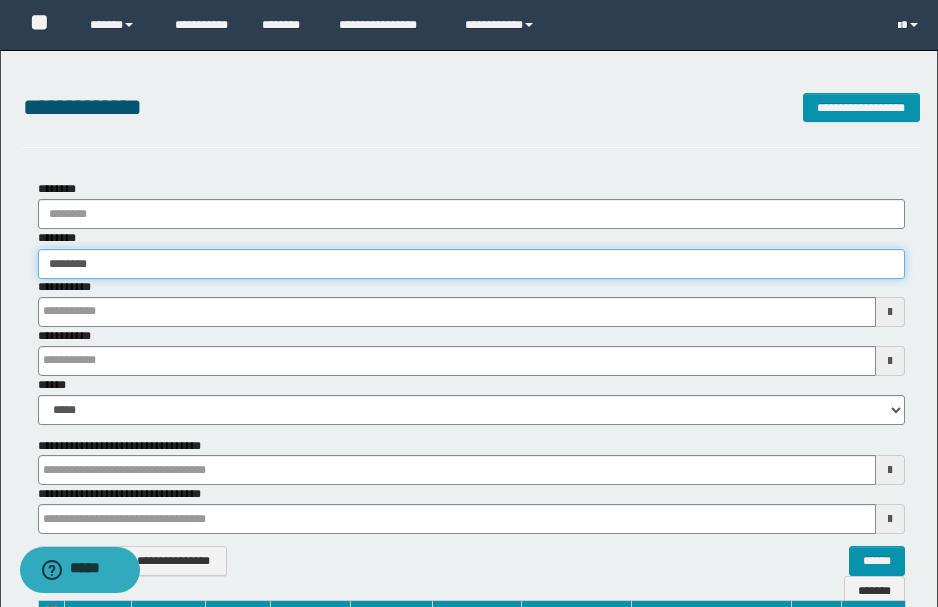 type on "********" 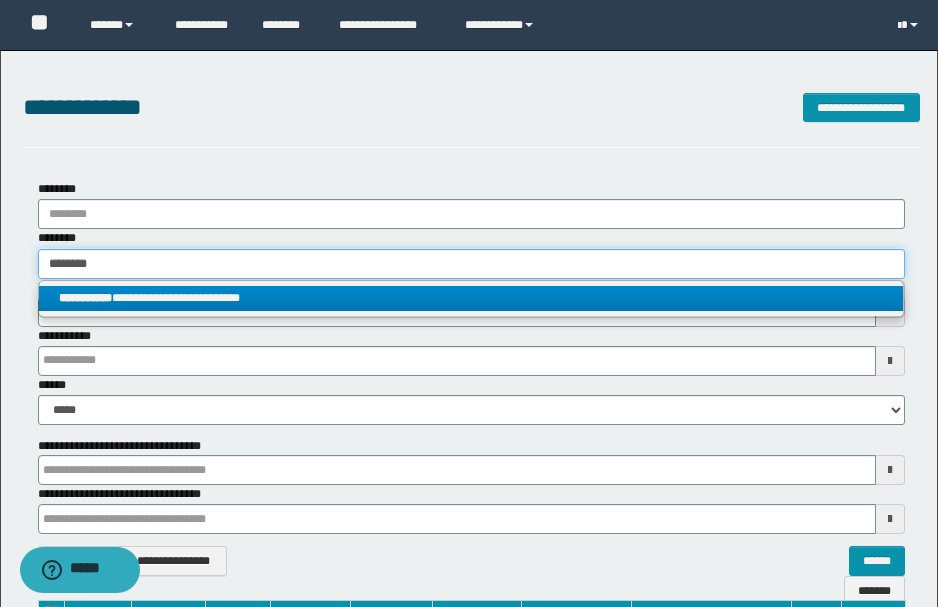 type on "********" 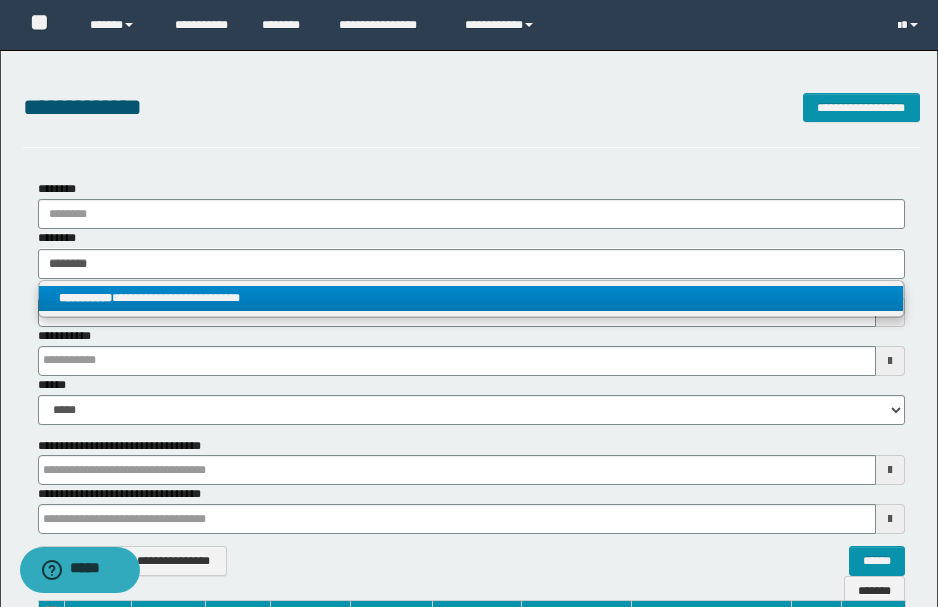 click on "**********" at bounding box center (471, 298) 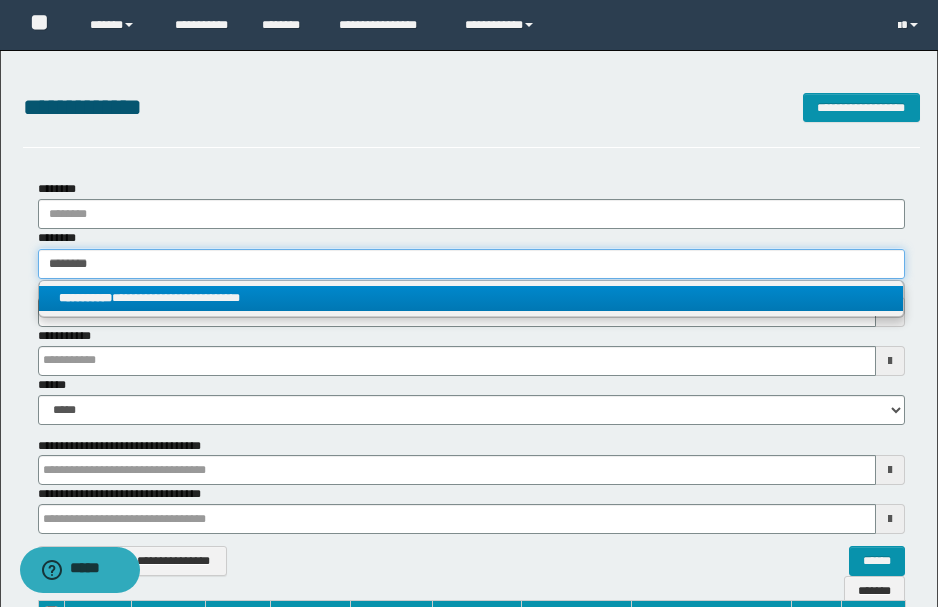 type 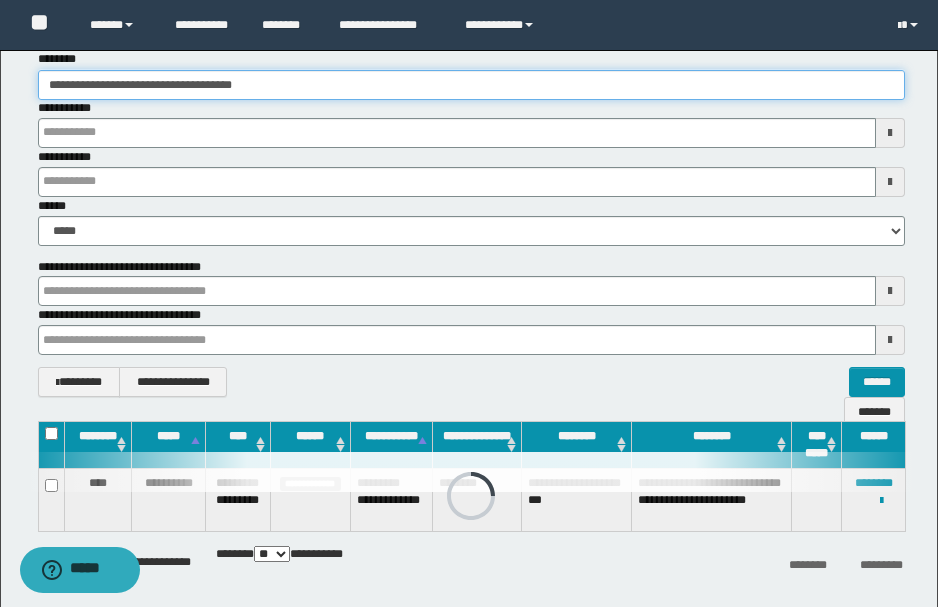 scroll, scrollTop: 189, scrollLeft: 0, axis: vertical 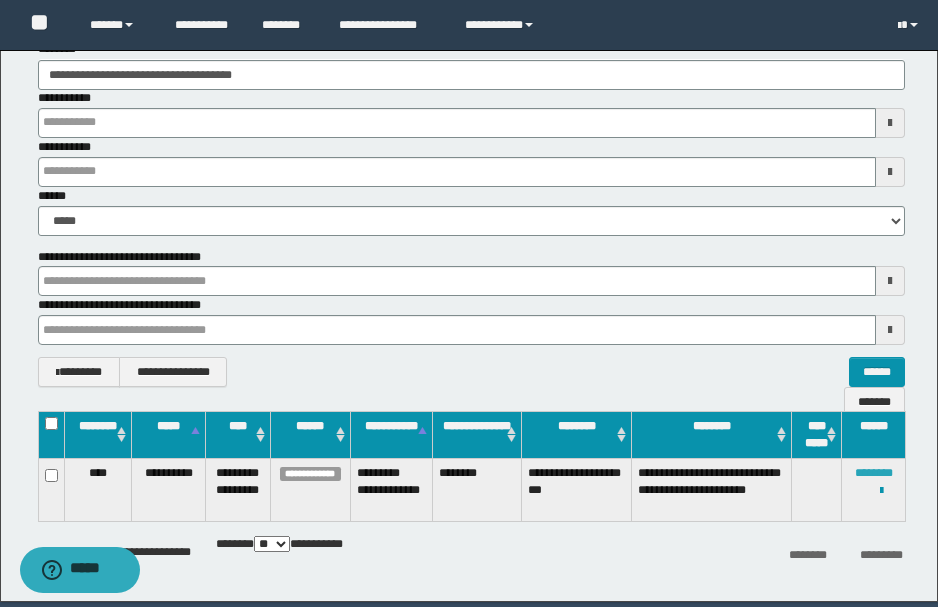 click on "********" at bounding box center (874, 473) 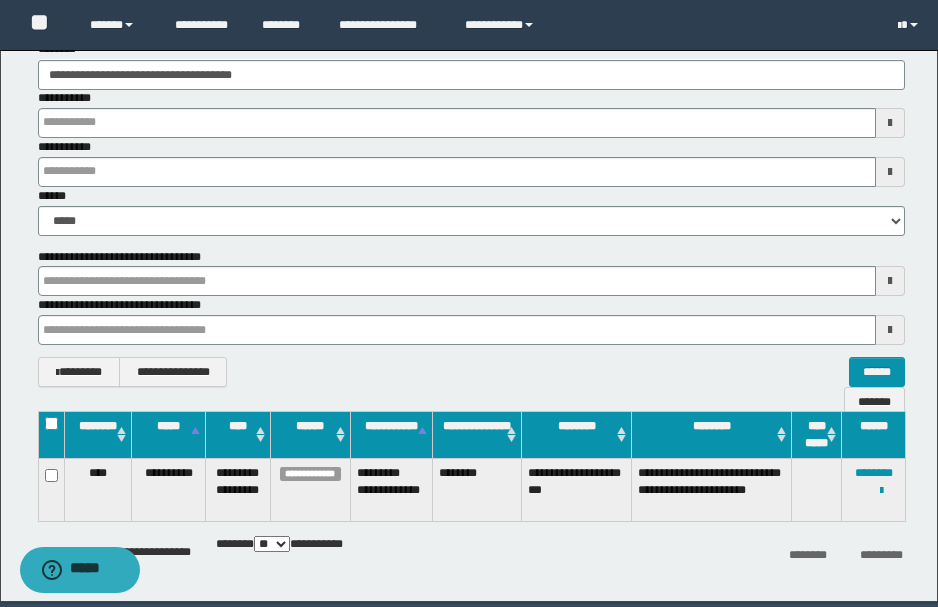 click on "**********" at bounding box center (471, 552) 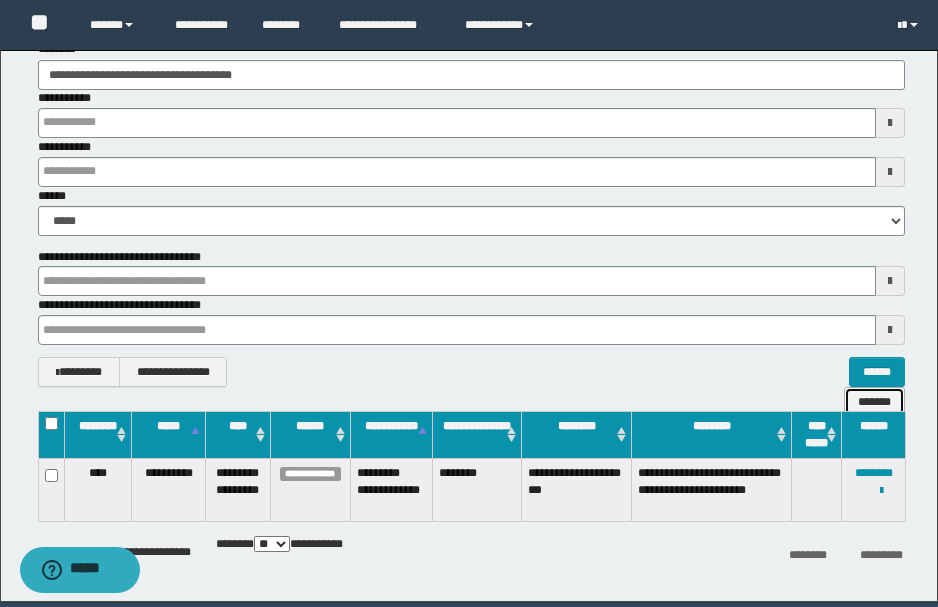drag, startPoint x: 882, startPoint y: 373, endPoint x: 870, endPoint y: 370, distance: 12.369317 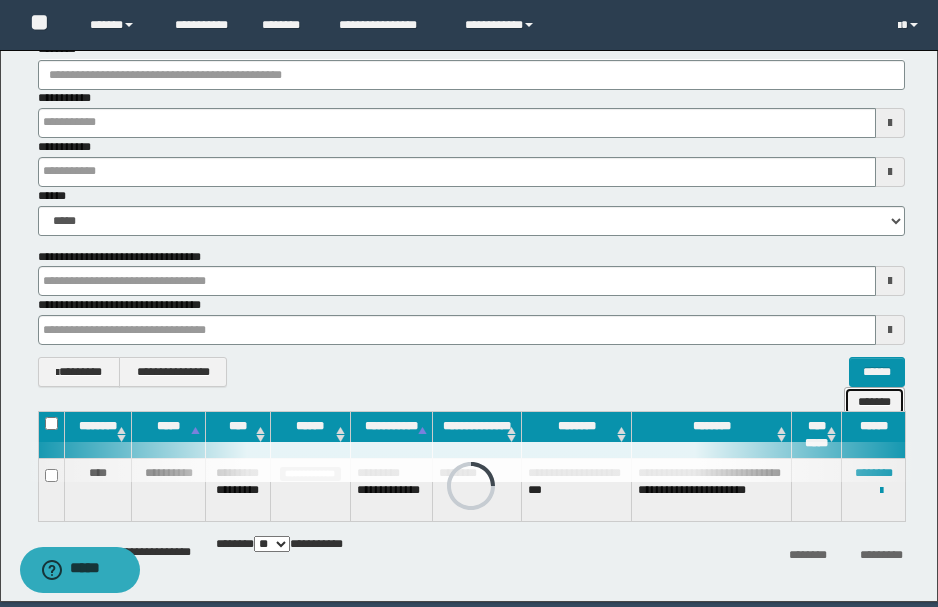 scroll, scrollTop: 0, scrollLeft: 0, axis: both 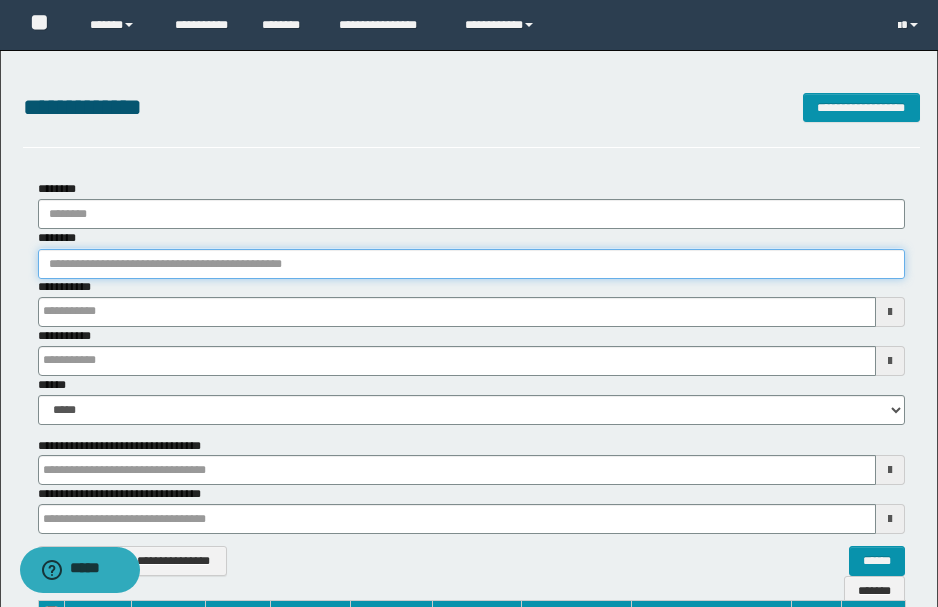 drag, startPoint x: 152, startPoint y: 261, endPoint x: 169, endPoint y: 281, distance: 26.24881 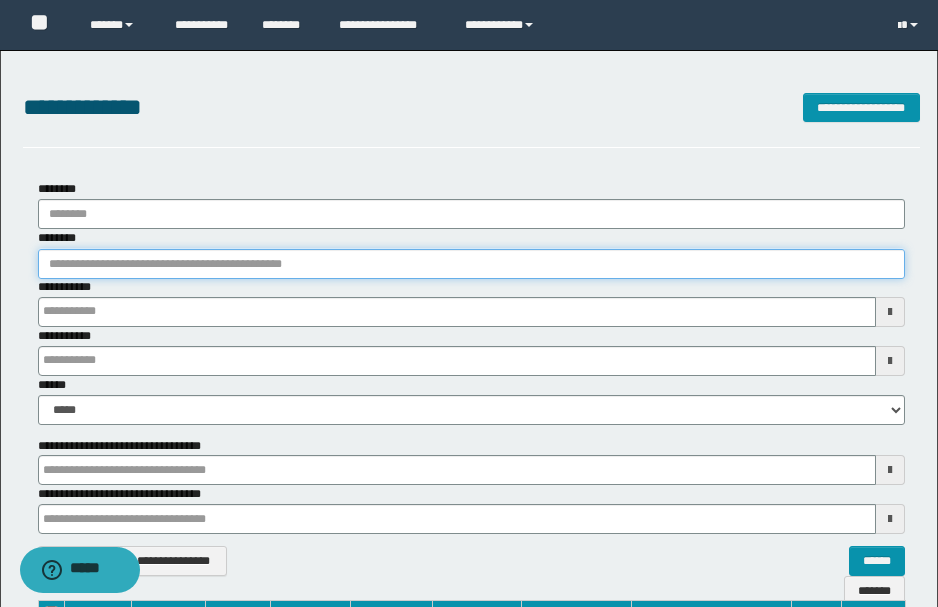 paste on "**********" 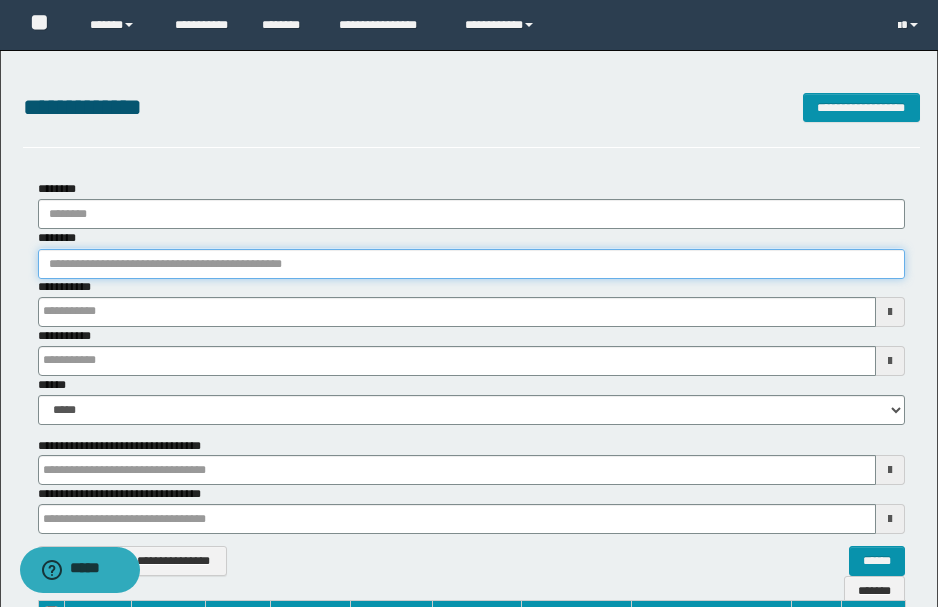 type on "**********" 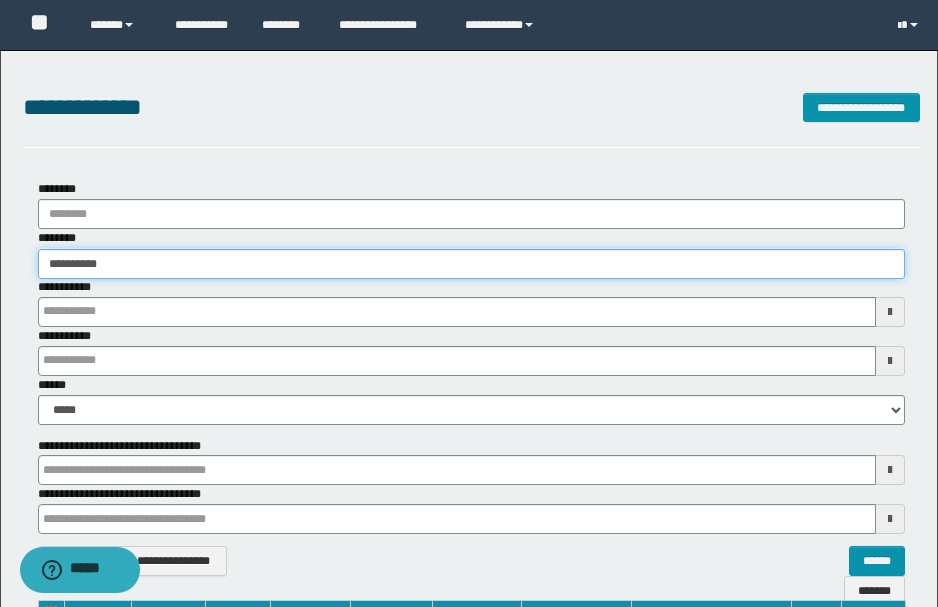 type on "**********" 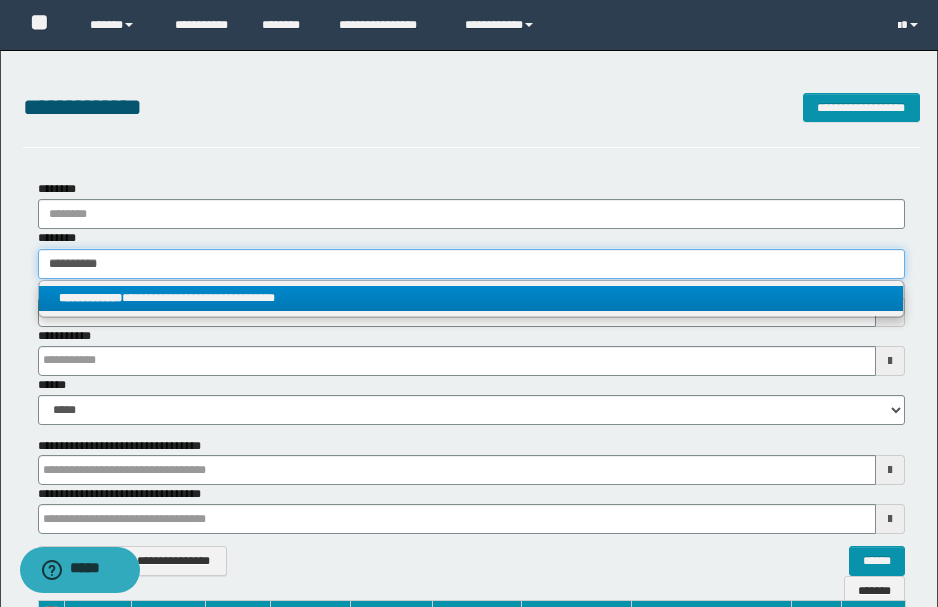 type on "**********" 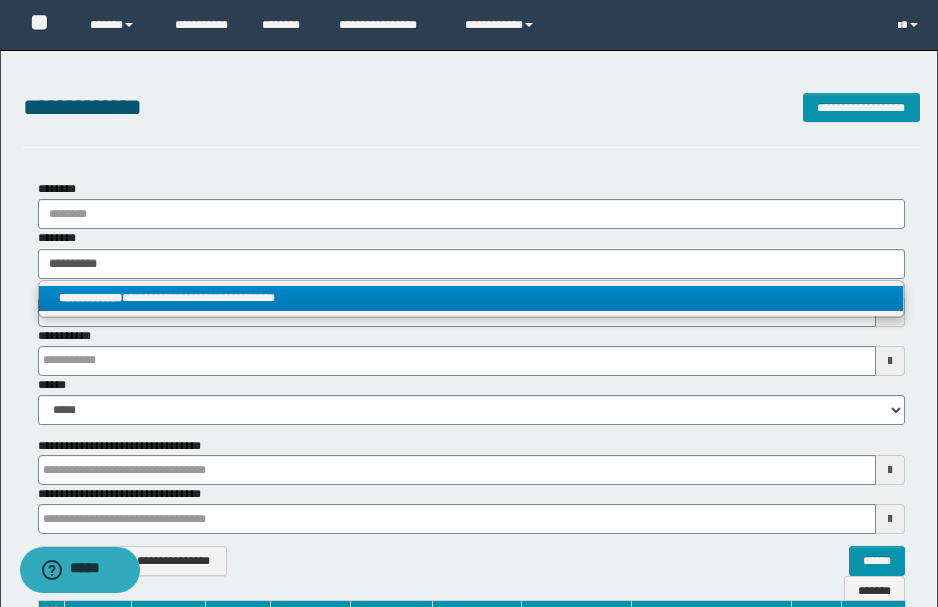 click on "**********" at bounding box center (471, 298) 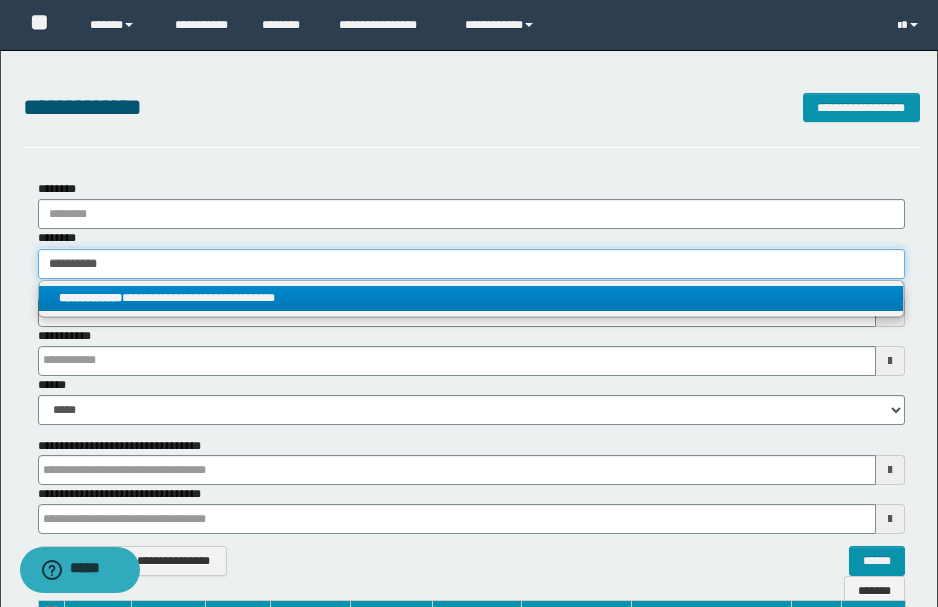 type 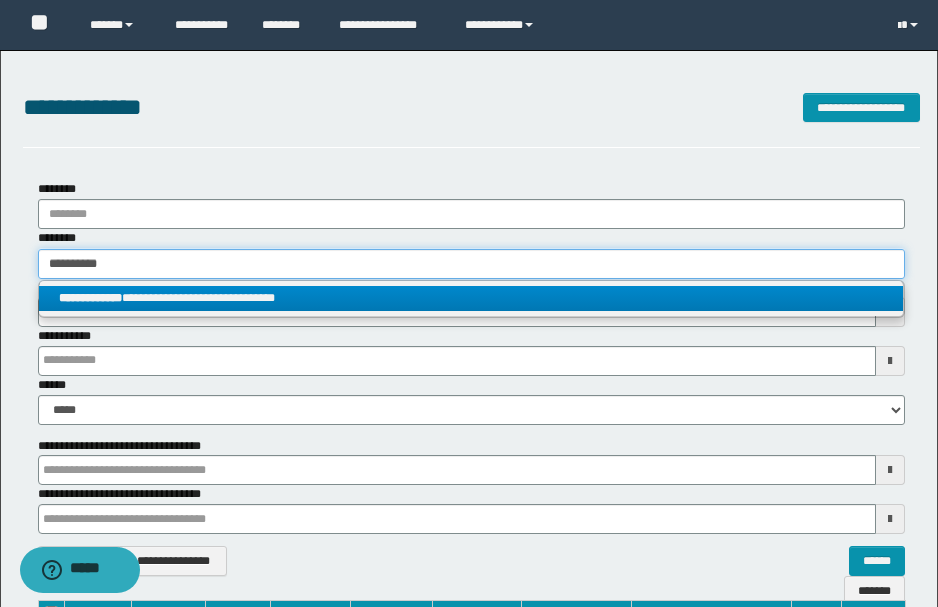 type on "**********" 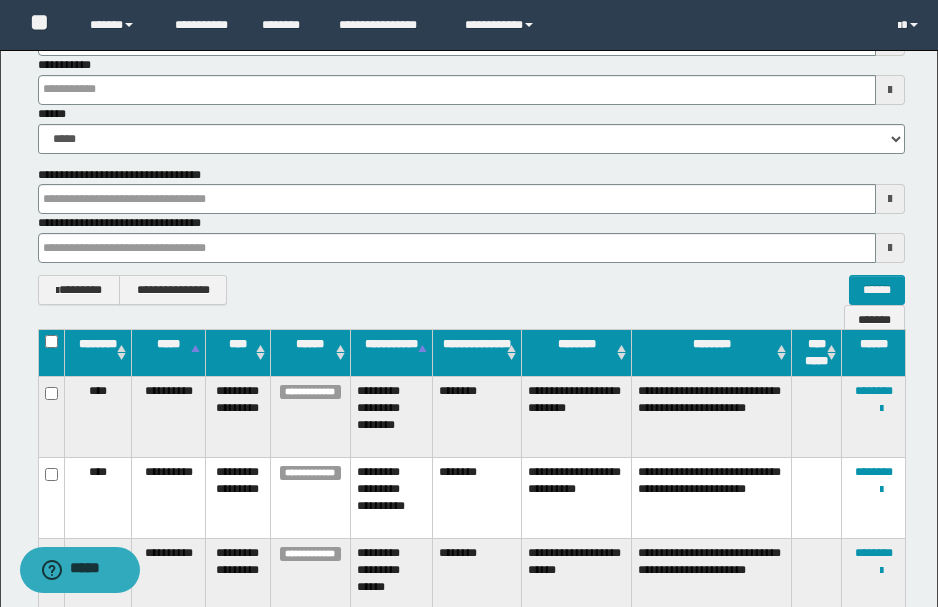 scroll, scrollTop: 262, scrollLeft: 0, axis: vertical 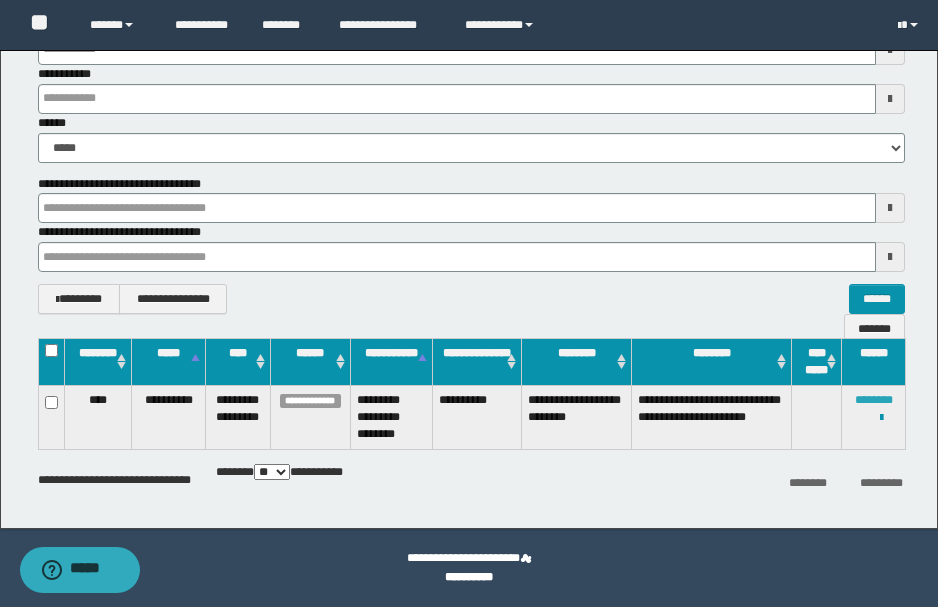 click on "********" at bounding box center (874, 400) 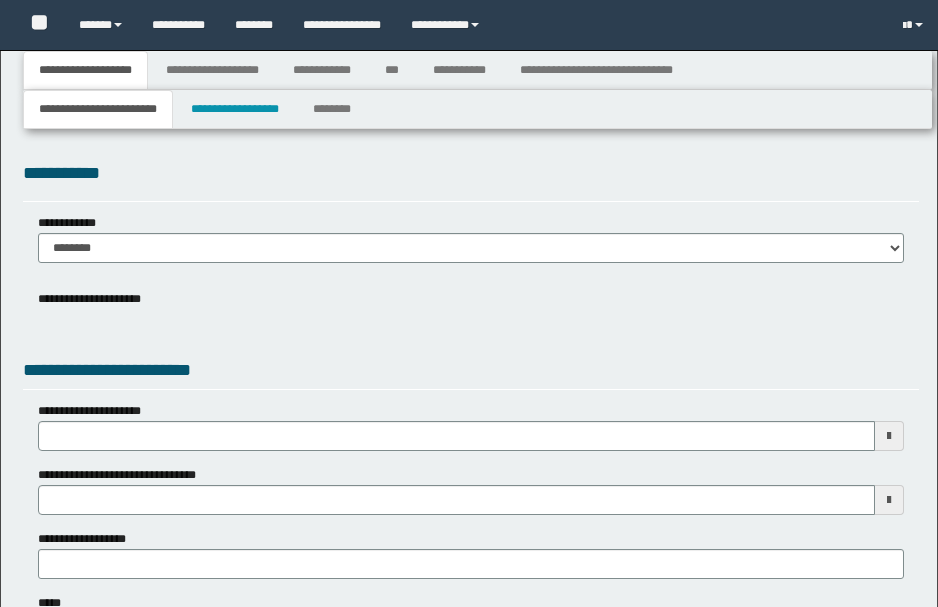 type 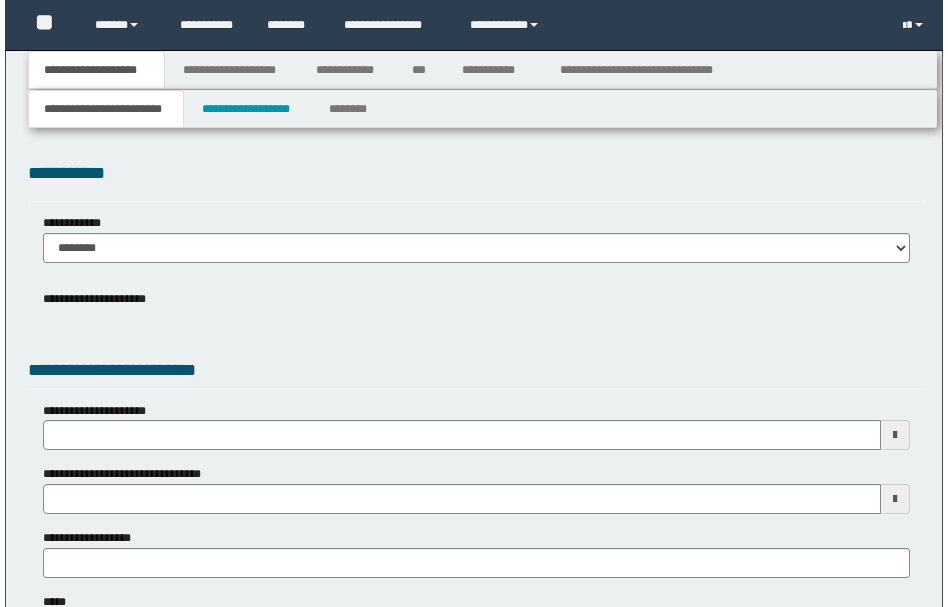 scroll, scrollTop: 0, scrollLeft: 0, axis: both 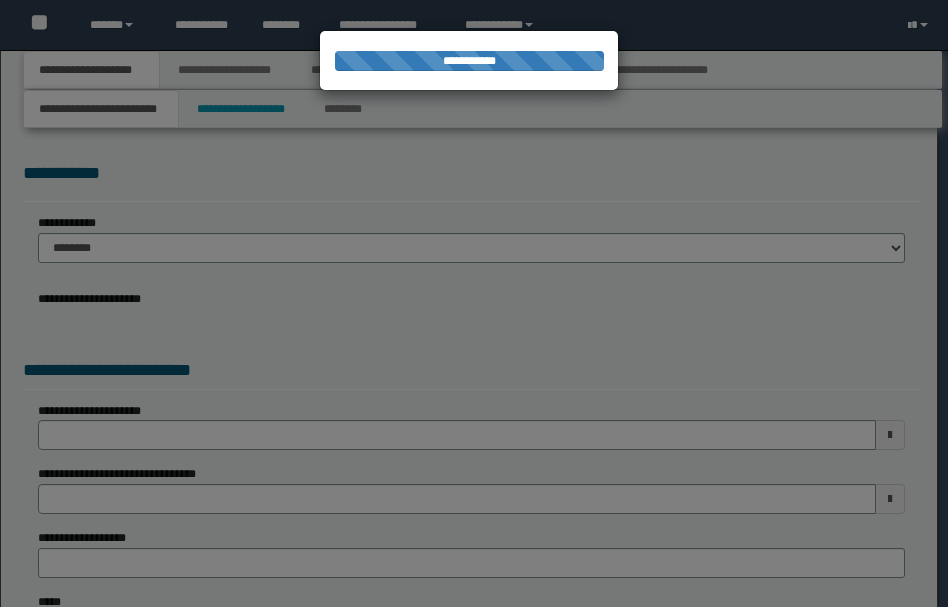 type on "**********" 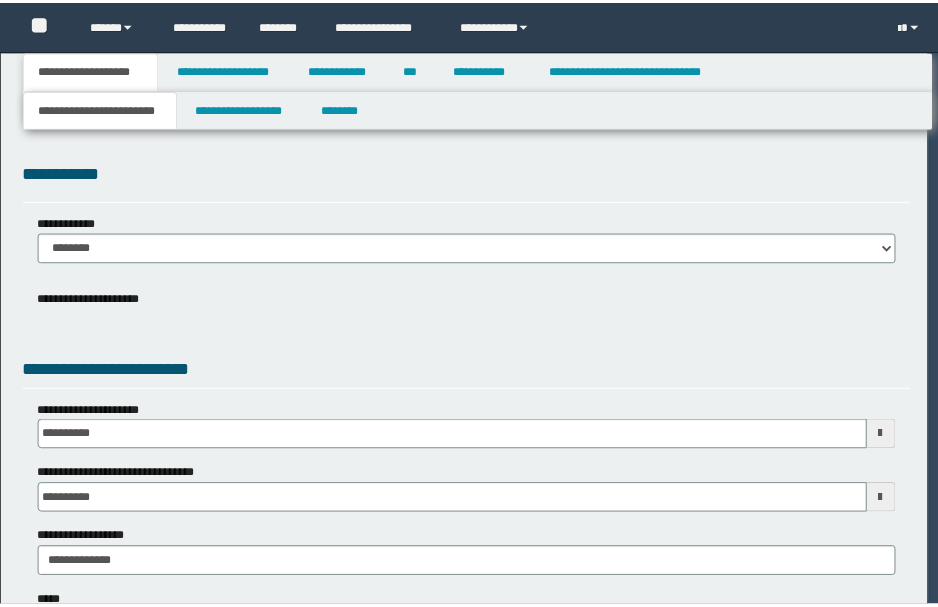 scroll, scrollTop: 0, scrollLeft: 0, axis: both 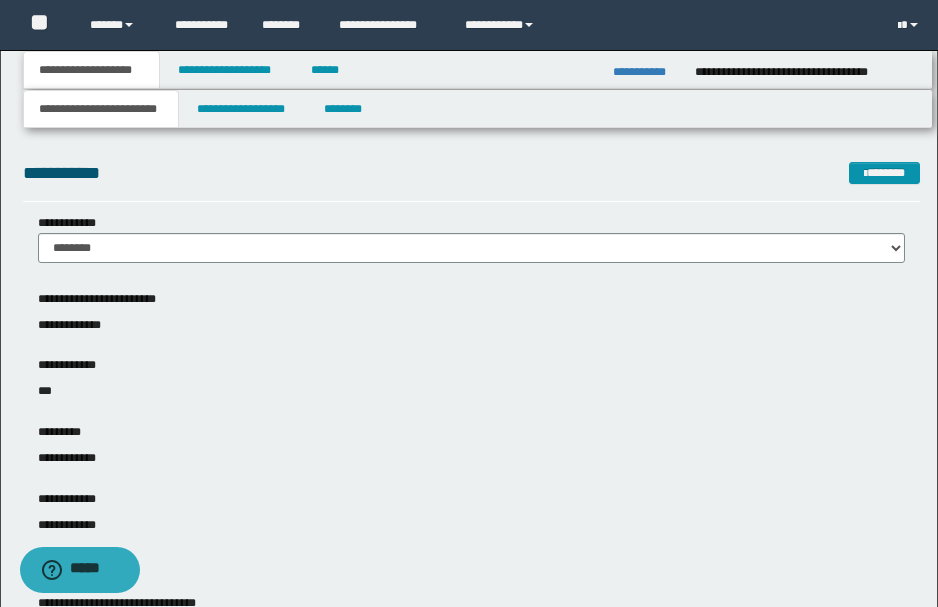 click on "**********" at bounding box center [471, 423] 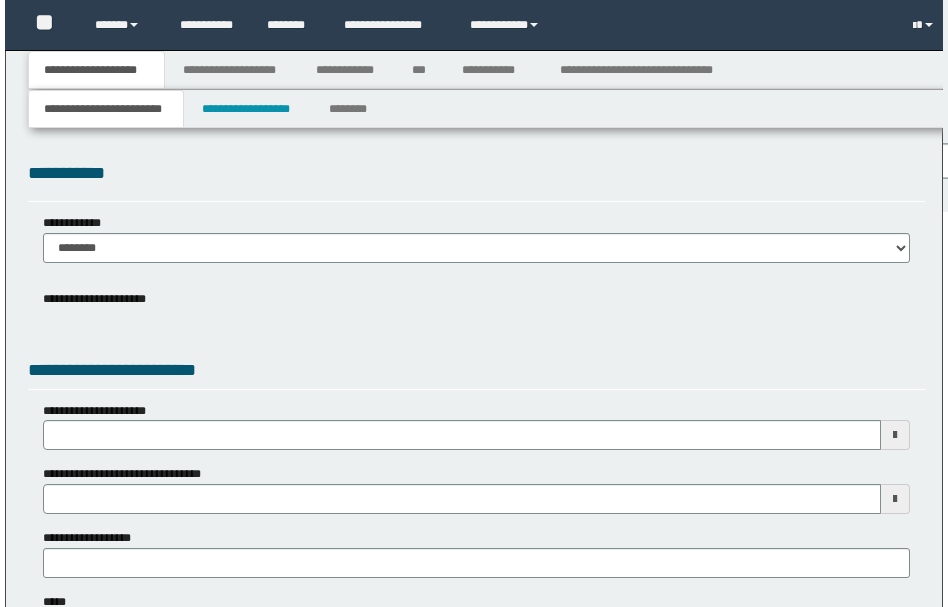scroll, scrollTop: 0, scrollLeft: 0, axis: both 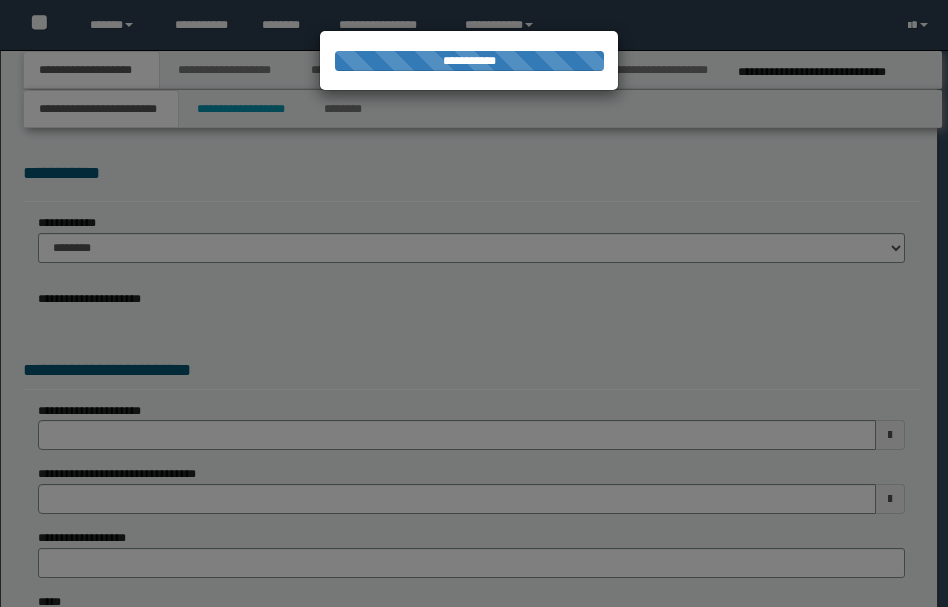 type on "**********" 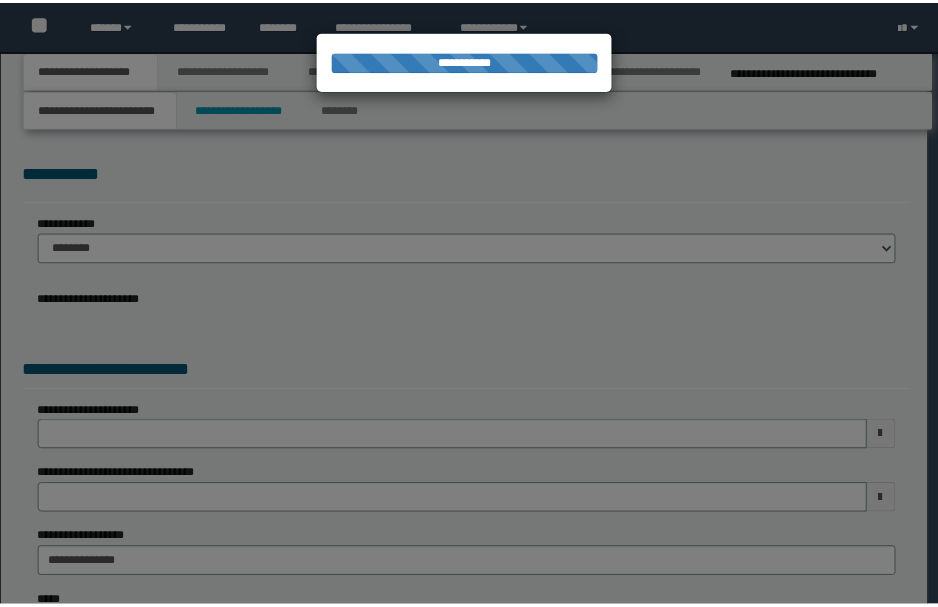 scroll, scrollTop: 0, scrollLeft: 0, axis: both 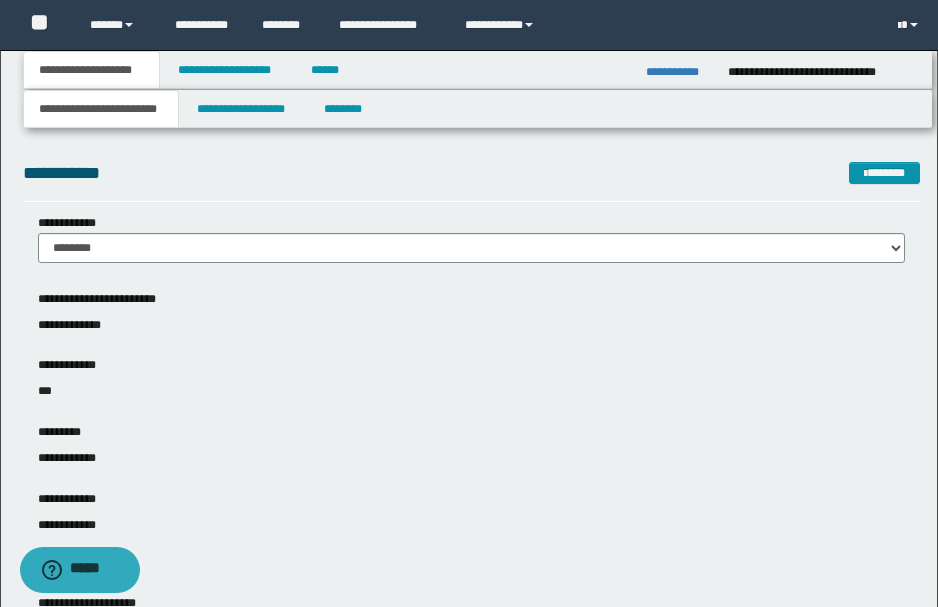 drag, startPoint x: 270, startPoint y: 422, endPoint x: 268, endPoint y: 390, distance: 32.06244 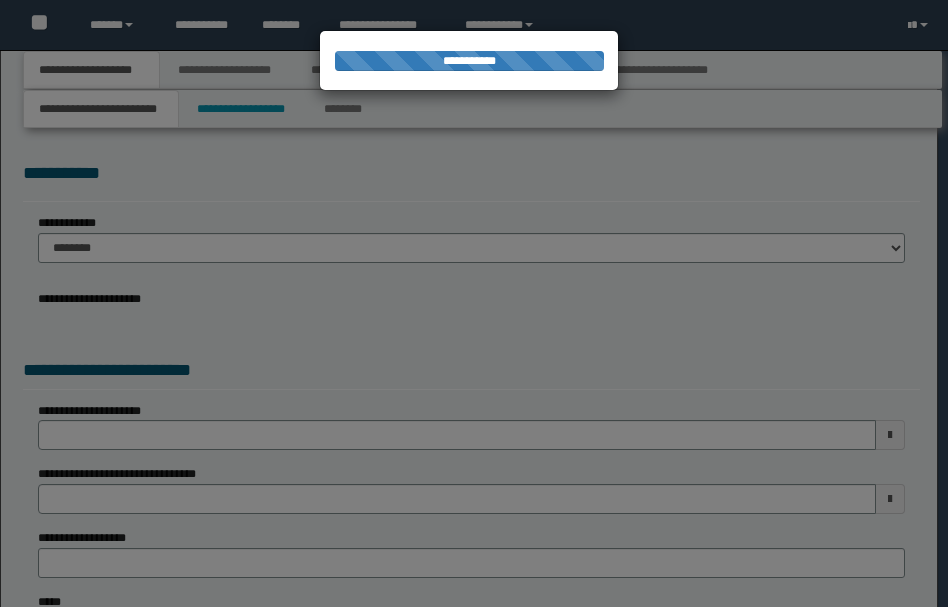 scroll, scrollTop: 0, scrollLeft: 0, axis: both 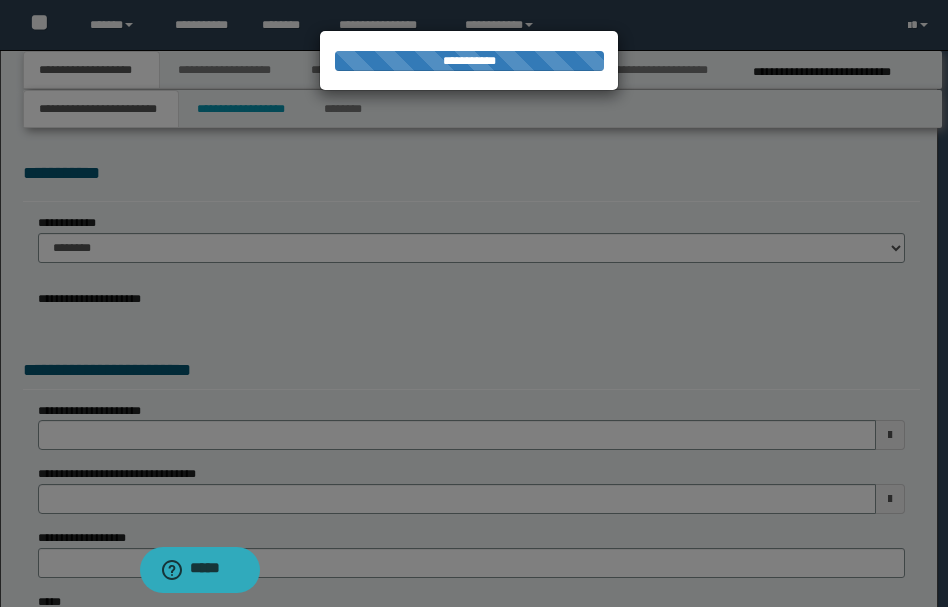type on "**********" 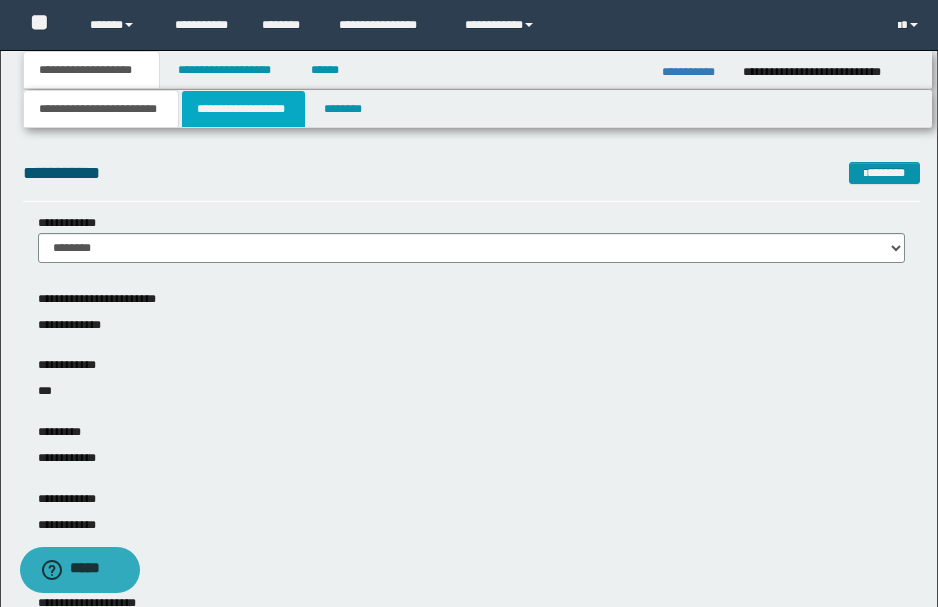 click on "**********" at bounding box center [243, 109] 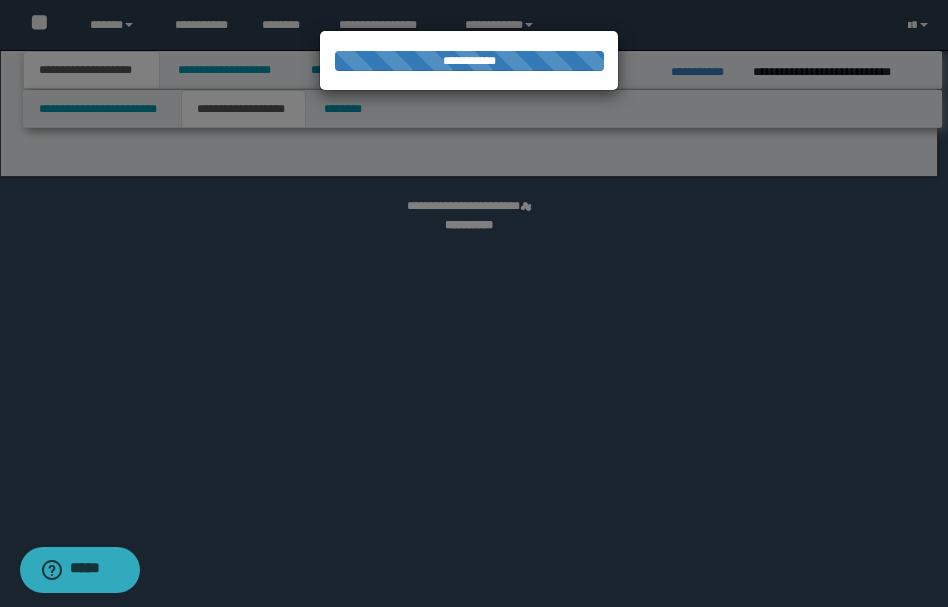 select on "*" 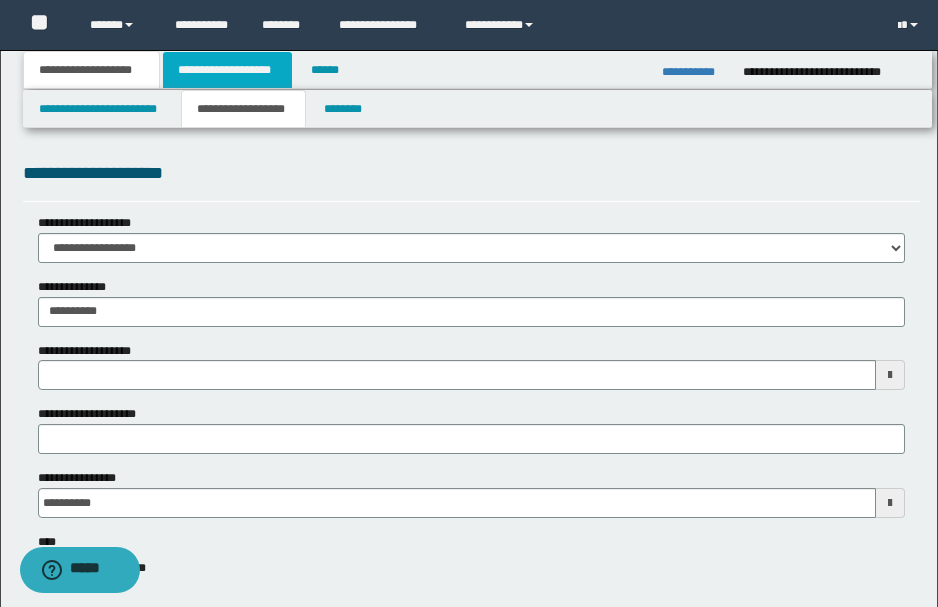click on "**********" at bounding box center (227, 70) 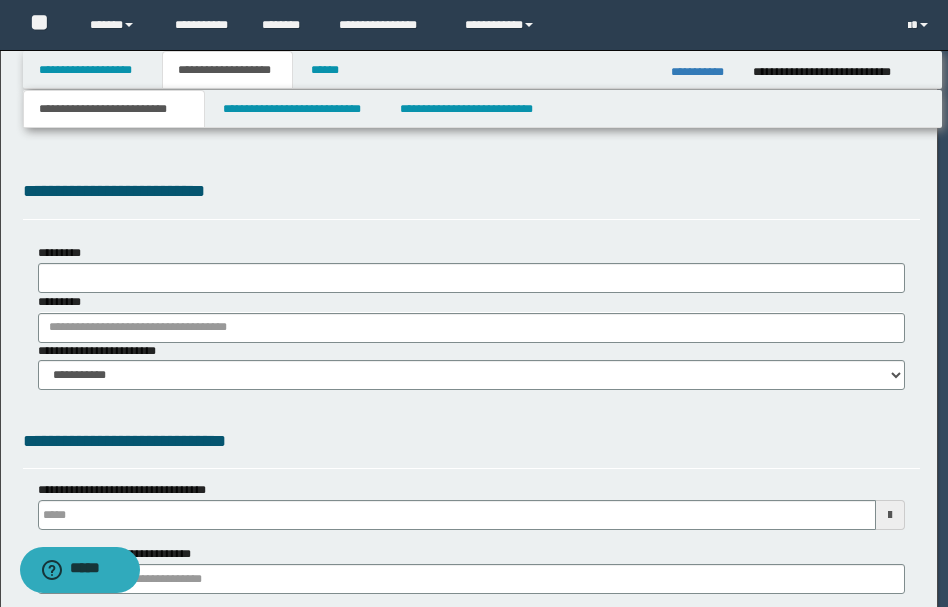 select on "*" 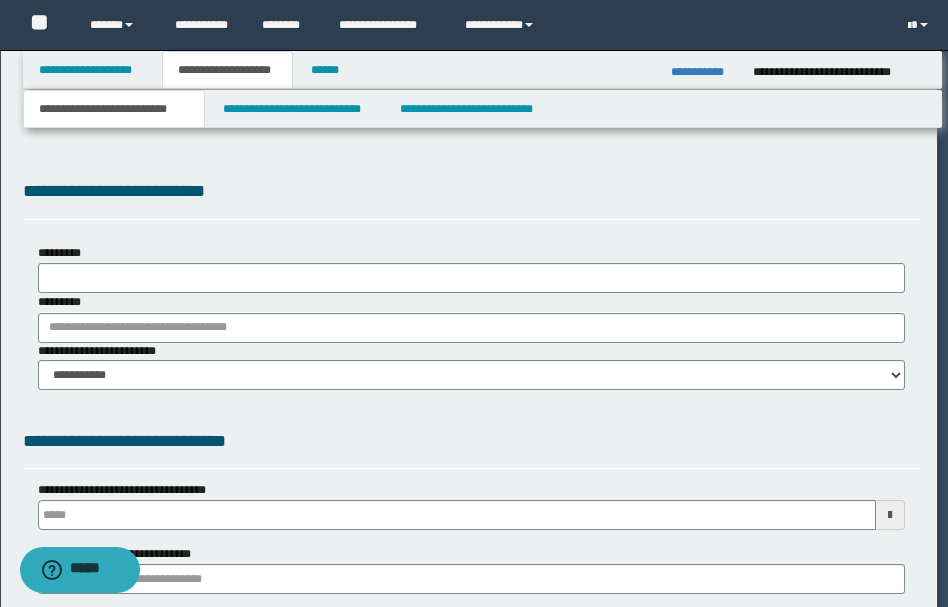 scroll, scrollTop: 0, scrollLeft: 0, axis: both 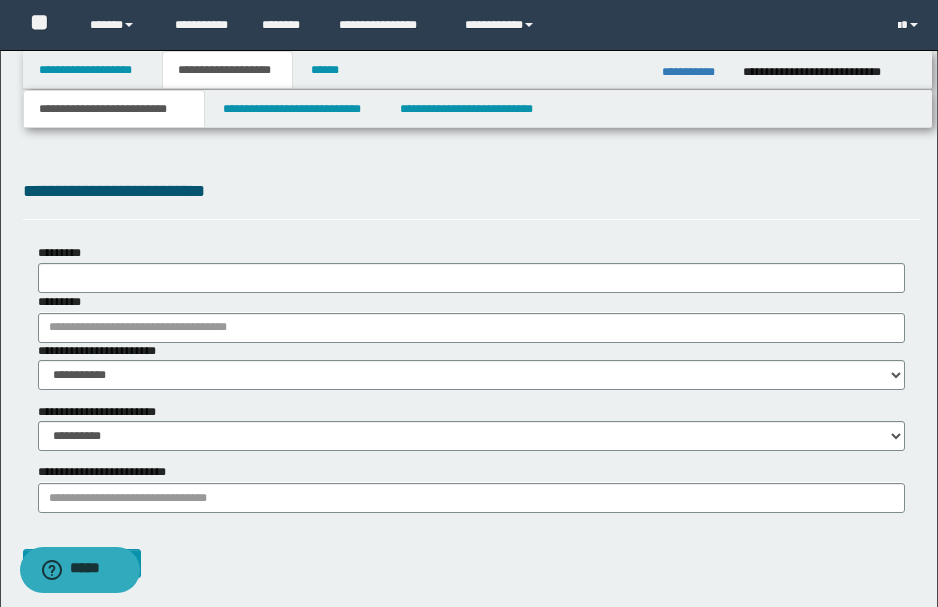 type 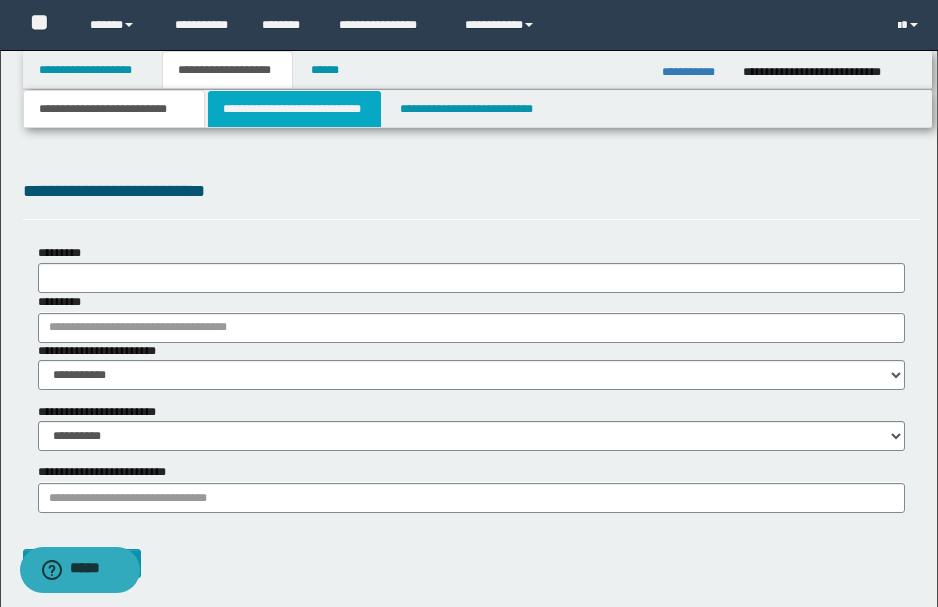 click on "**********" at bounding box center (294, 109) 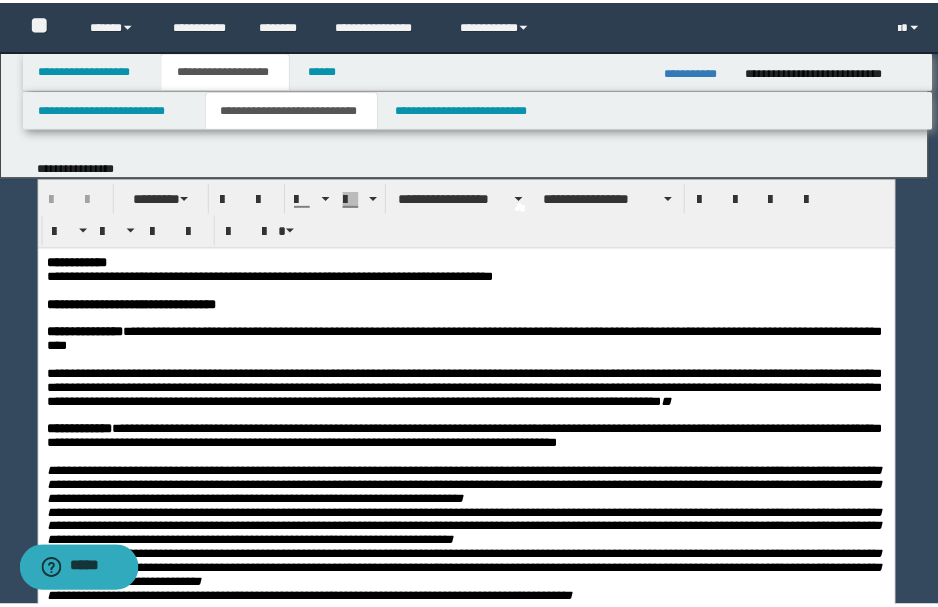 scroll, scrollTop: 0, scrollLeft: 0, axis: both 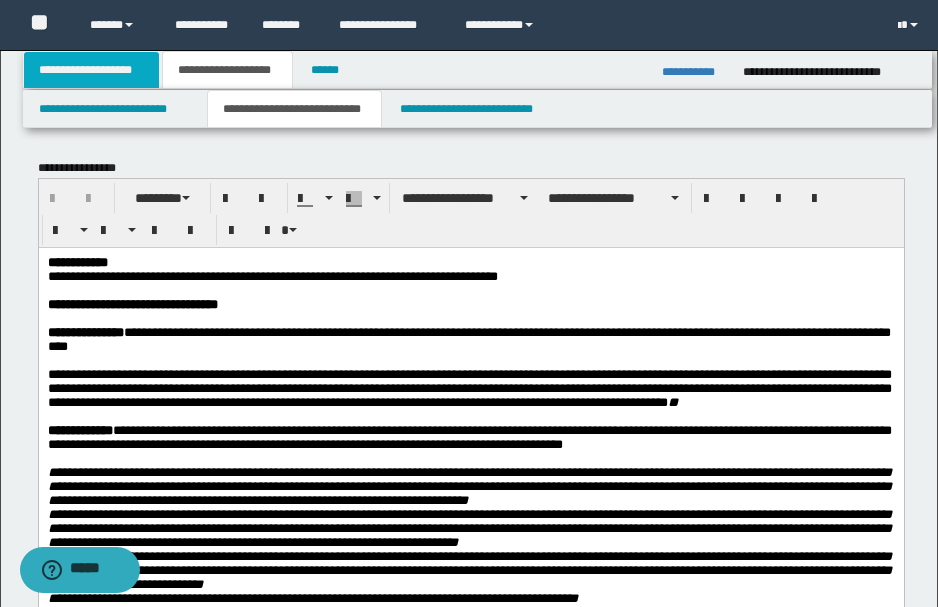 click on "**********" at bounding box center (92, 70) 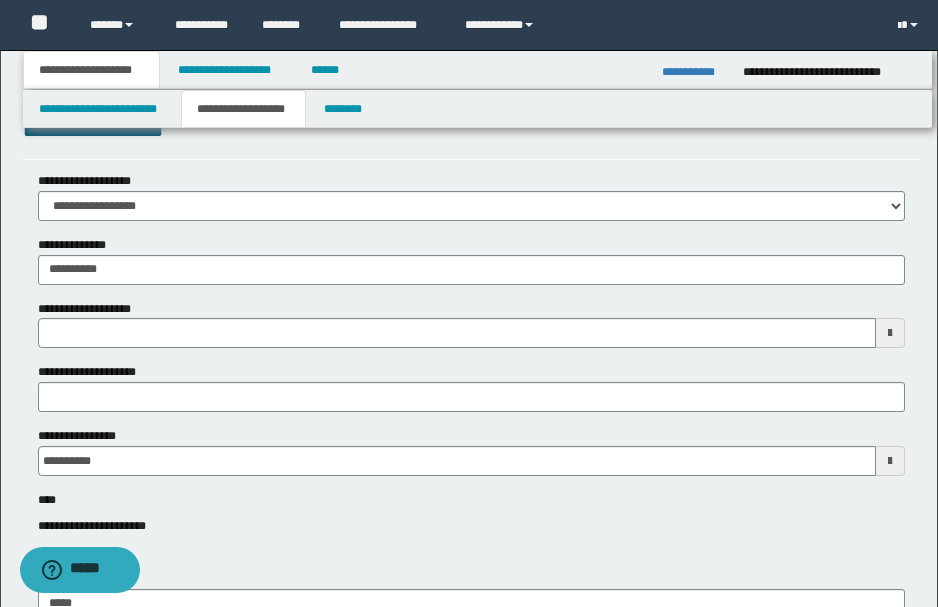 type 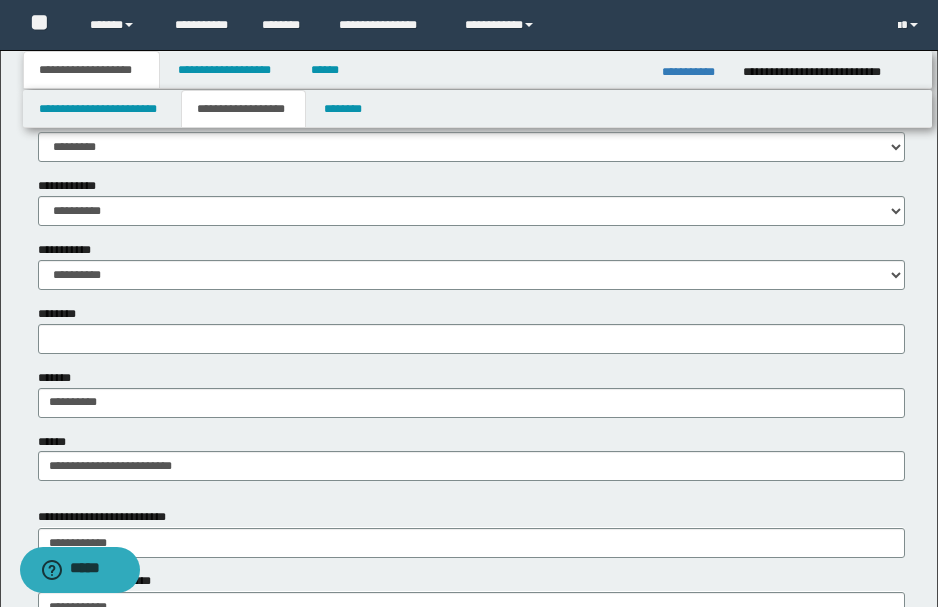 scroll, scrollTop: 733, scrollLeft: 0, axis: vertical 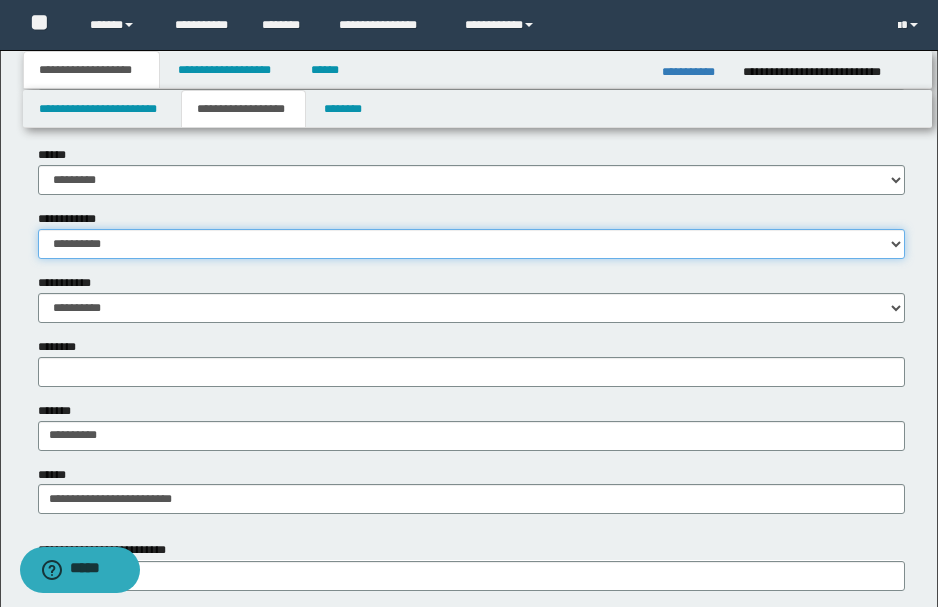 click on "**********" at bounding box center [471, 244] 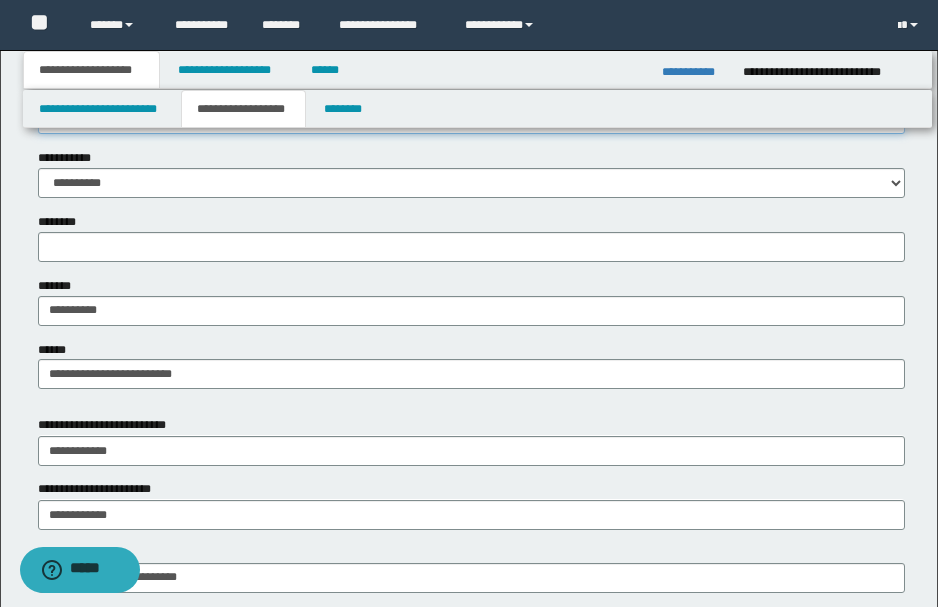 scroll, scrollTop: 866, scrollLeft: 0, axis: vertical 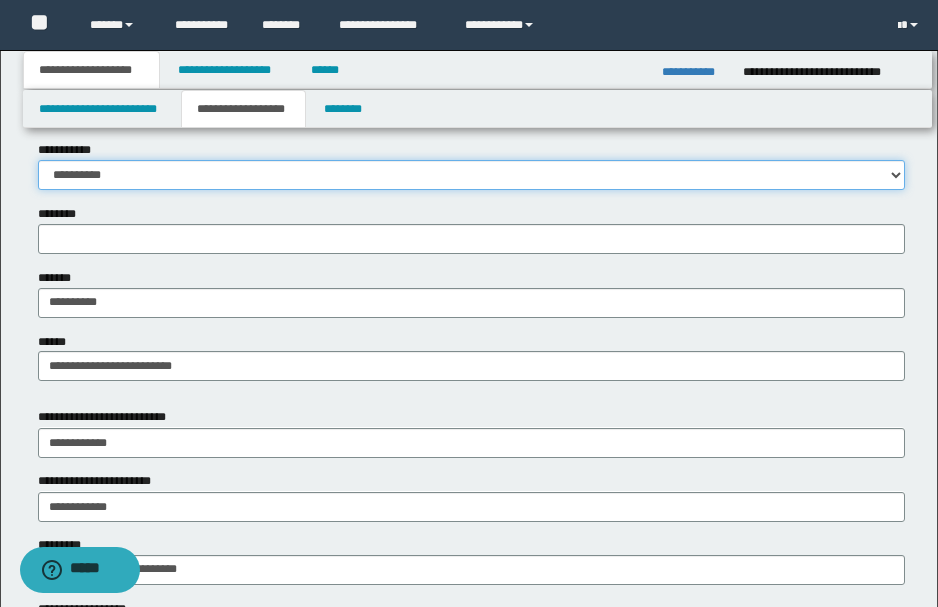 click on "**********" at bounding box center [471, 175] 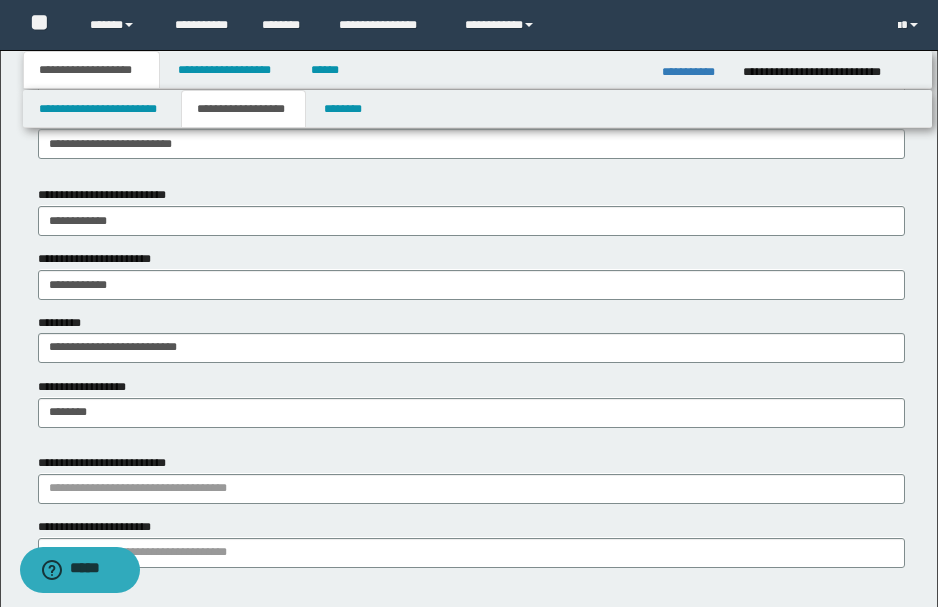 scroll, scrollTop: 1133, scrollLeft: 0, axis: vertical 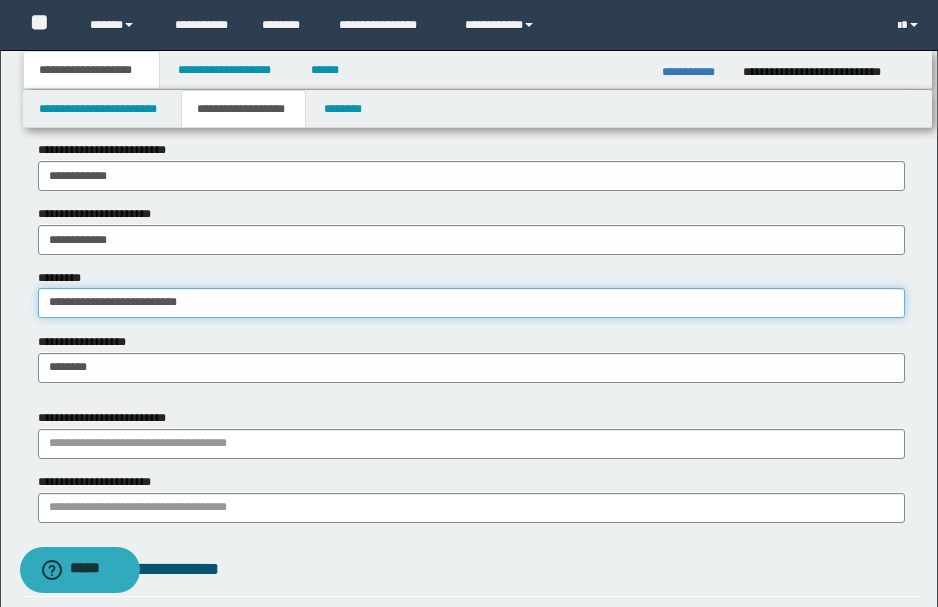 click on "**********" at bounding box center [471, 303] 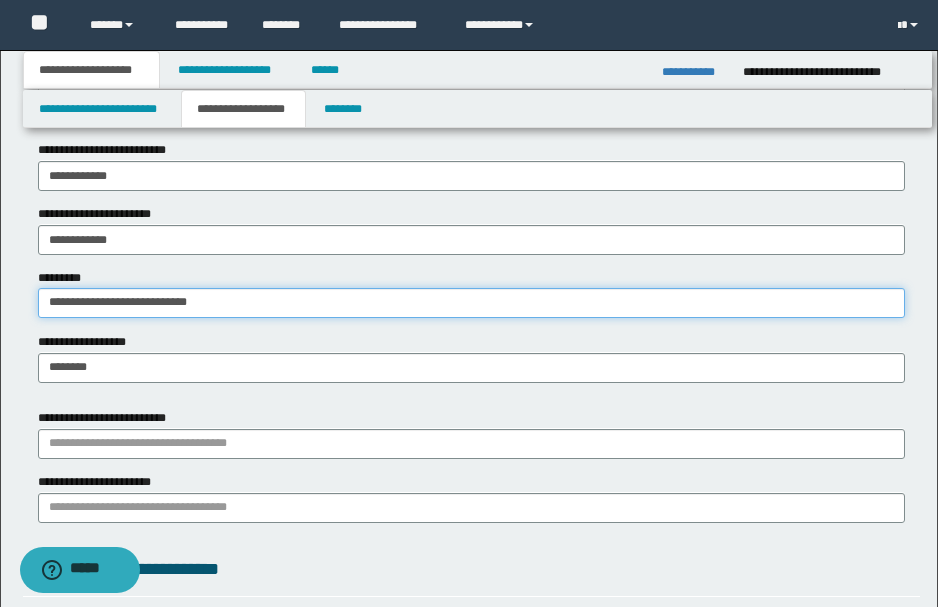 click on "**********" at bounding box center [471, 303] 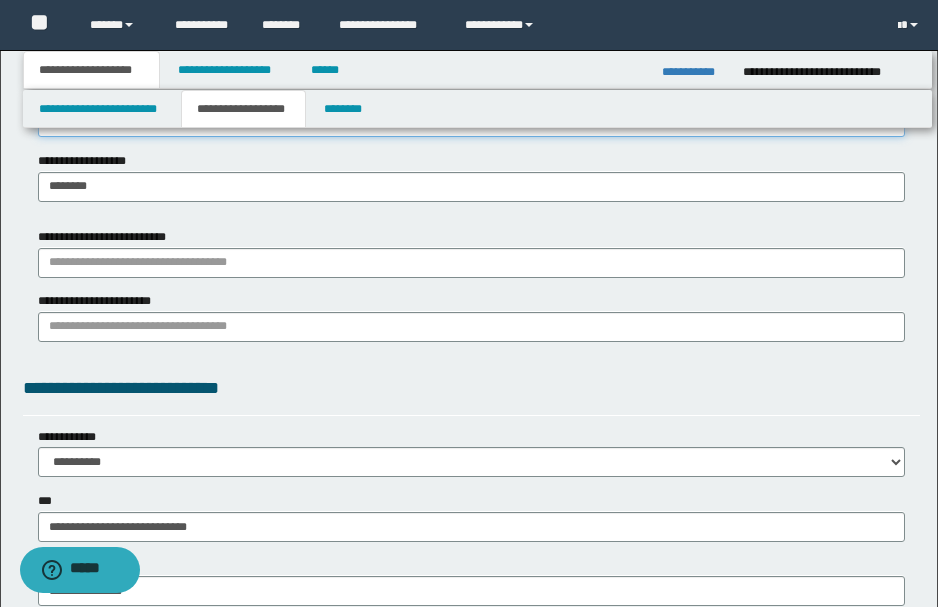 scroll, scrollTop: 1333, scrollLeft: 0, axis: vertical 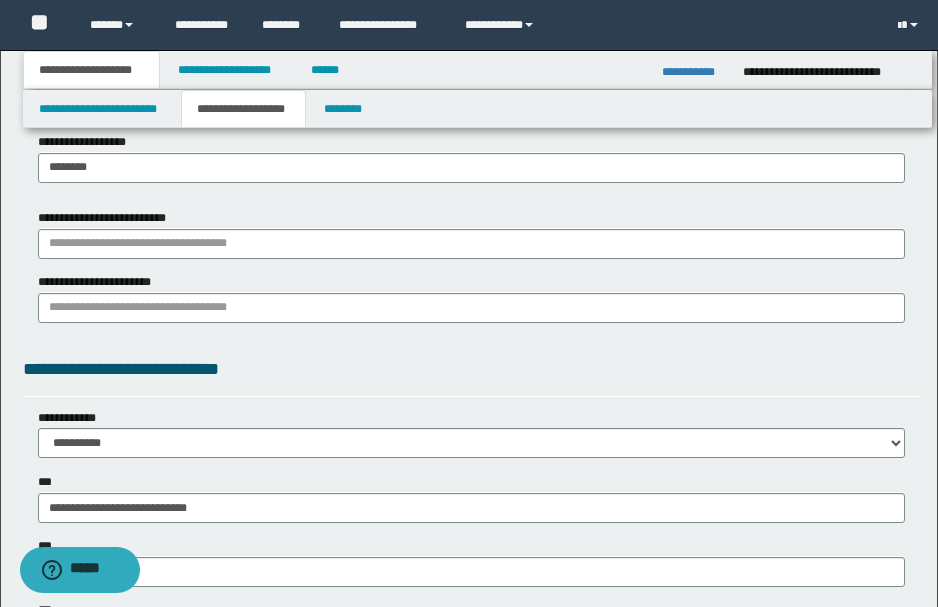 type on "**********" 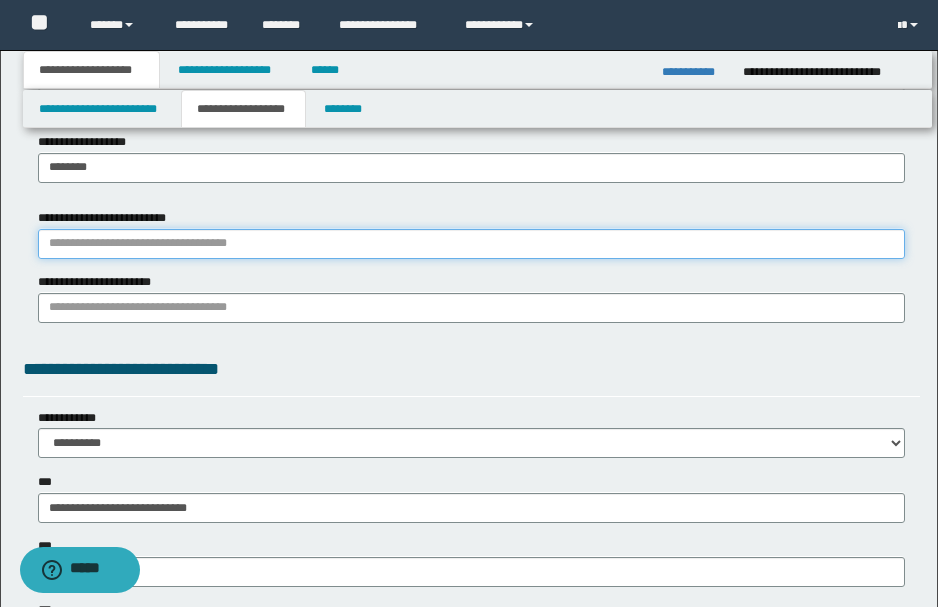 click on "**********" at bounding box center (471, 244) 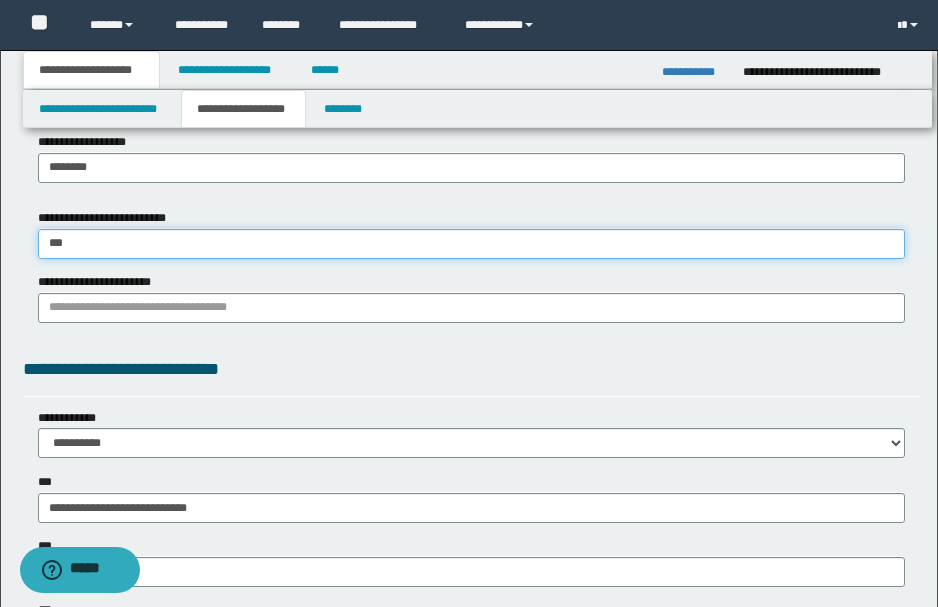 type on "****" 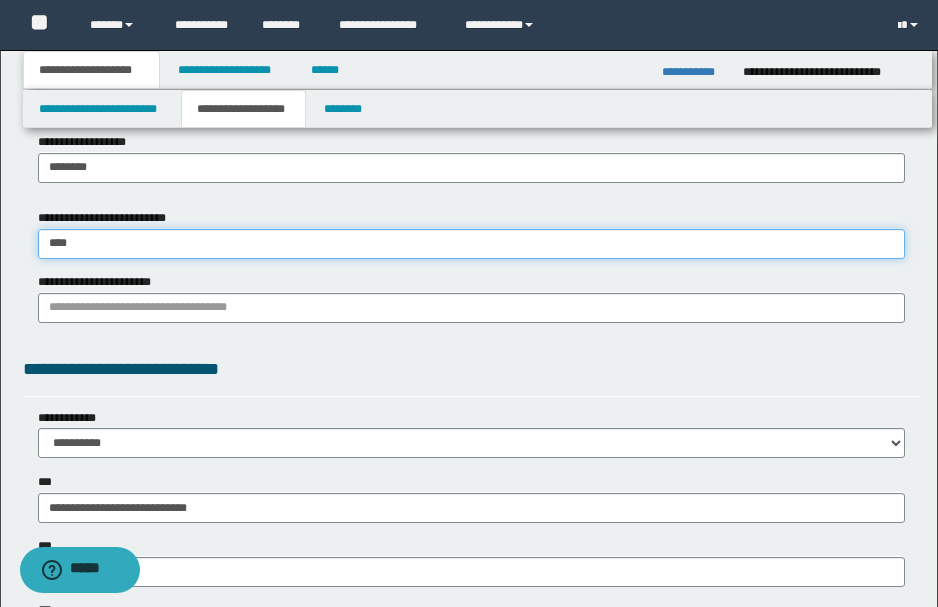 type on "**********" 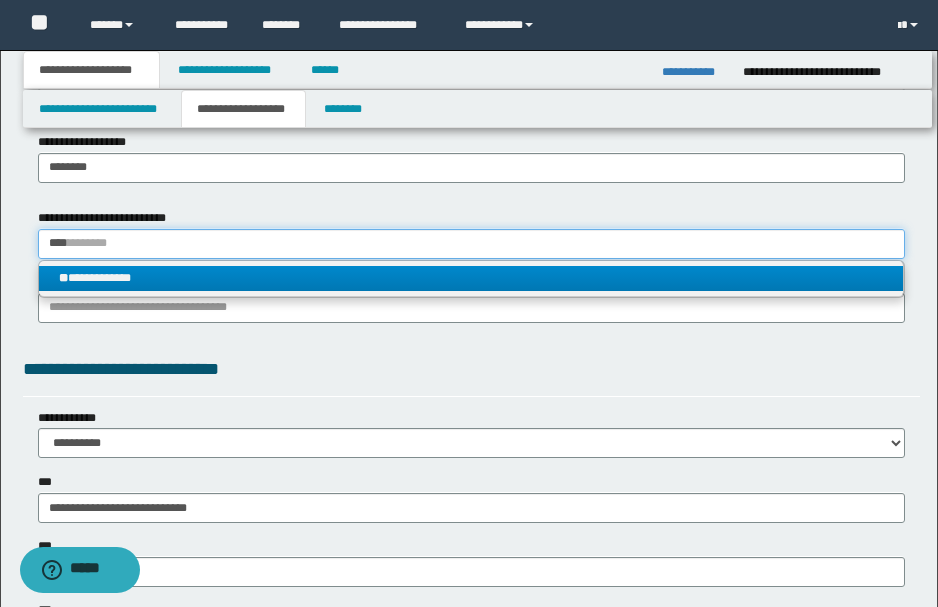 type on "****" 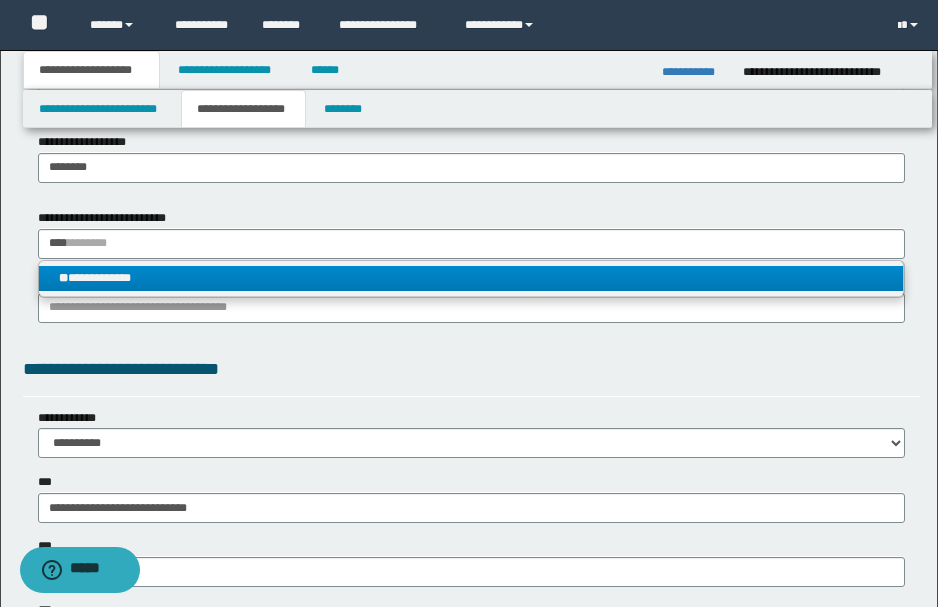type 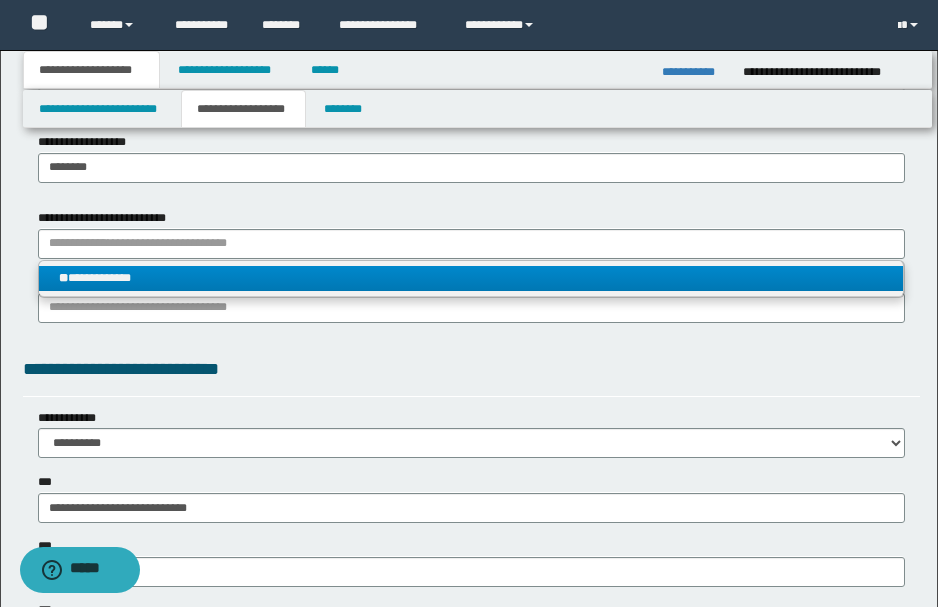 click on "**********" at bounding box center [471, 278] 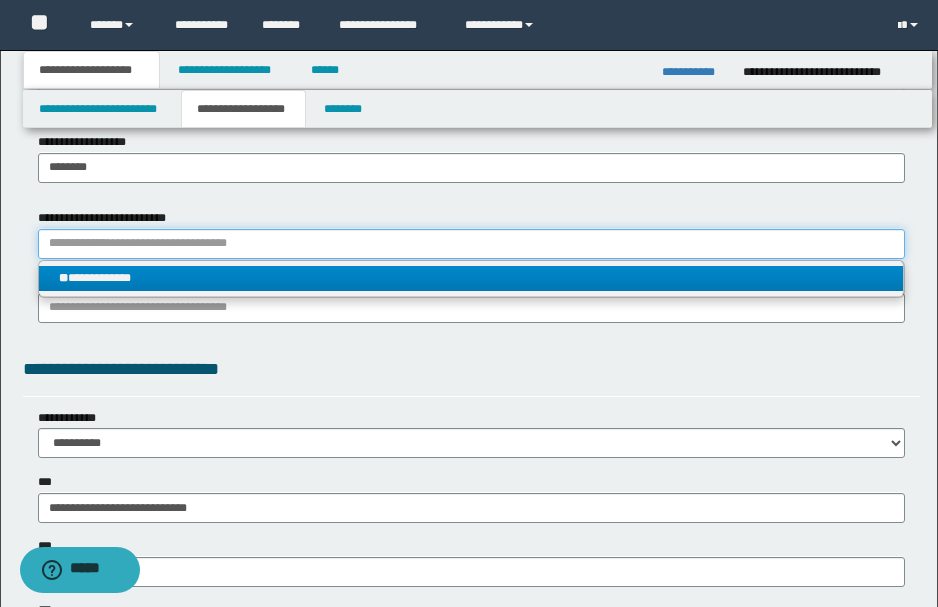 type 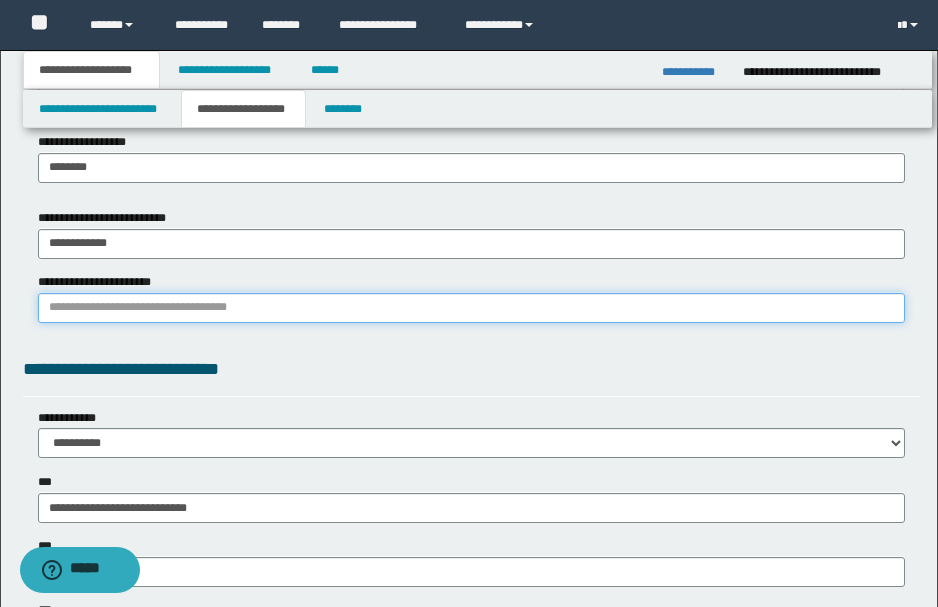 drag, startPoint x: 108, startPoint y: 304, endPoint x: 149, endPoint y: 313, distance: 41.976185 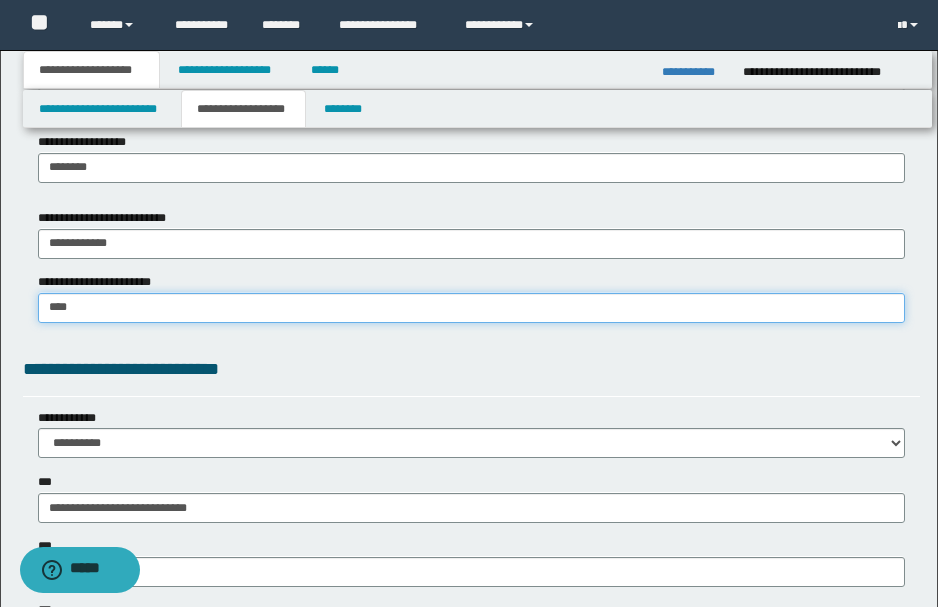 type on "*****" 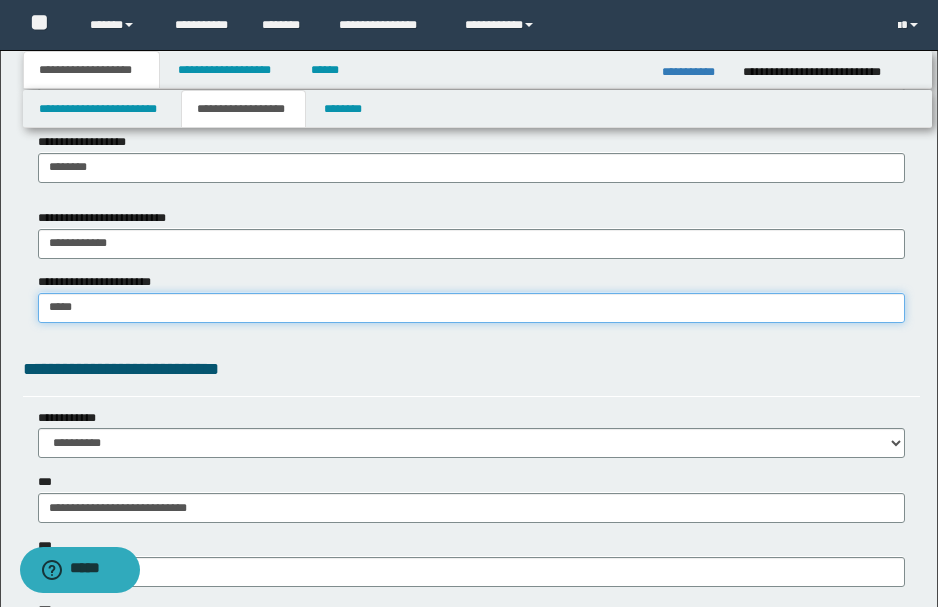 type on "*****" 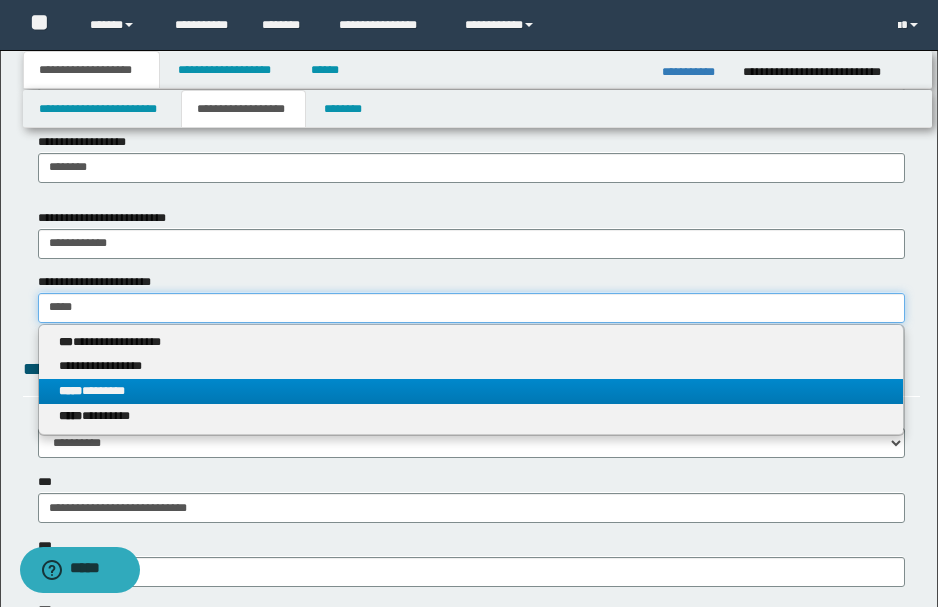 type on "*****" 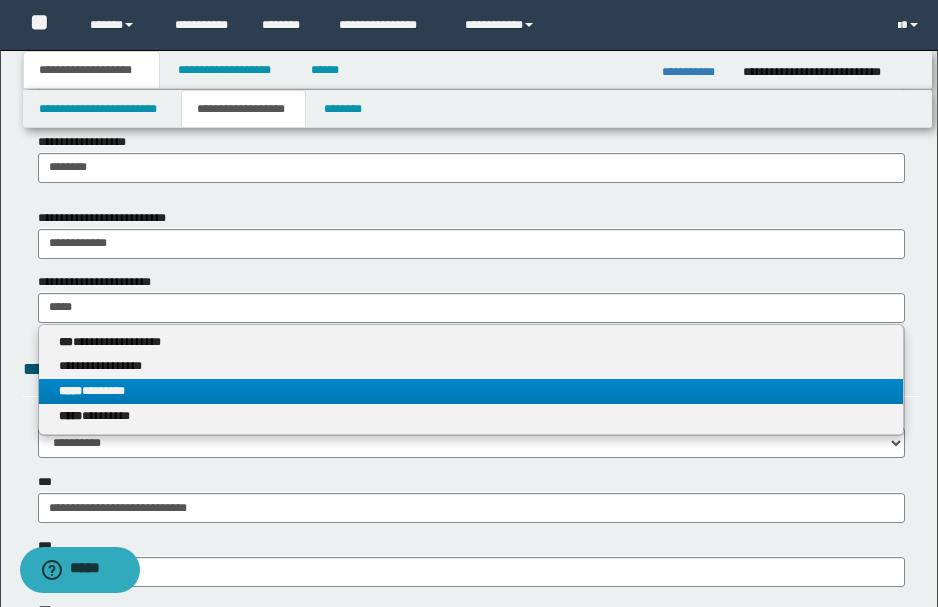 type 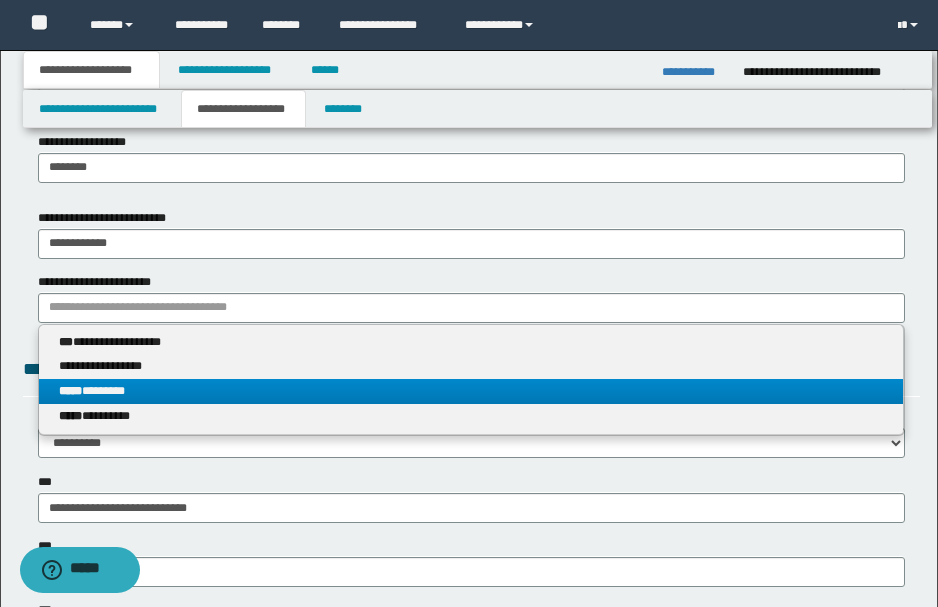 click on "***** ********" at bounding box center [471, 391] 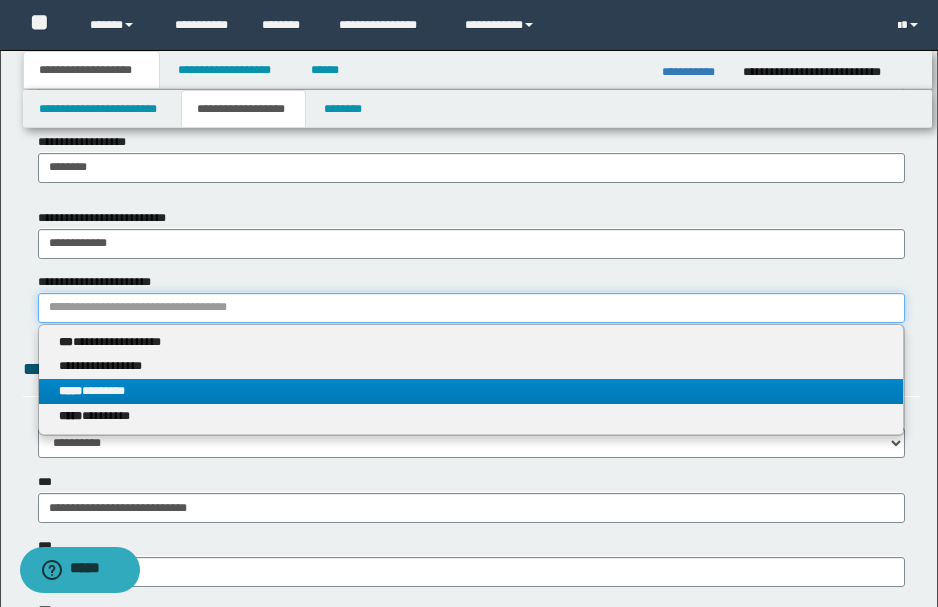 type 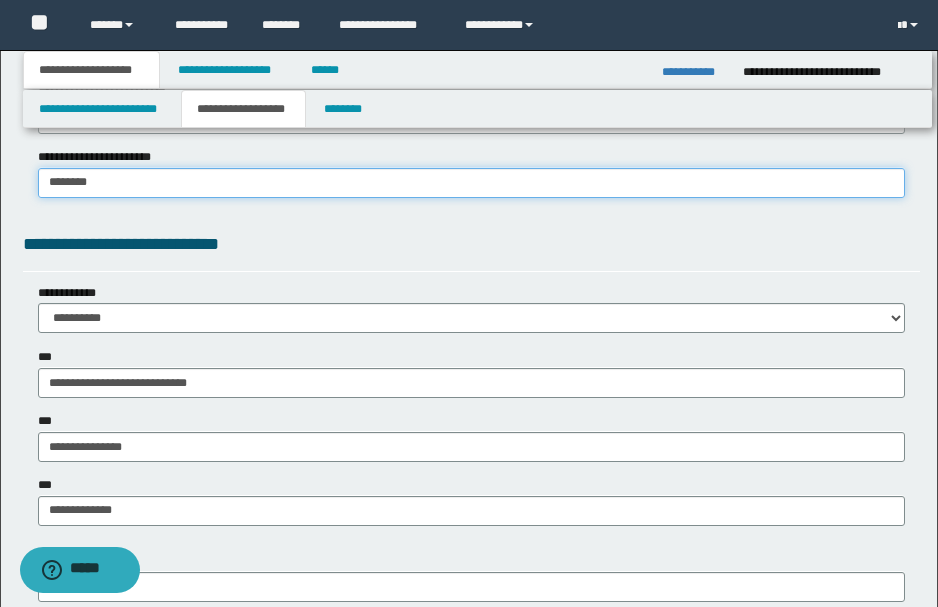 scroll, scrollTop: 1466, scrollLeft: 0, axis: vertical 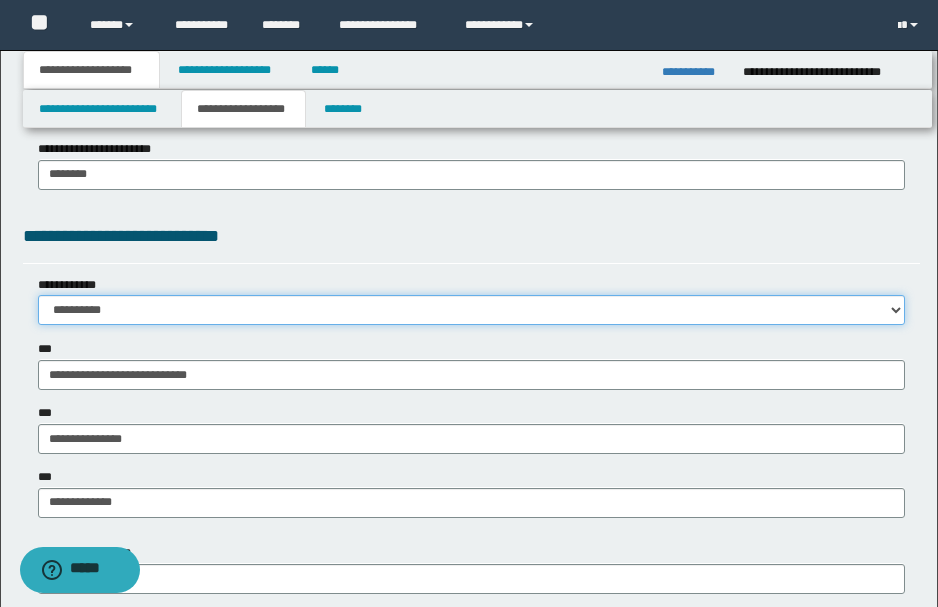 click on "**********" at bounding box center (471, 310) 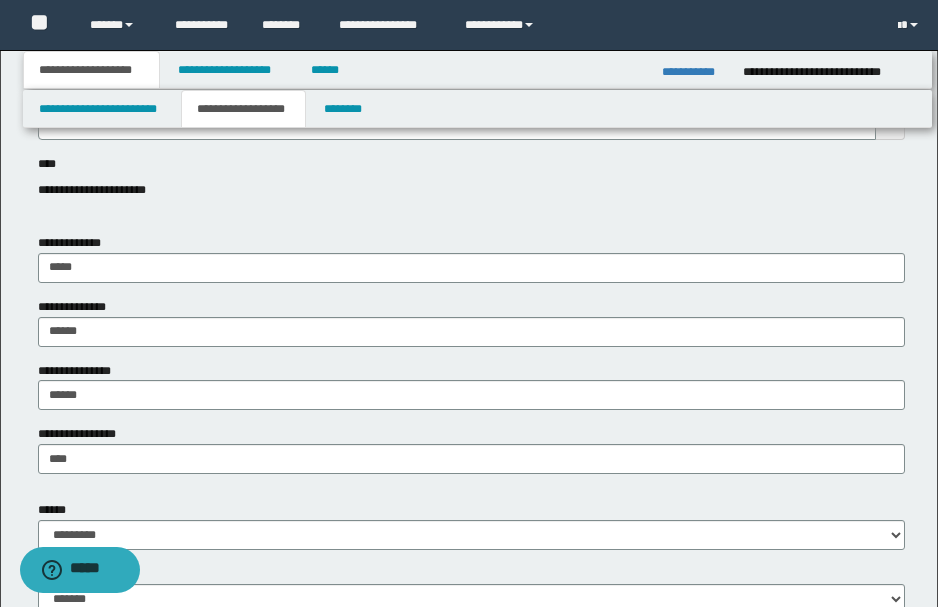 scroll, scrollTop: 133, scrollLeft: 0, axis: vertical 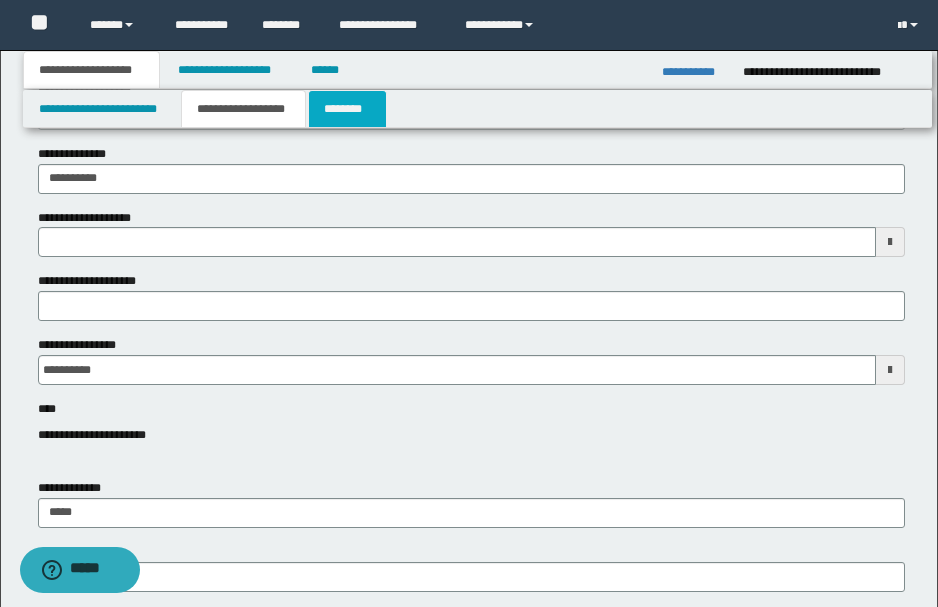 type 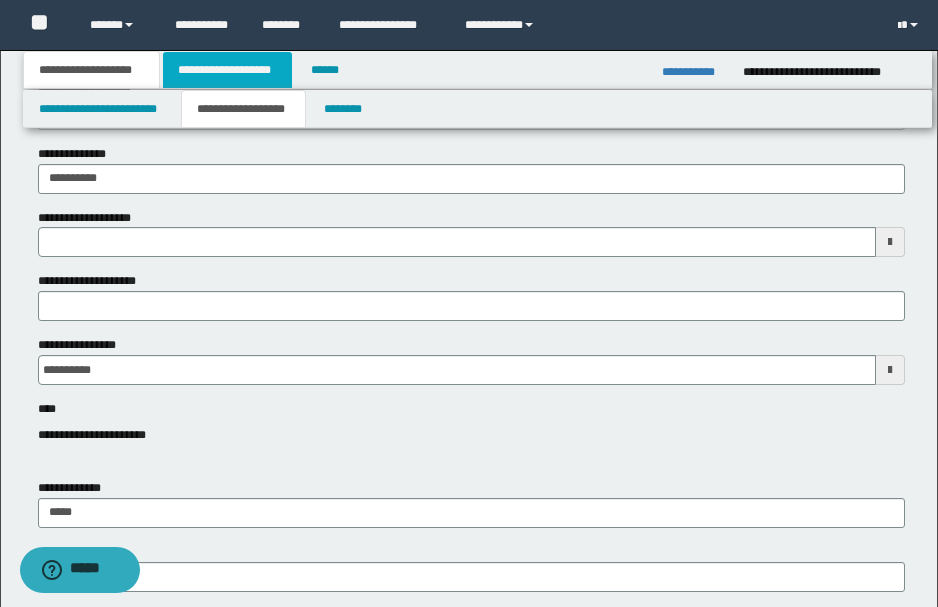 click on "**********" at bounding box center [227, 70] 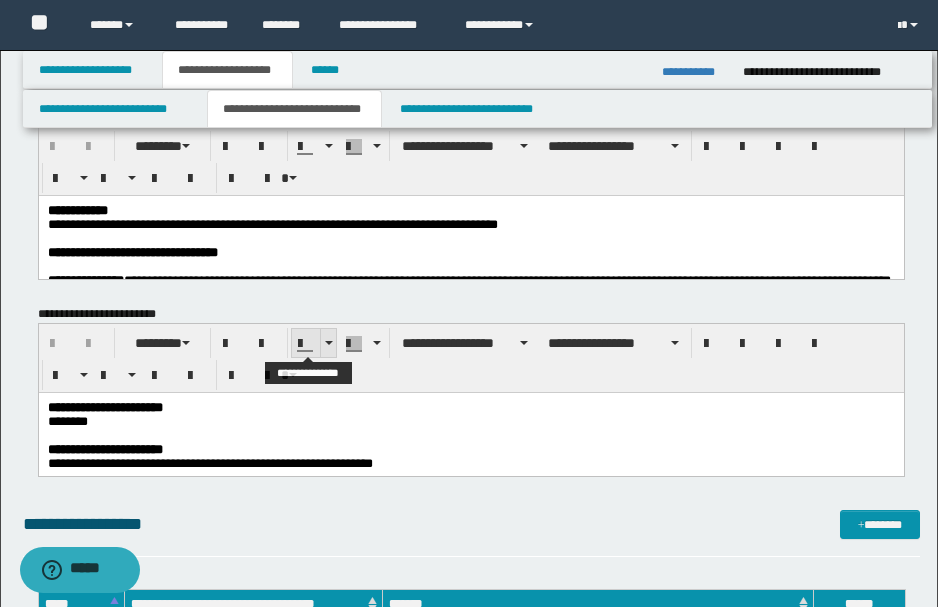 scroll, scrollTop: 0, scrollLeft: 0, axis: both 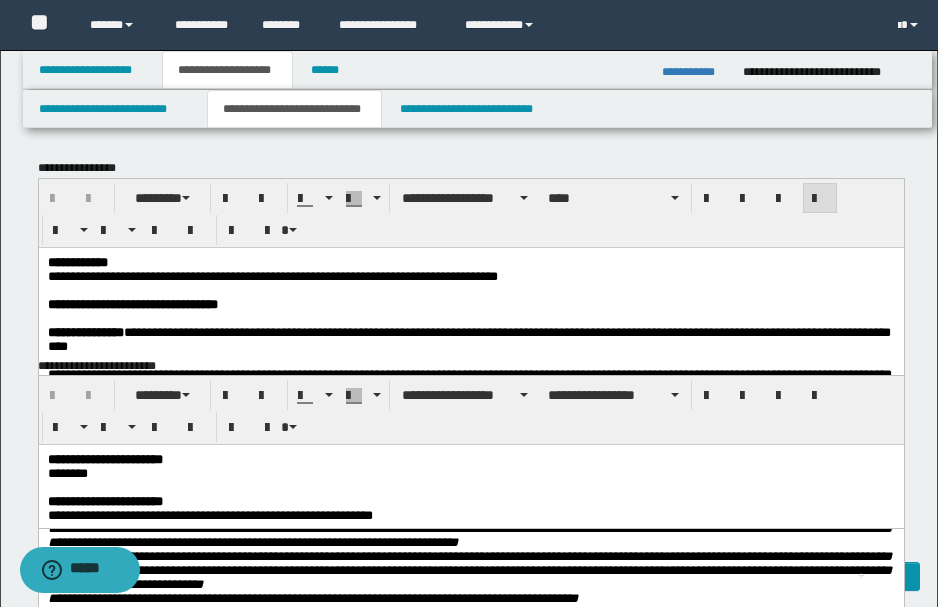 click at bounding box center (469, 290) 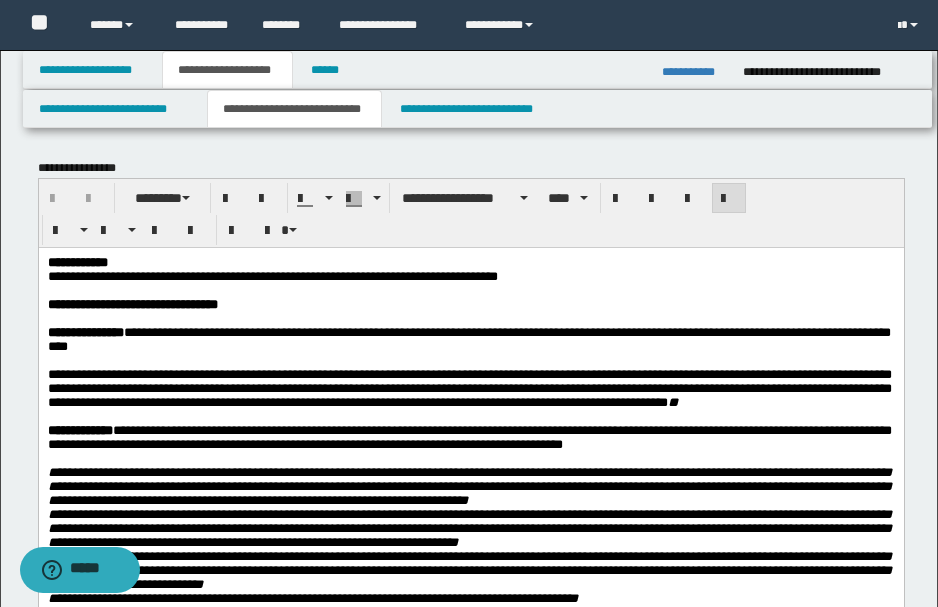 click on "**********" at bounding box center (469, 276) 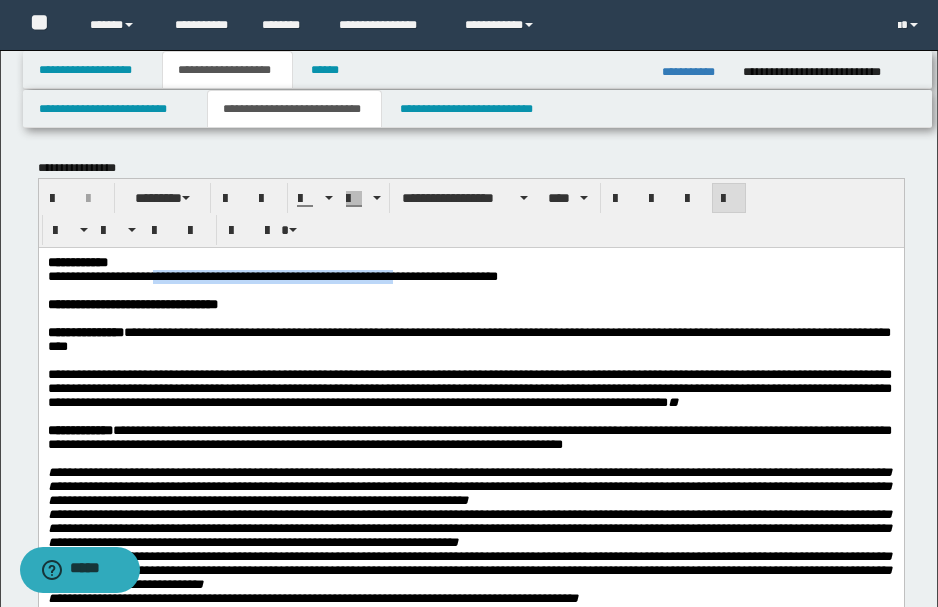 drag, startPoint x: 158, startPoint y: 276, endPoint x: 476, endPoint y: 283, distance: 318.07703 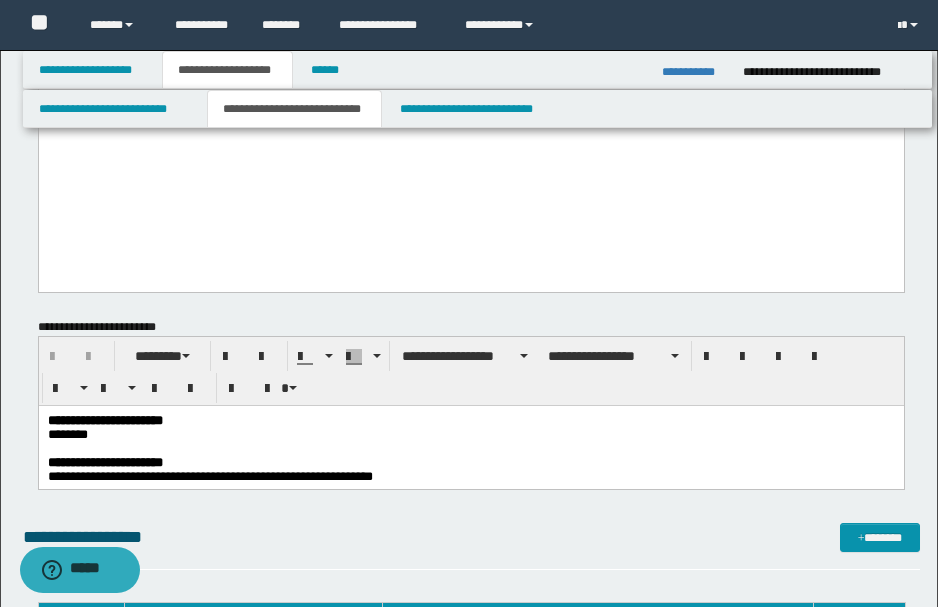 scroll, scrollTop: 1200, scrollLeft: 0, axis: vertical 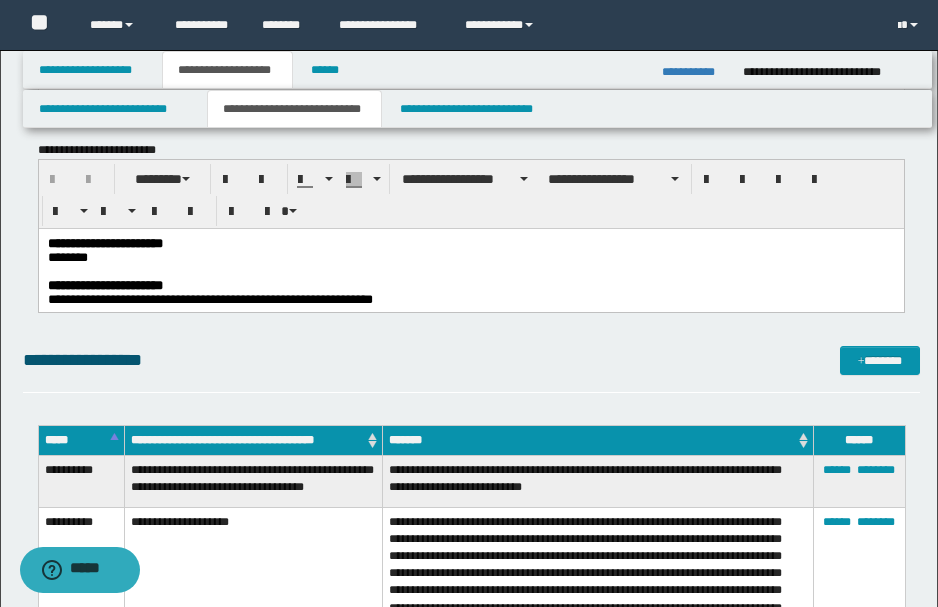 click on "**********" at bounding box center (104, 285) 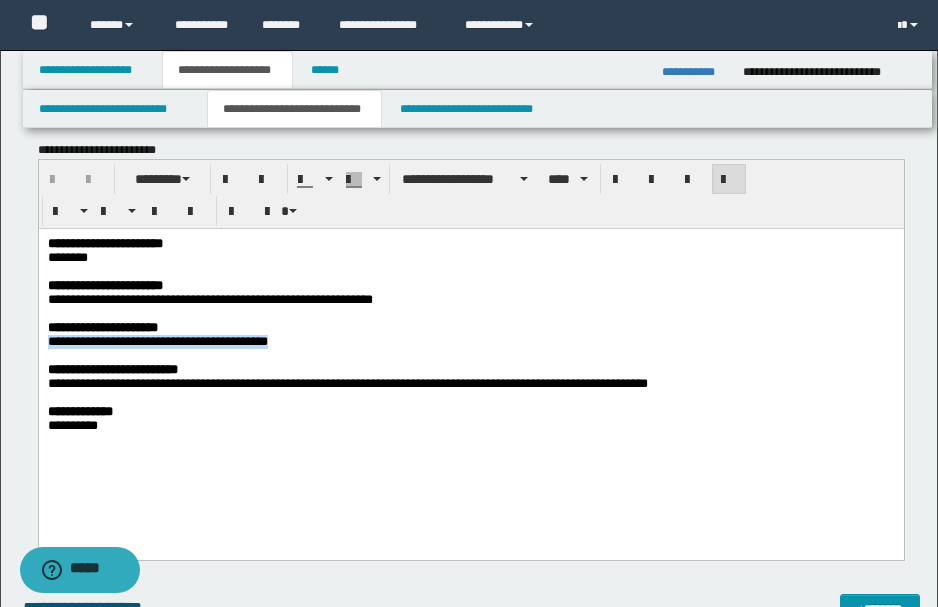 drag, startPoint x: 92, startPoint y: 345, endPoint x: 284, endPoint y: 353, distance: 192.1666 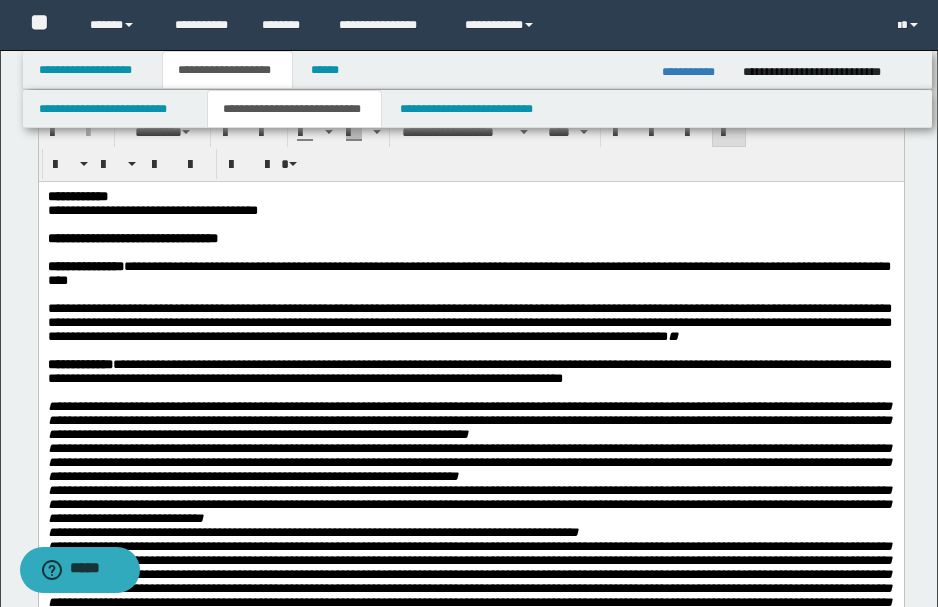 scroll, scrollTop: 66, scrollLeft: 0, axis: vertical 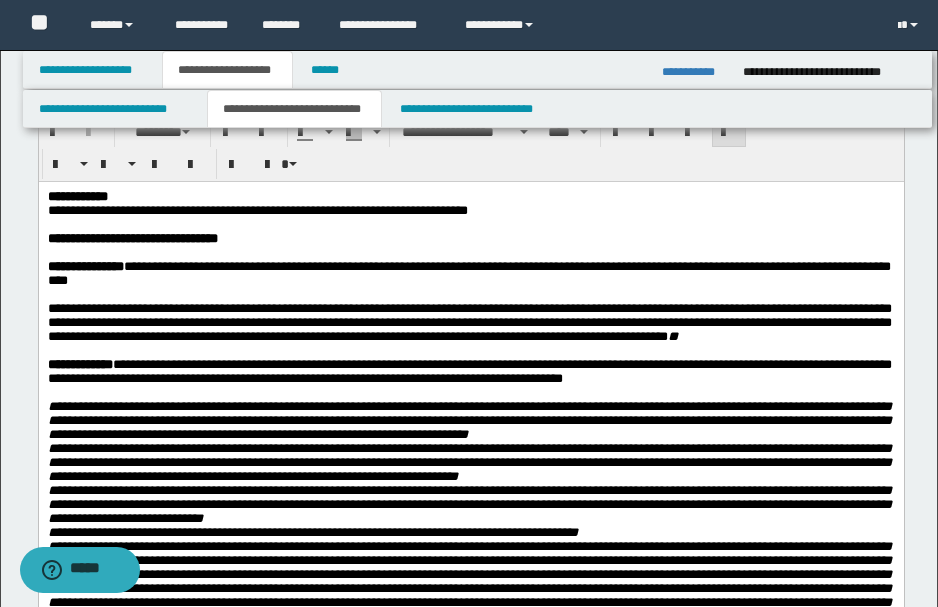 click on "**********" at bounding box center [469, 210] 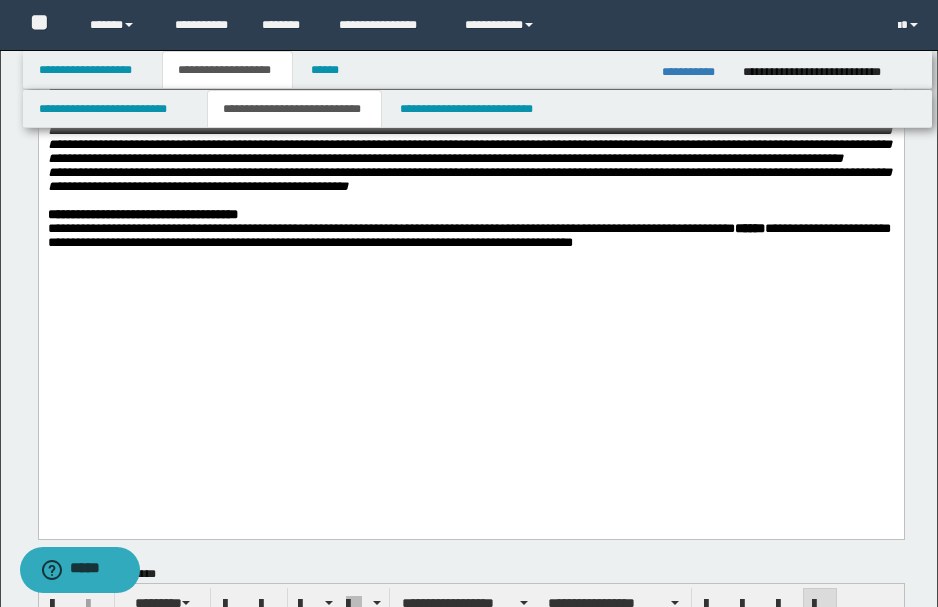 scroll, scrollTop: 800, scrollLeft: 0, axis: vertical 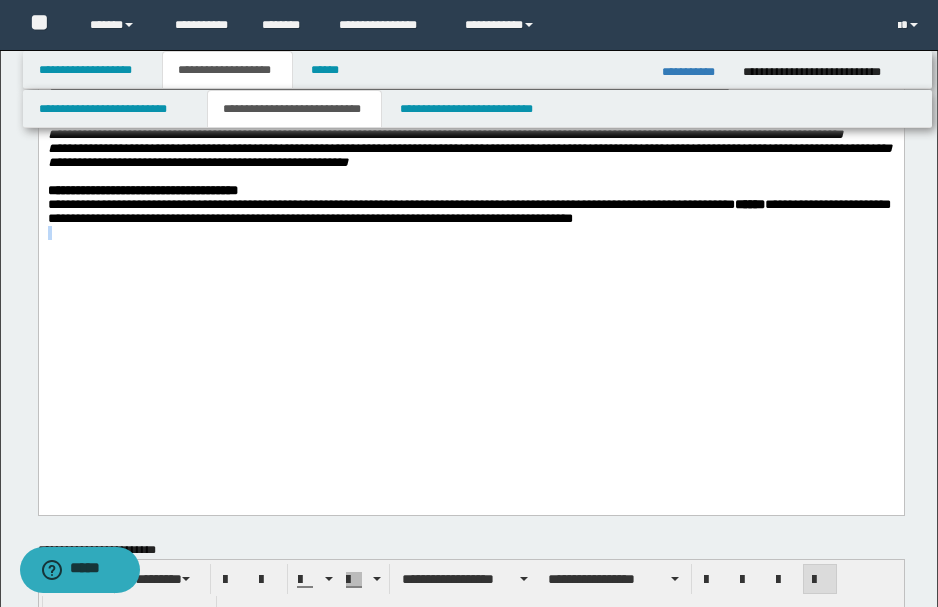 drag, startPoint x: 700, startPoint y: 384, endPoint x: 702, endPoint y: 481, distance: 97.020615 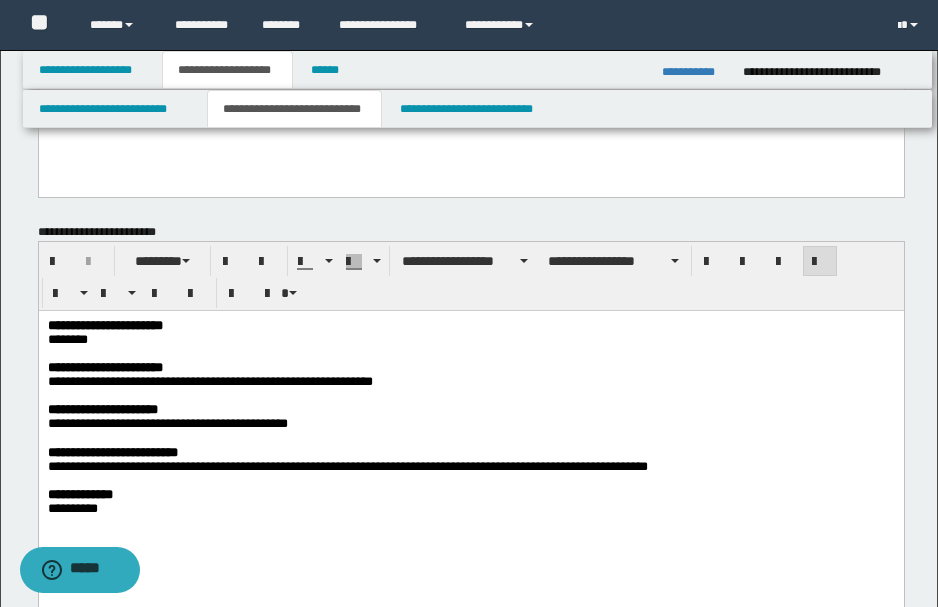 scroll, scrollTop: 1200, scrollLeft: 0, axis: vertical 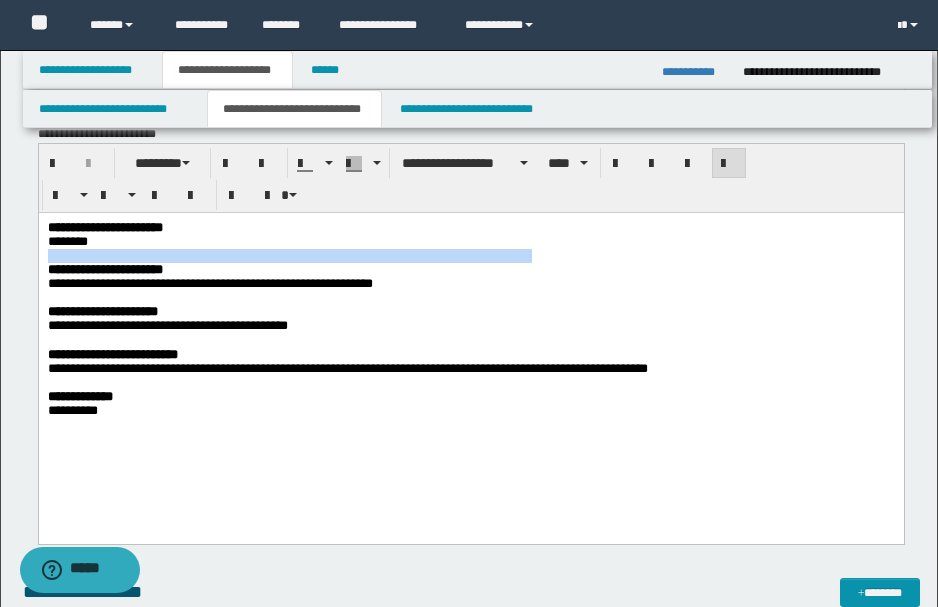 drag, startPoint x: 100, startPoint y: 243, endPoint x: 665, endPoint y: 257, distance: 565.1734 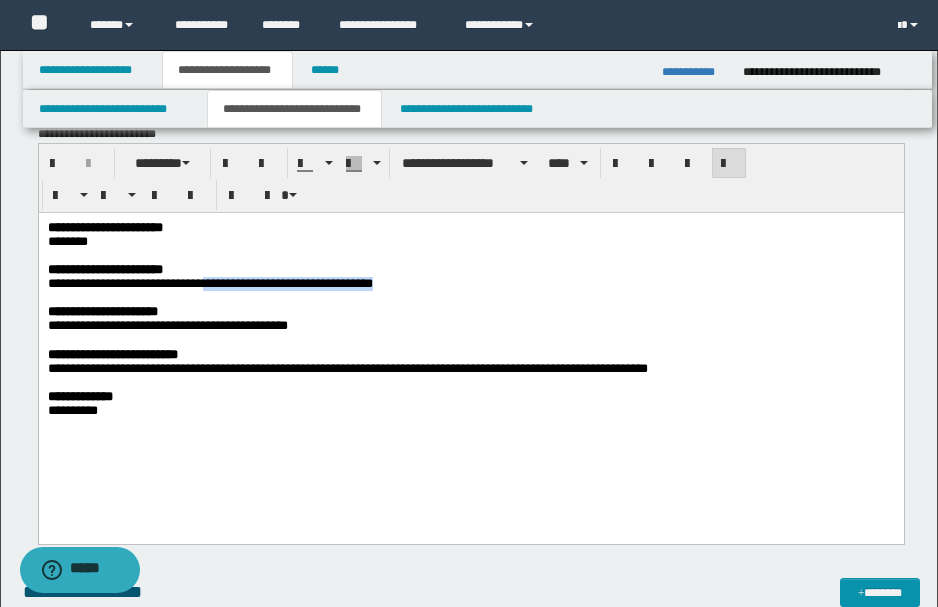 drag, startPoint x: 234, startPoint y: 293, endPoint x: 495, endPoint y: 290, distance: 261.01724 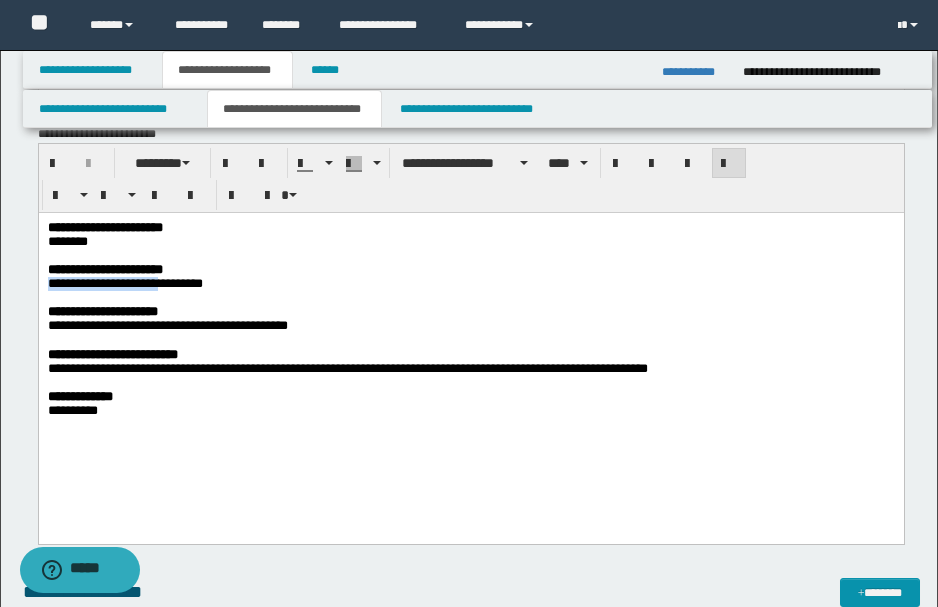 drag, startPoint x: 176, startPoint y: 290, endPoint x: 75, endPoint y: 504, distance: 236.63686 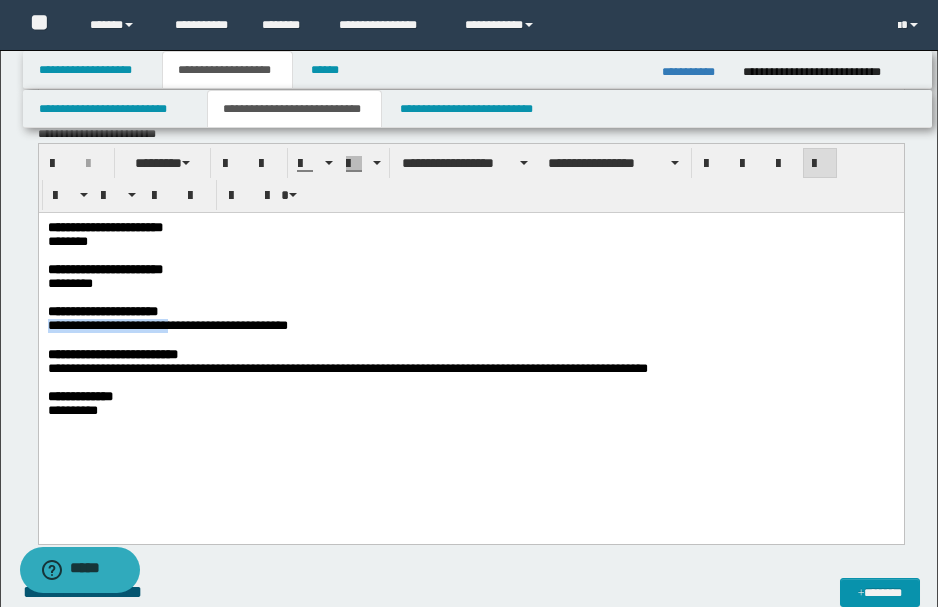 drag, startPoint x: 47, startPoint y: 337, endPoint x: 175, endPoint y: 329, distance: 128.24976 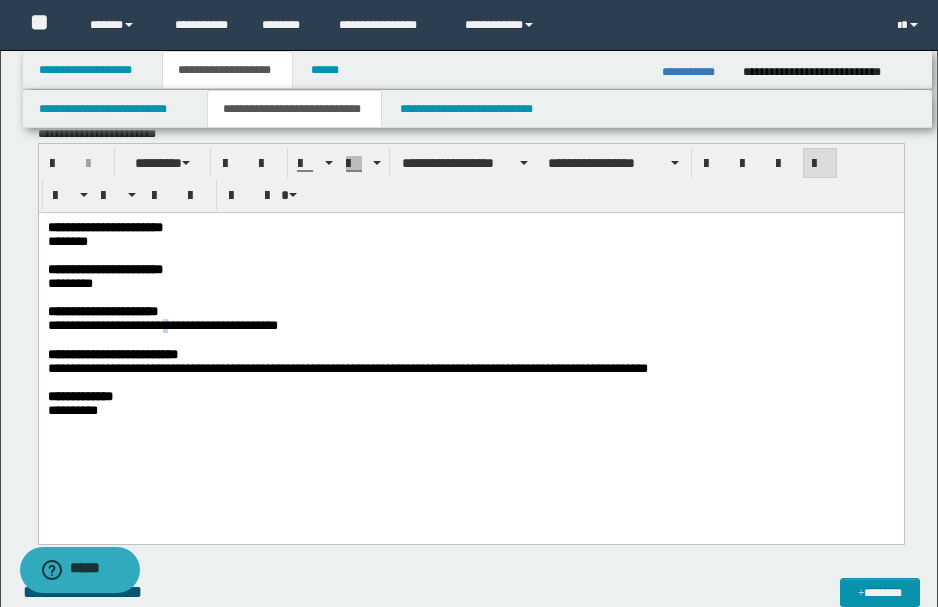 click on "**********" at bounding box center [469, 326] 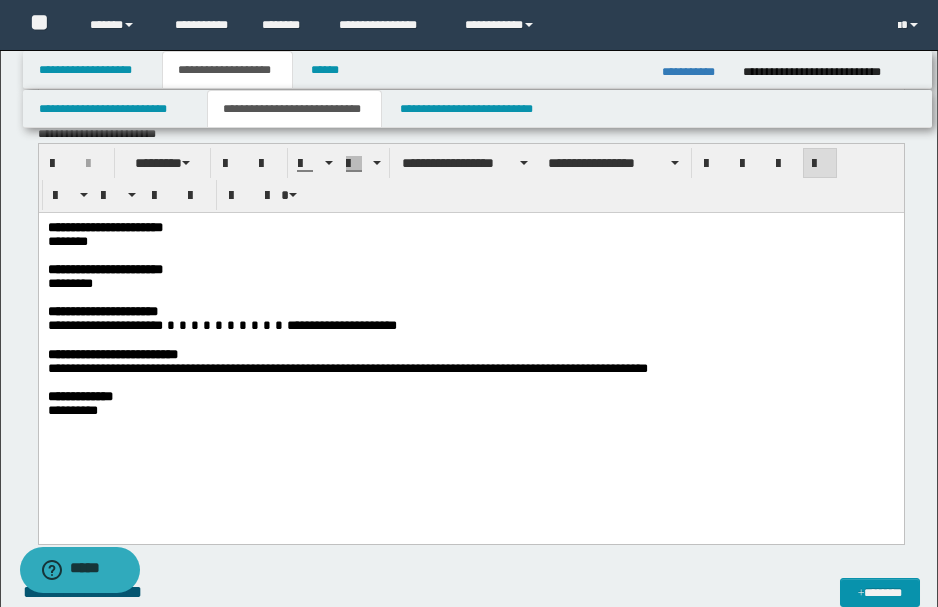 click on "**********" at bounding box center (469, 326) 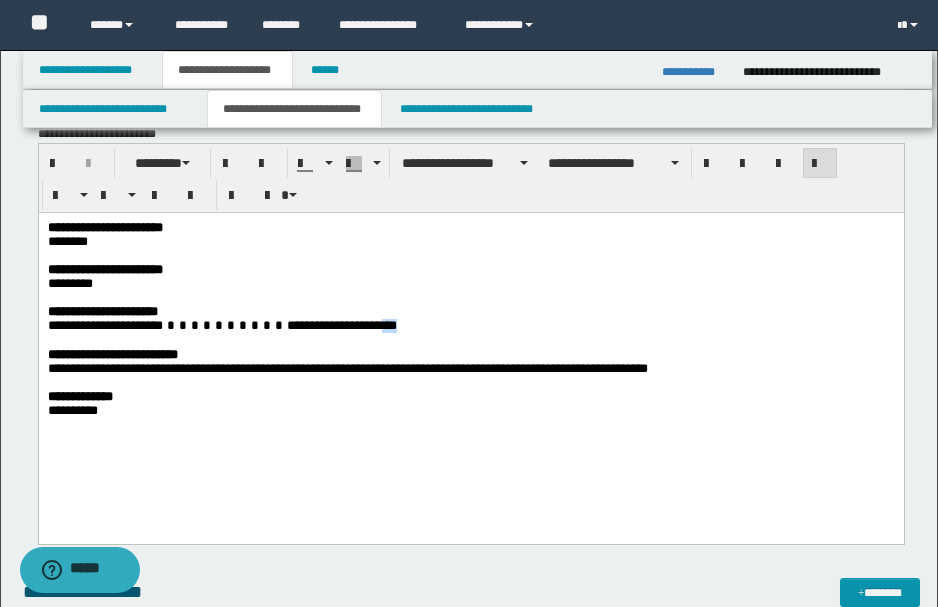 drag, startPoint x: 410, startPoint y: 334, endPoint x: 432, endPoint y: 340, distance: 22.803509 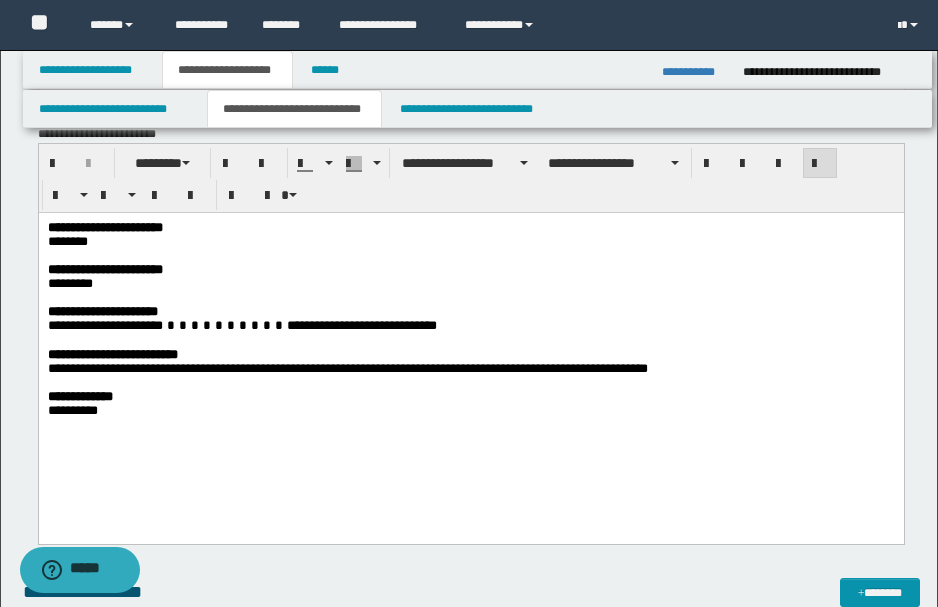 click on "**********" at bounding box center [469, 326] 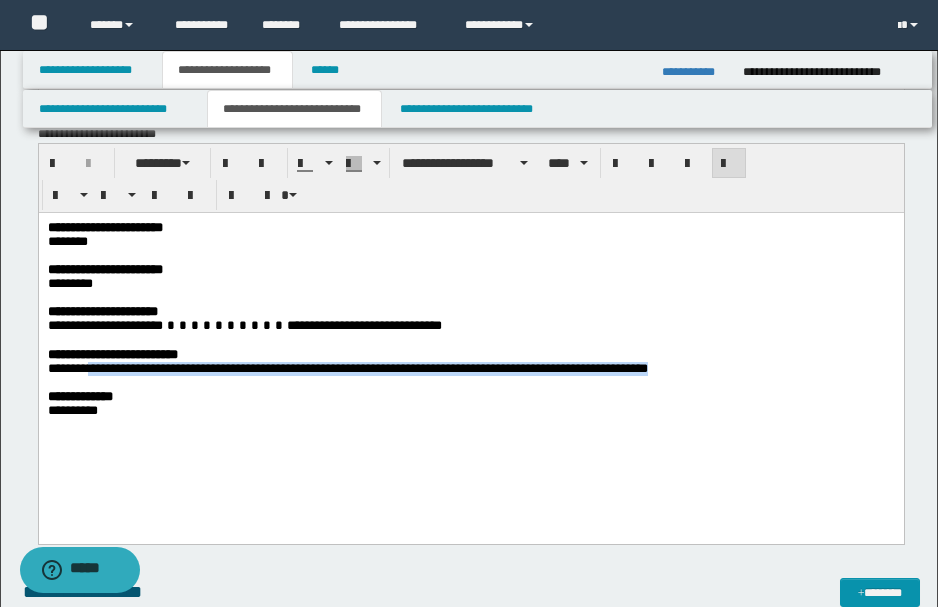 drag, startPoint x: 96, startPoint y: 383, endPoint x: 742, endPoint y: 381, distance: 646.0031 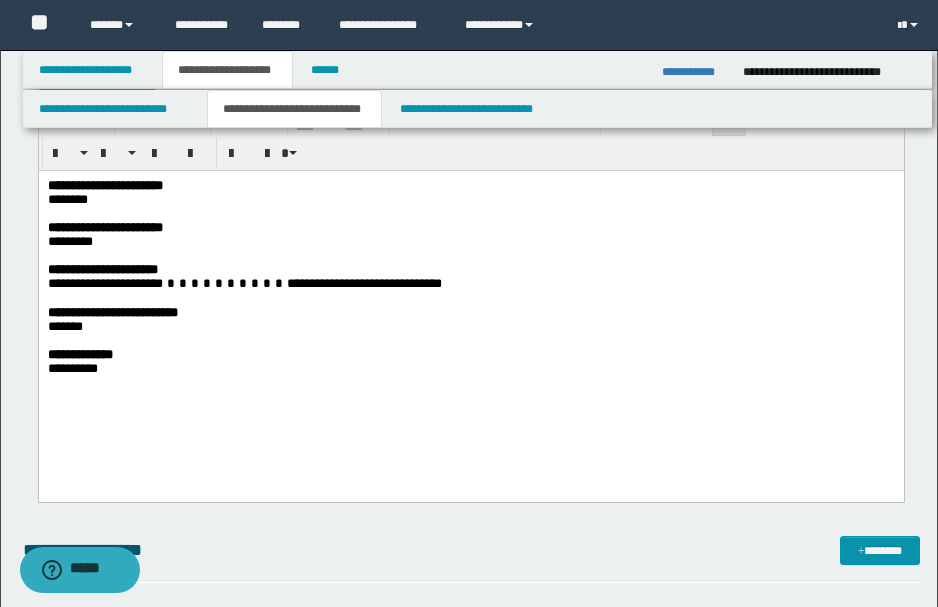 scroll, scrollTop: 1266, scrollLeft: 0, axis: vertical 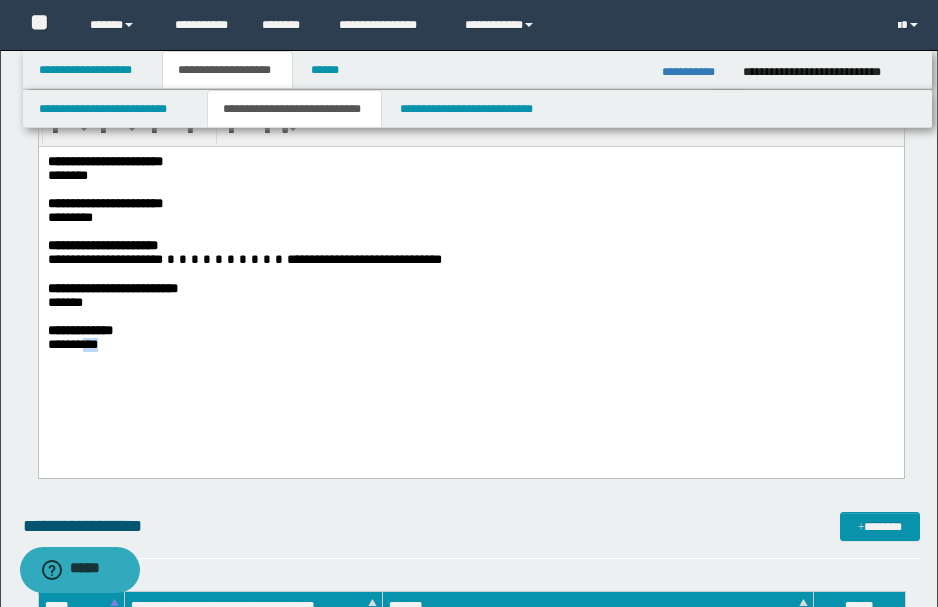 drag, startPoint x: 88, startPoint y: 367, endPoint x: 112, endPoint y: 361, distance: 24.738634 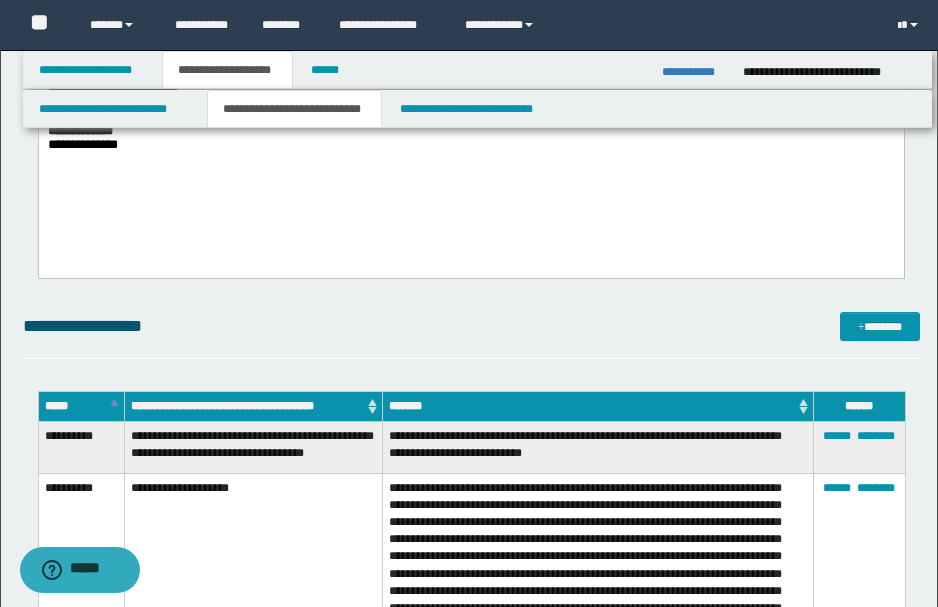 scroll, scrollTop: 1400, scrollLeft: 0, axis: vertical 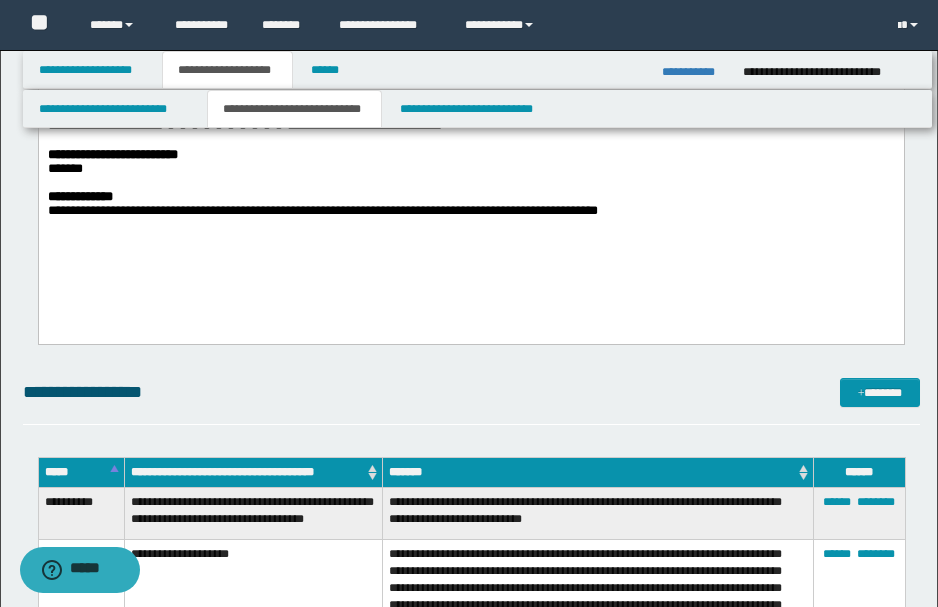 click on "**********" at bounding box center (322, 210) 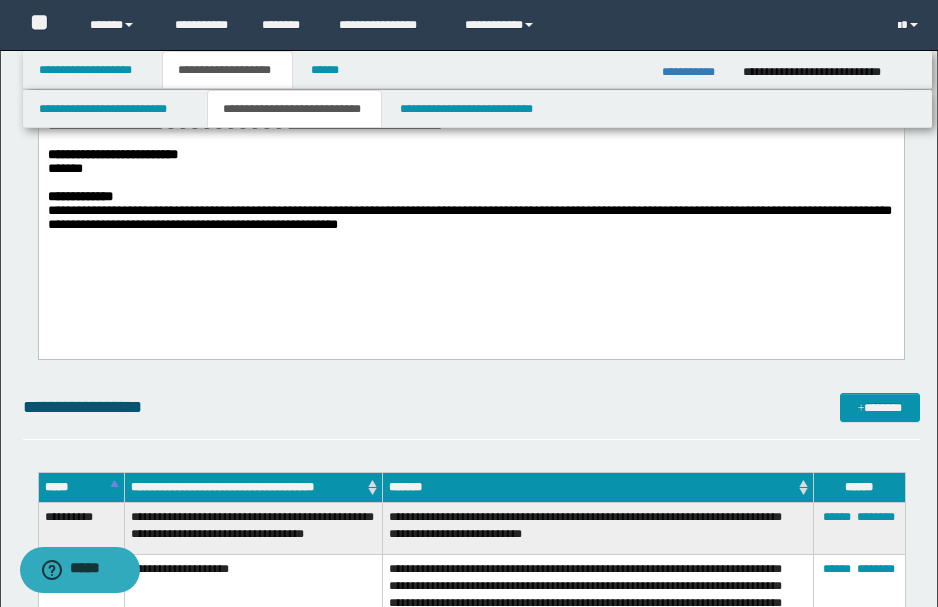 click on "**********" at bounding box center [469, 218] 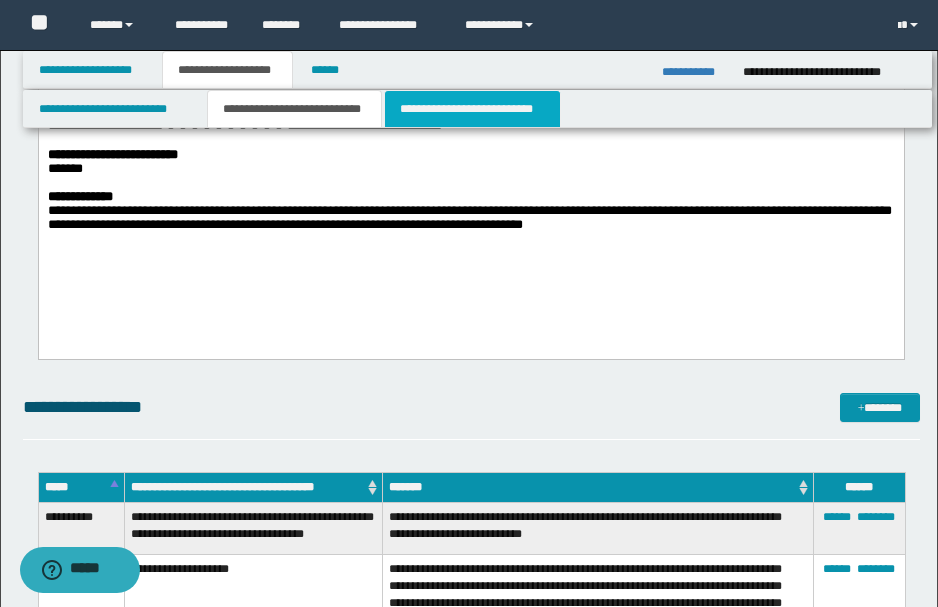 click on "**********" at bounding box center (472, 109) 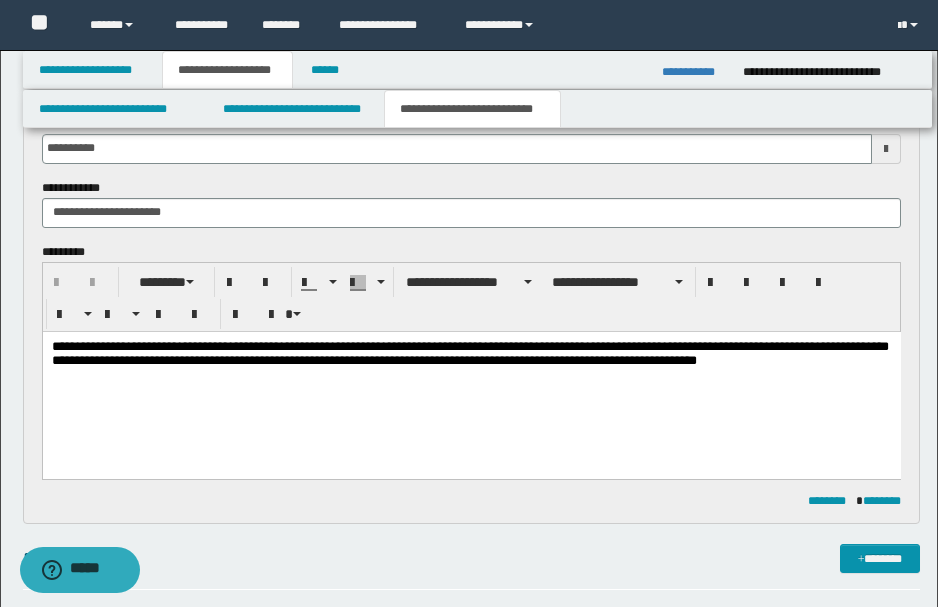 scroll, scrollTop: 0, scrollLeft: 0, axis: both 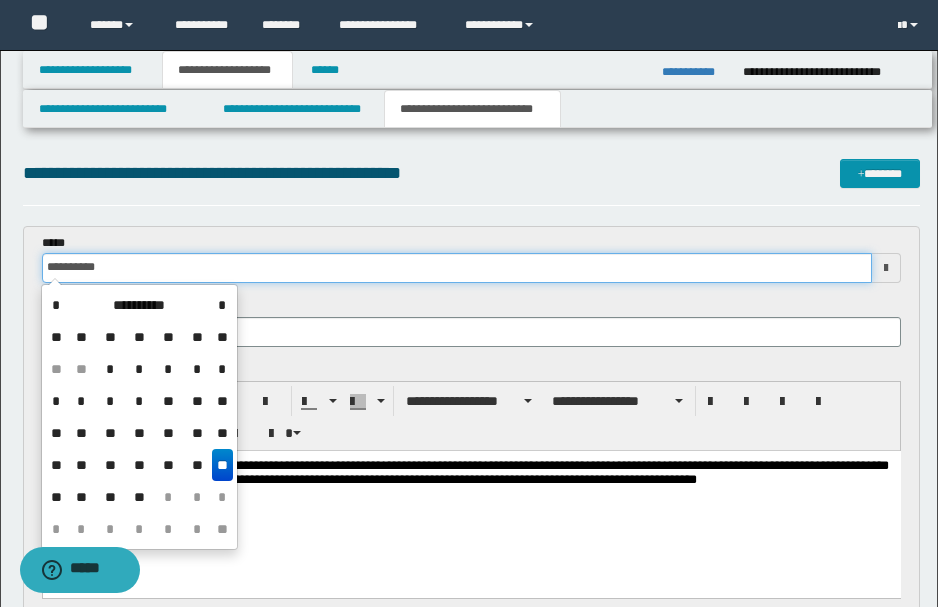 click on "**********" at bounding box center (457, 268) 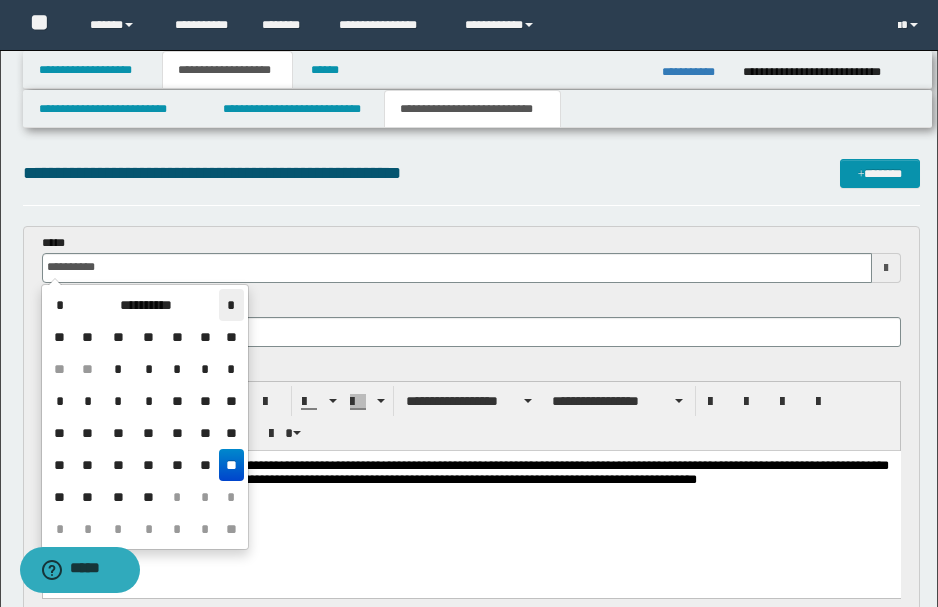click on "*" at bounding box center (231, 305) 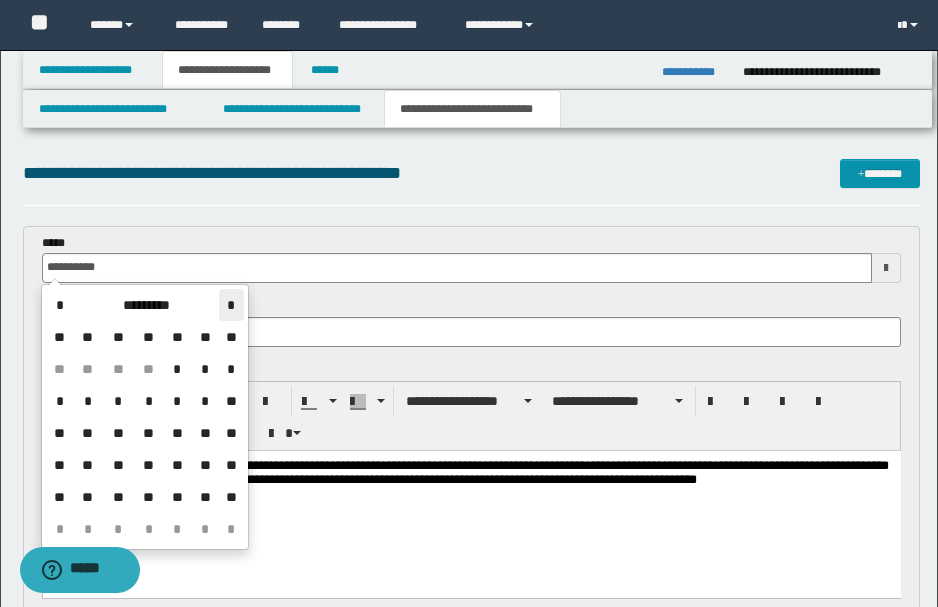click on "*" at bounding box center [231, 305] 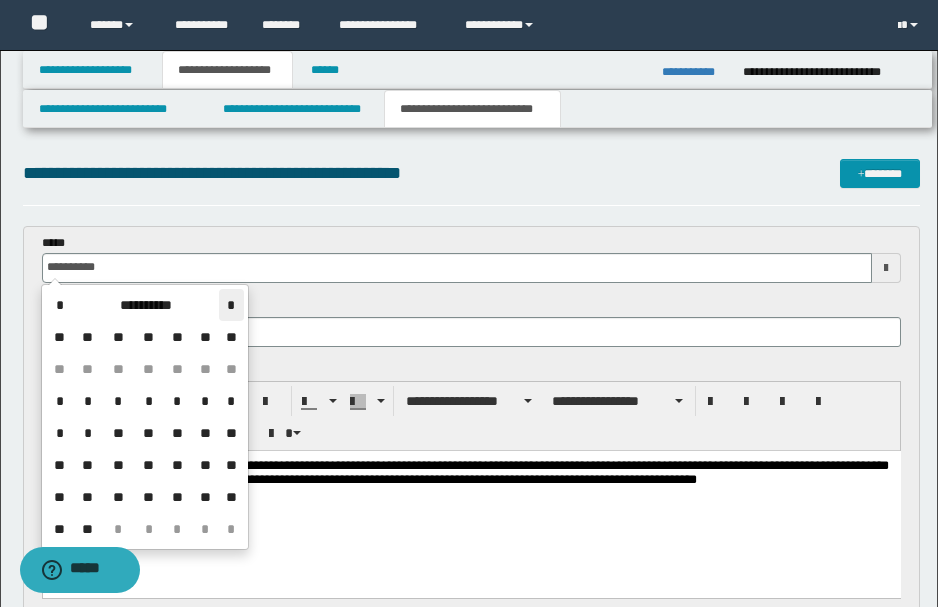 click on "*" at bounding box center (231, 305) 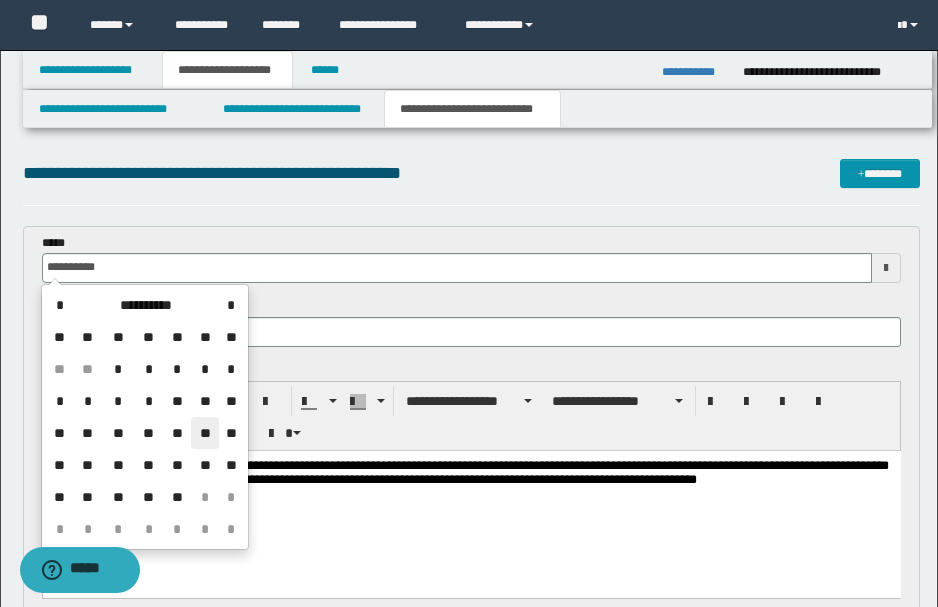 click on "**" at bounding box center (205, 433) 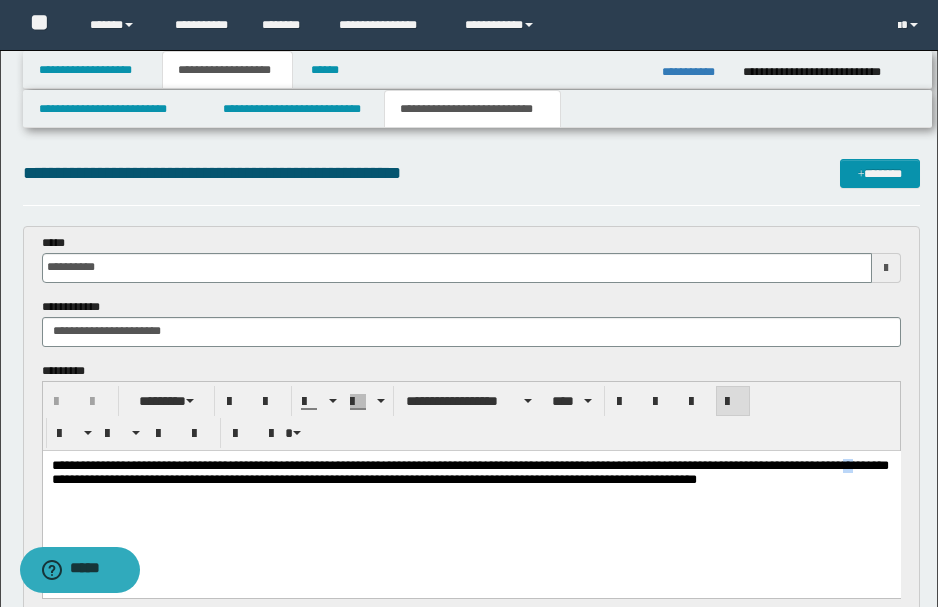 click on "**********" at bounding box center [469, 471] 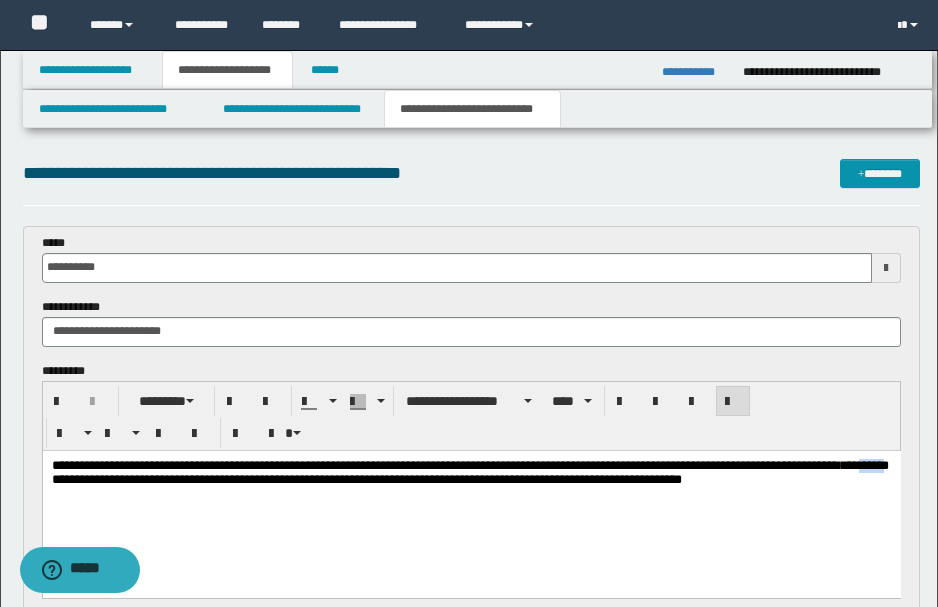 drag, startPoint x: 101, startPoint y: 481, endPoint x: 129, endPoint y: 477, distance: 28.284271 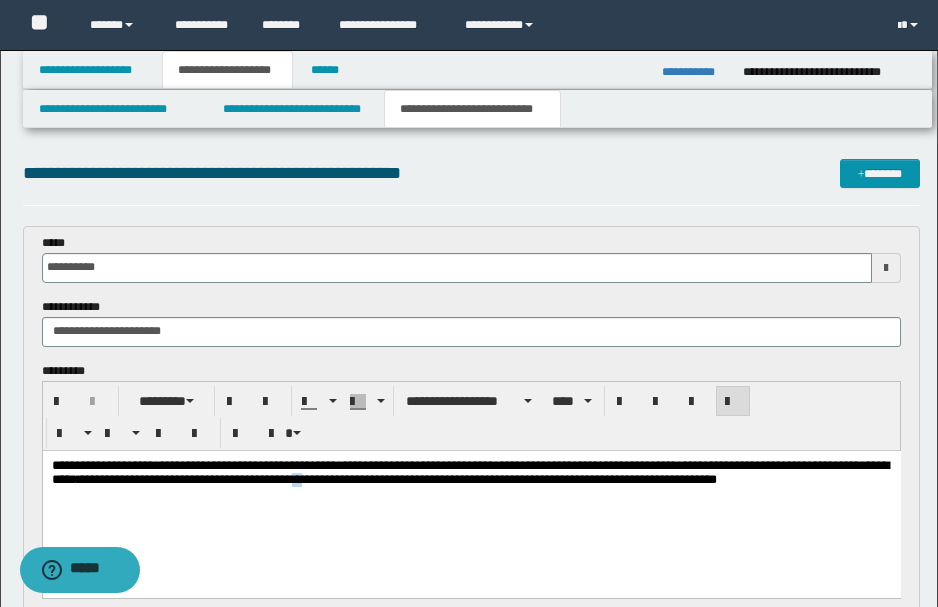 drag, startPoint x: 358, startPoint y: 477, endPoint x: 312, endPoint y: 489, distance: 47.539455 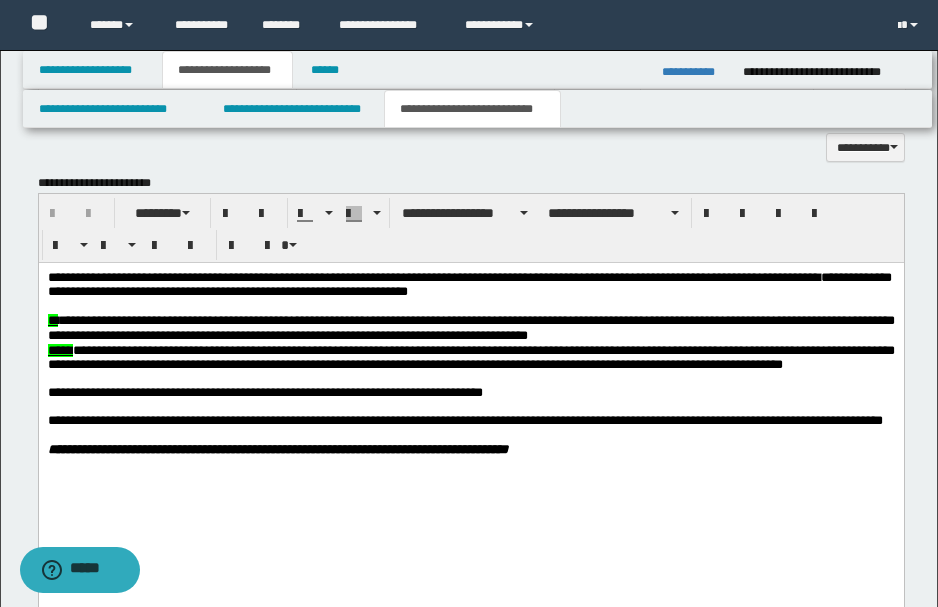 scroll, scrollTop: 744, scrollLeft: 0, axis: vertical 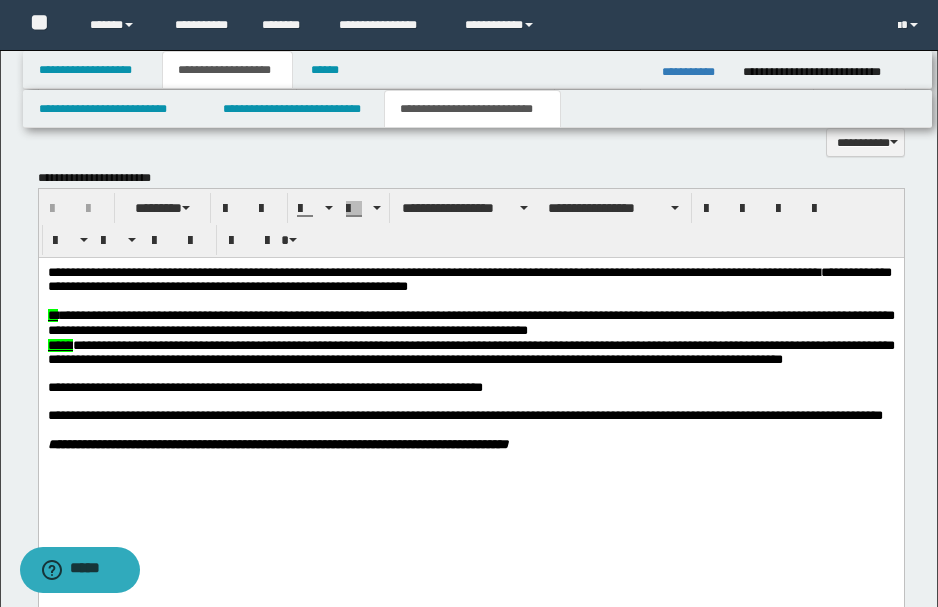 click at bounding box center (469, 429) 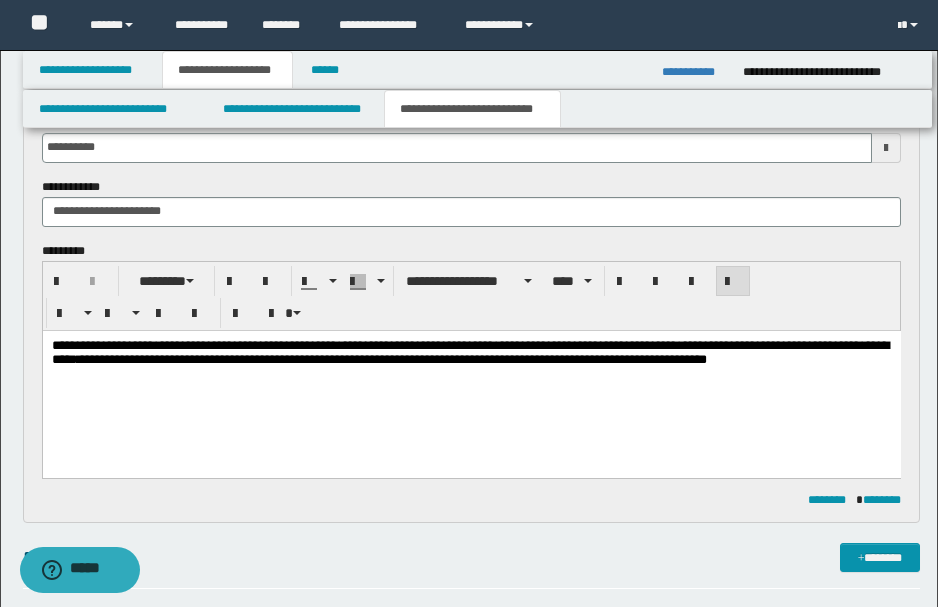 scroll, scrollTop: 277, scrollLeft: 0, axis: vertical 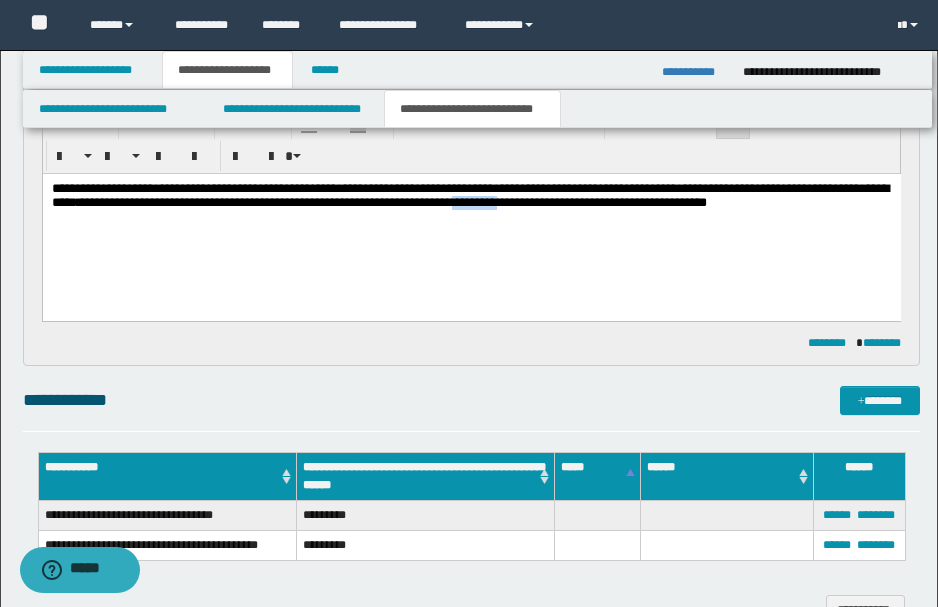 drag, startPoint x: 532, startPoint y: 204, endPoint x: 578, endPoint y: 205, distance: 46.010868 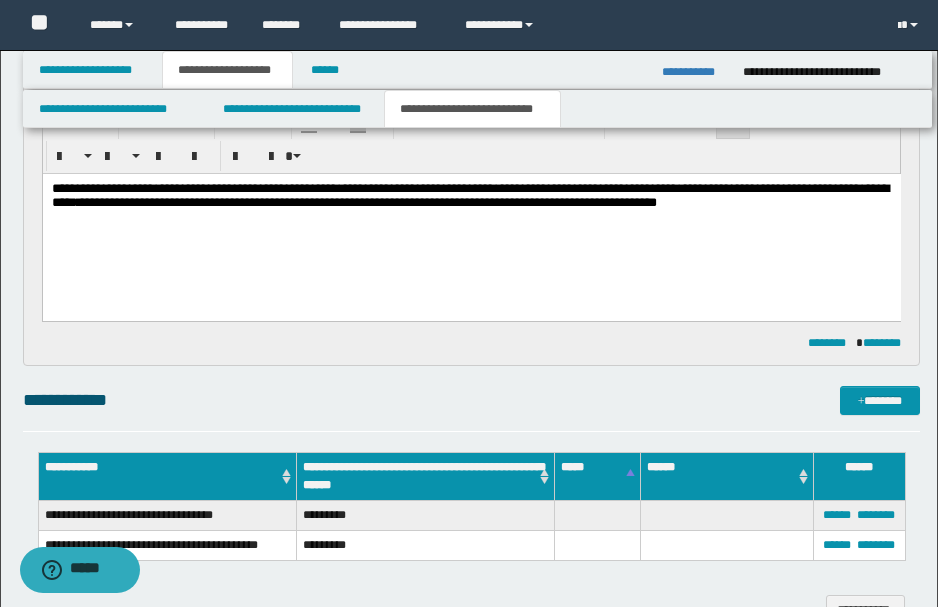 click on "**********" at bounding box center [469, 194] 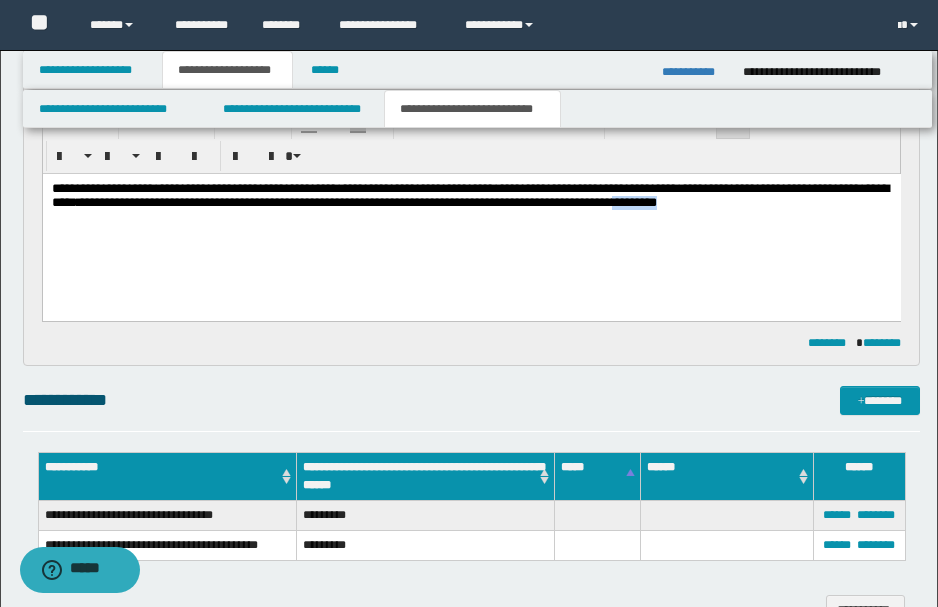 click on "**********" at bounding box center (469, 194) 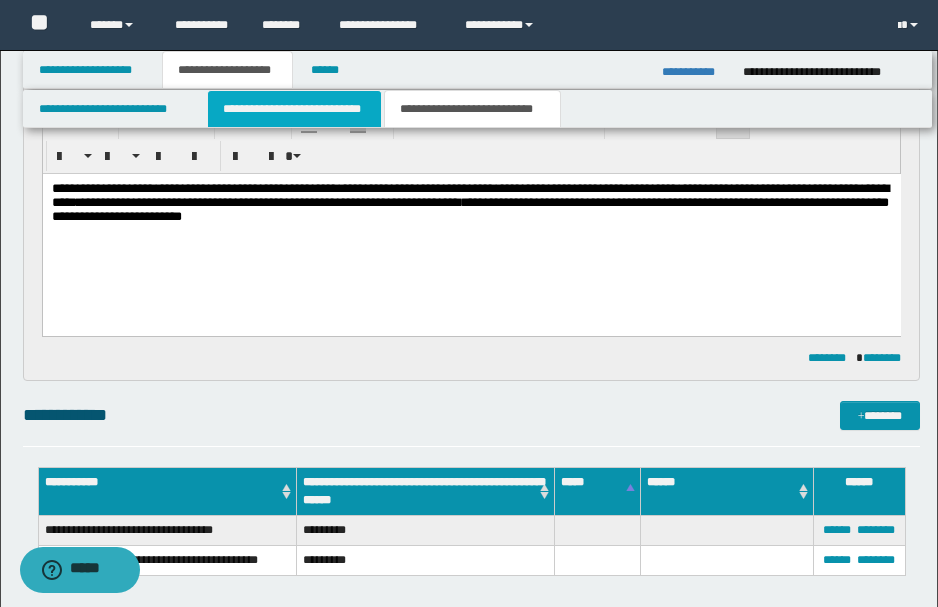click on "**********" at bounding box center [294, 109] 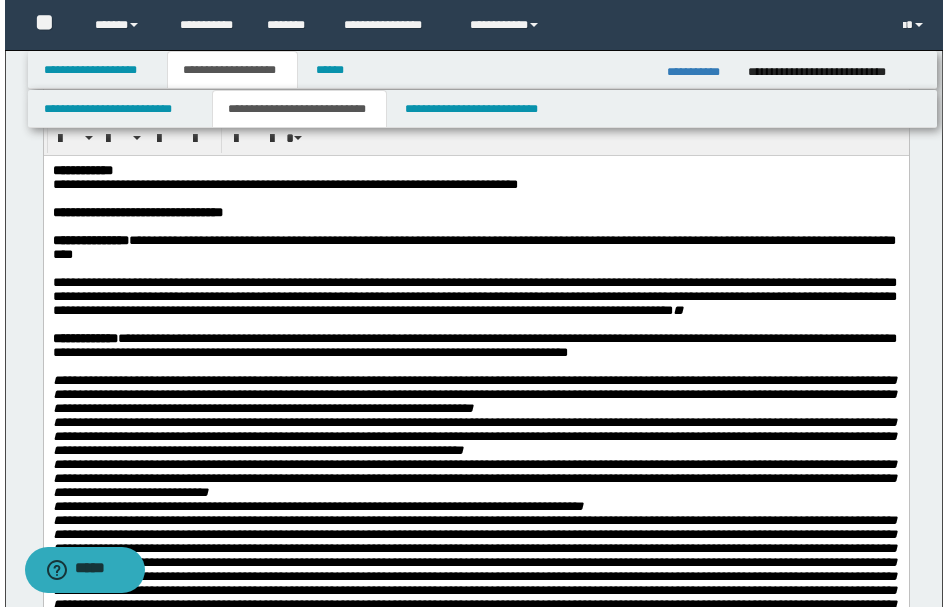 scroll, scrollTop: 0, scrollLeft: 0, axis: both 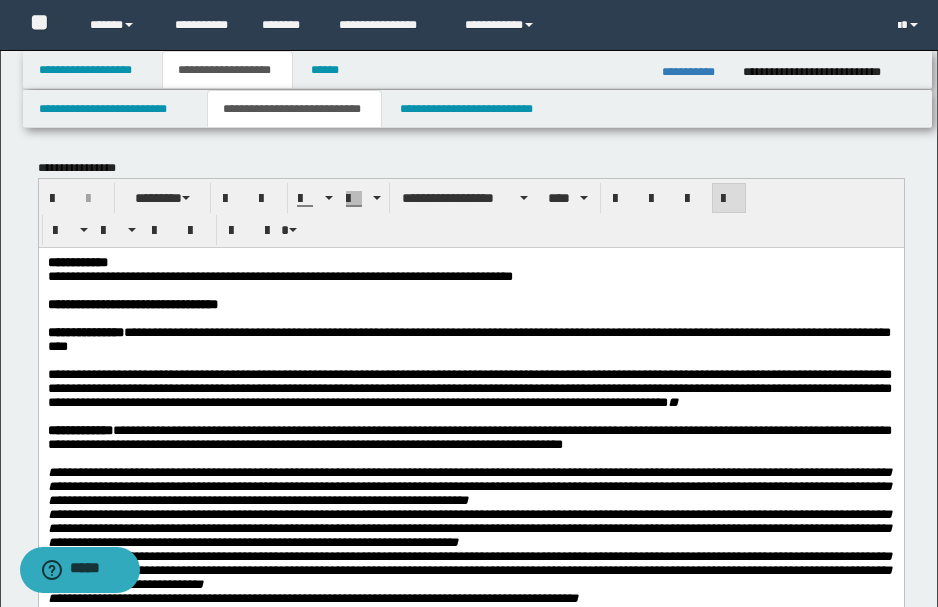 click at bounding box center (469, 290) 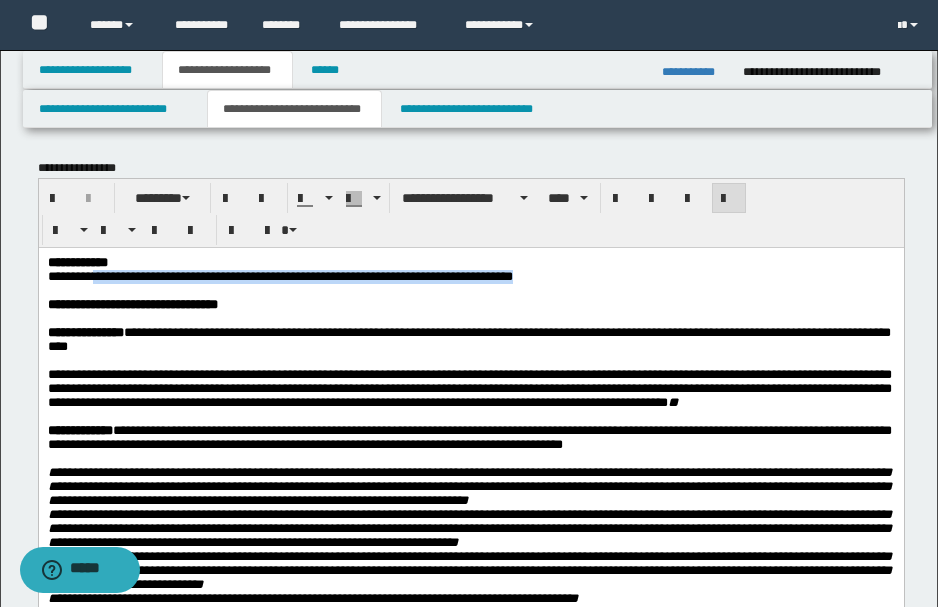 drag, startPoint x: 94, startPoint y: 274, endPoint x: 584, endPoint y: 277, distance: 490.0092 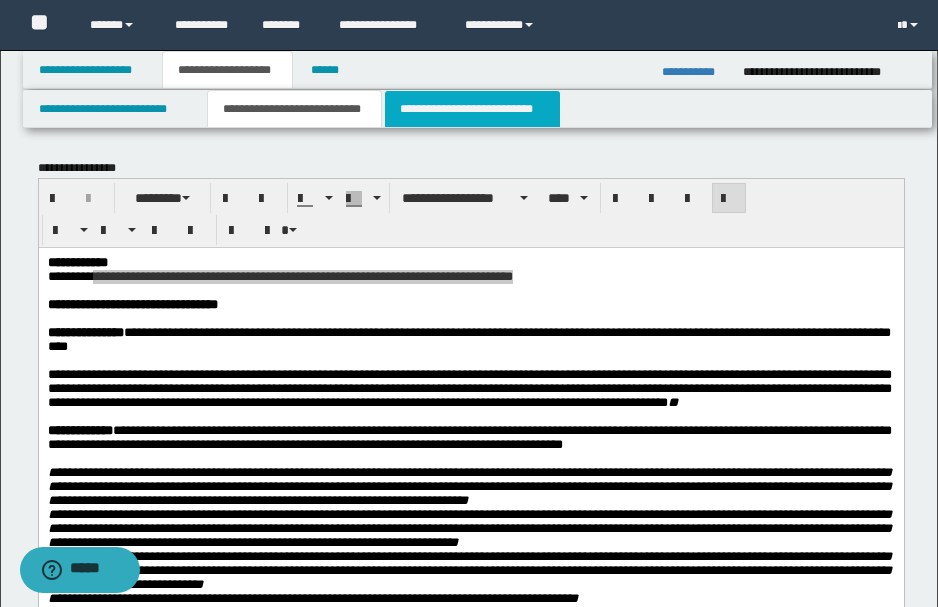 click on "**********" at bounding box center [472, 109] 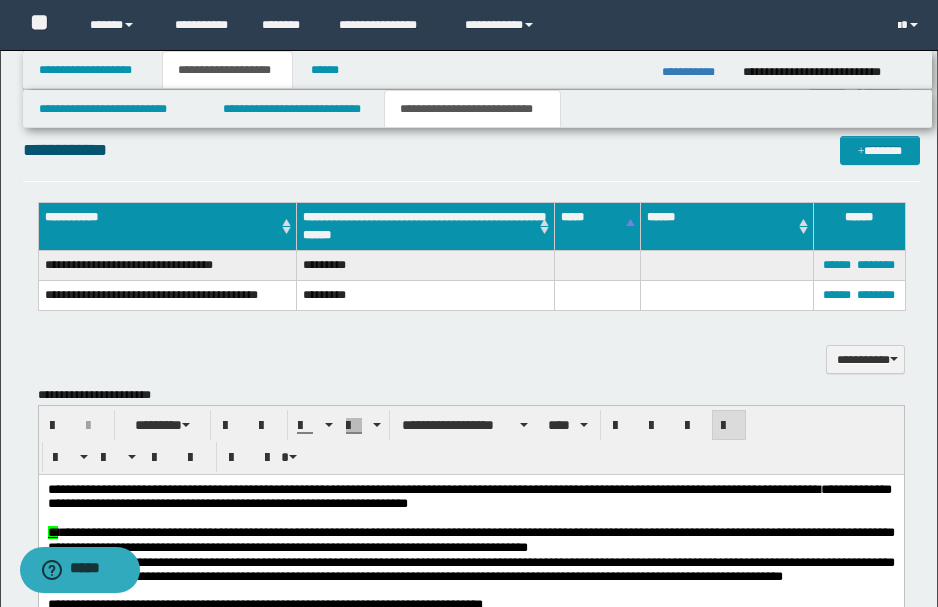 scroll, scrollTop: 600, scrollLeft: 0, axis: vertical 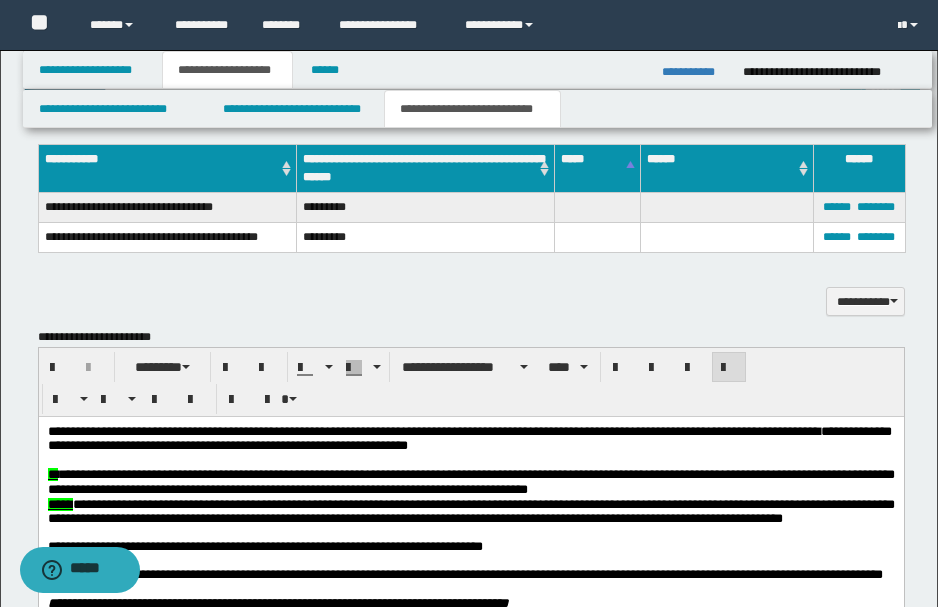 click on "**********" at bounding box center (469, 438) 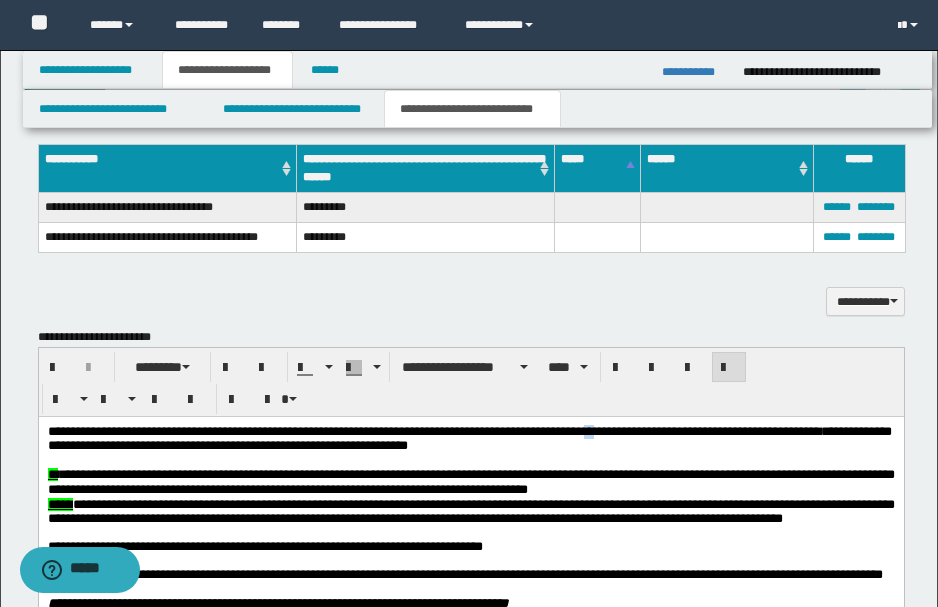 drag, startPoint x: 625, startPoint y: 432, endPoint x: 649, endPoint y: 438, distance: 24.738634 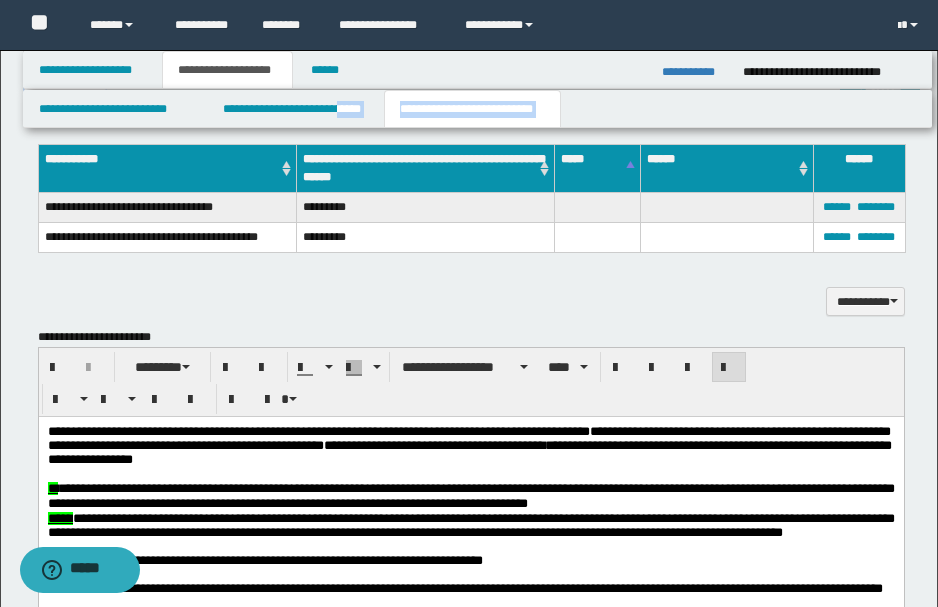 click on "**********" at bounding box center (471, 404) 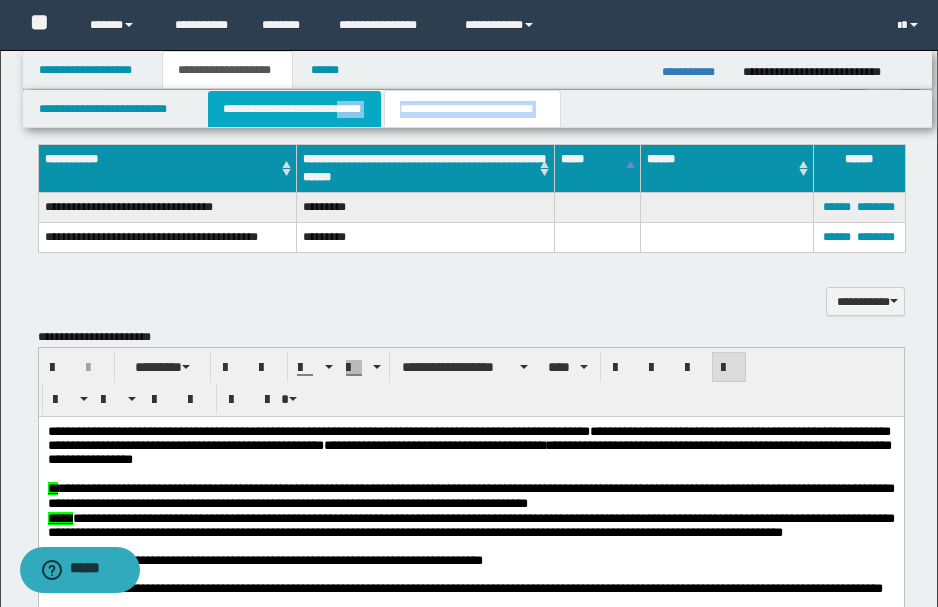 click on "**********" at bounding box center [294, 109] 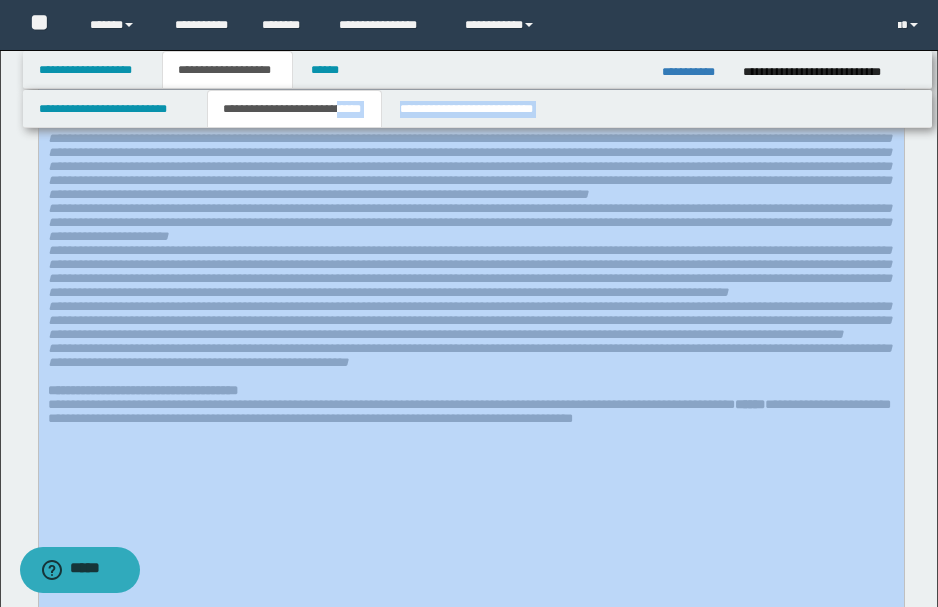 click on "**********" at bounding box center [294, 109] 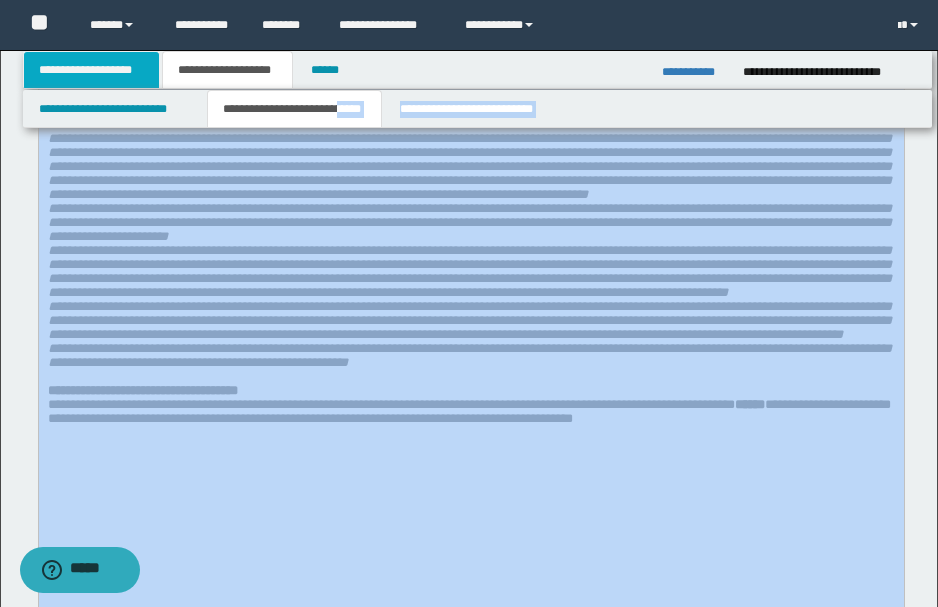 click on "**********" at bounding box center (92, 70) 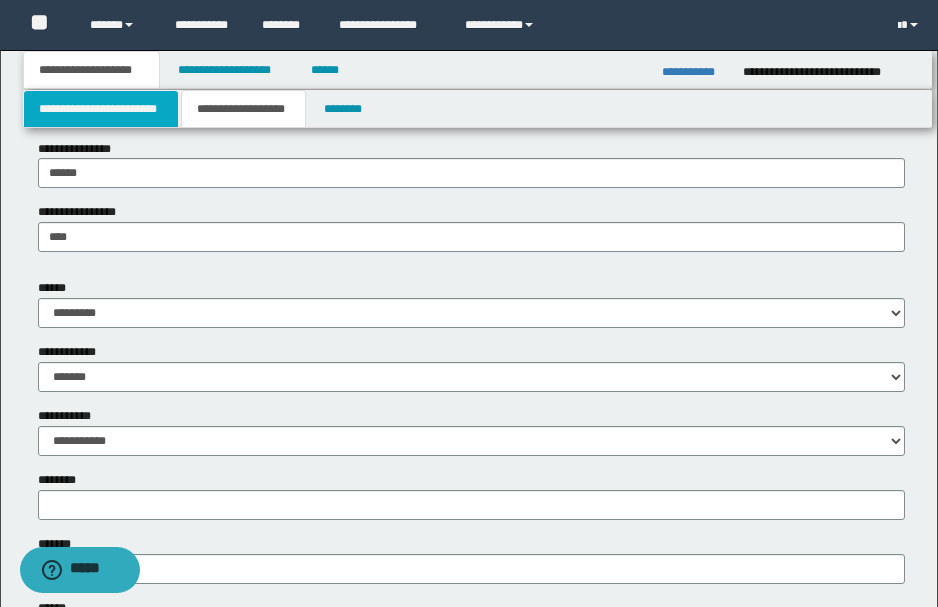 click on "**********" at bounding box center [101, 109] 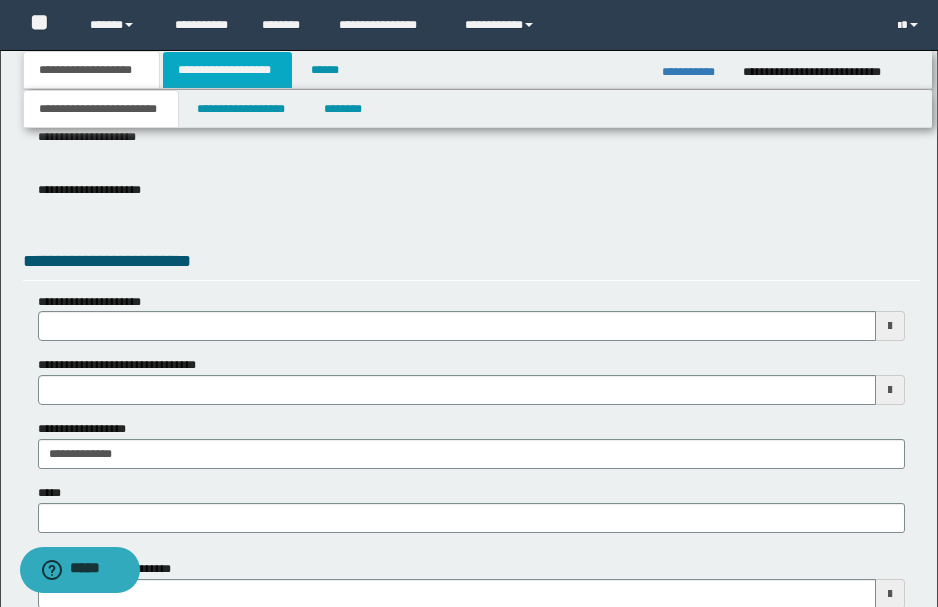 click on "**********" at bounding box center [227, 70] 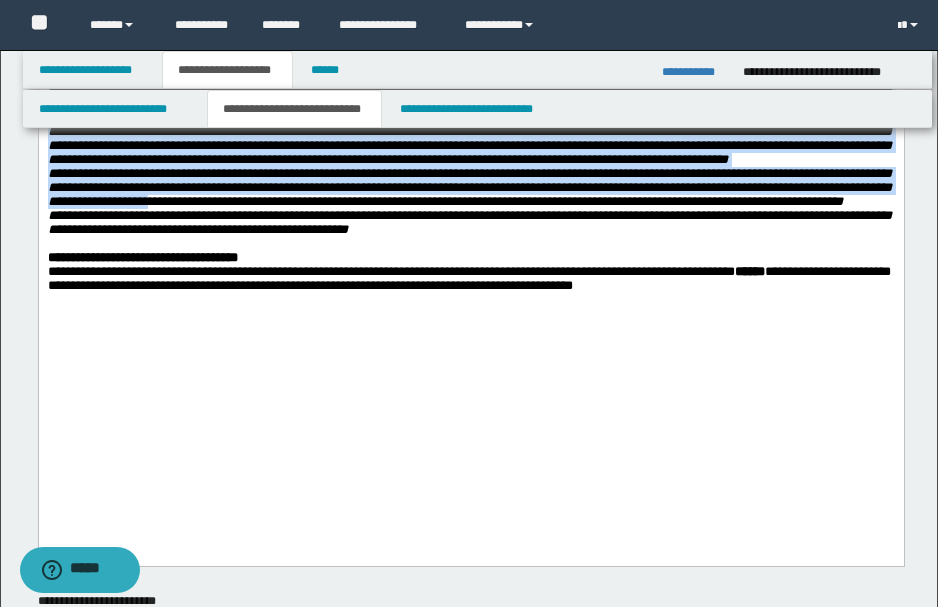 click on "**********" at bounding box center (469, 188) 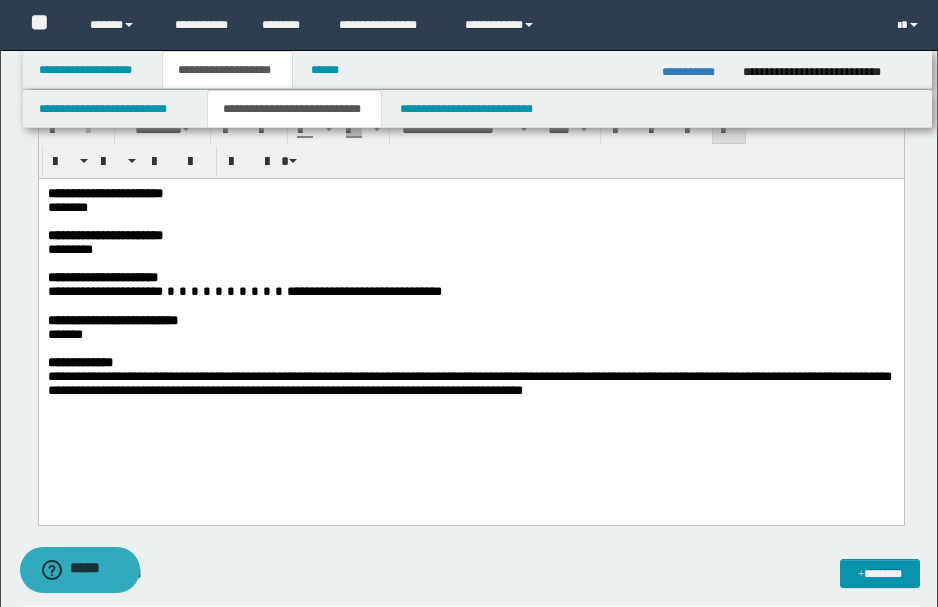 scroll, scrollTop: 1266, scrollLeft: 0, axis: vertical 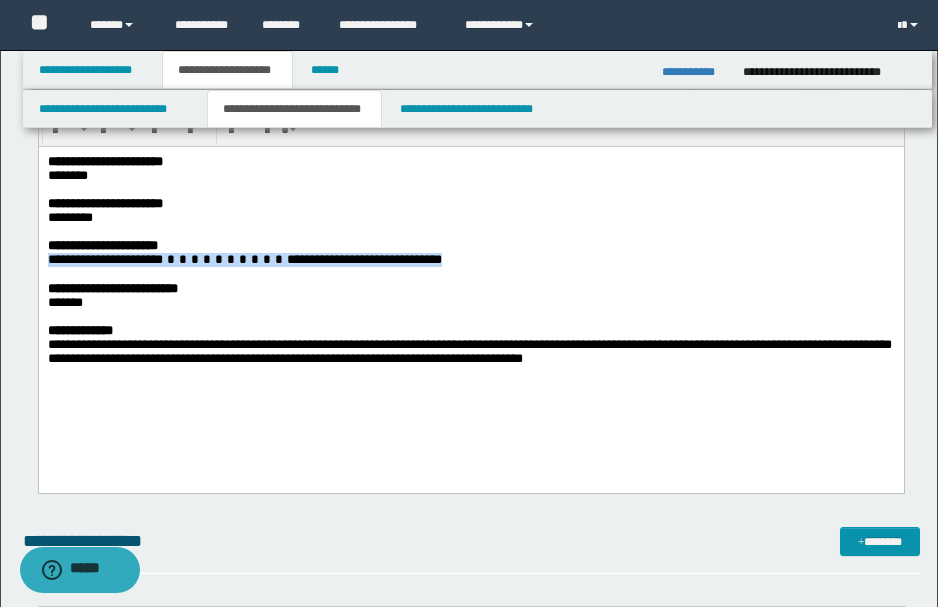 drag, startPoint x: 46, startPoint y: 271, endPoint x: 471, endPoint y: 282, distance: 425.14233 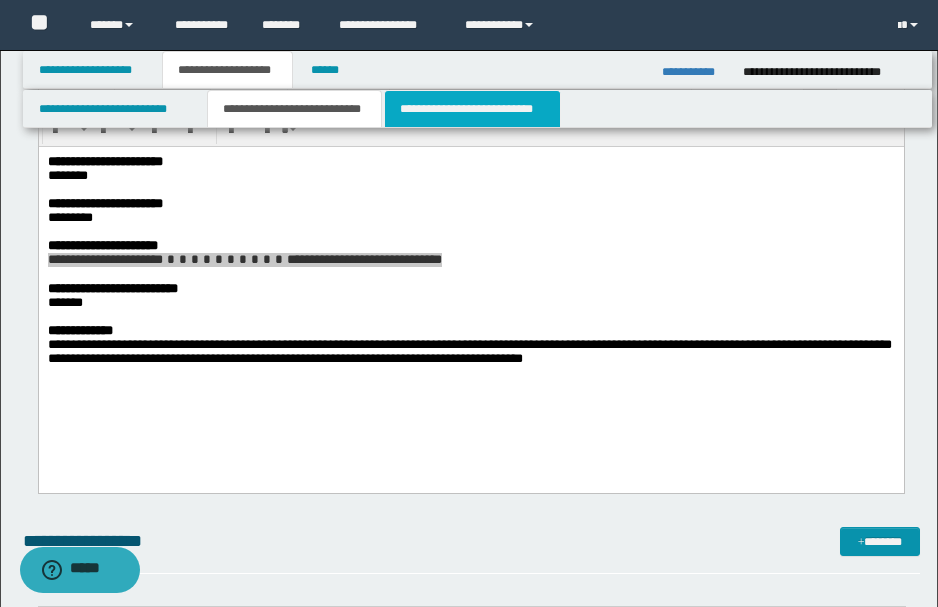 click on "**********" at bounding box center (472, 109) 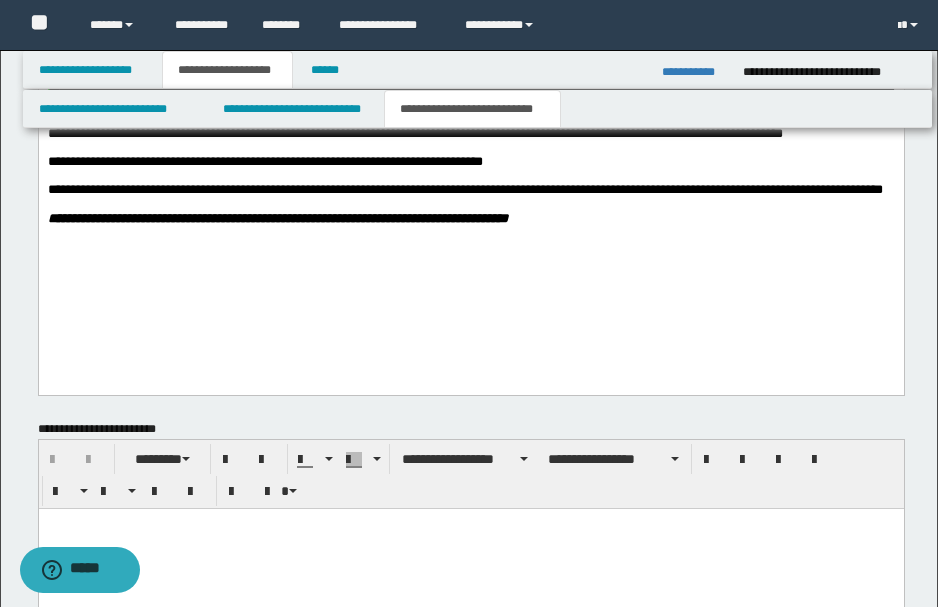 scroll, scrollTop: 800, scrollLeft: 0, axis: vertical 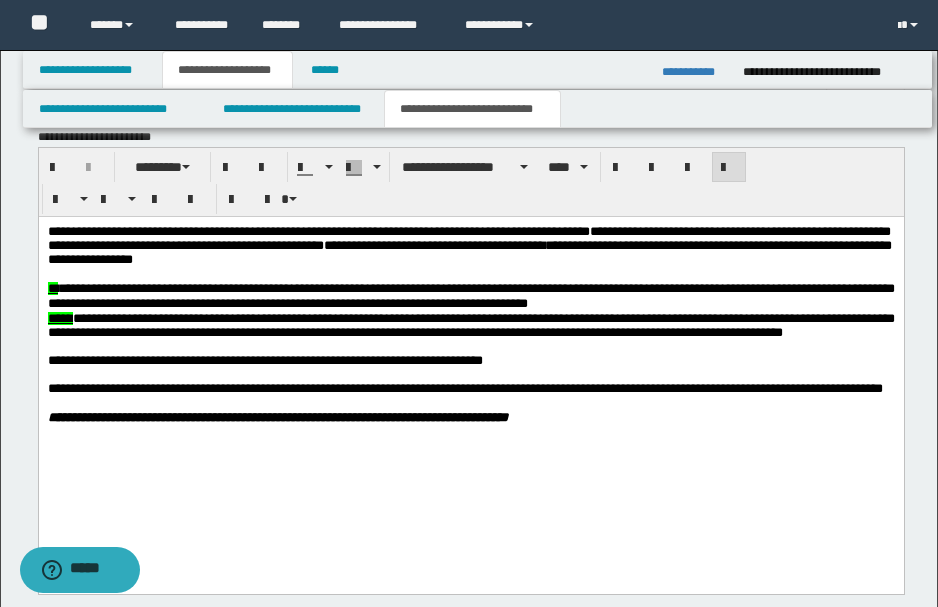 click on "**********" at bounding box center (468, 237) 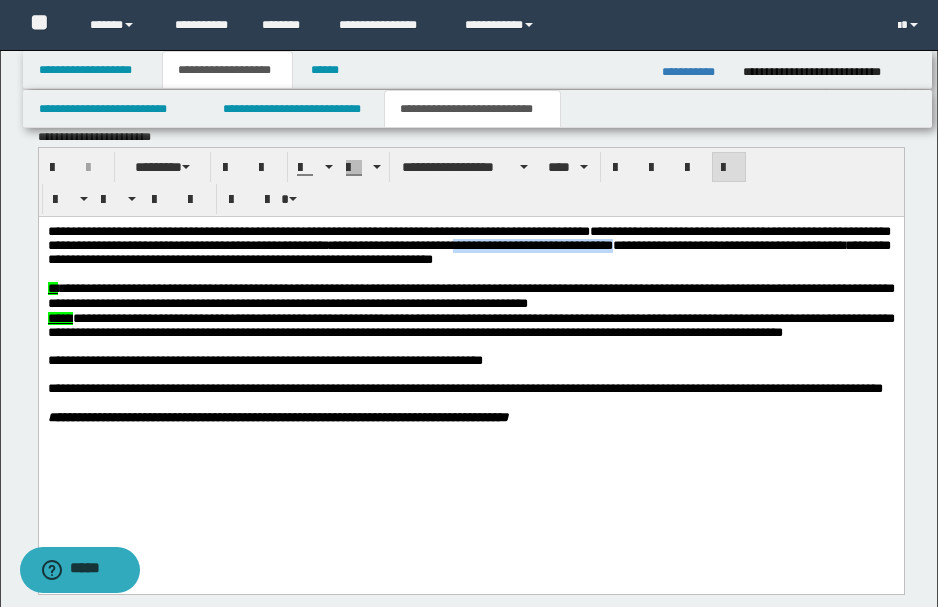 drag, startPoint x: 650, startPoint y: 244, endPoint x: 825, endPoint y: 252, distance: 175.18275 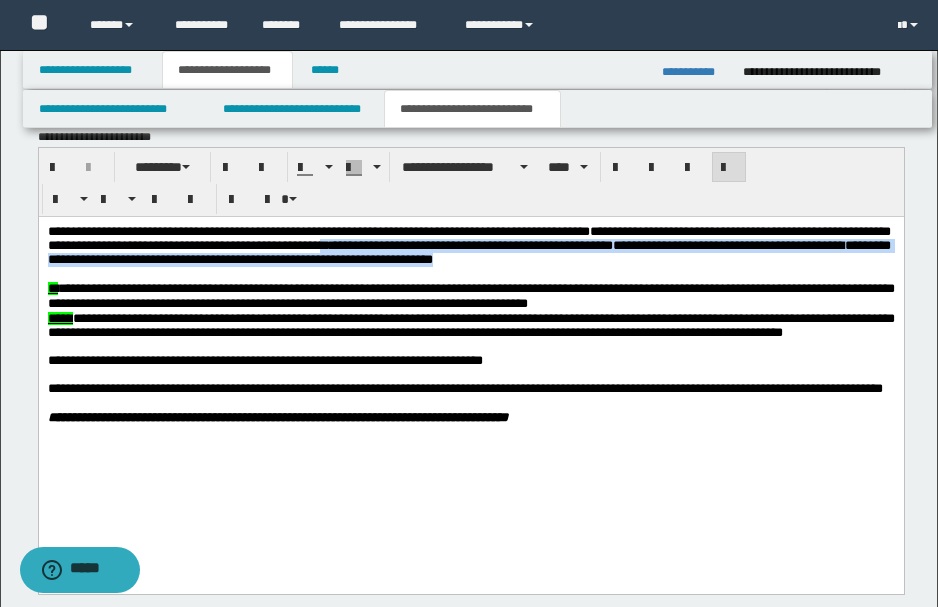 drag, startPoint x: 810, startPoint y: 254, endPoint x: 544, endPoint y: 276, distance: 266.90823 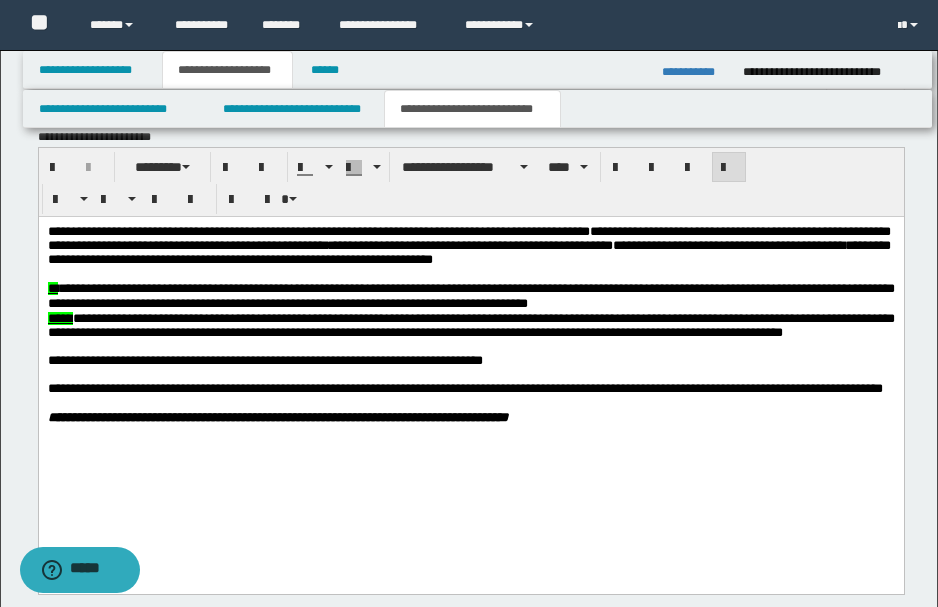 drag, startPoint x: 861, startPoint y: 311, endPoint x: 800, endPoint y: 290, distance: 64.513565 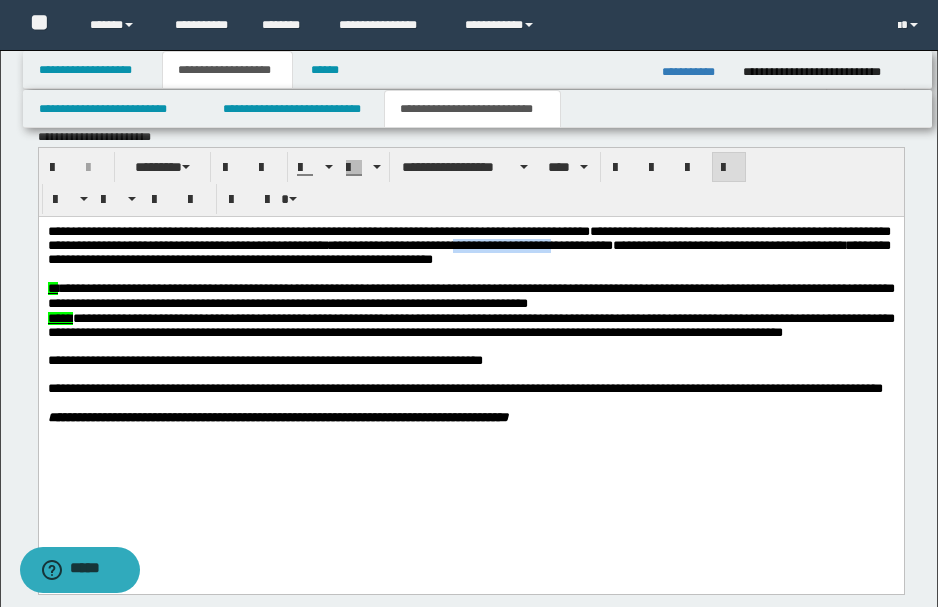 drag, startPoint x: 650, startPoint y: 247, endPoint x: 756, endPoint y: 245, distance: 106.01887 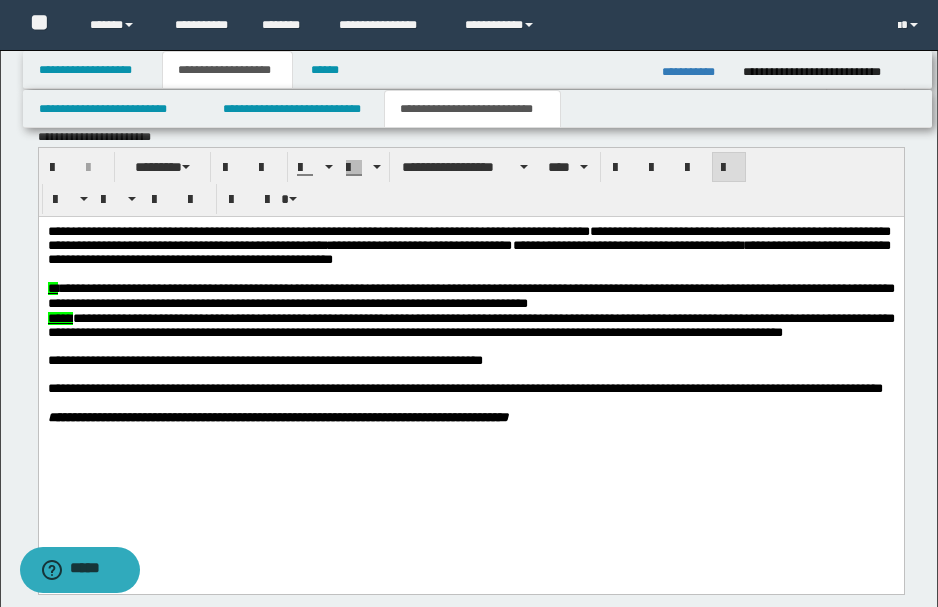 click on "**********" at bounding box center [468, 237] 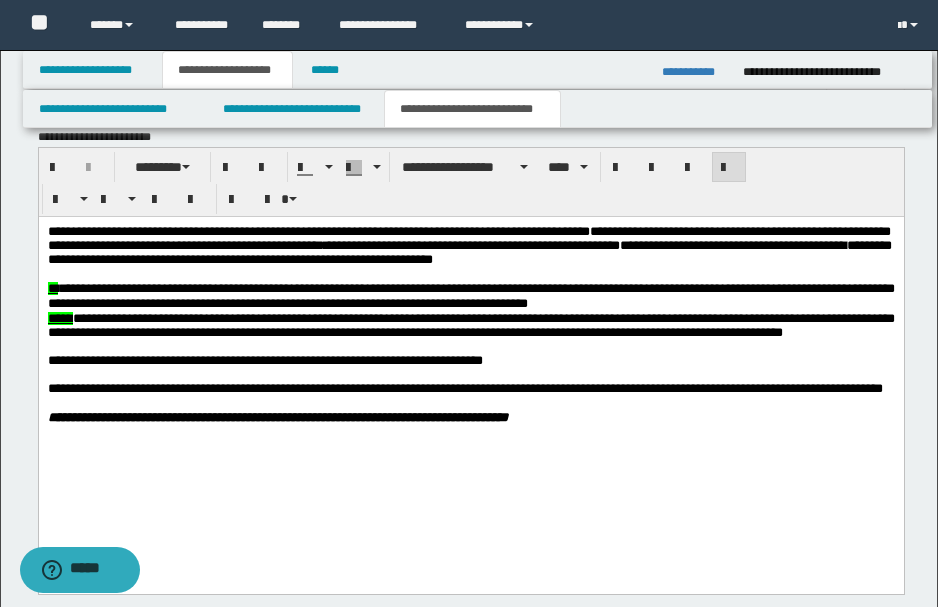 click on "**********" at bounding box center [469, 245] 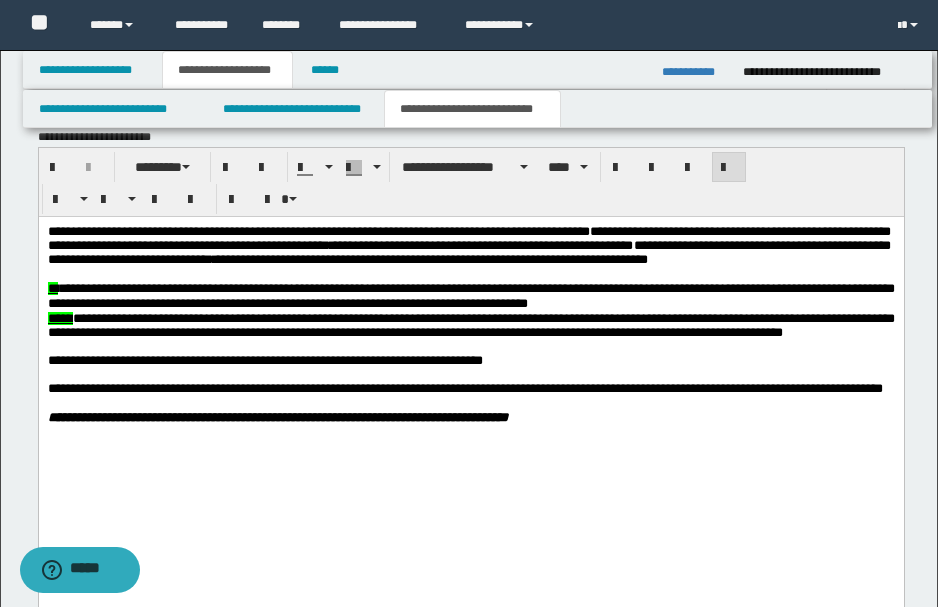 click on "**********" at bounding box center (468, 244) 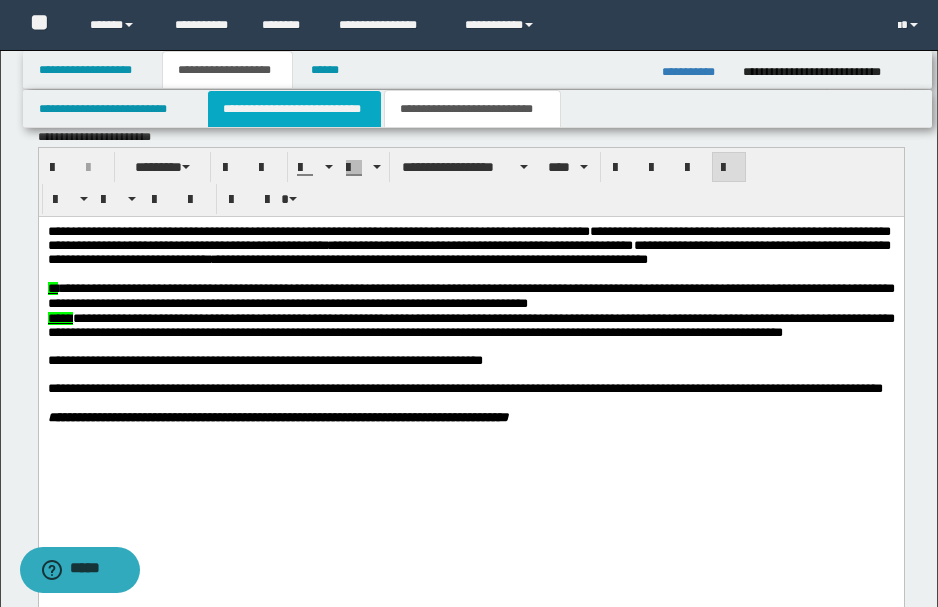 click on "**********" at bounding box center (294, 109) 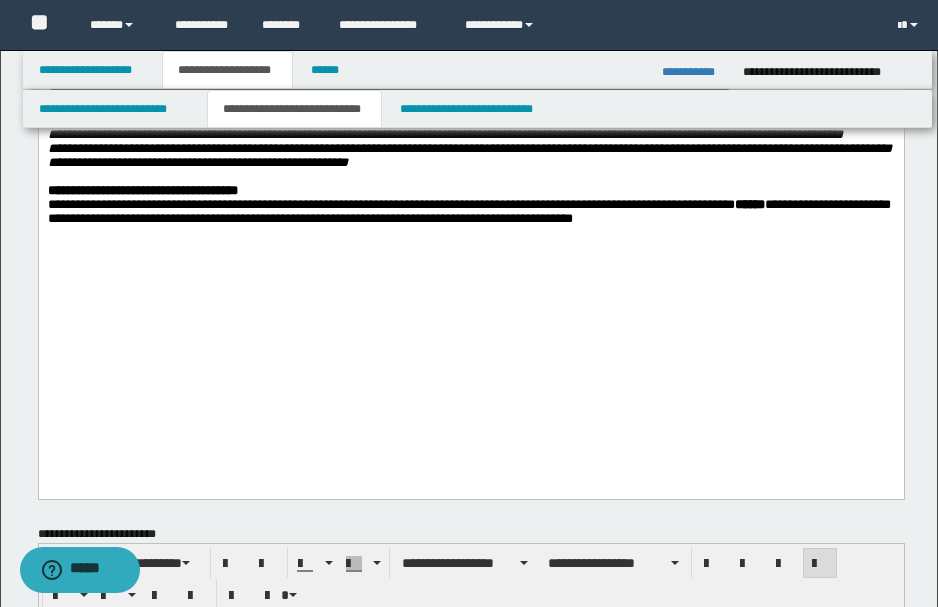 click on "**********" at bounding box center [470, -134] 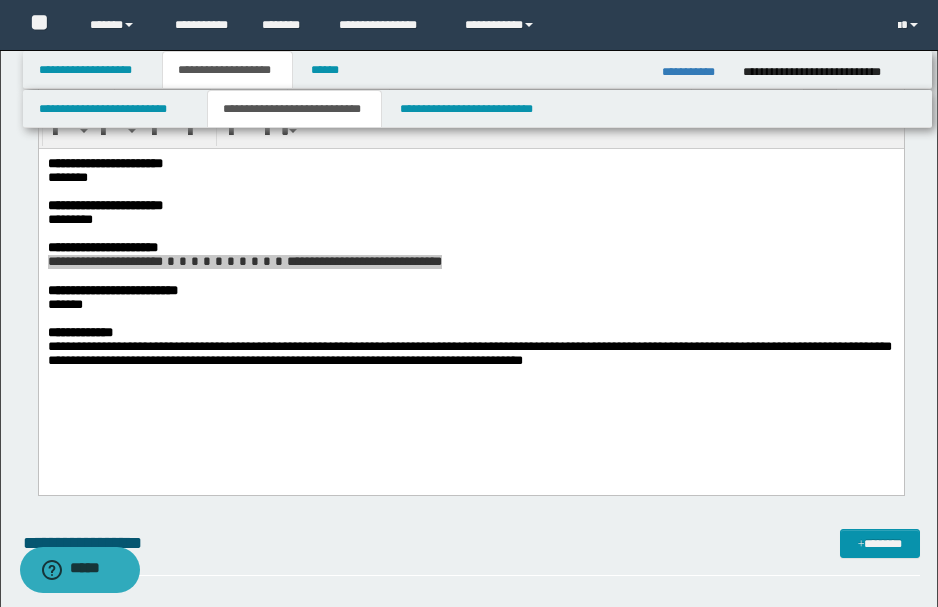 scroll, scrollTop: 1266, scrollLeft: 0, axis: vertical 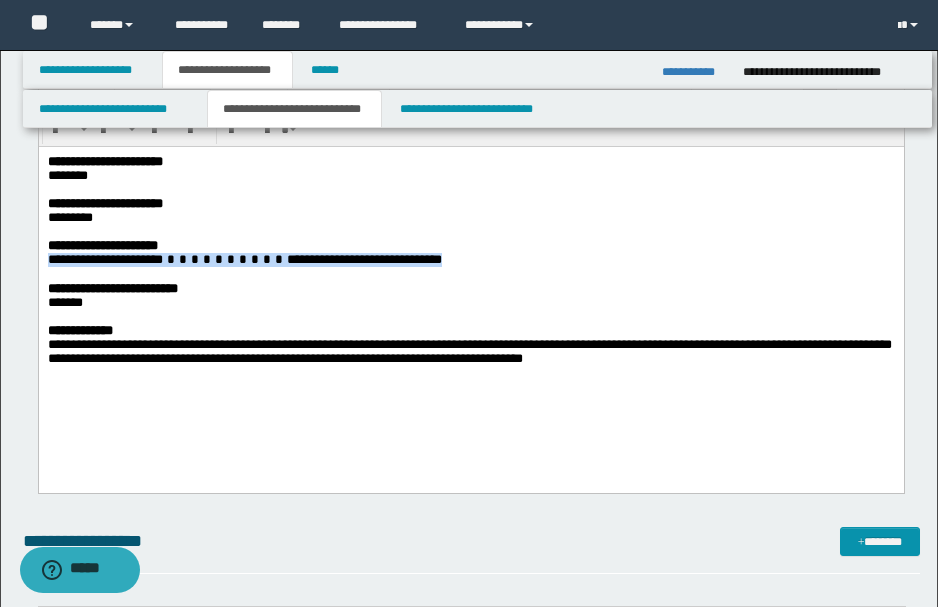 click on "**********" at bounding box center (469, 351) 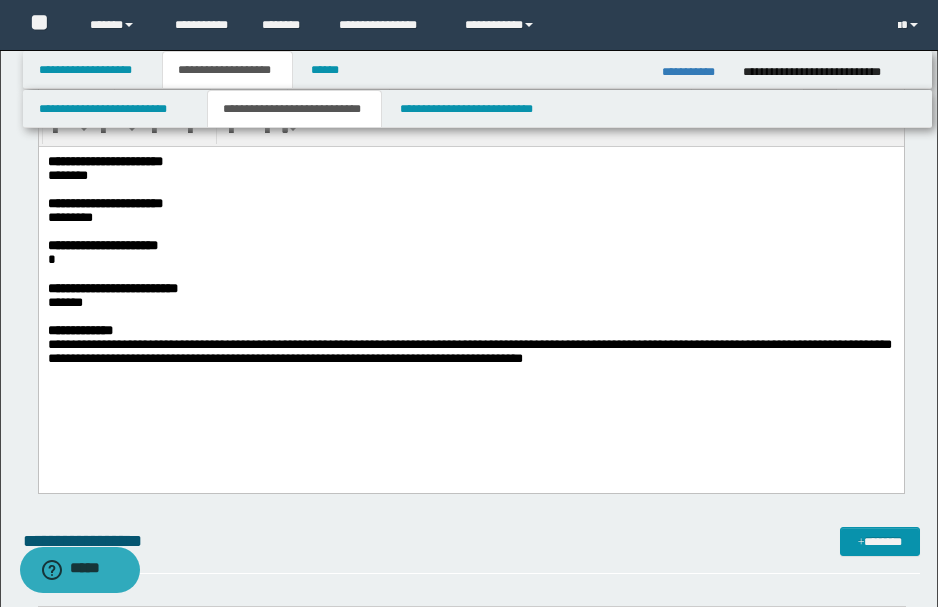 click on "**********" at bounding box center (469, 351) 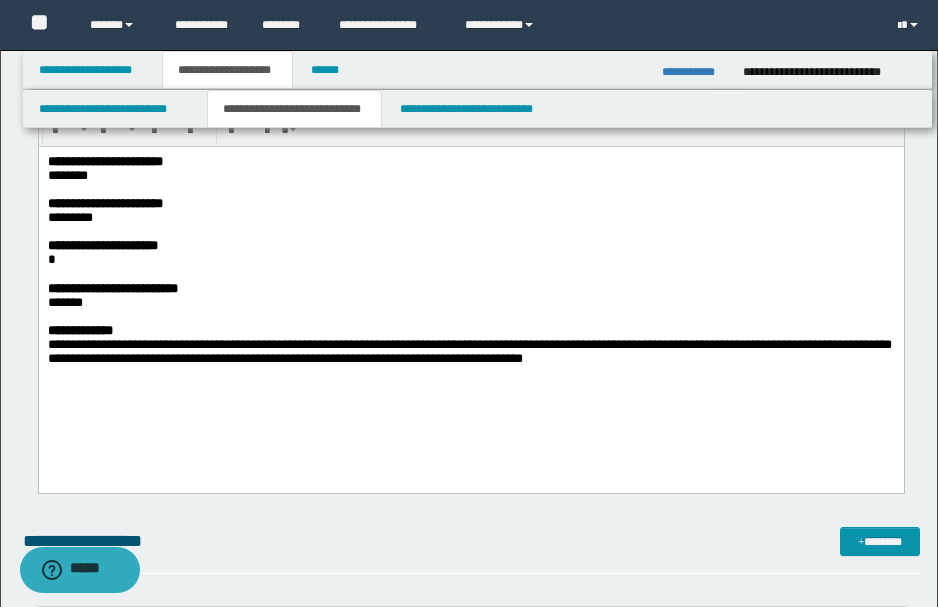 click on "**********" at bounding box center [469, 351] 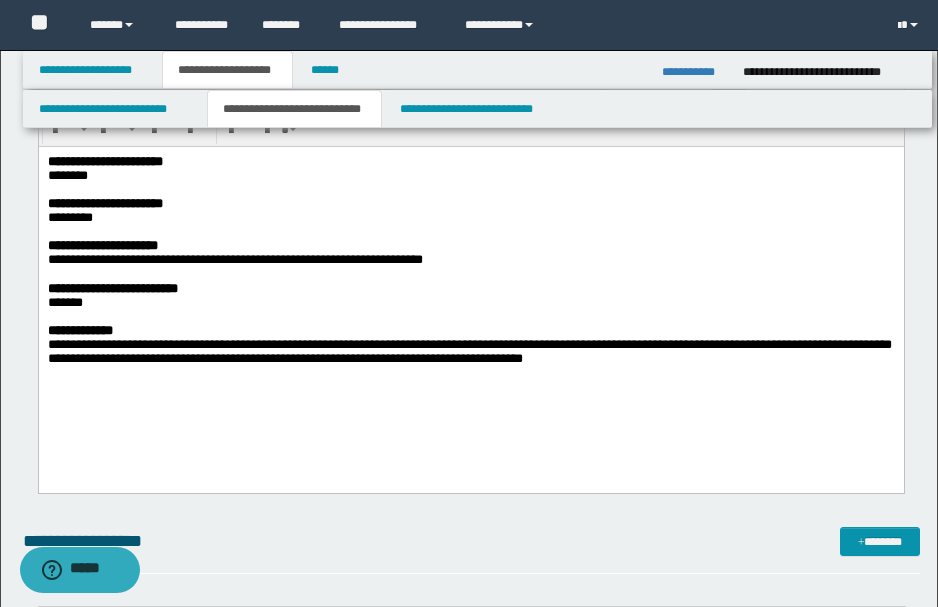 click on "*******" at bounding box center (64, 302) 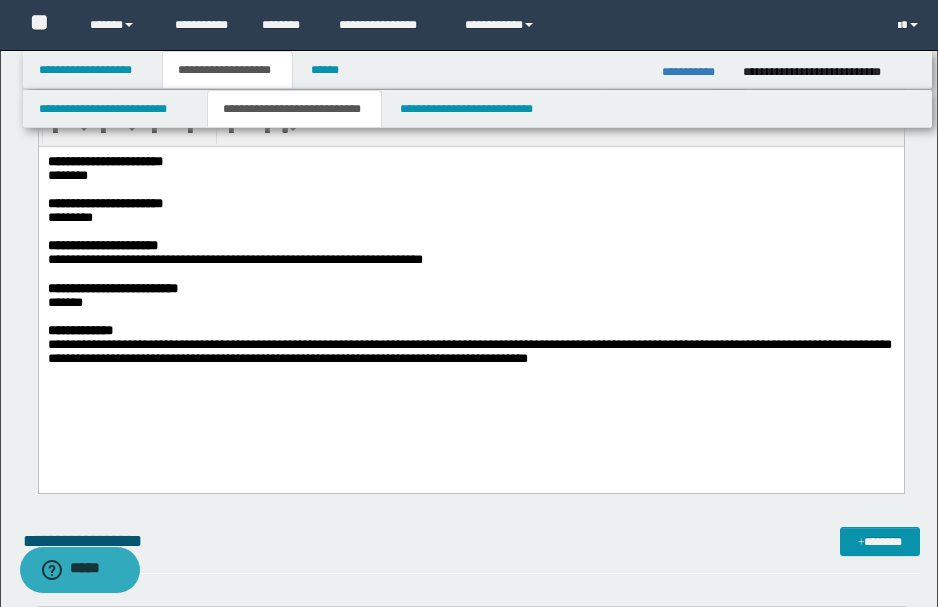 click on "**********" at bounding box center [469, 351] 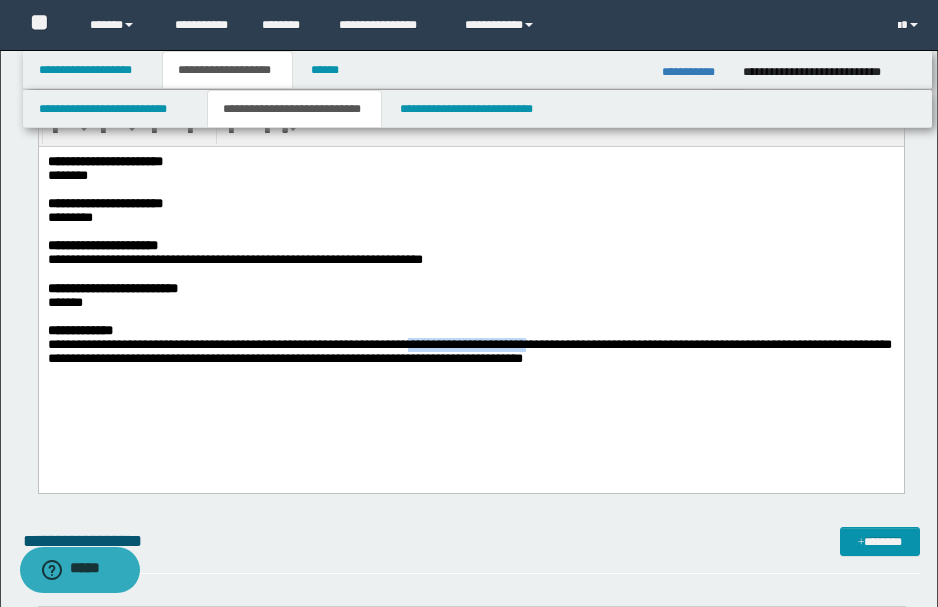 drag, startPoint x: 440, startPoint y: 363, endPoint x: 560, endPoint y: 364, distance: 120.004166 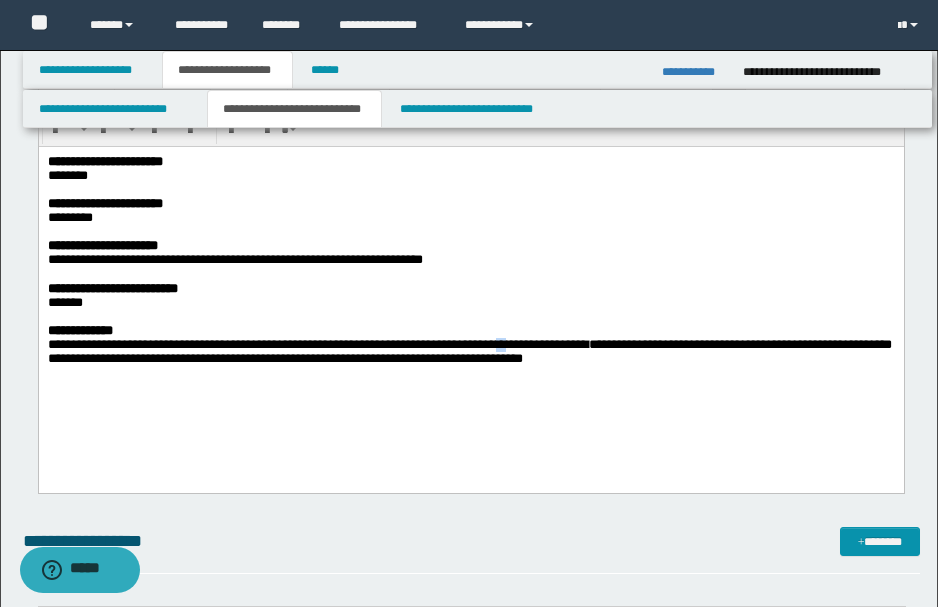 click on "**********" at bounding box center (469, 351) 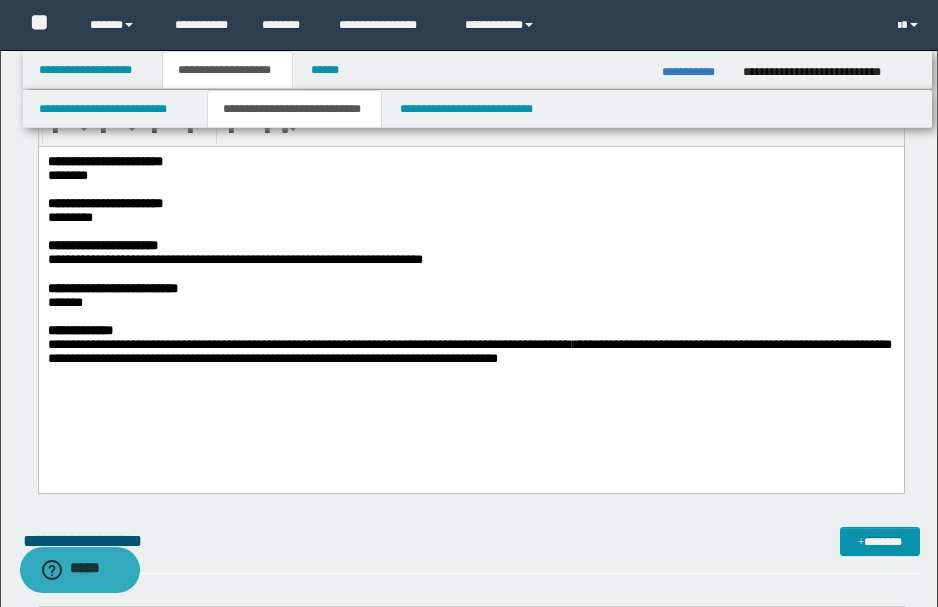 click on "**********" at bounding box center (469, 351) 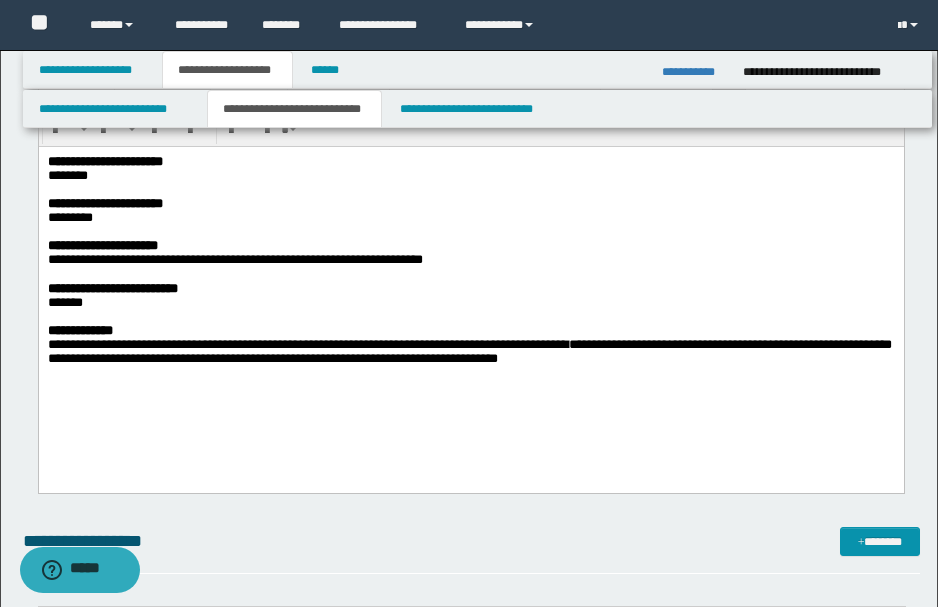 click on "**********" at bounding box center [469, 351] 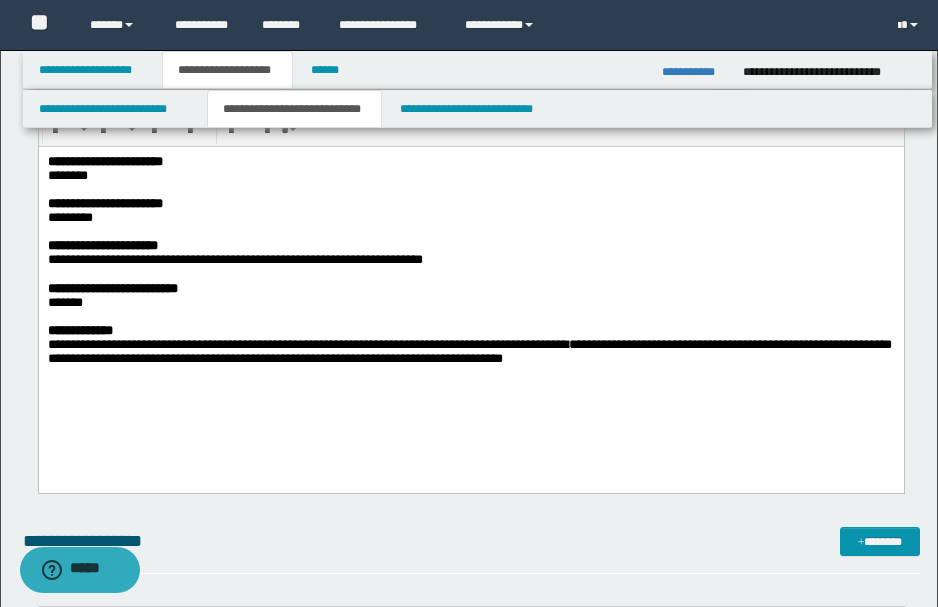 click on "**********" at bounding box center [469, 351] 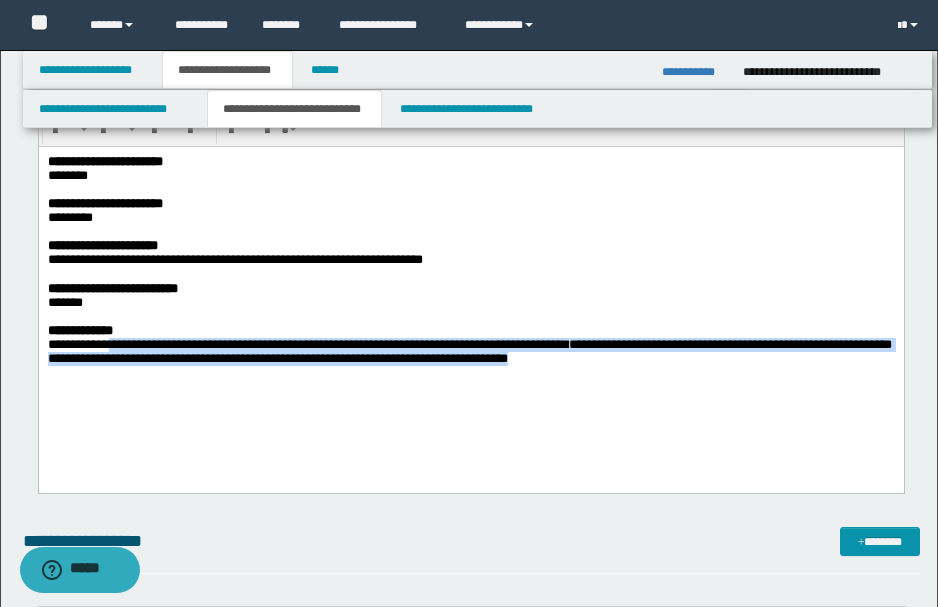drag, startPoint x: 112, startPoint y: 362, endPoint x: 630, endPoint y: 375, distance: 518.1631 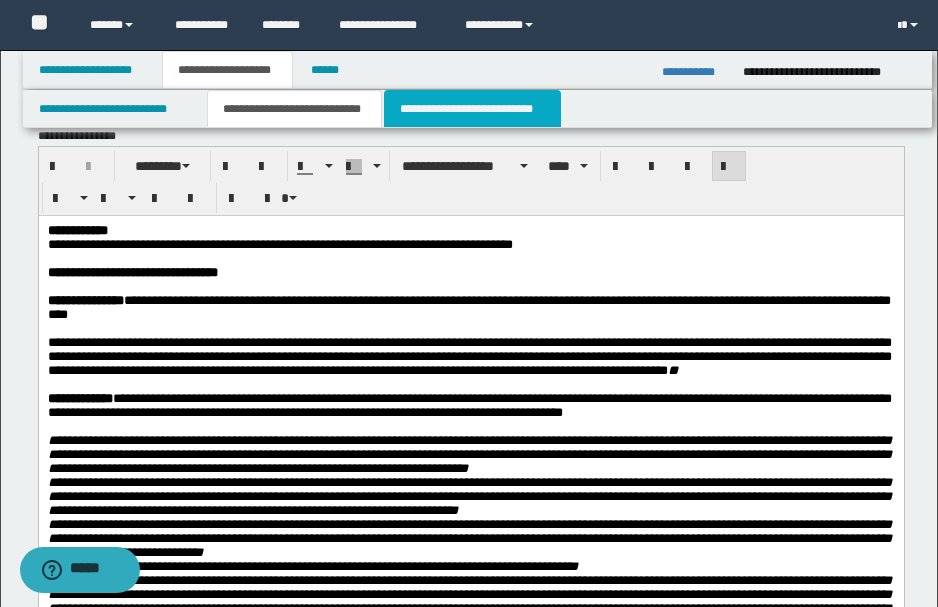 scroll, scrollTop: 0, scrollLeft: 0, axis: both 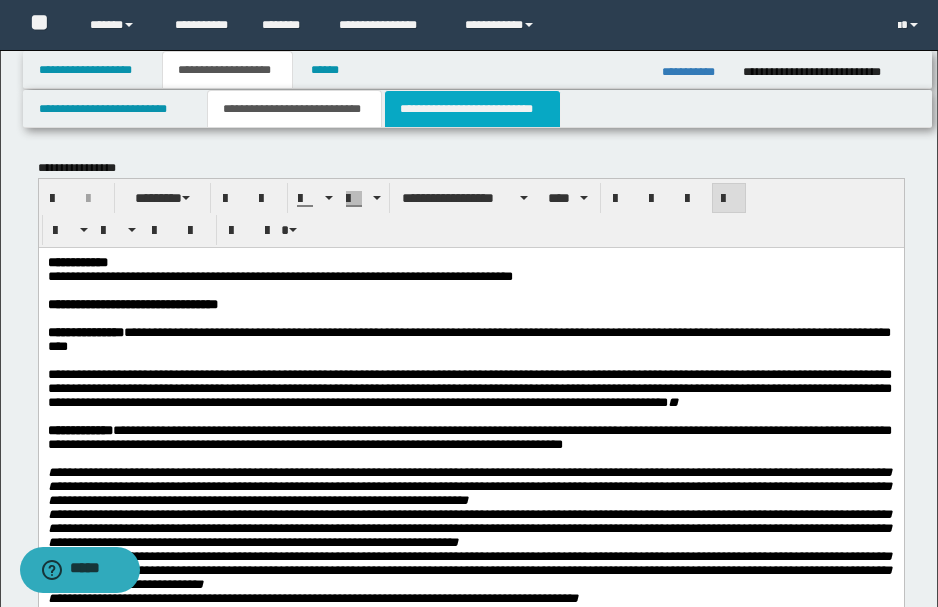 click on "**********" at bounding box center [472, 109] 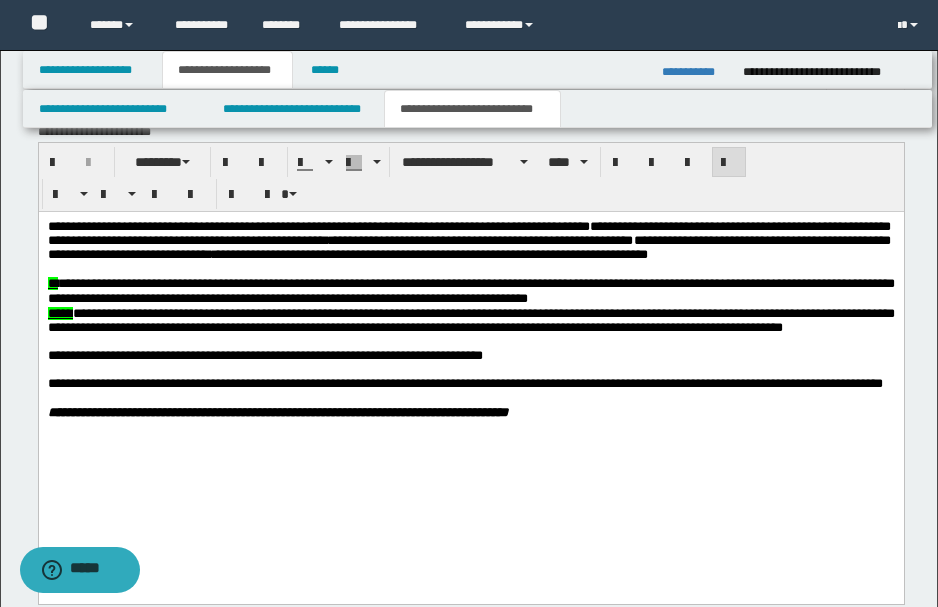 scroll, scrollTop: 800, scrollLeft: 0, axis: vertical 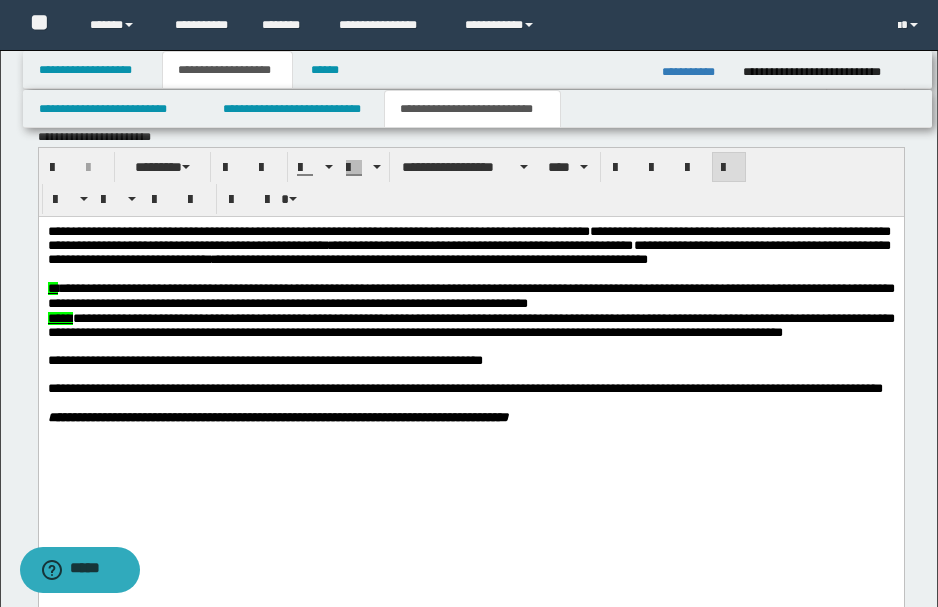 click on "**********" at bounding box center [468, 244] 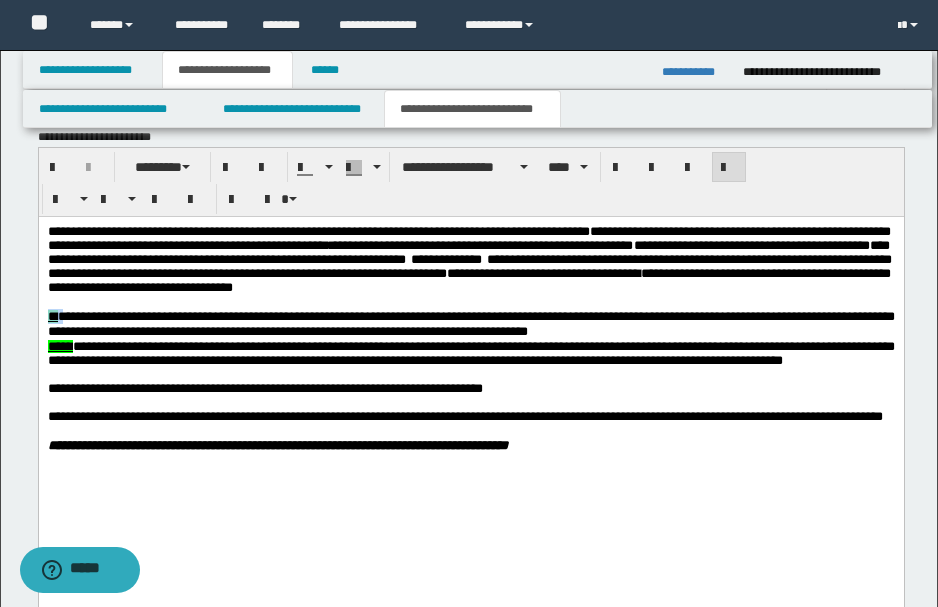 drag, startPoint x: 69, startPoint y: 320, endPoint x: 40, endPoint y: 326, distance: 29.614185 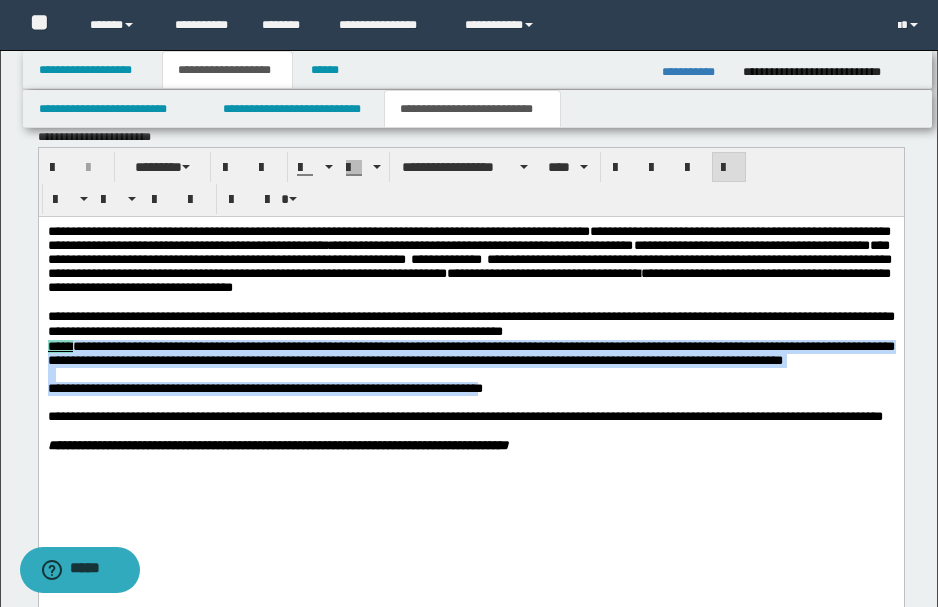 drag, startPoint x: 616, startPoint y: 340, endPoint x: 495, endPoint y: 414, distance: 141.83441 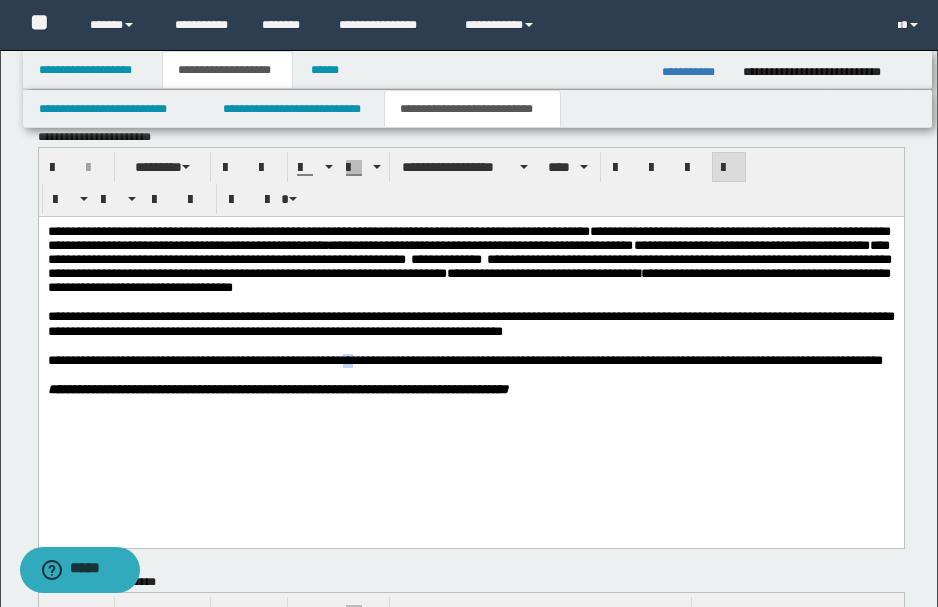 click on "**********" at bounding box center (464, 359) 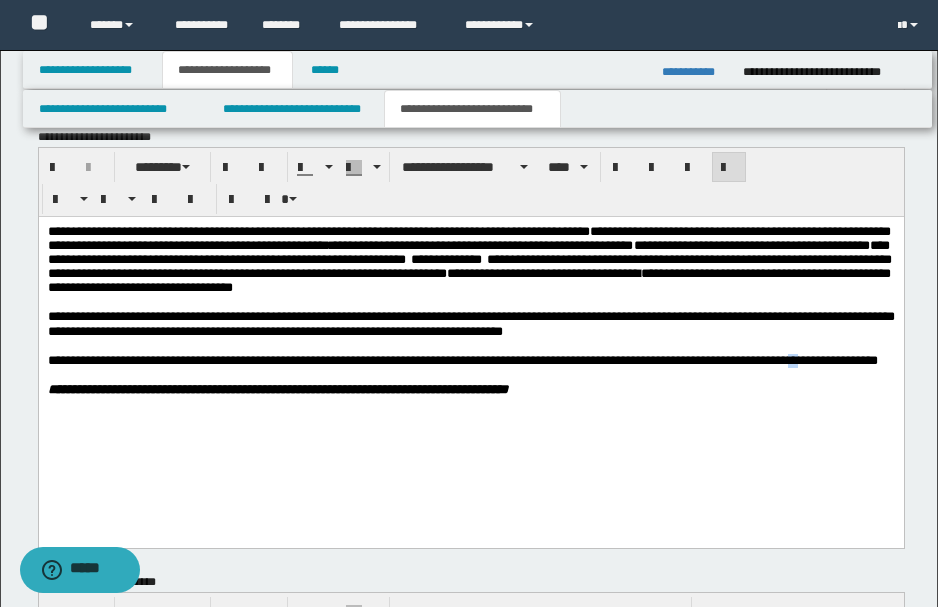 drag, startPoint x: 864, startPoint y: 368, endPoint x: 748, endPoint y: 428, distance: 130.59862 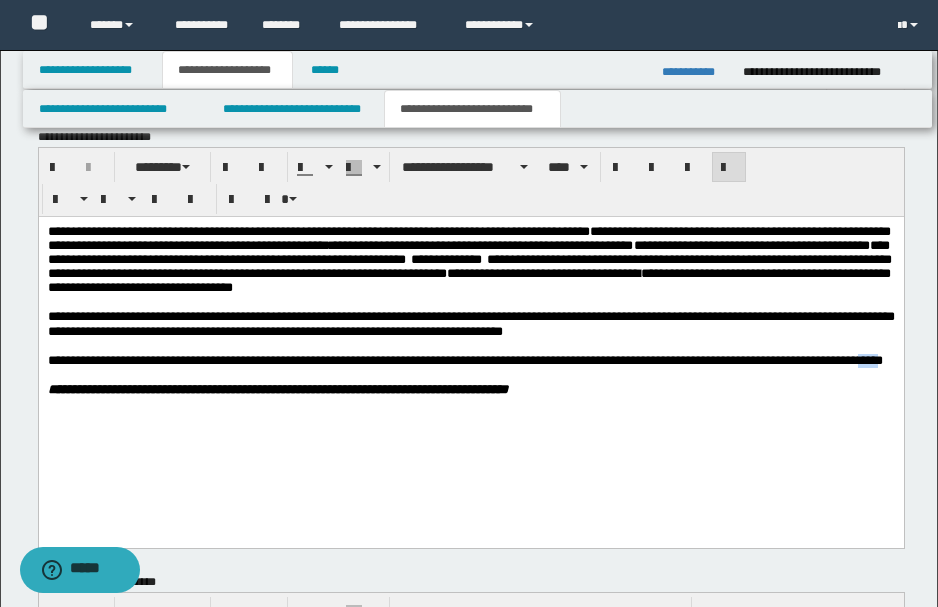 drag, startPoint x: 84, startPoint y: 383, endPoint x: 108, endPoint y: 386, distance: 24.186773 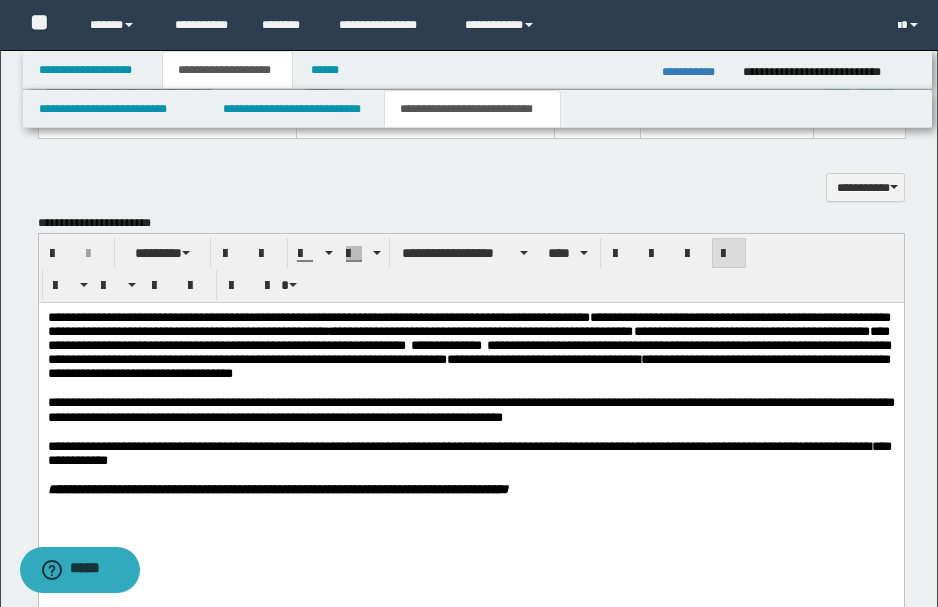 scroll, scrollTop: 533, scrollLeft: 0, axis: vertical 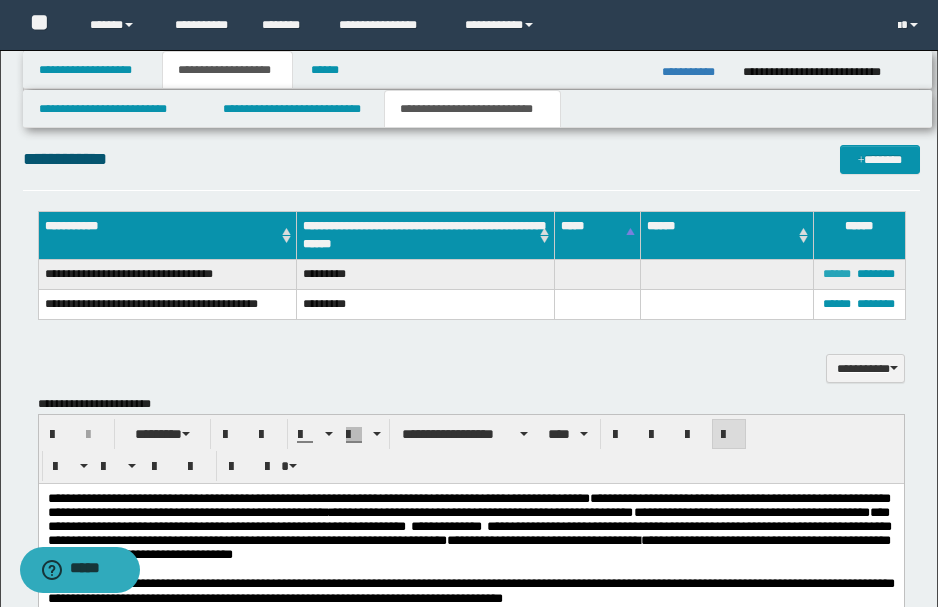 click on "******" at bounding box center [837, 274] 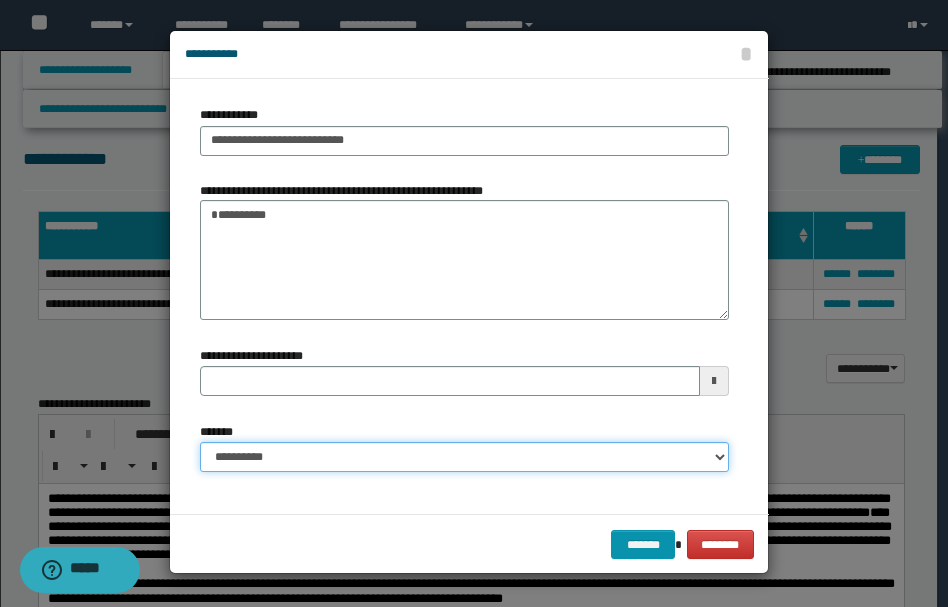 click on "**********" at bounding box center (464, 457) 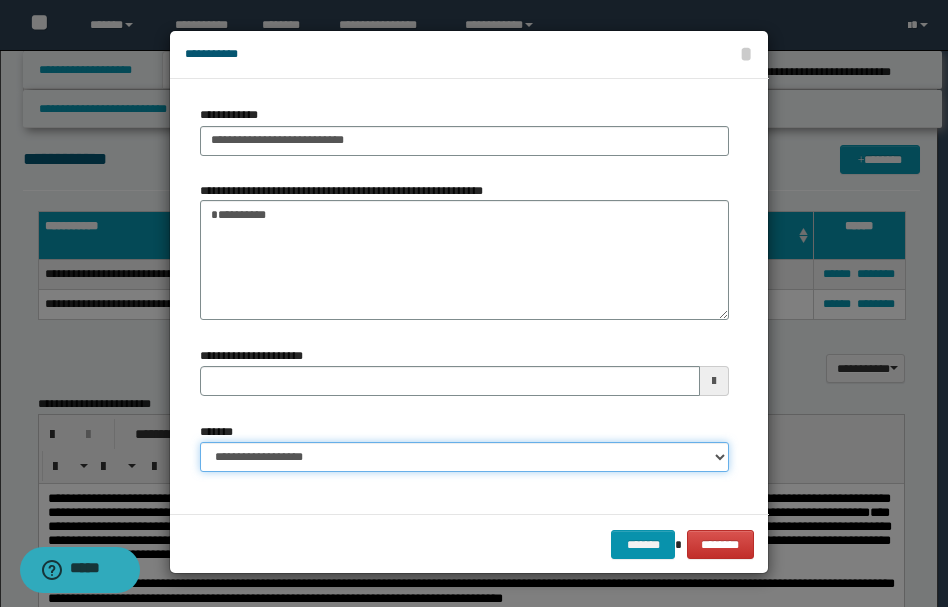 type 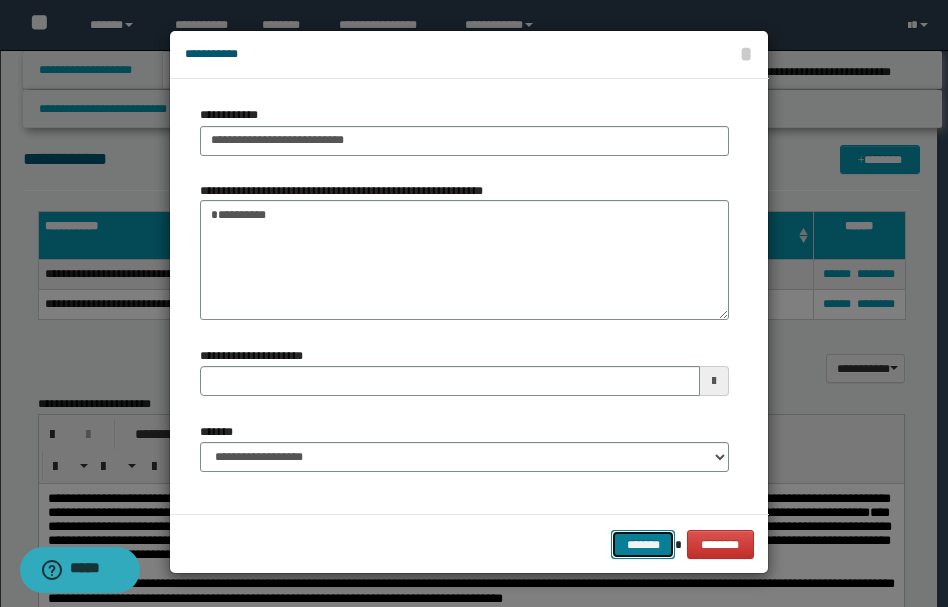 click on "*******" at bounding box center (643, 544) 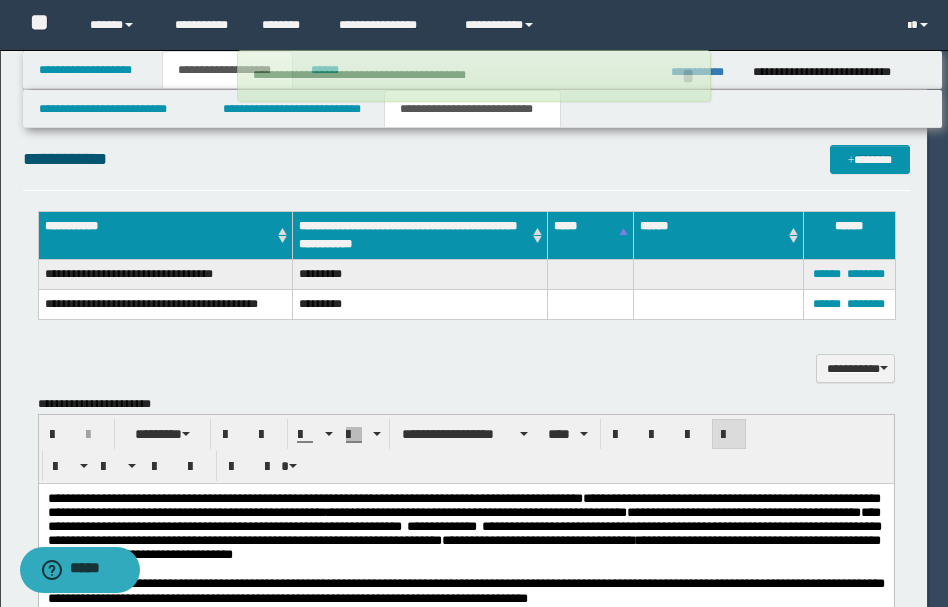 type 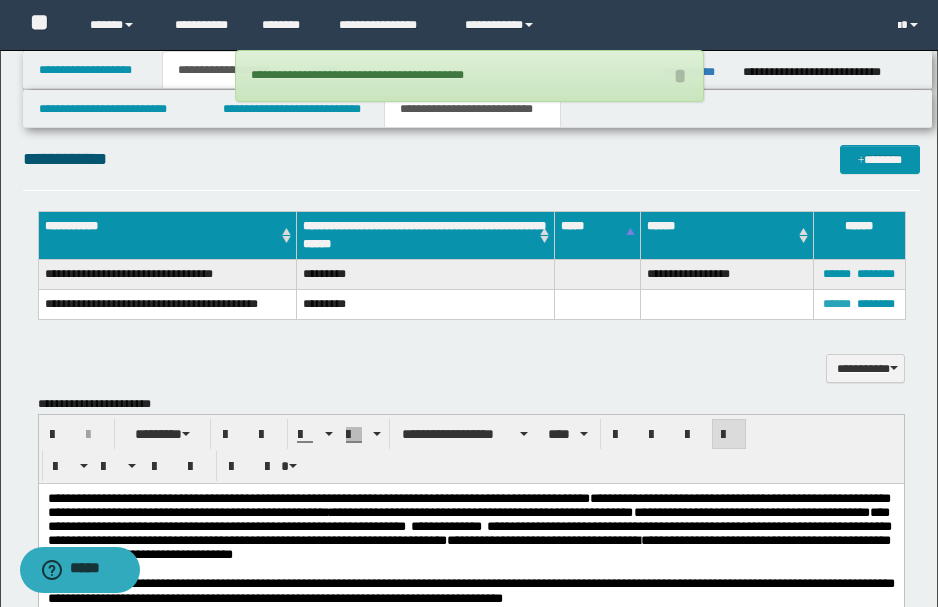 click on "******" at bounding box center [837, 304] 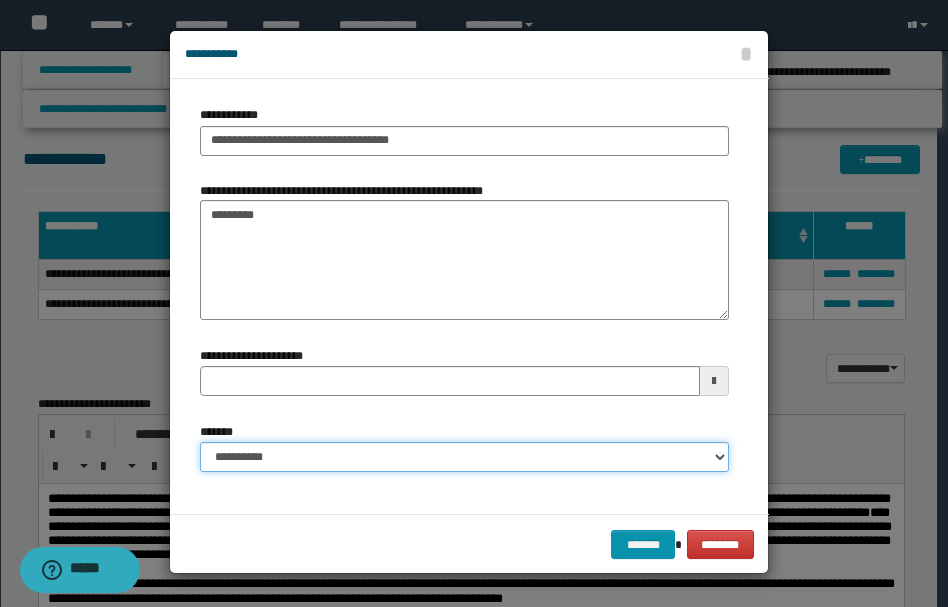 click on "**********" at bounding box center [464, 457] 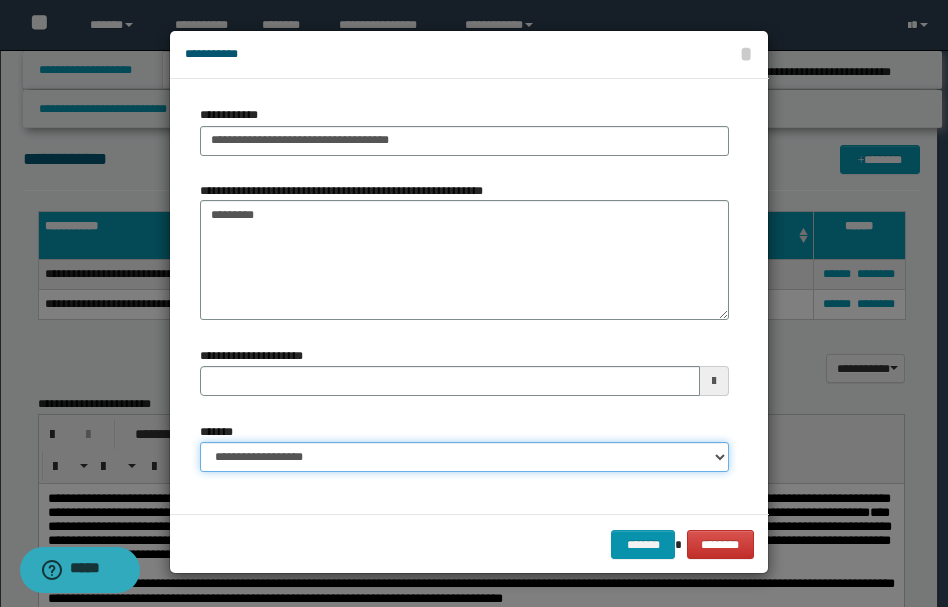 type 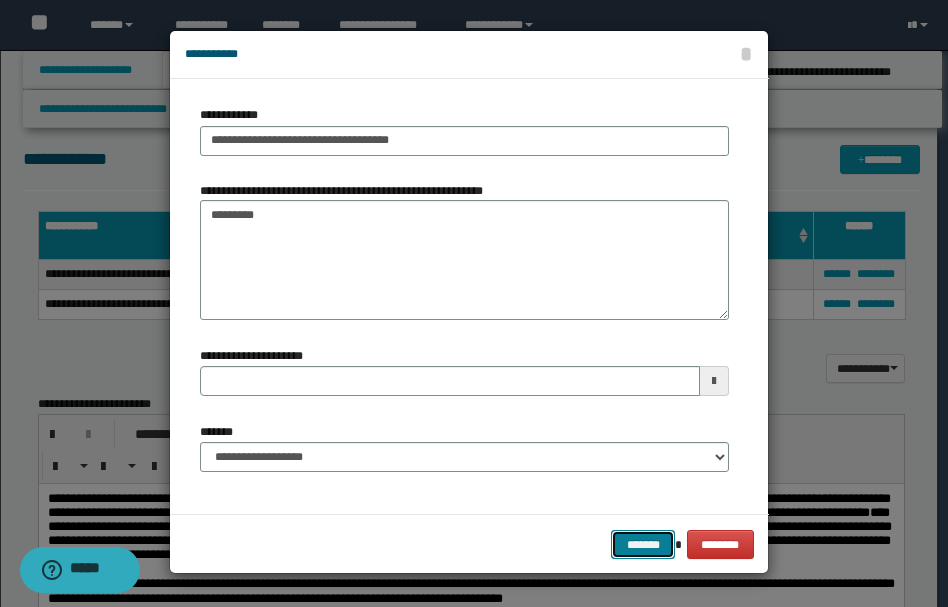 click on "*******" at bounding box center [643, 544] 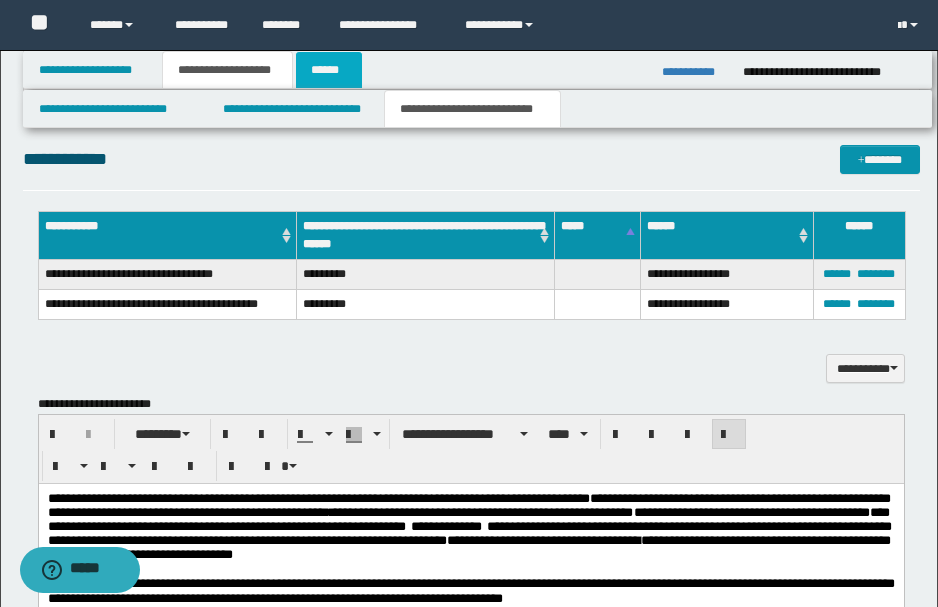 click on "******" at bounding box center (329, 70) 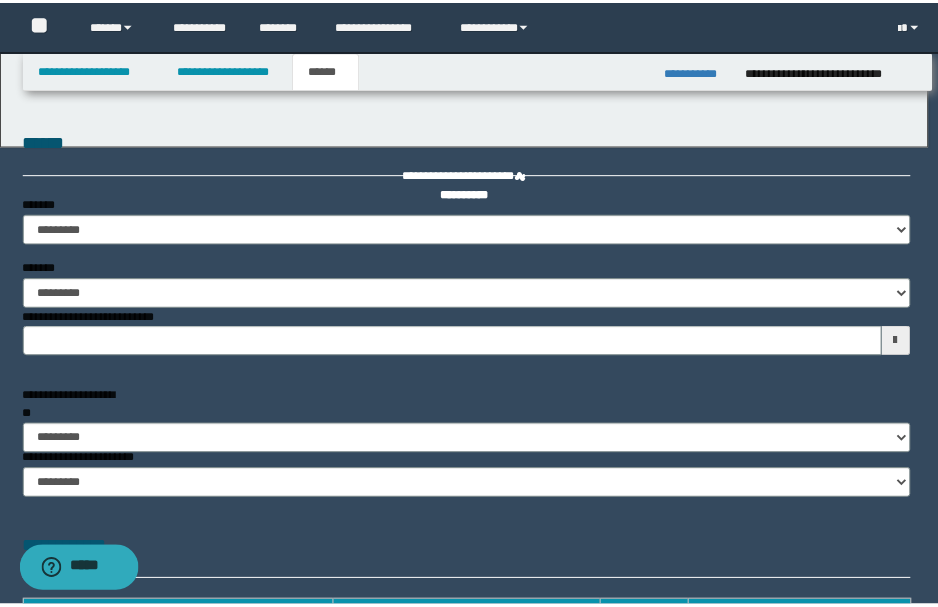 scroll, scrollTop: 0, scrollLeft: 0, axis: both 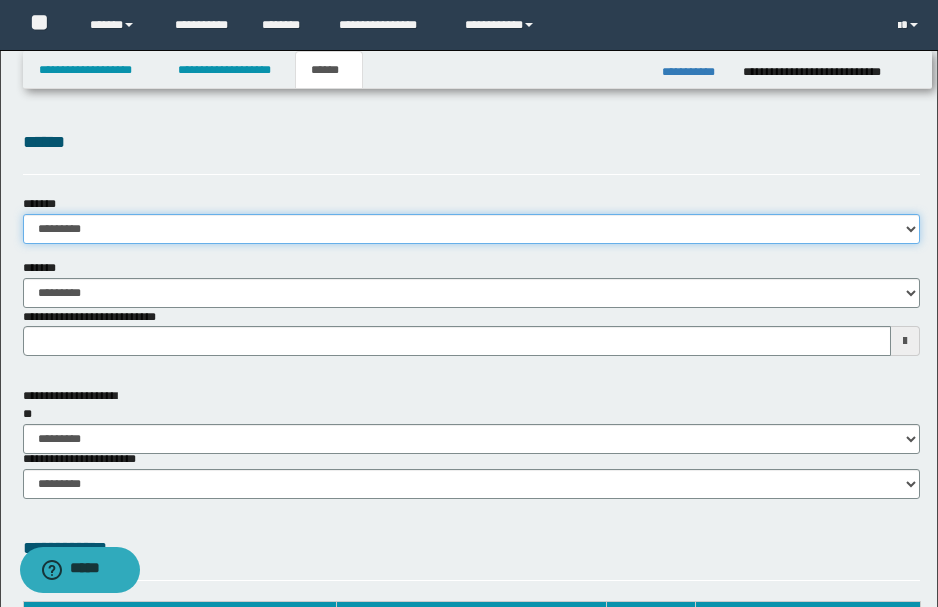 click on "**********" at bounding box center (471, 229) 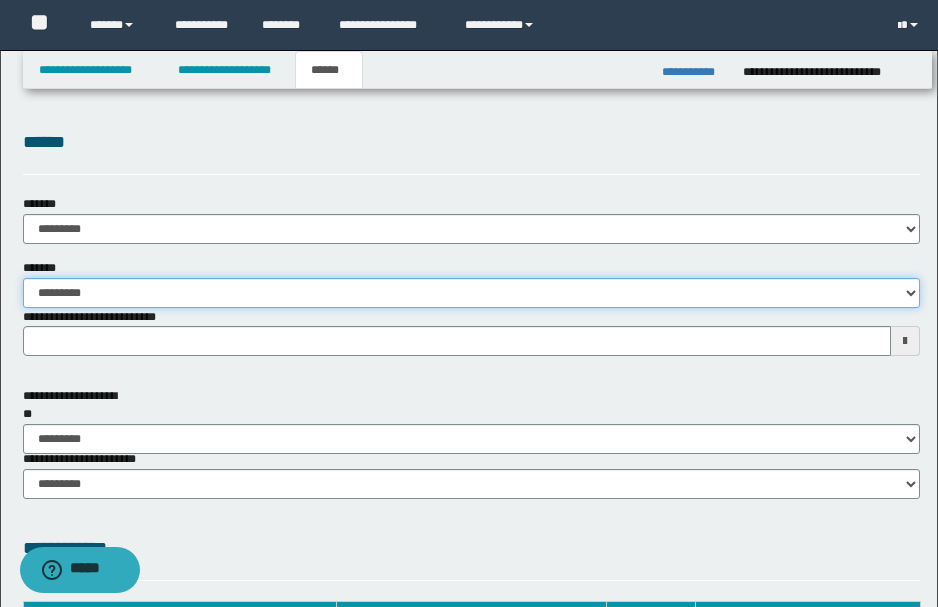 click on "**********" at bounding box center [471, 293] 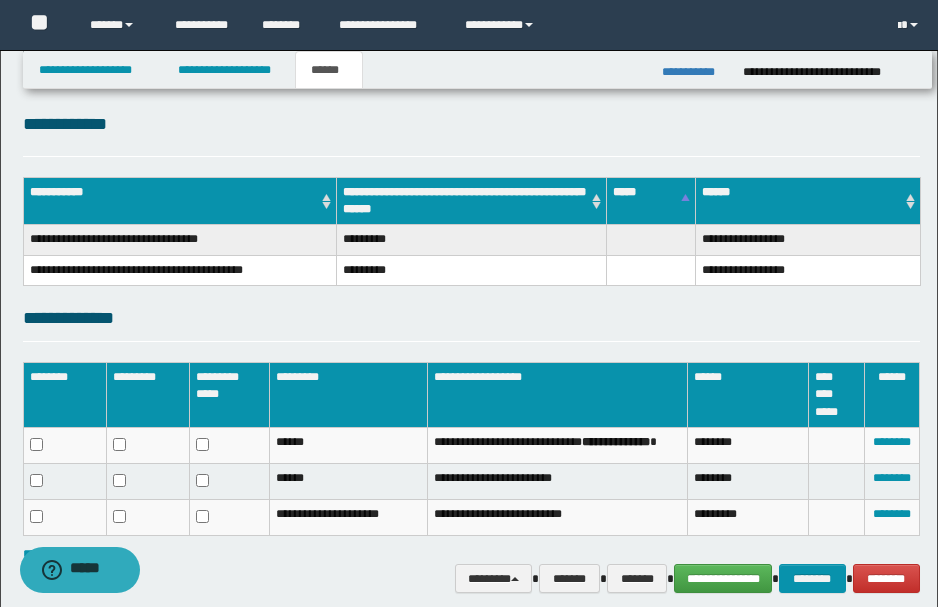 scroll, scrollTop: 506, scrollLeft: 0, axis: vertical 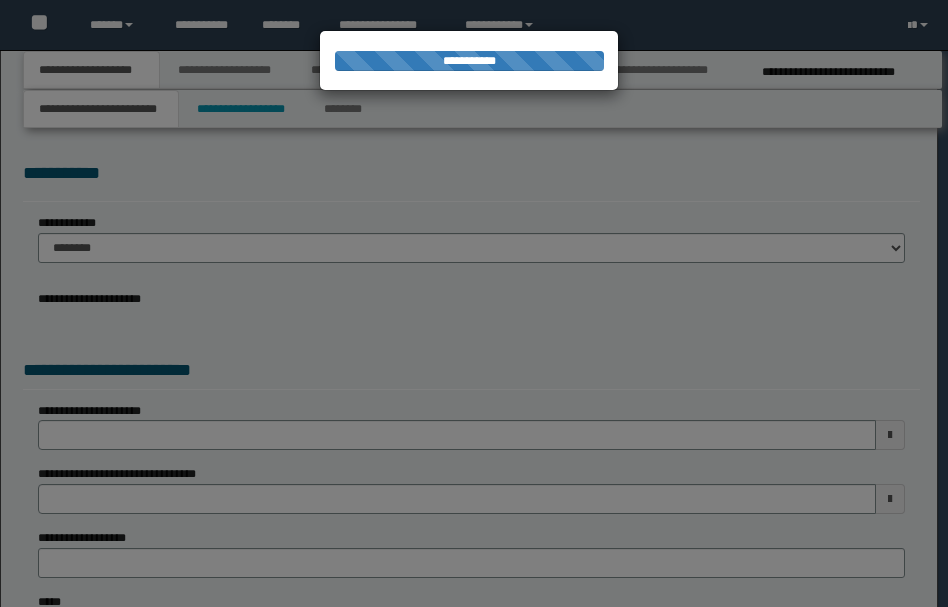 type on "**********" 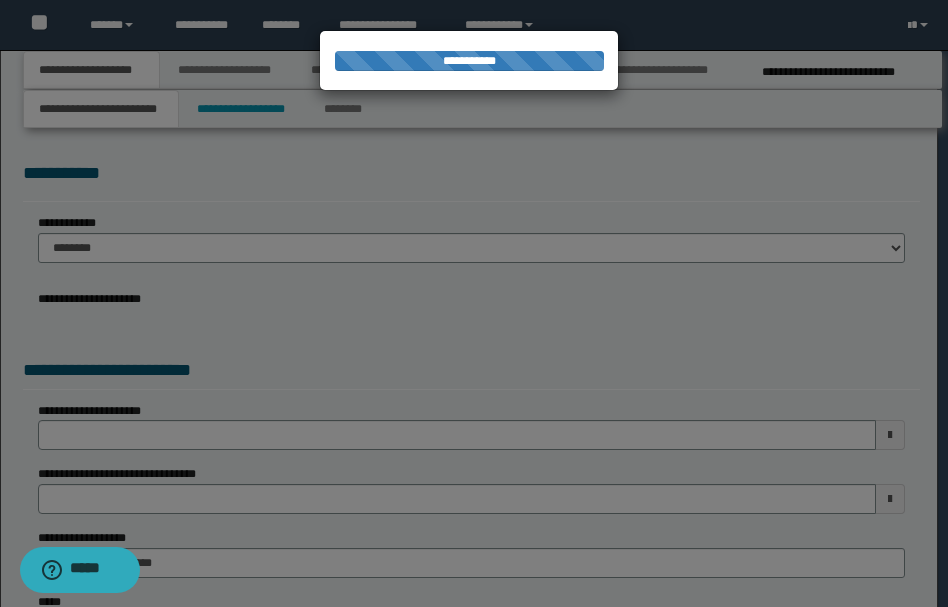 scroll, scrollTop: 0, scrollLeft: 0, axis: both 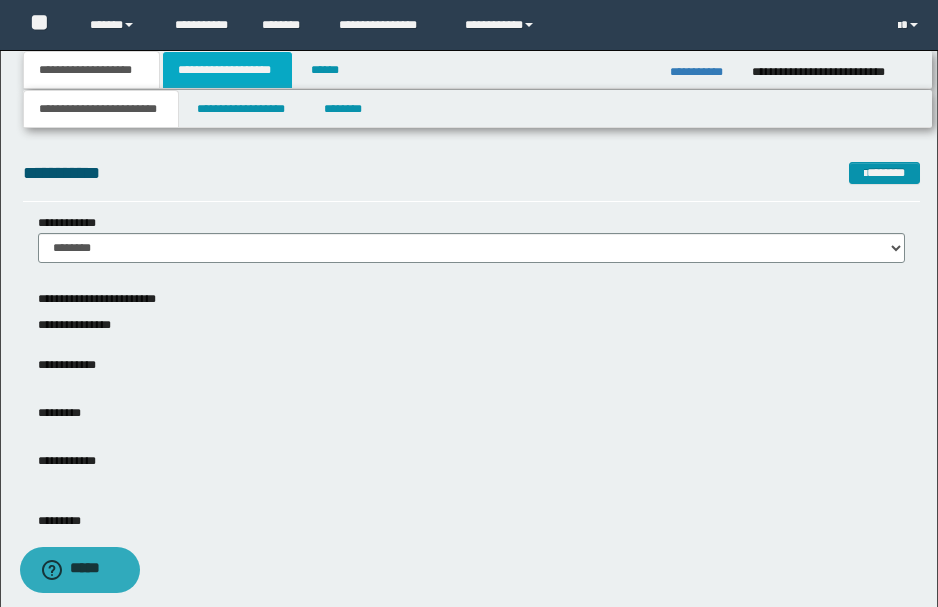 click on "**********" at bounding box center (227, 70) 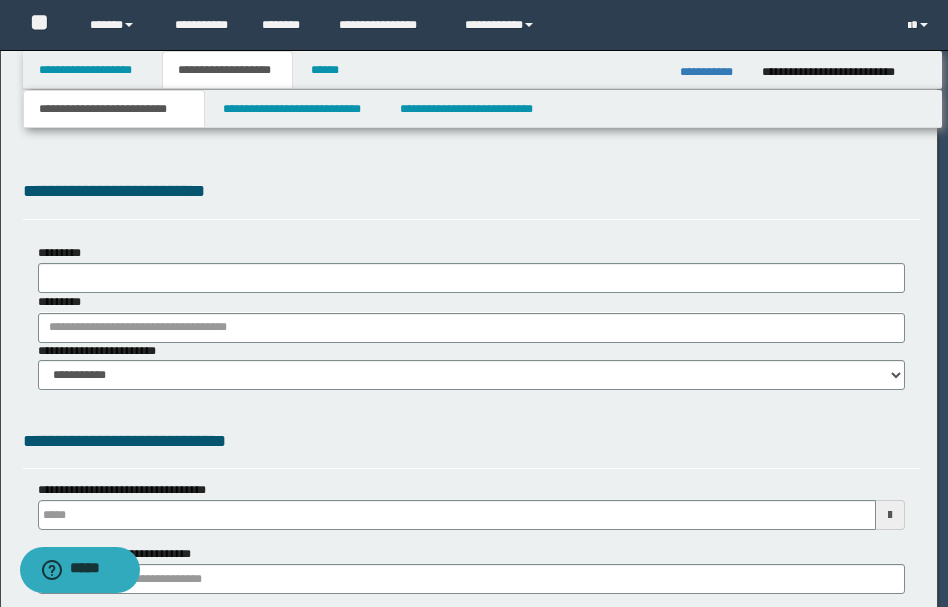 type 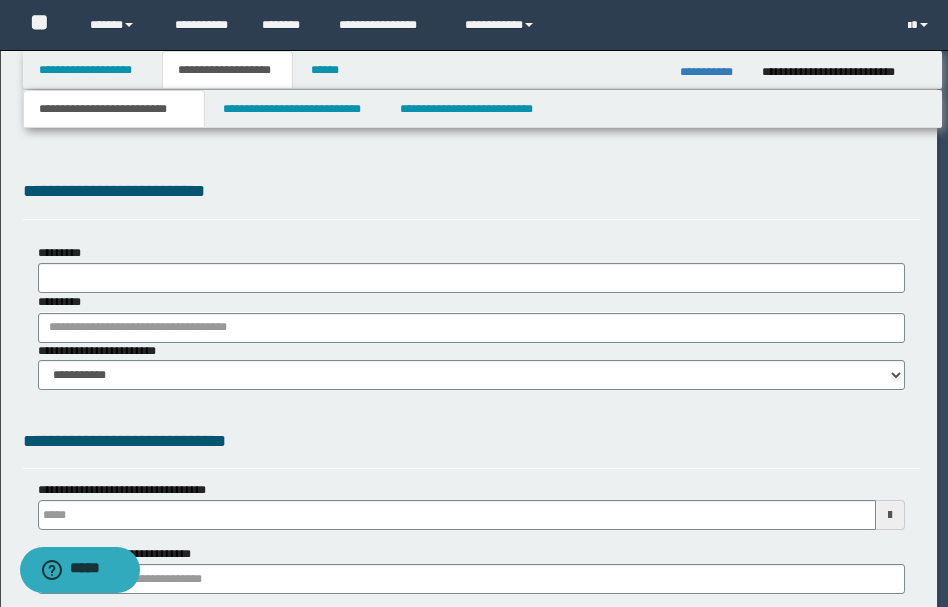 scroll, scrollTop: 0, scrollLeft: 0, axis: both 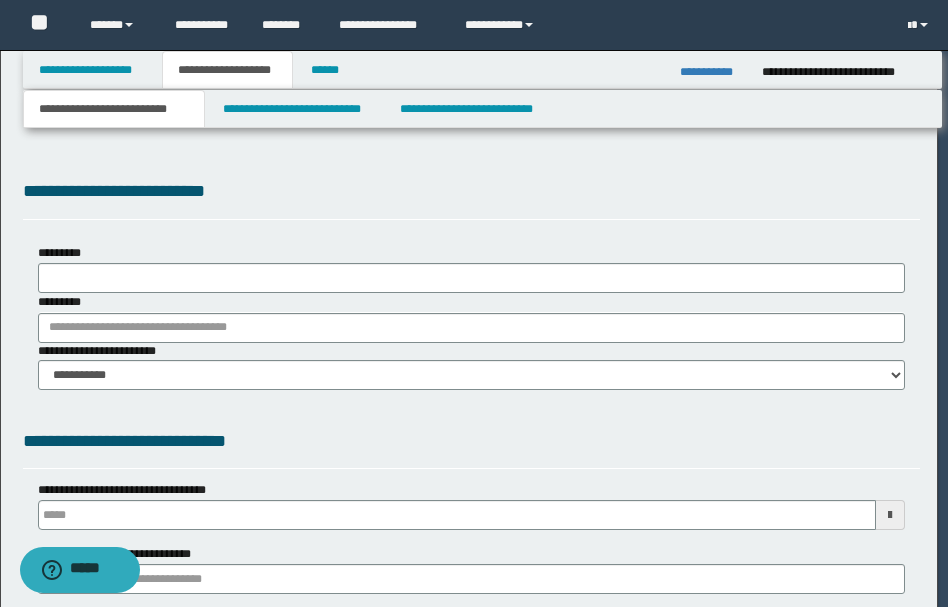 select on "*" 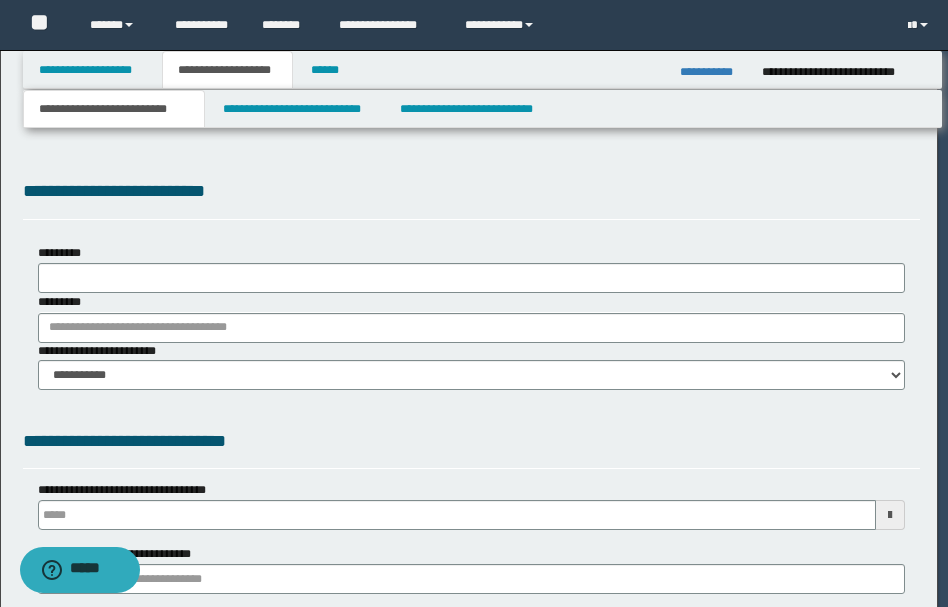 type 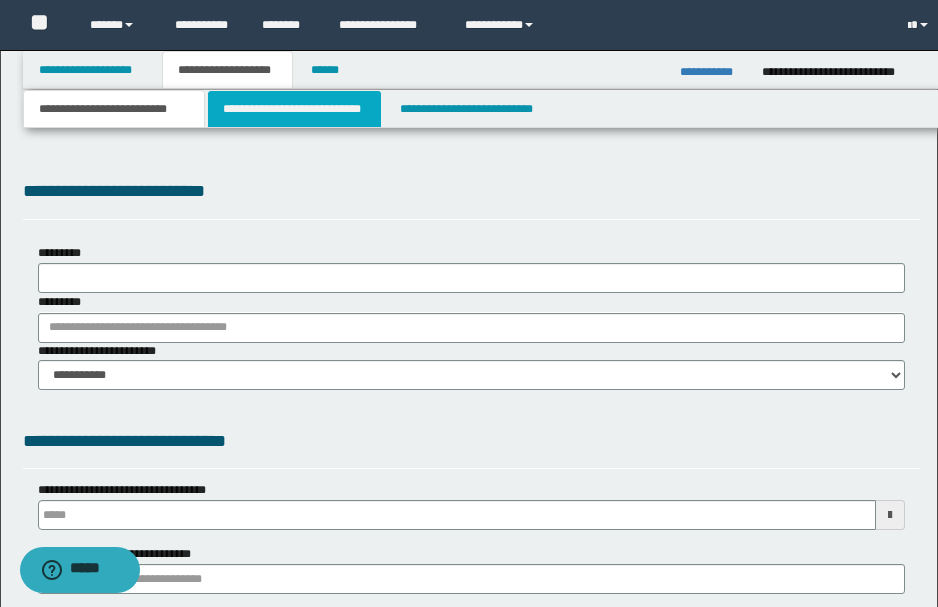 click on "**********" at bounding box center (294, 109) 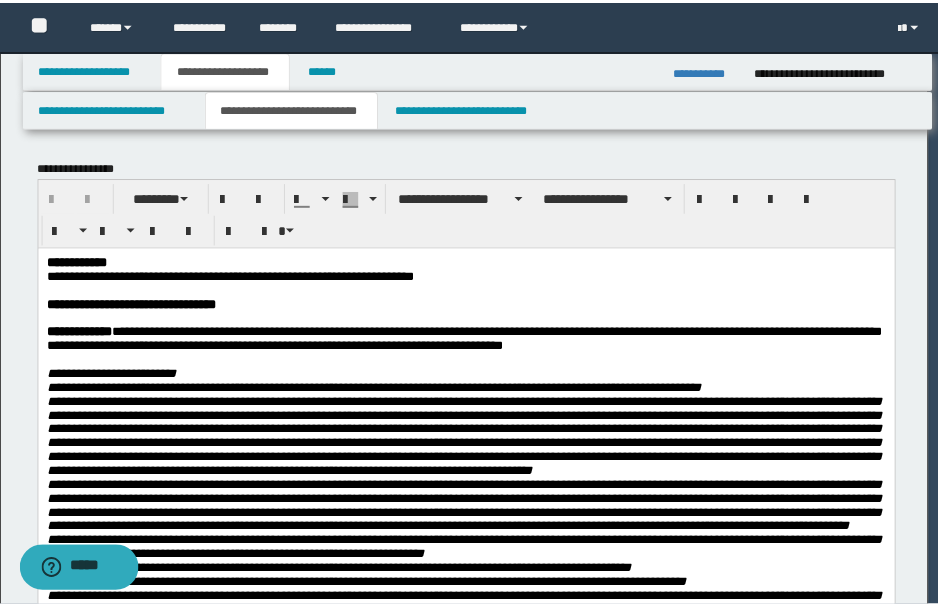 scroll, scrollTop: 0, scrollLeft: 0, axis: both 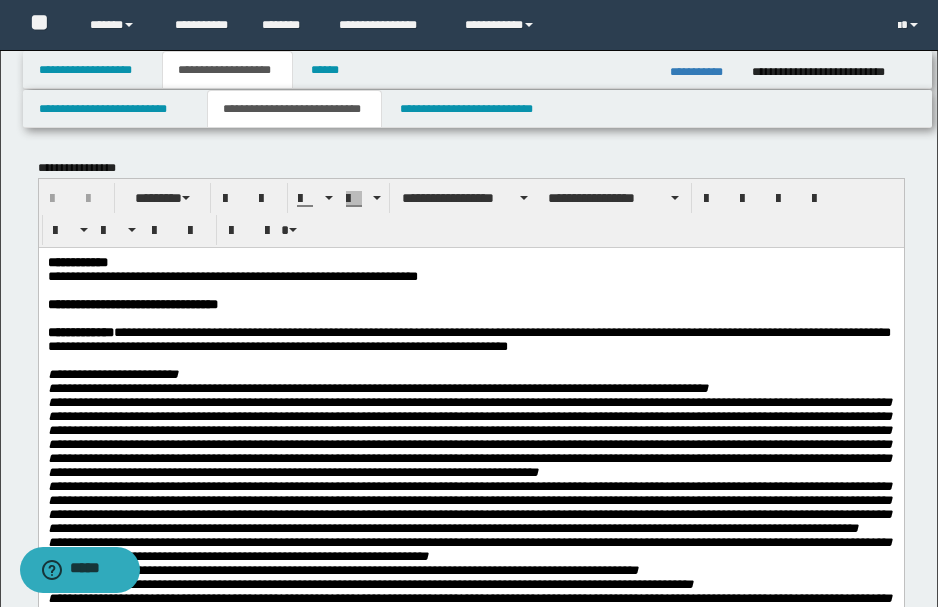 click on "**********" at bounding box center (469, 1674) 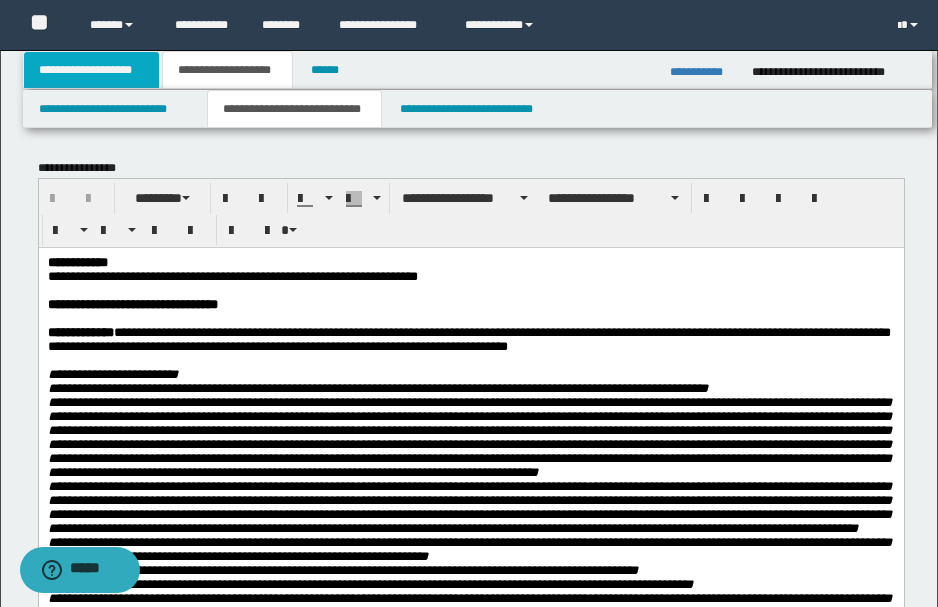 click on "**********" at bounding box center (92, 70) 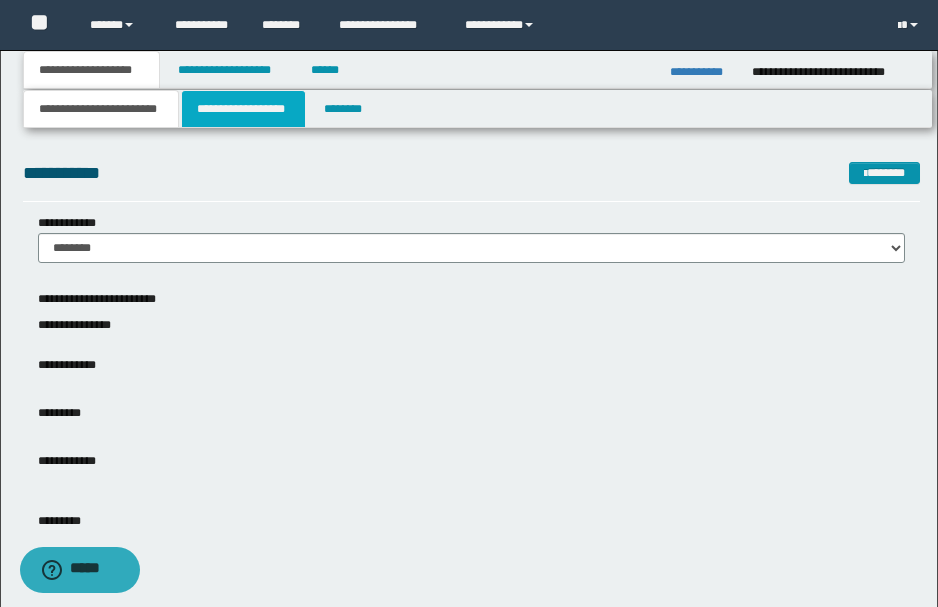 click on "**********" at bounding box center (243, 109) 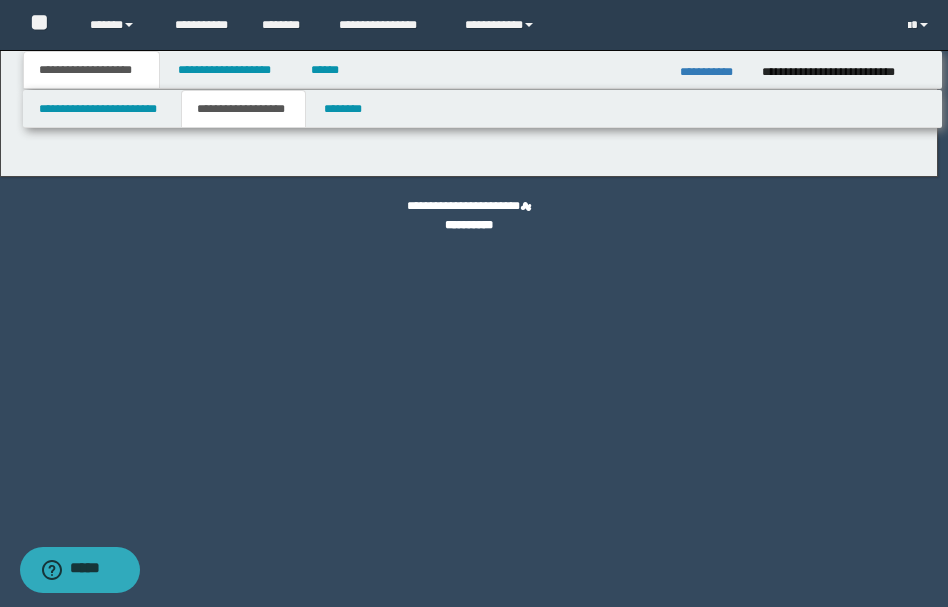 type on "*******" 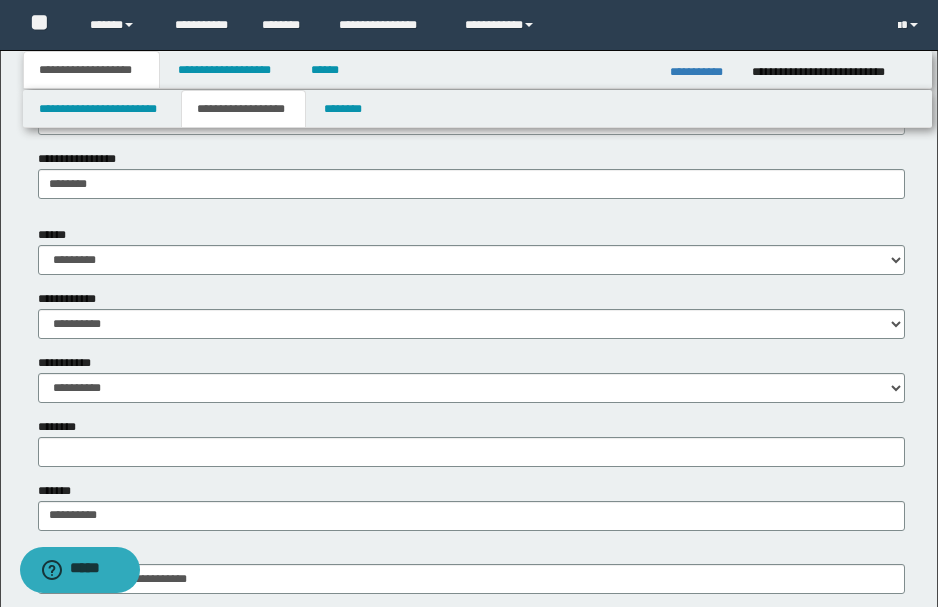 scroll, scrollTop: 733, scrollLeft: 0, axis: vertical 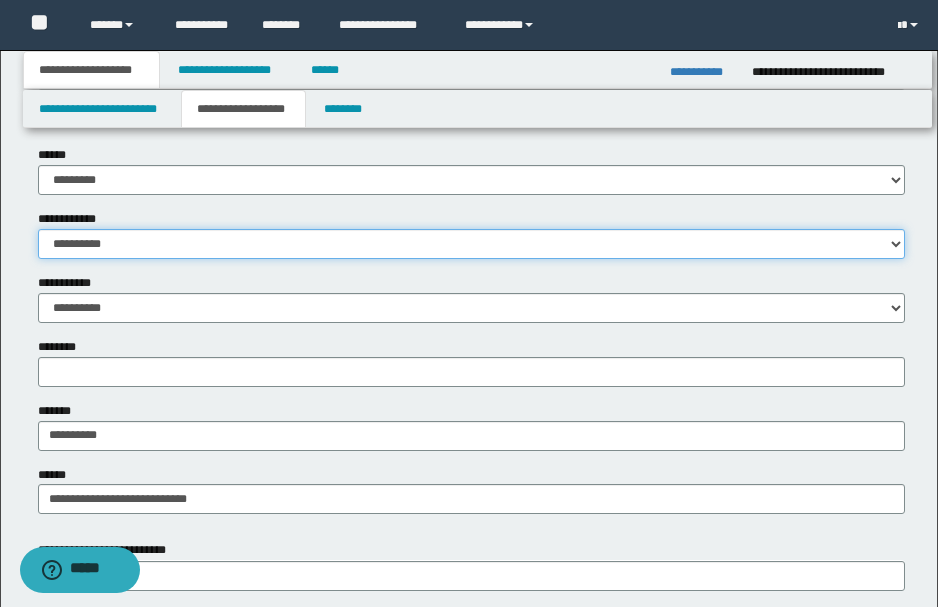 click on "**********" at bounding box center [471, 244] 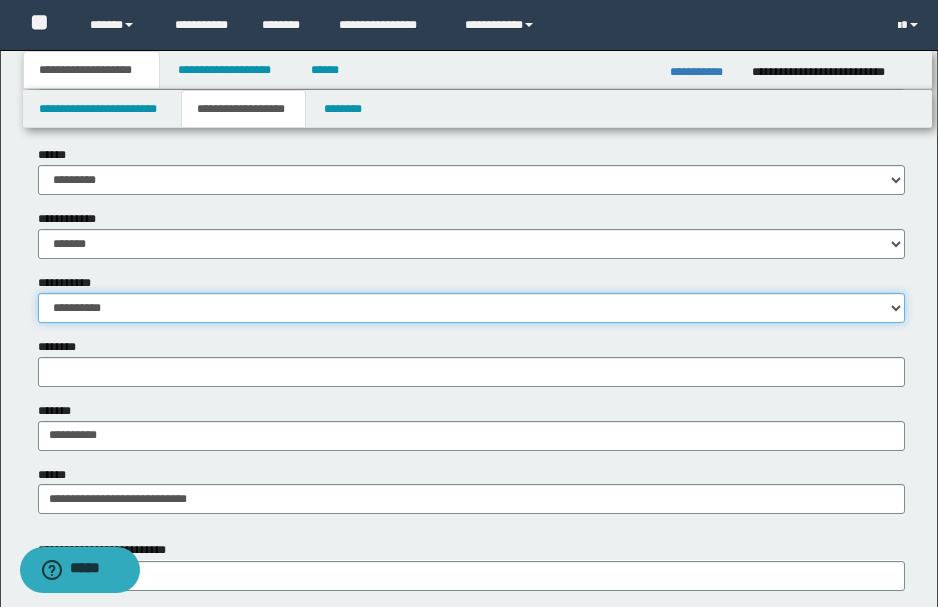 click on "**********" at bounding box center [471, 308] 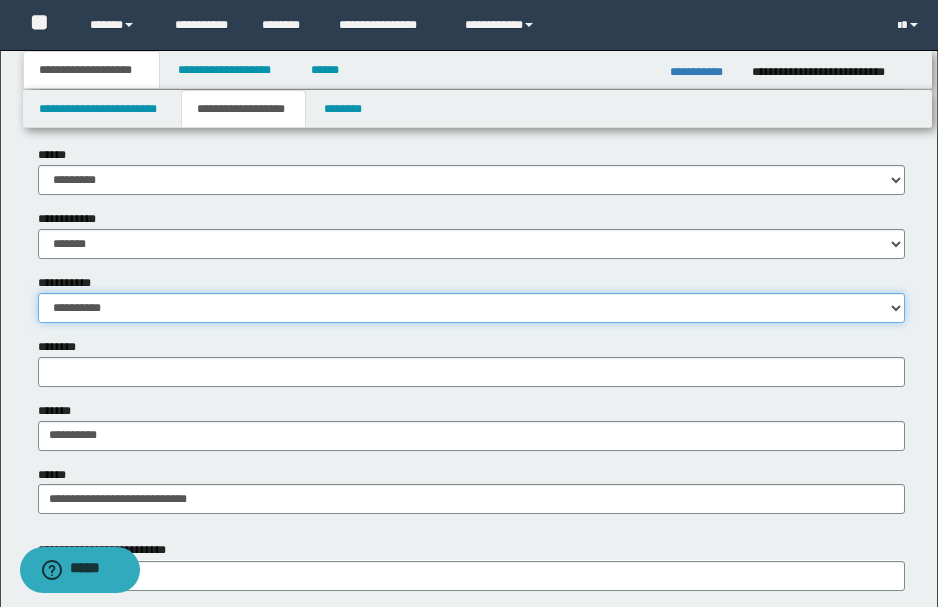 select on "**" 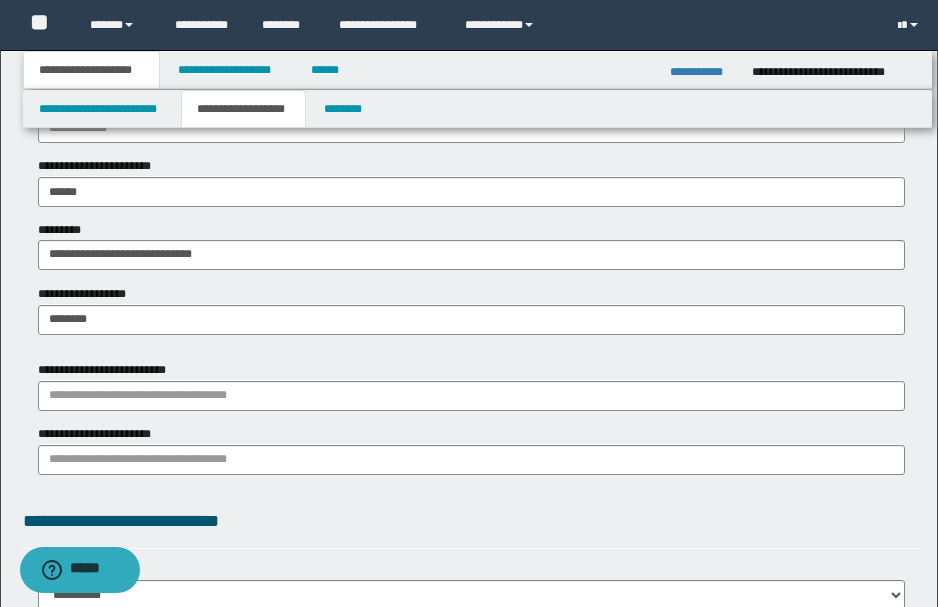 scroll, scrollTop: 1200, scrollLeft: 0, axis: vertical 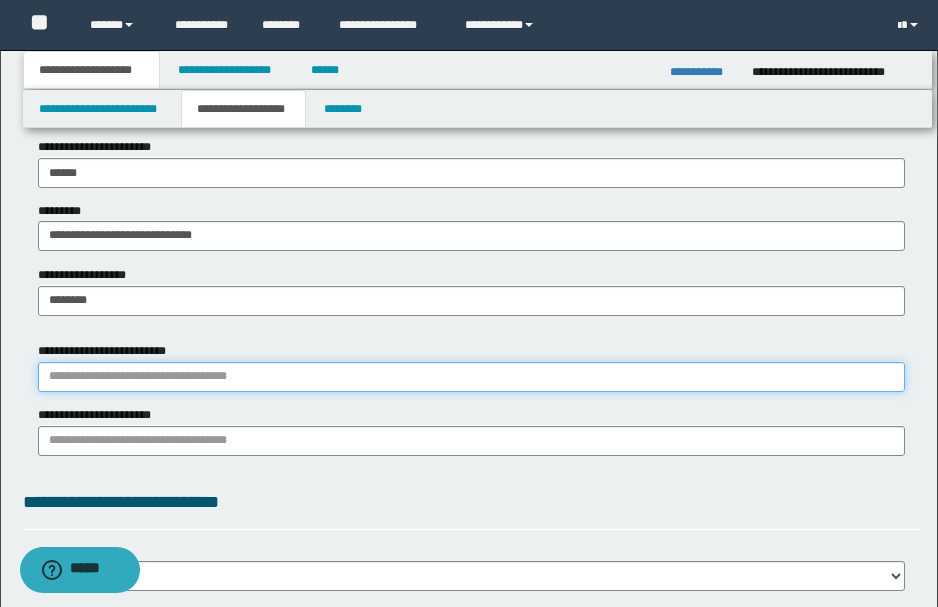 click on "**********" at bounding box center (471, 377) 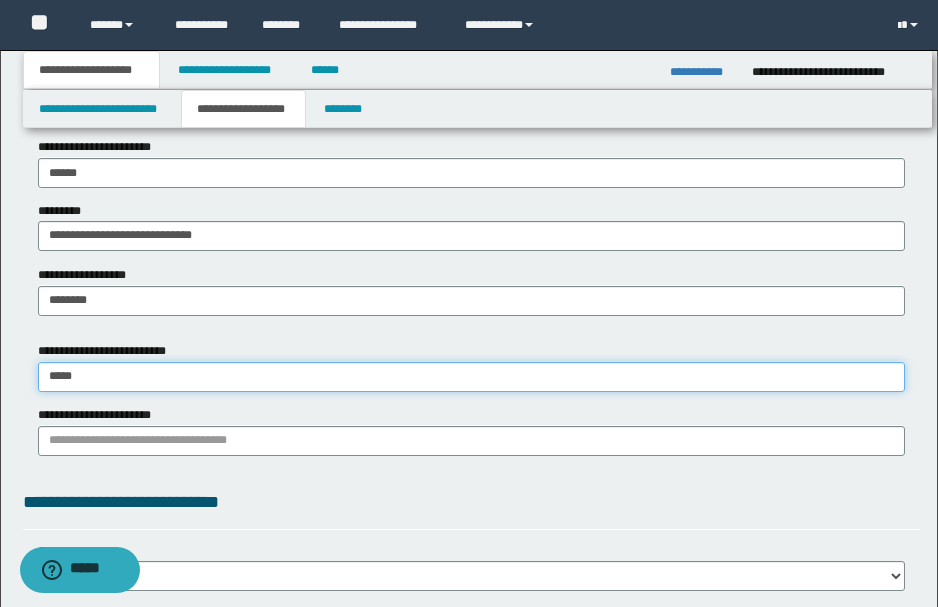 type on "******" 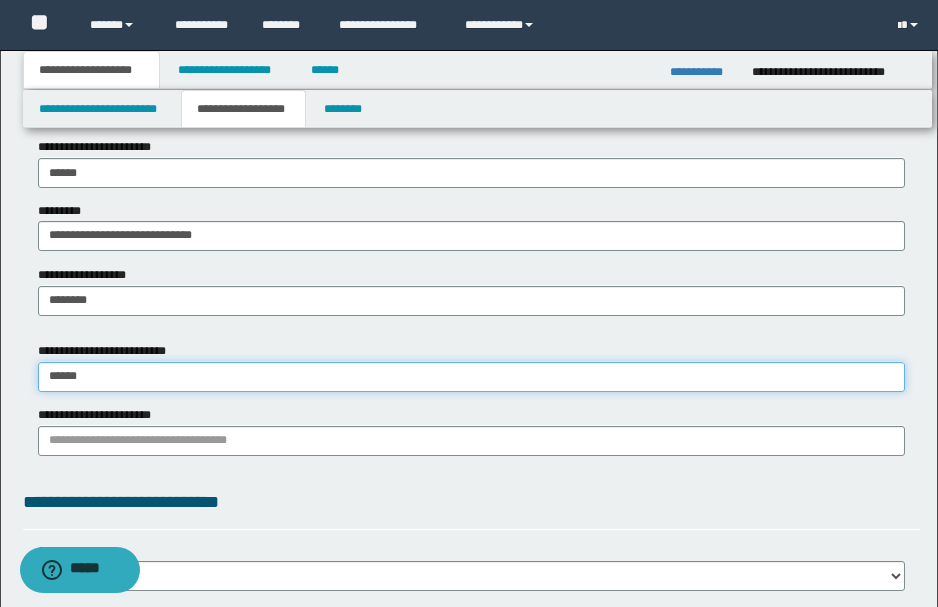 type on "******" 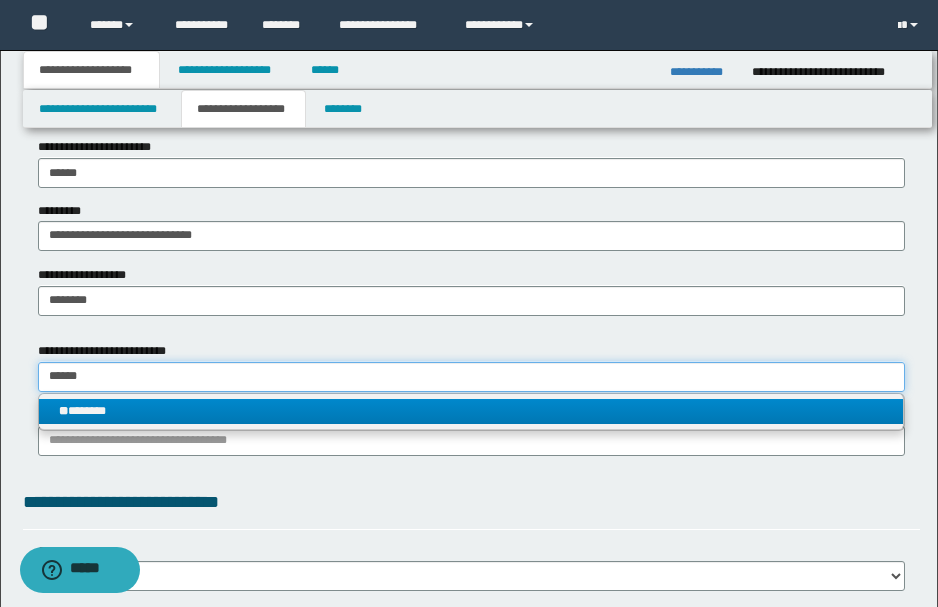 type on "******" 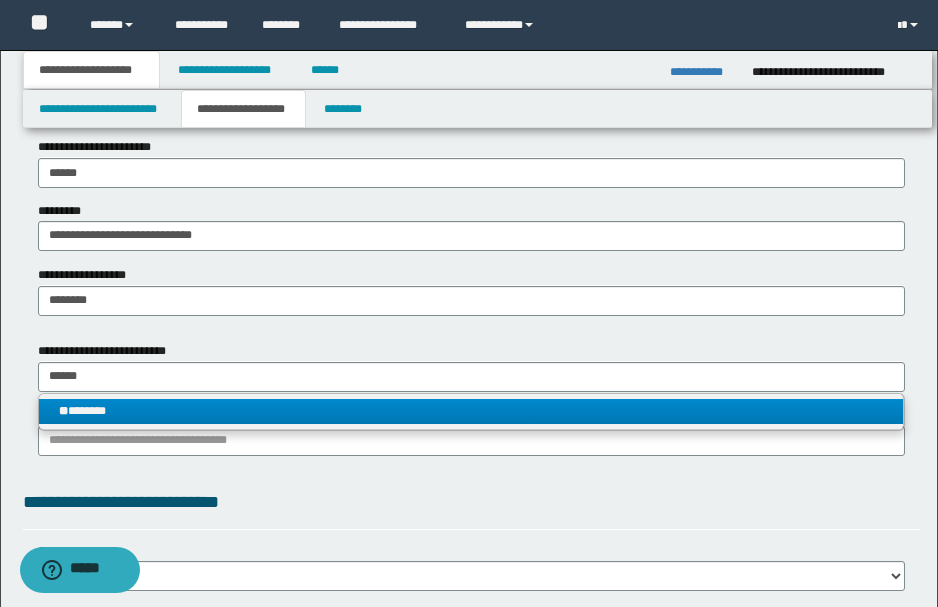 type 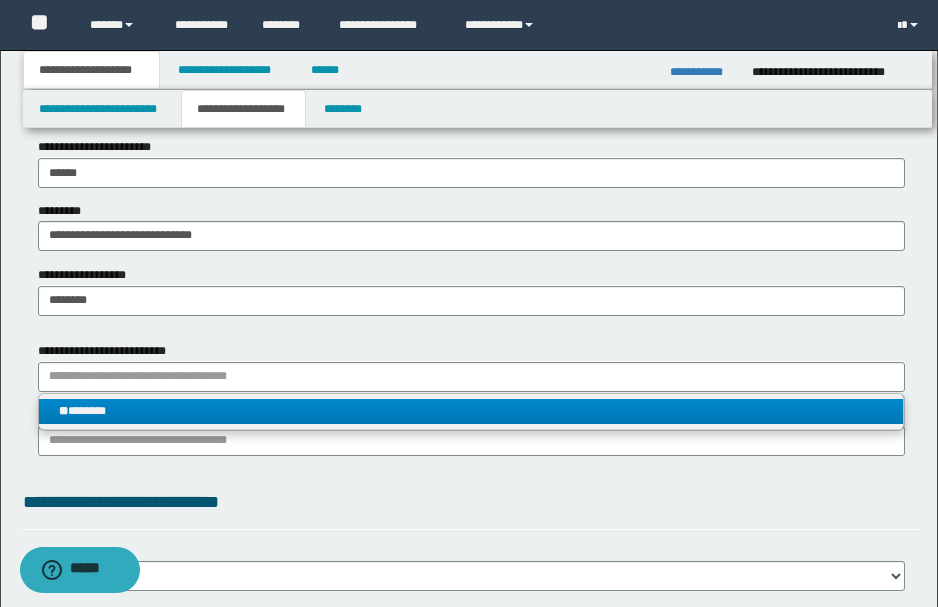 click on "** *******" at bounding box center (471, 411) 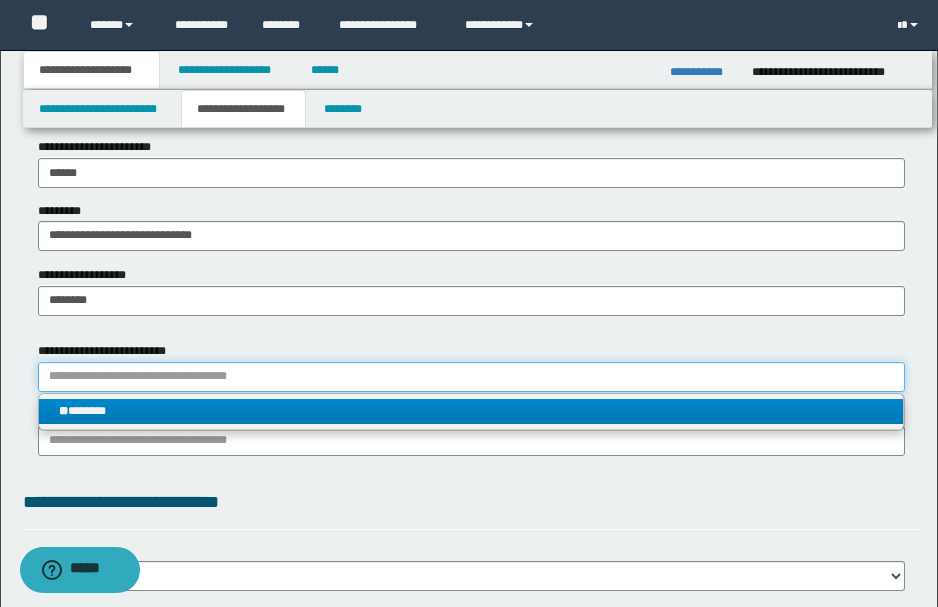 type 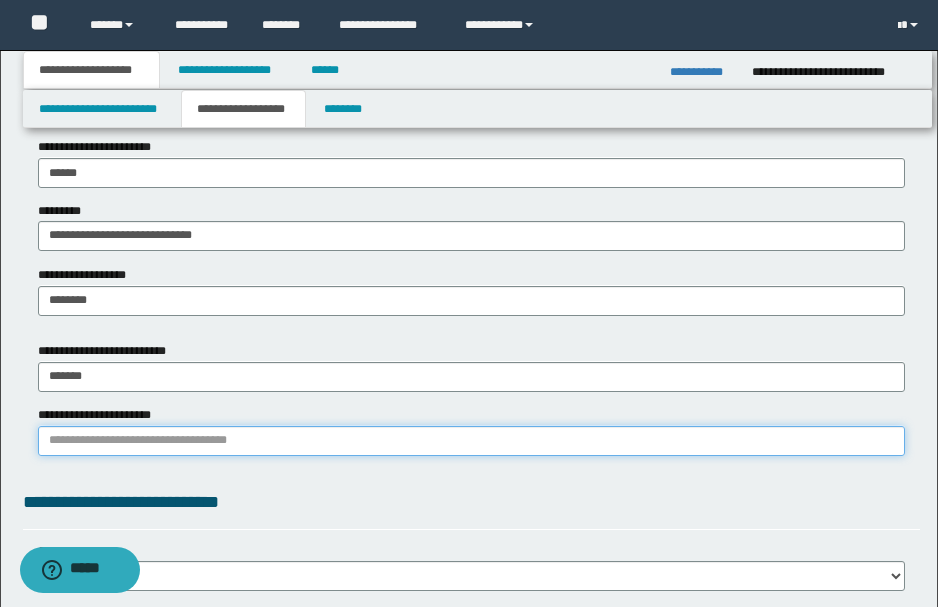 click on "**********" at bounding box center (471, 441) 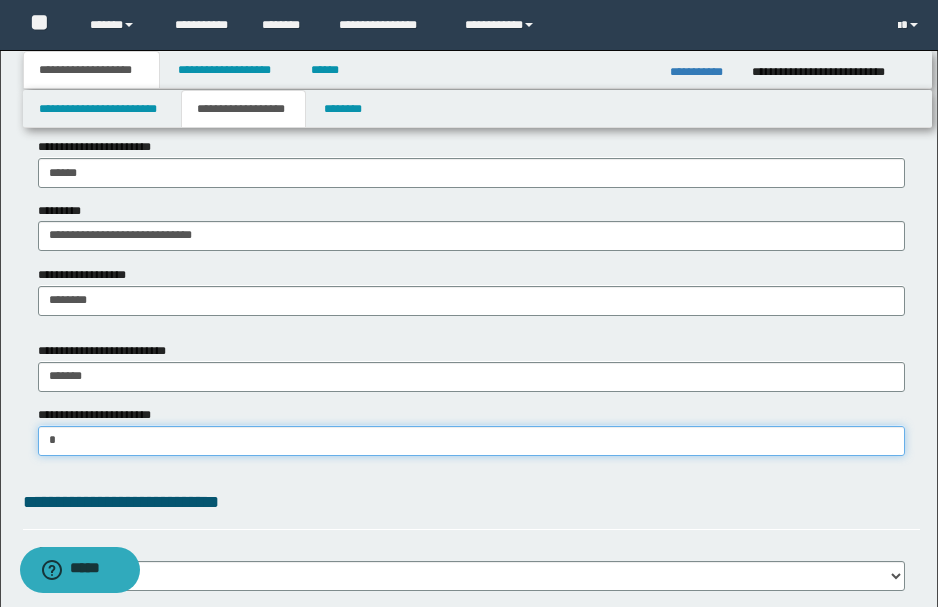 type on "**" 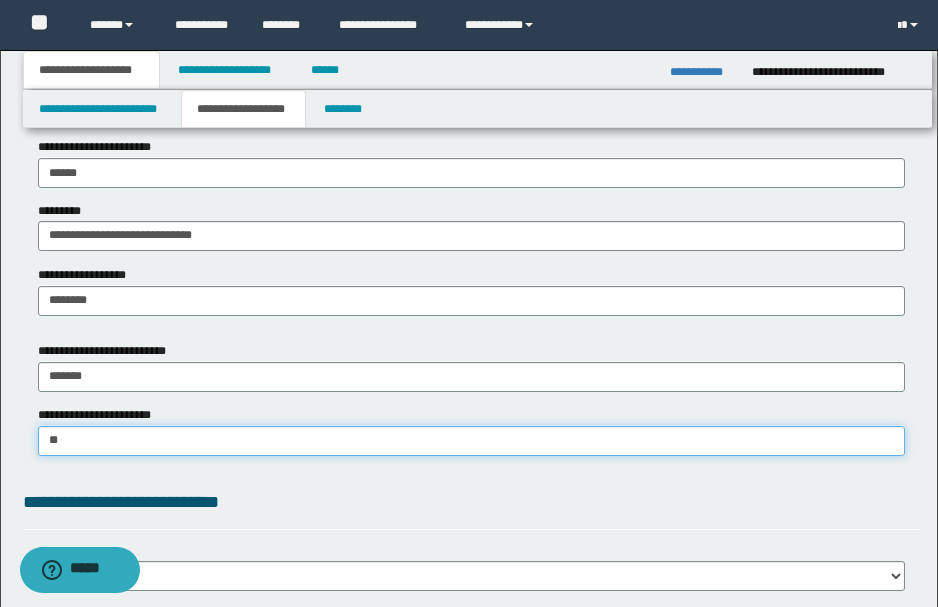 type on "**" 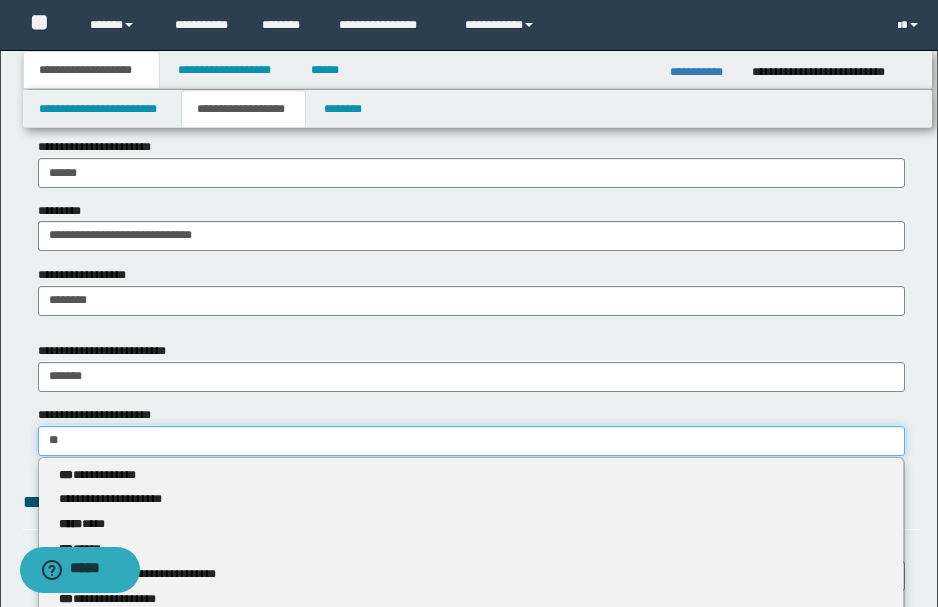 type 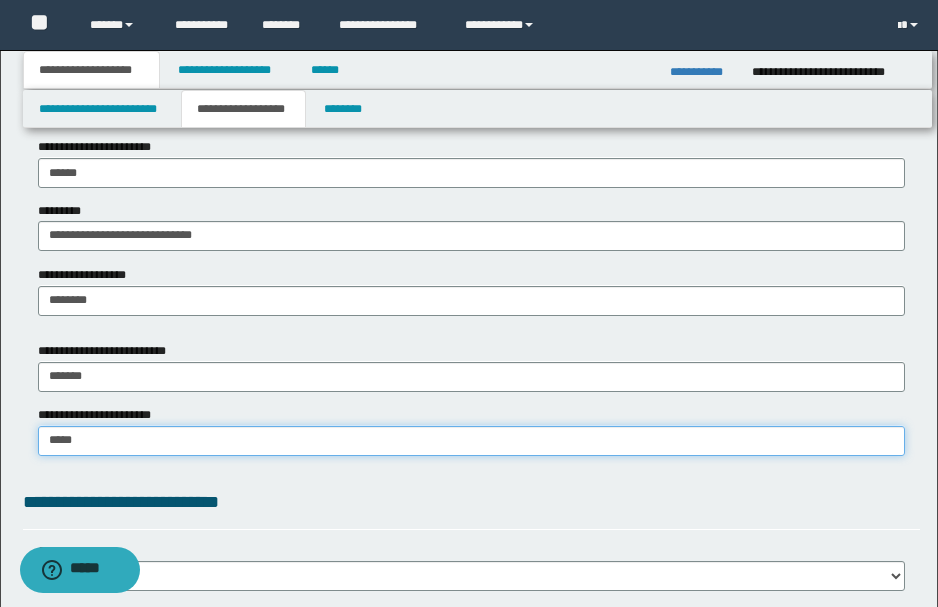 type on "******" 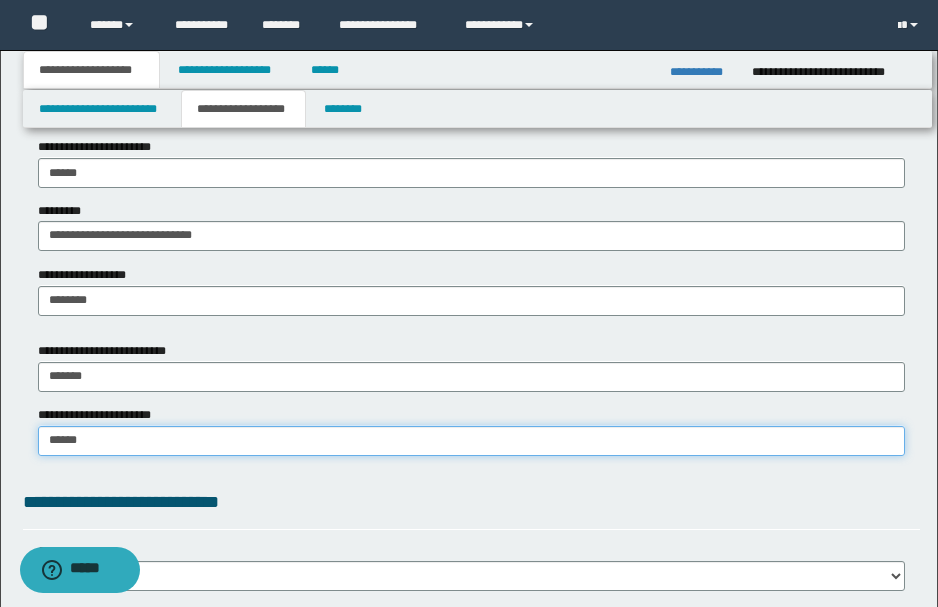 type on "******" 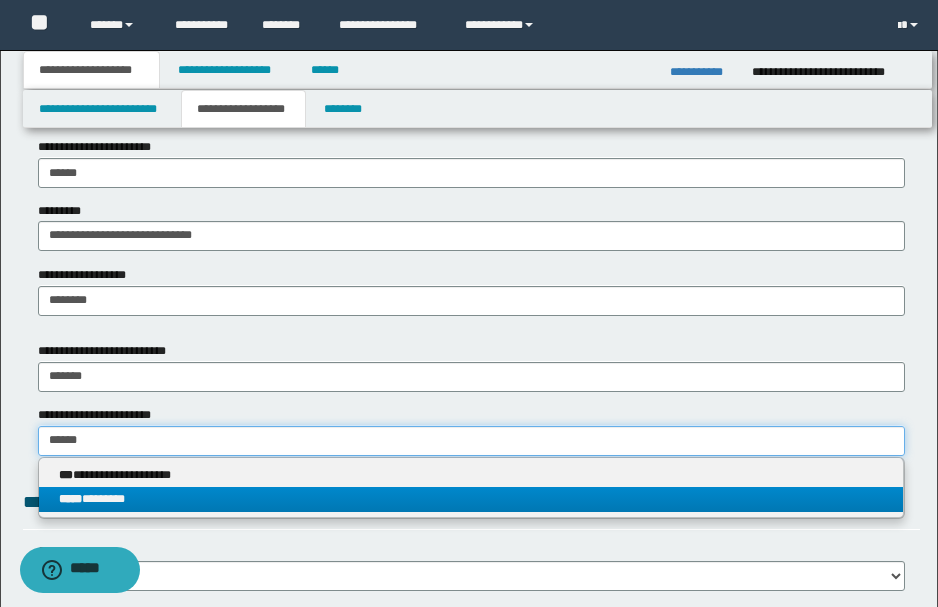 type on "******" 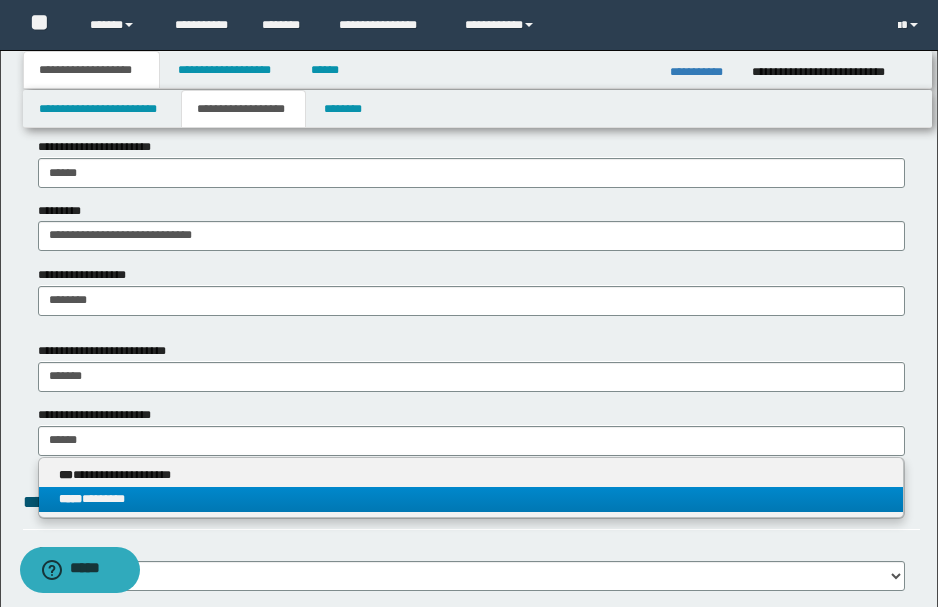 type 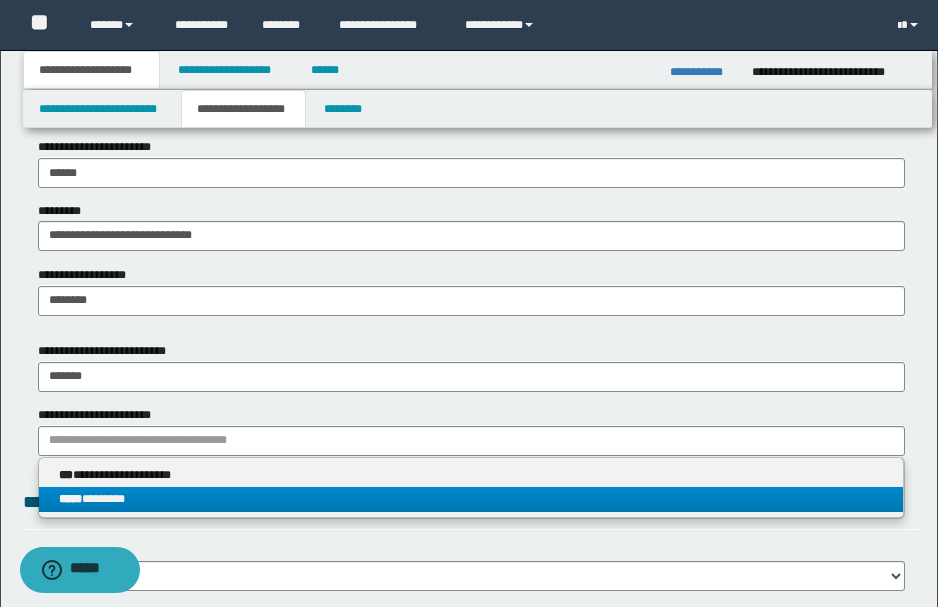 drag, startPoint x: 120, startPoint y: 498, endPoint x: 172, endPoint y: 460, distance: 64.40497 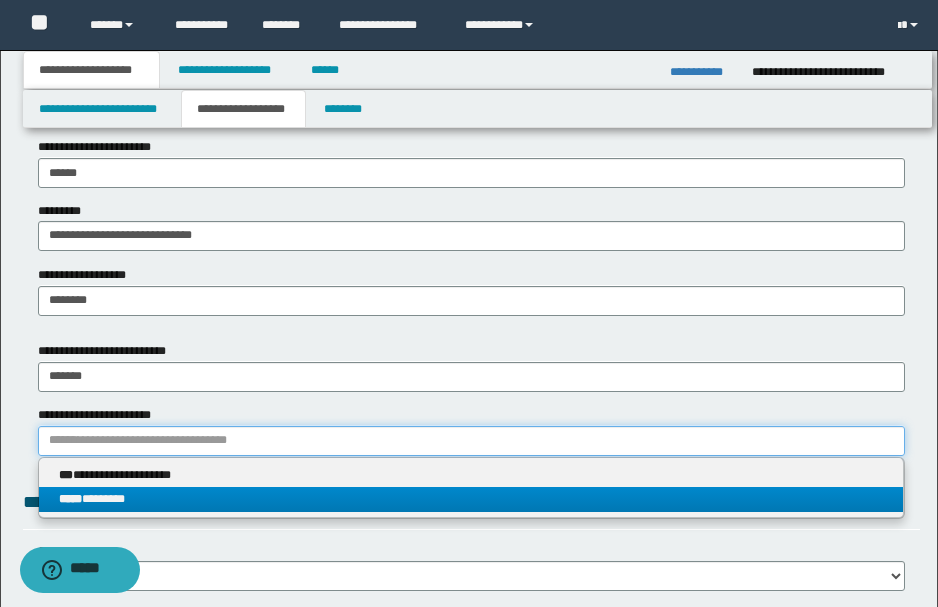 type 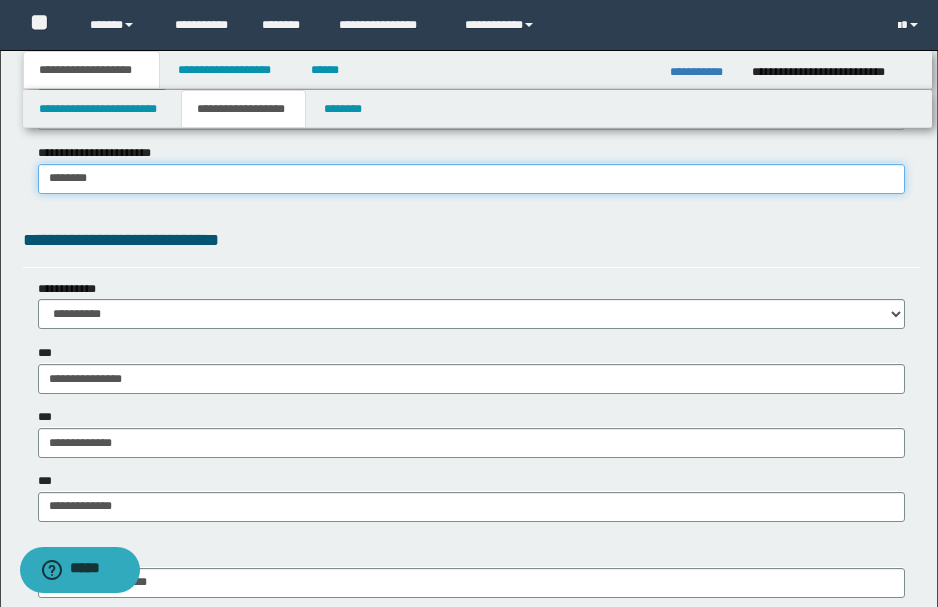 scroll, scrollTop: 1466, scrollLeft: 0, axis: vertical 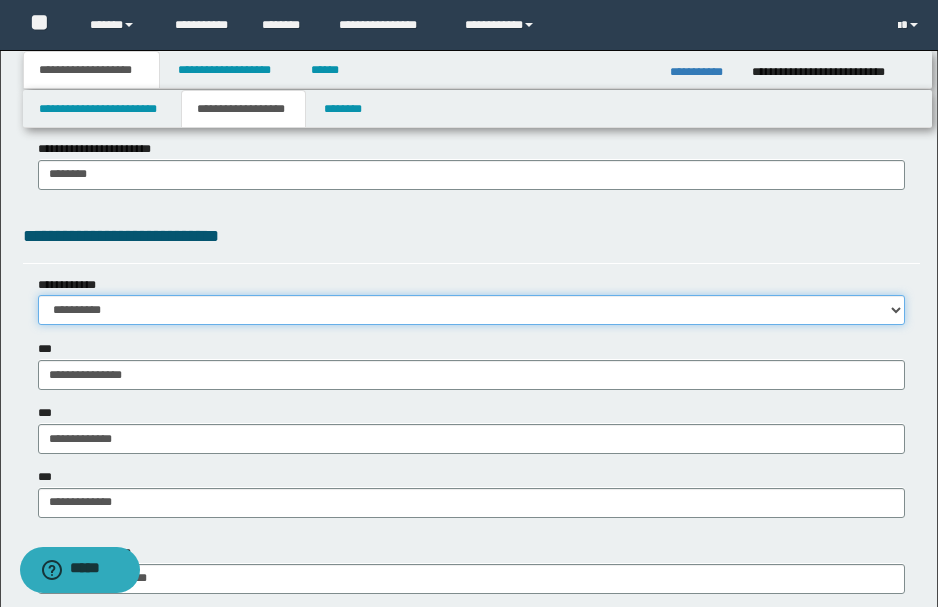 click on "**********" at bounding box center [471, 310] 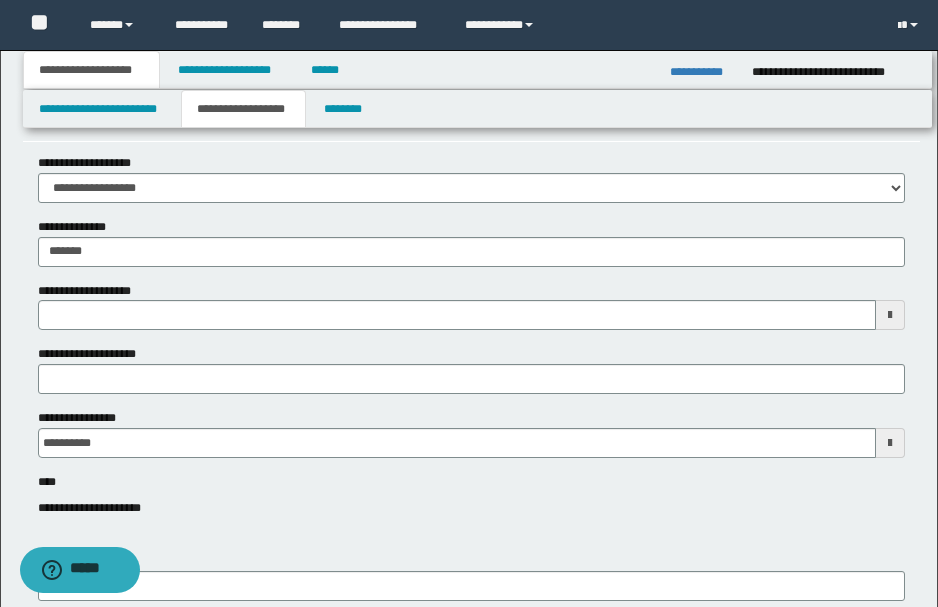 scroll, scrollTop: 66, scrollLeft: 0, axis: vertical 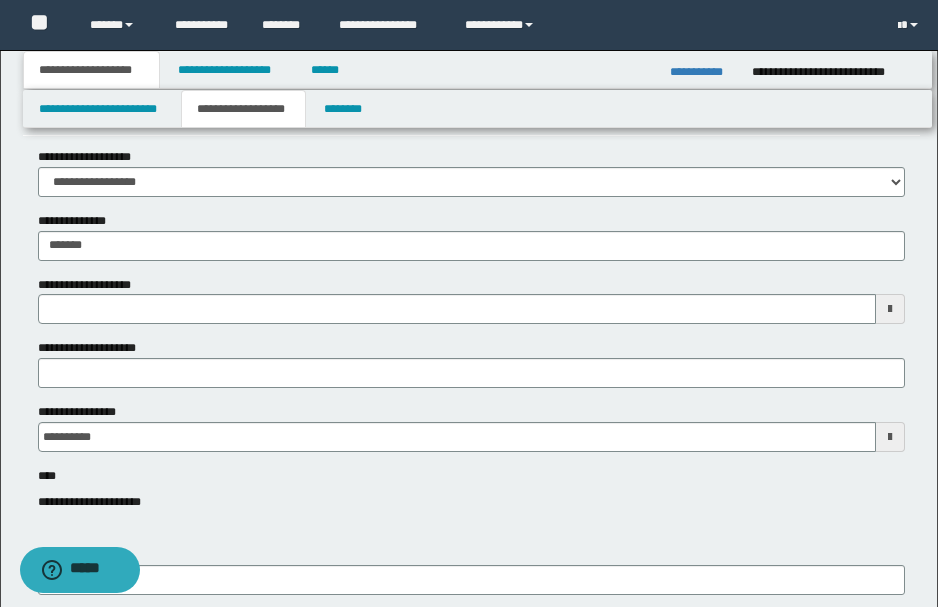type 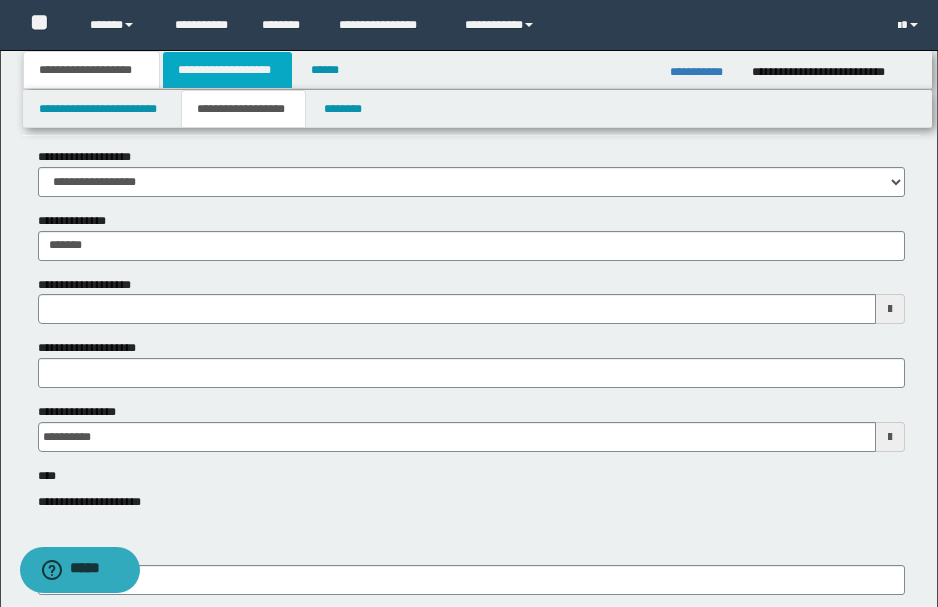click on "**********" at bounding box center [227, 70] 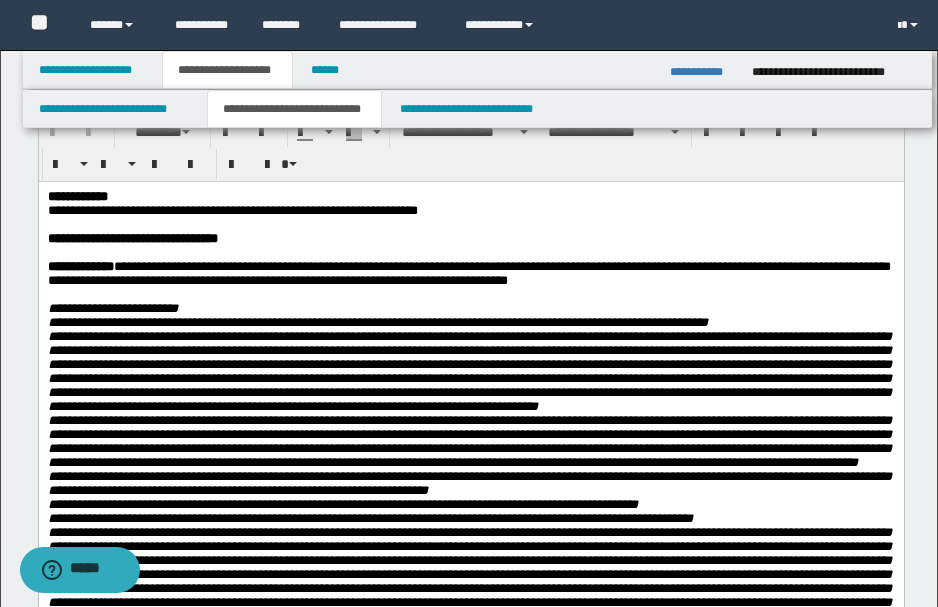 click at bounding box center [469, 224] 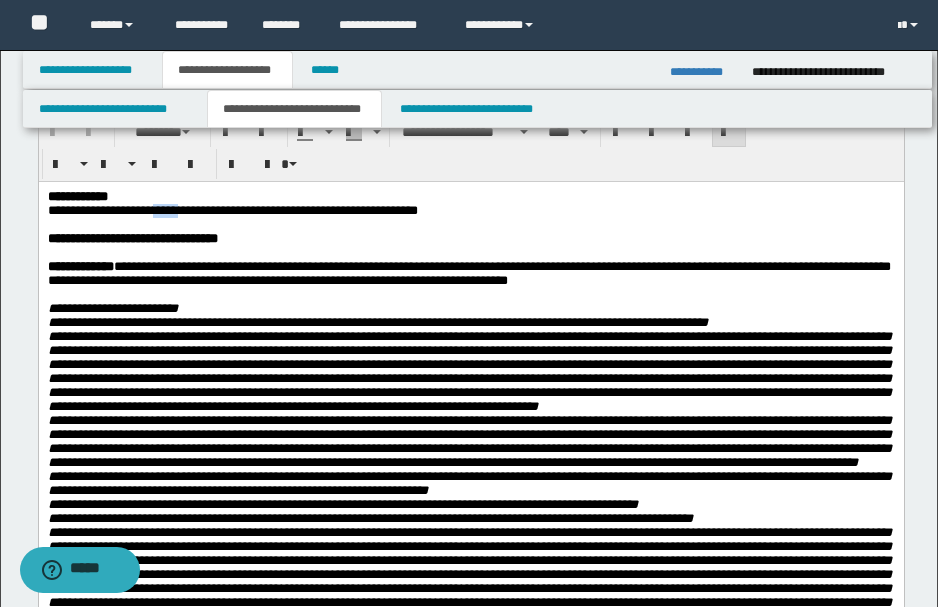 drag, startPoint x: 160, startPoint y: 206, endPoint x: 203, endPoint y: 208, distance: 43.046486 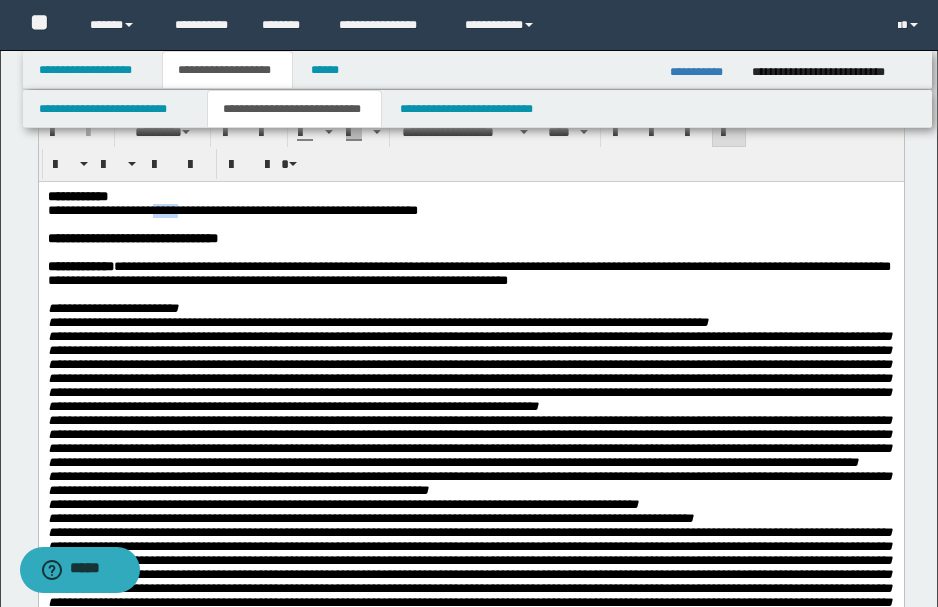 type 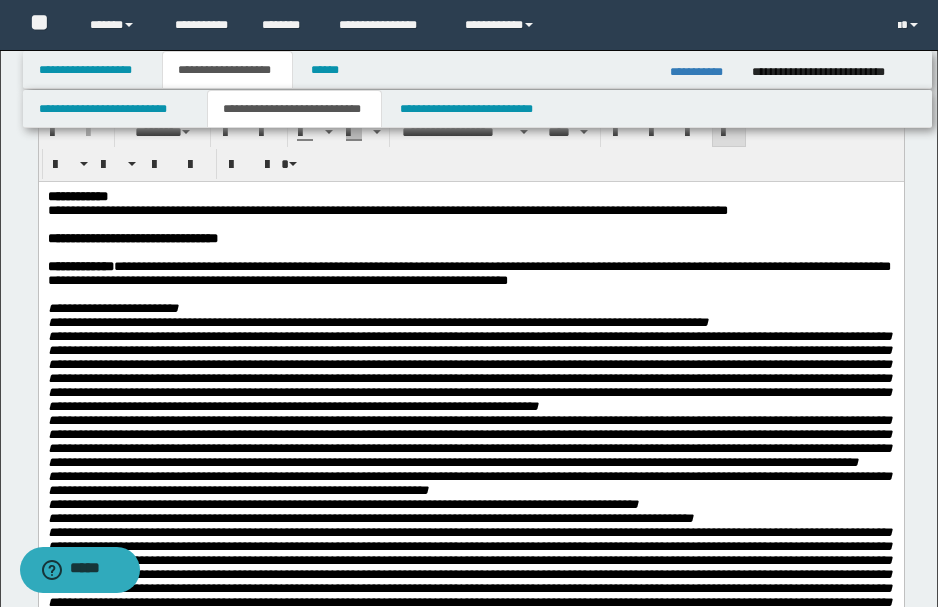 click on "**********" at bounding box center (387, 209) 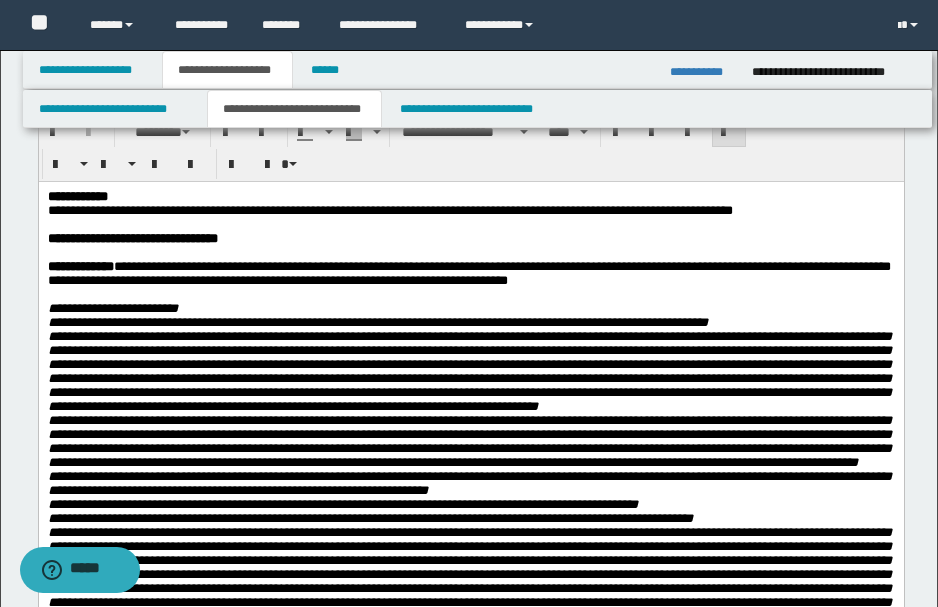 click on "**********" at bounding box center (389, 209) 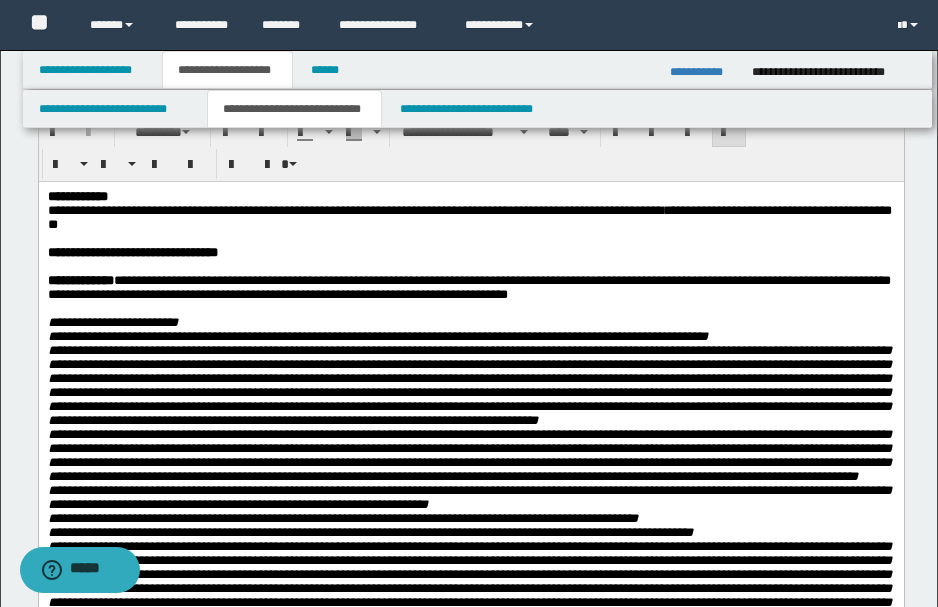 click on "**********" at bounding box center [469, 217] 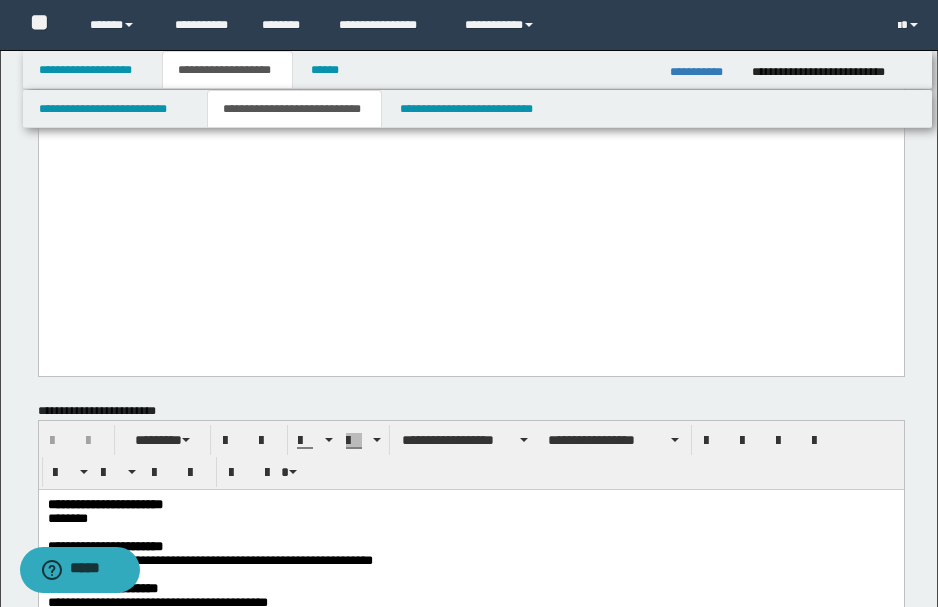 scroll, scrollTop: 1200, scrollLeft: 0, axis: vertical 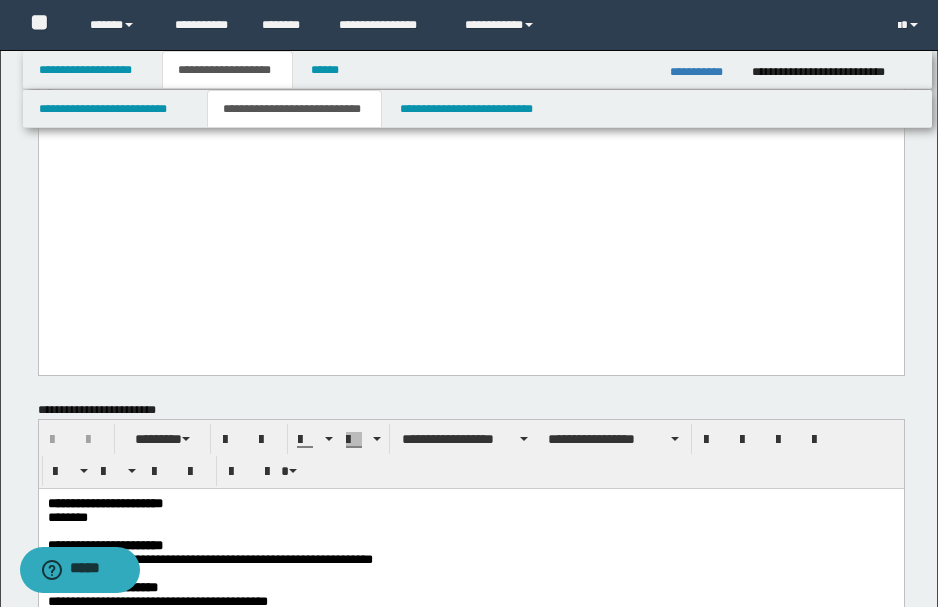 drag, startPoint x: 700, startPoint y: 244, endPoint x: 691, endPoint y: 307, distance: 63.63961 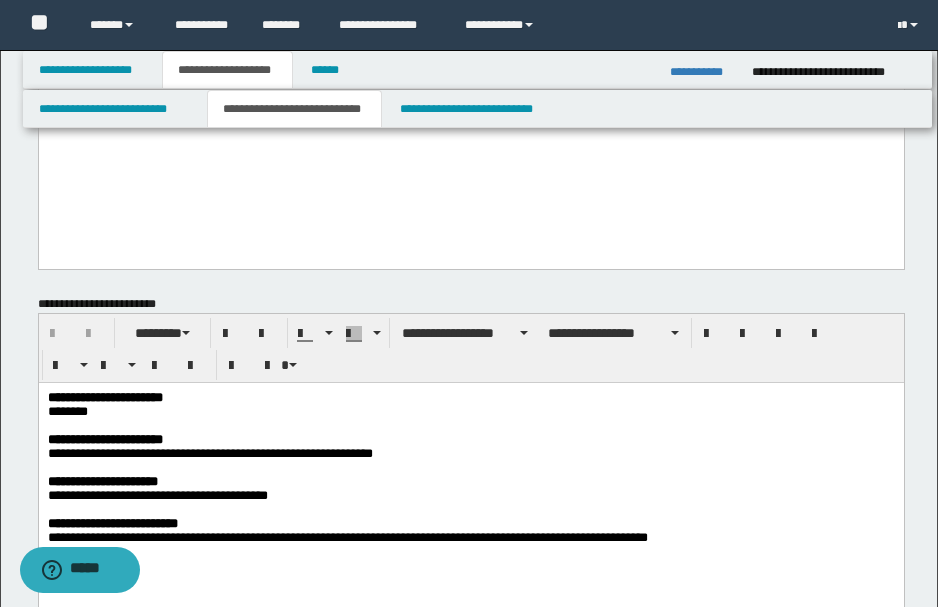 scroll, scrollTop: 1466, scrollLeft: 0, axis: vertical 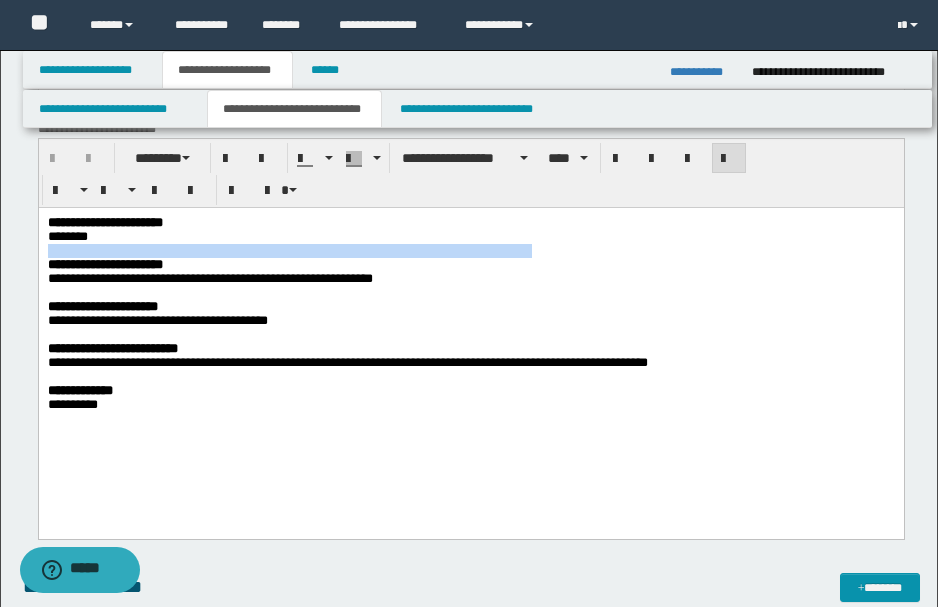 drag, startPoint x: 104, startPoint y: 239, endPoint x: 560, endPoint y: 253, distance: 456.21487 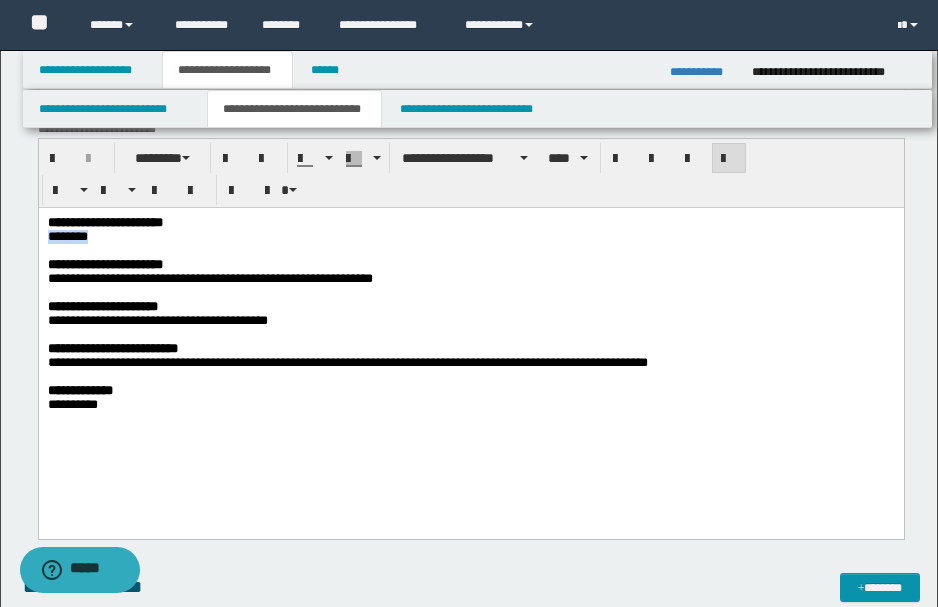 drag, startPoint x: 50, startPoint y: 238, endPoint x: 95, endPoint y: 236, distance: 45.044422 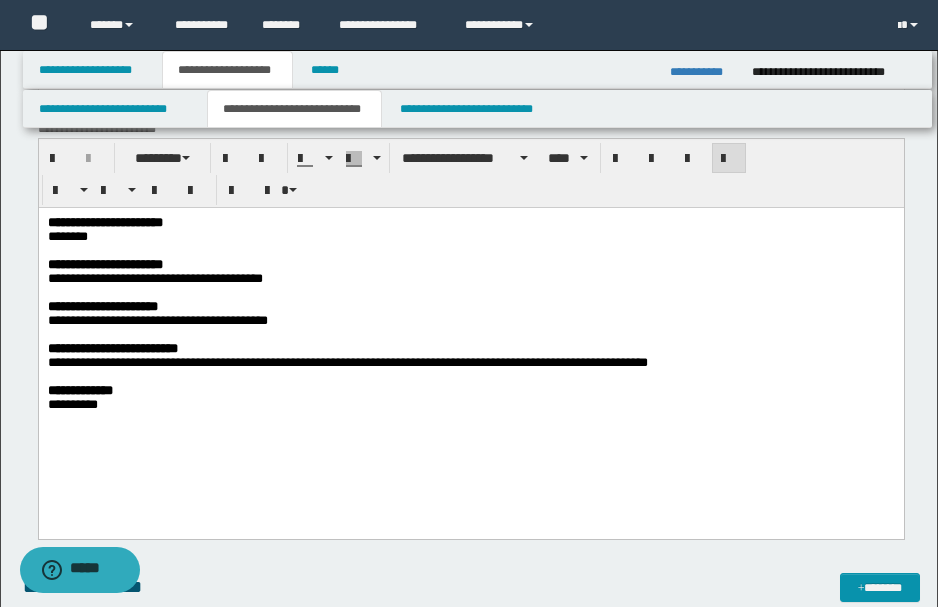 drag, startPoint x: 48, startPoint y: 283, endPoint x: 140, endPoint y: 283, distance: 92 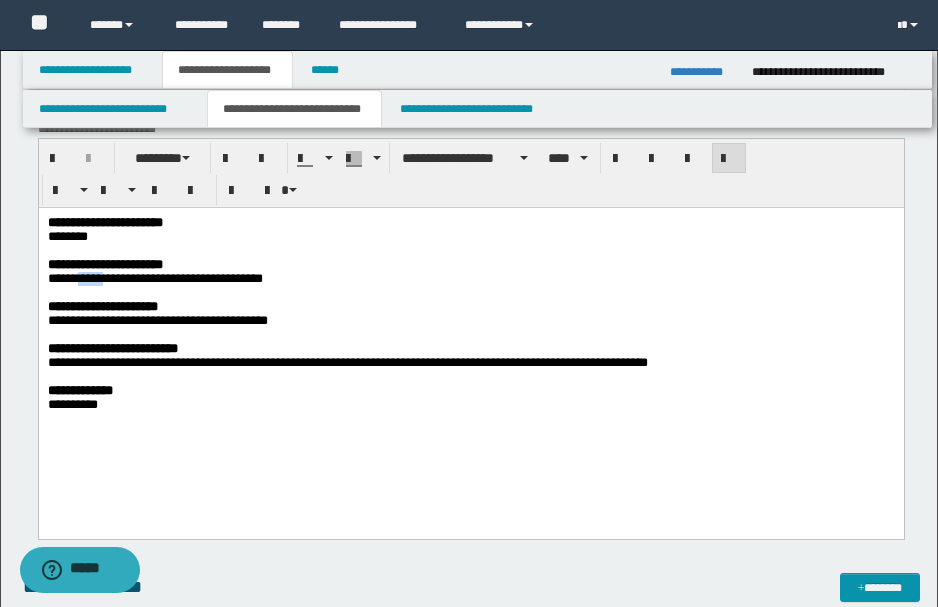 drag, startPoint x: 82, startPoint y: 283, endPoint x: 113, endPoint y: 286, distance: 31.144823 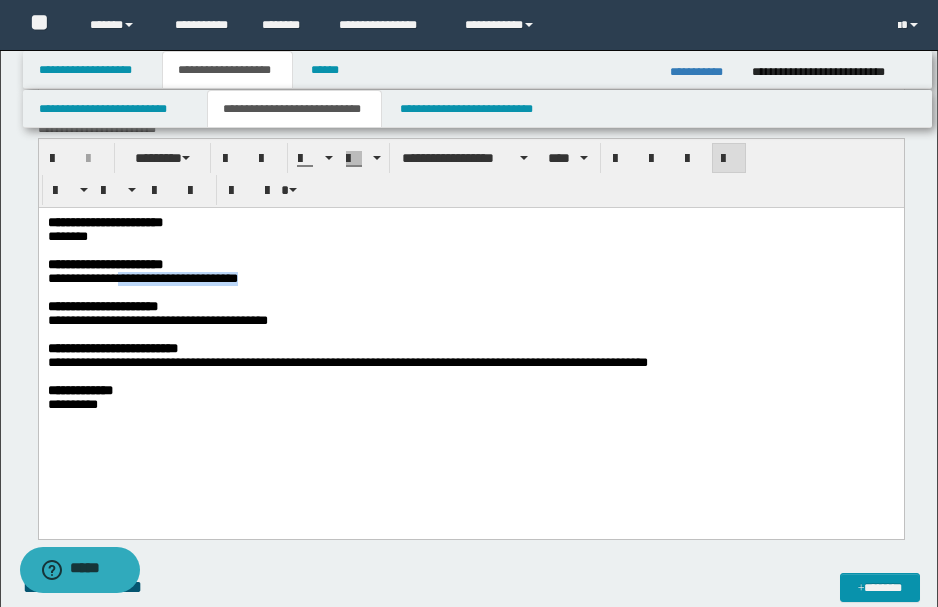 drag, startPoint x: 126, startPoint y: 285, endPoint x: 306, endPoint y: 280, distance: 180.06943 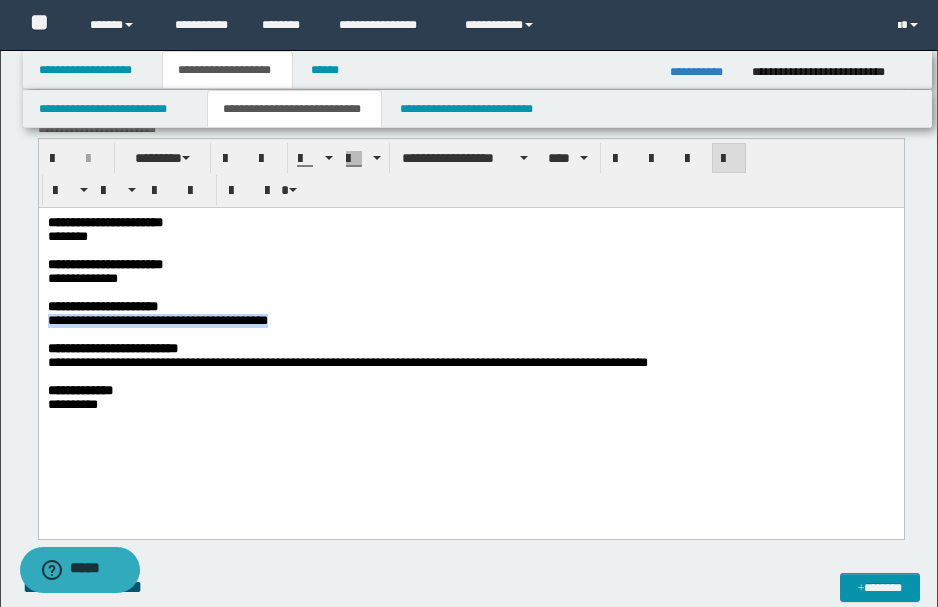 drag, startPoint x: 48, startPoint y: 327, endPoint x: 276, endPoint y: 329, distance: 228.00877 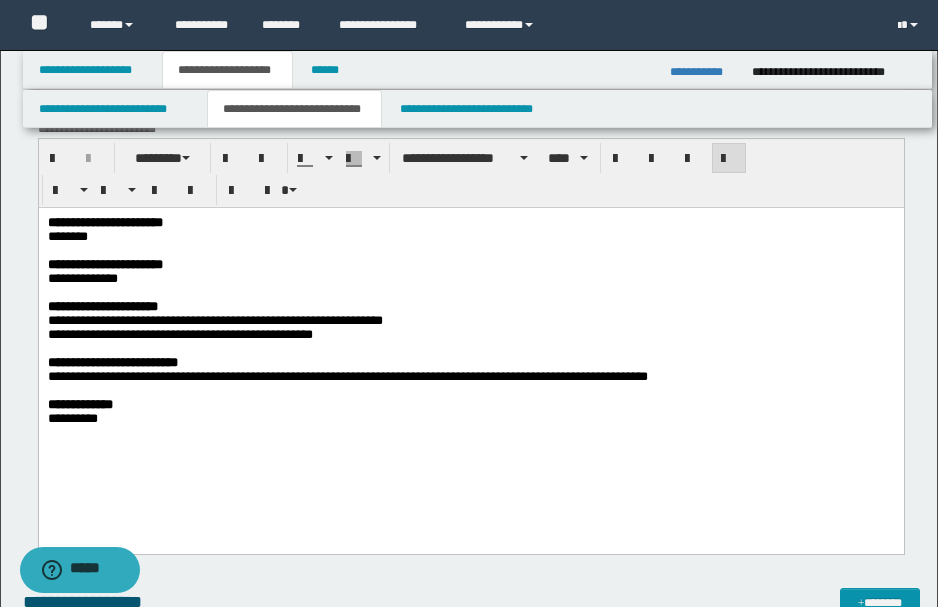 drag, startPoint x: 96, startPoint y: 397, endPoint x: 728, endPoint y: 394, distance: 632.00714 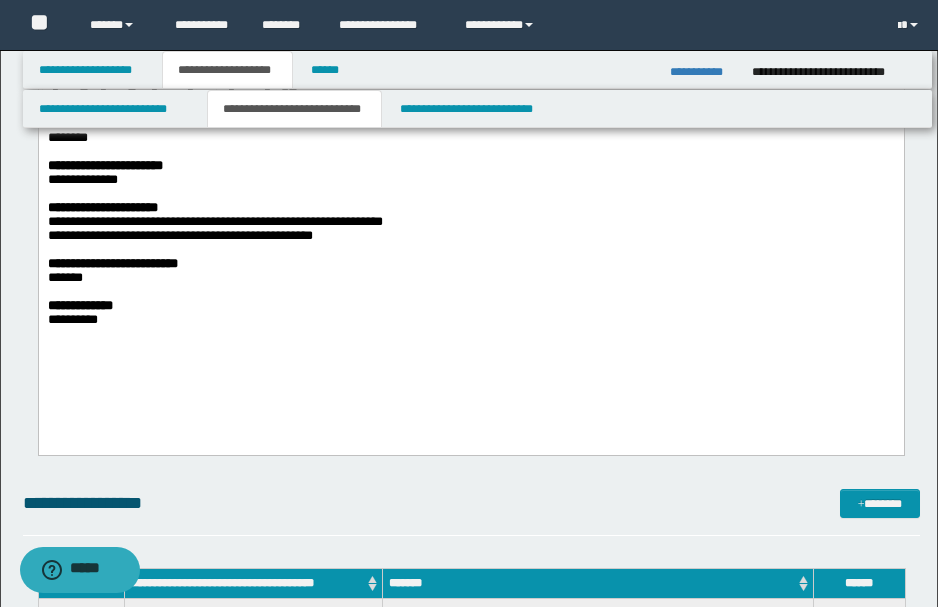scroll, scrollTop: 1666, scrollLeft: 0, axis: vertical 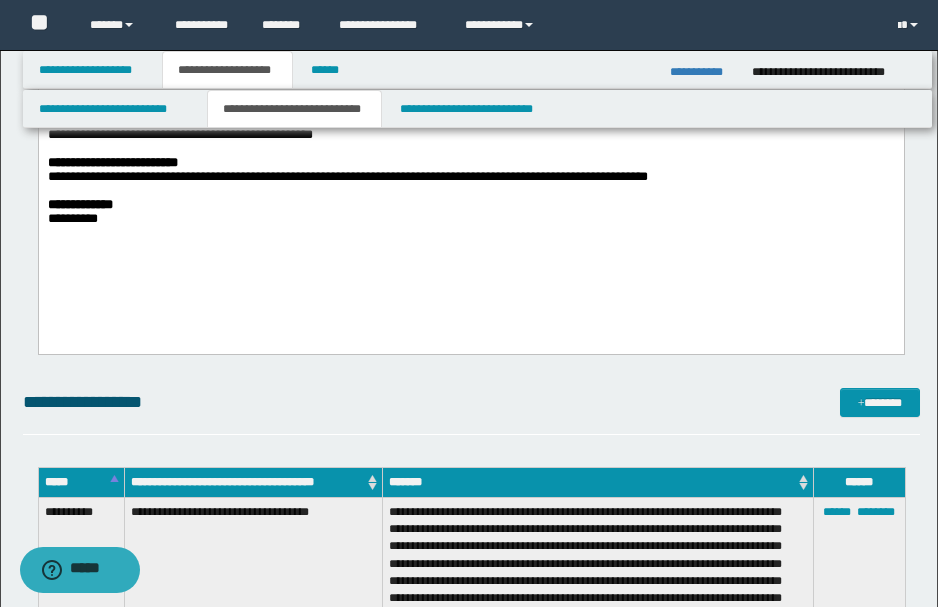 click on "**********" at bounding box center (469, 177) 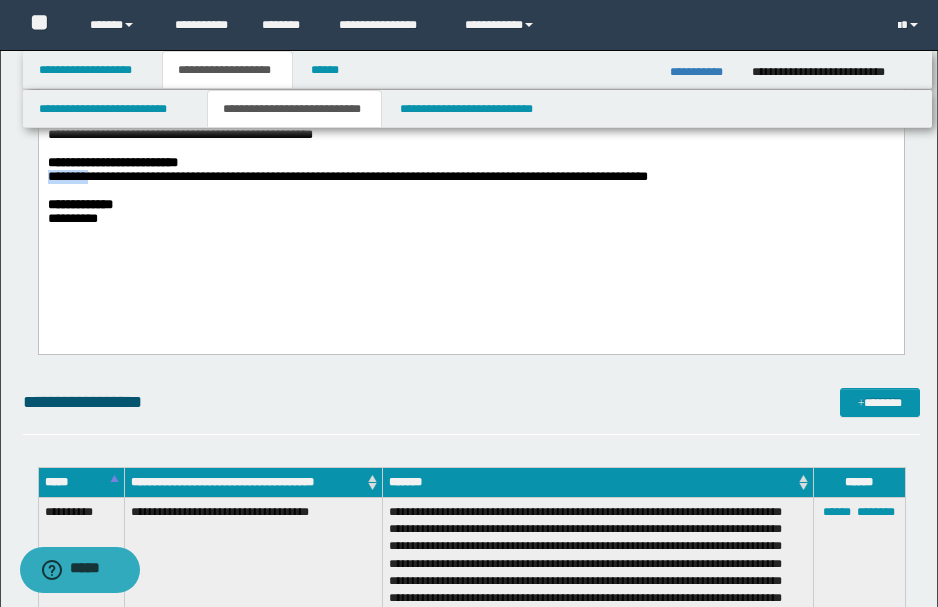 drag, startPoint x: 96, startPoint y: 187, endPoint x: 38, endPoint y: 197, distance: 58.855755 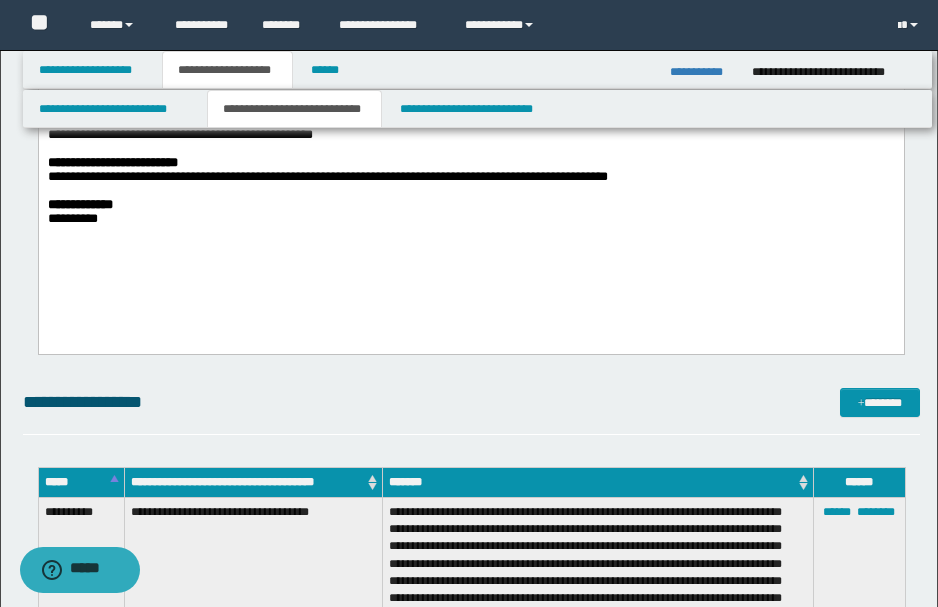 drag, startPoint x: 103, startPoint y: 192, endPoint x: 255, endPoint y: 185, distance: 152.1611 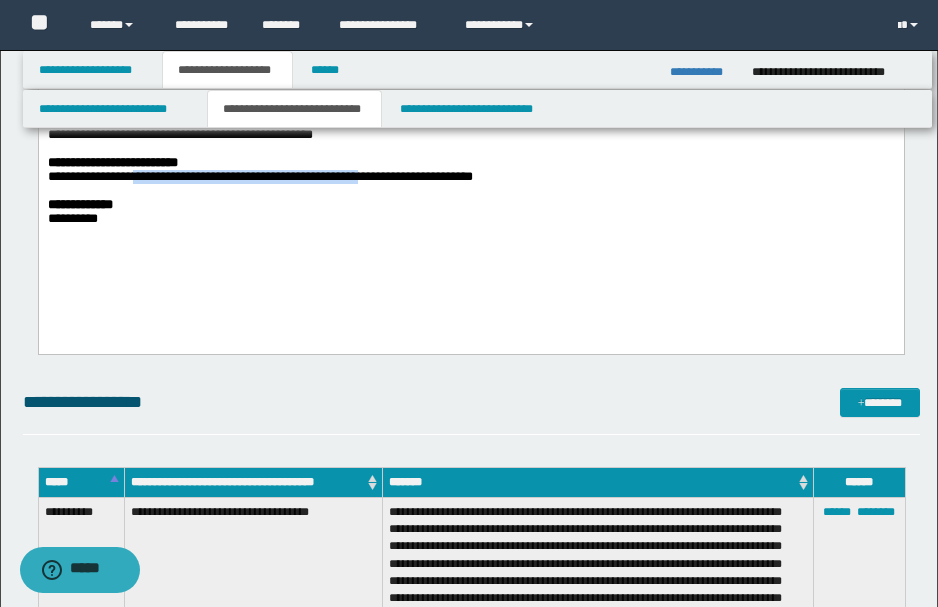 drag, startPoint x: 138, startPoint y: 189, endPoint x: 392, endPoint y: 197, distance: 254.12595 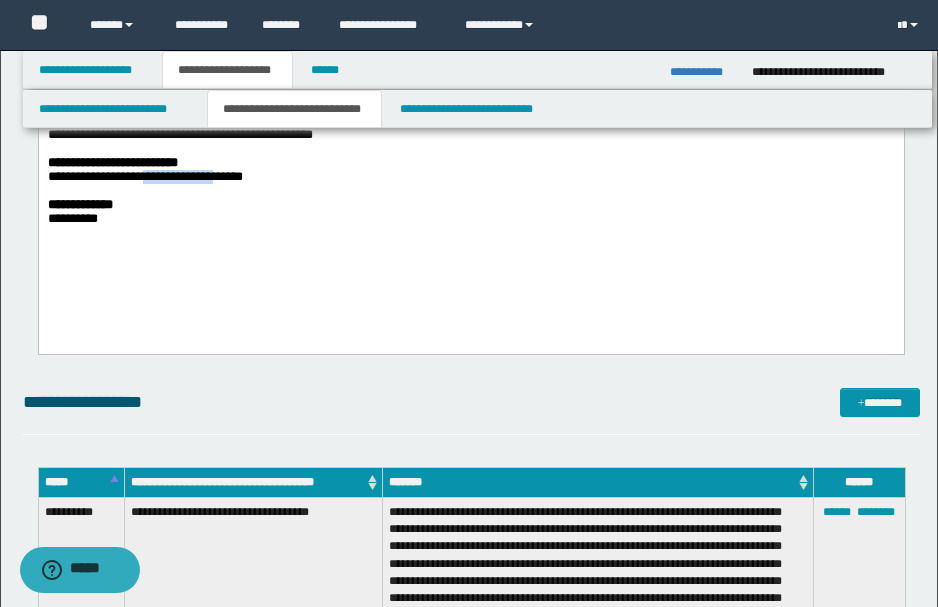 drag, startPoint x: 157, startPoint y: 192, endPoint x: 223, endPoint y: 192, distance: 66 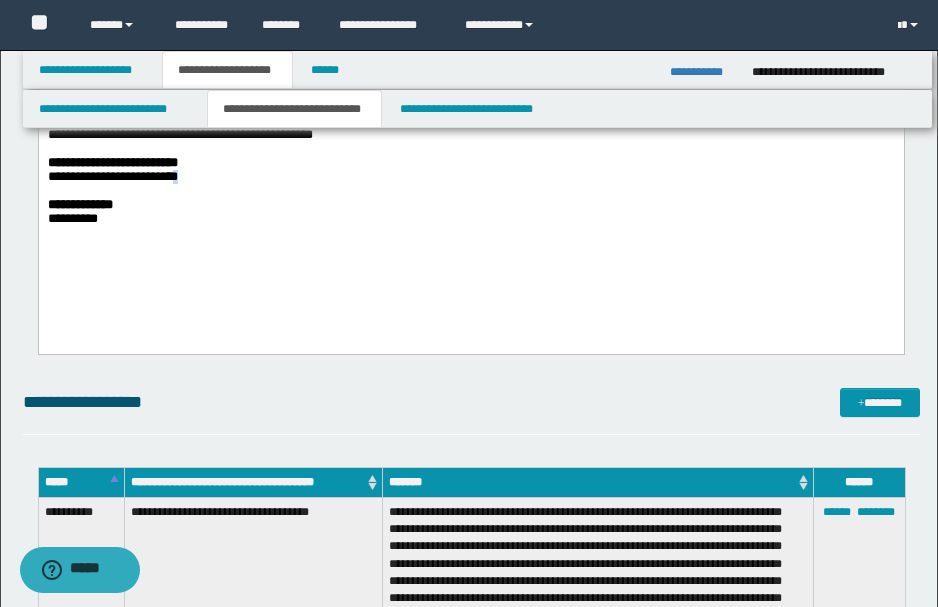 drag, startPoint x: 190, startPoint y: 191, endPoint x: 217, endPoint y: 193, distance: 27.073973 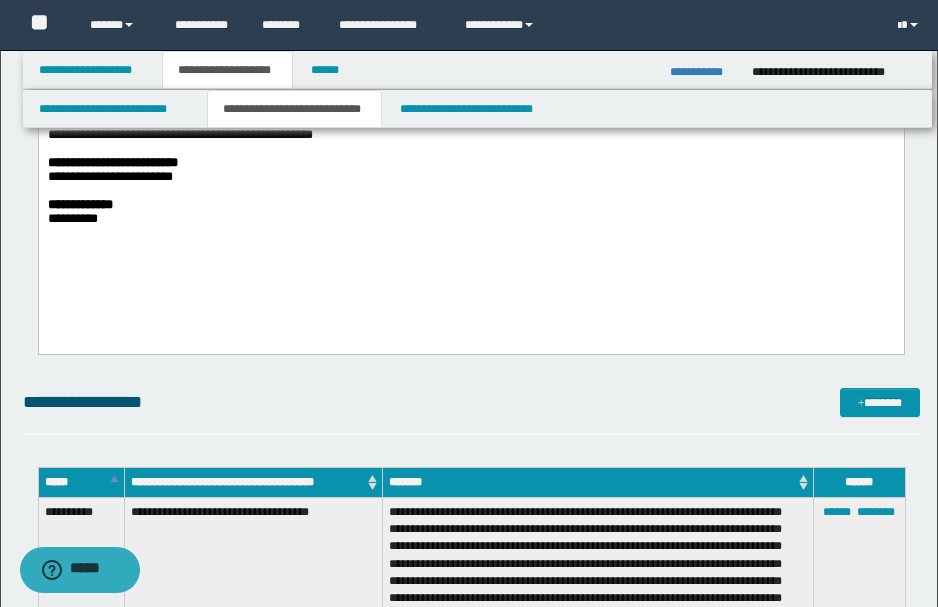 click on "********   ******   *** * ****" at bounding box center (109, 176) 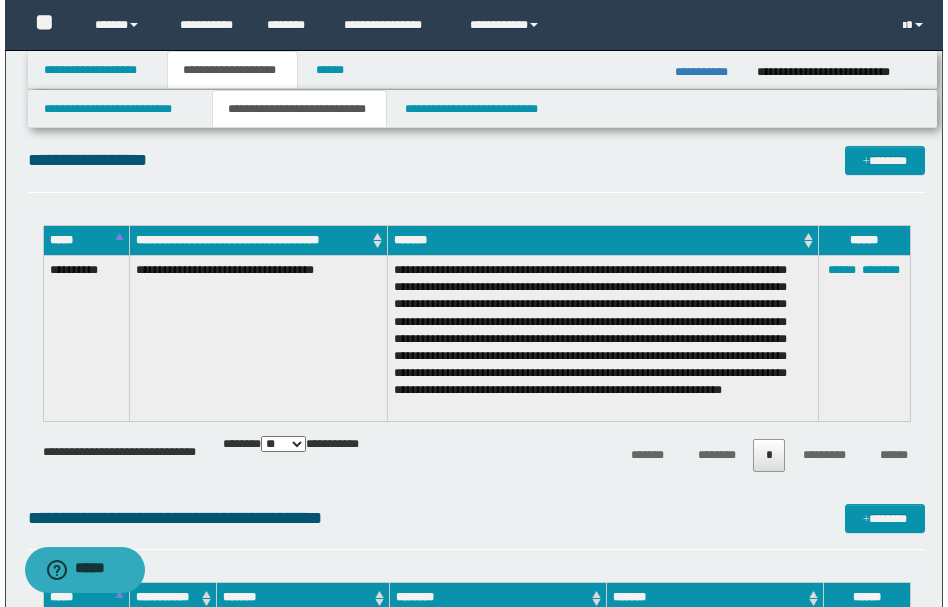 scroll, scrollTop: 1933, scrollLeft: 0, axis: vertical 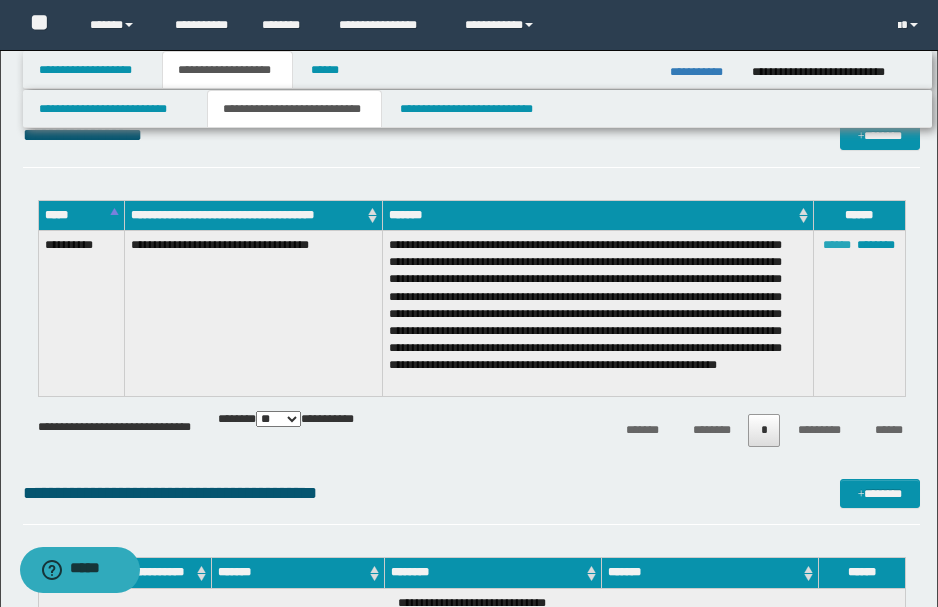 click on "******" at bounding box center (837, 245) 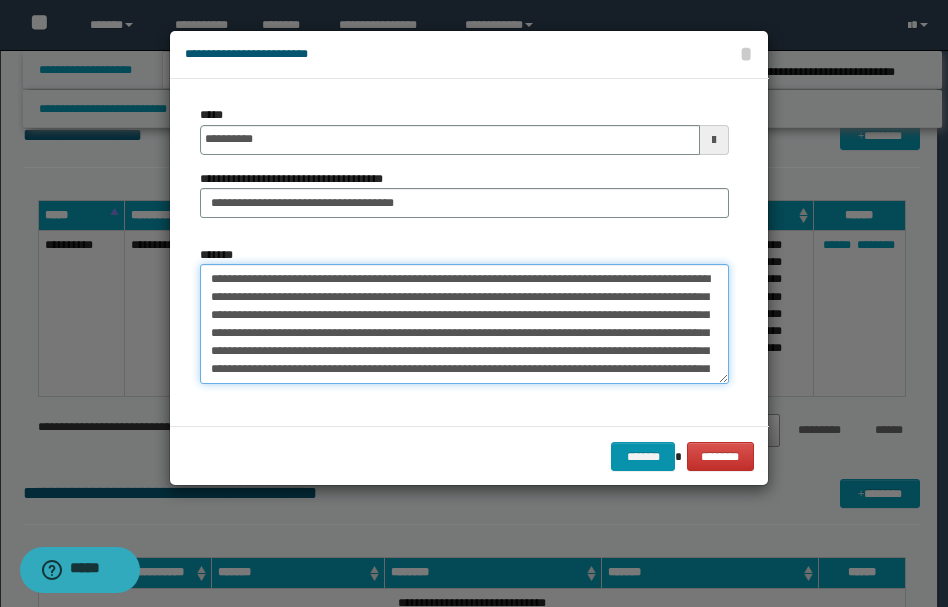 click on "**********" at bounding box center (464, 324) 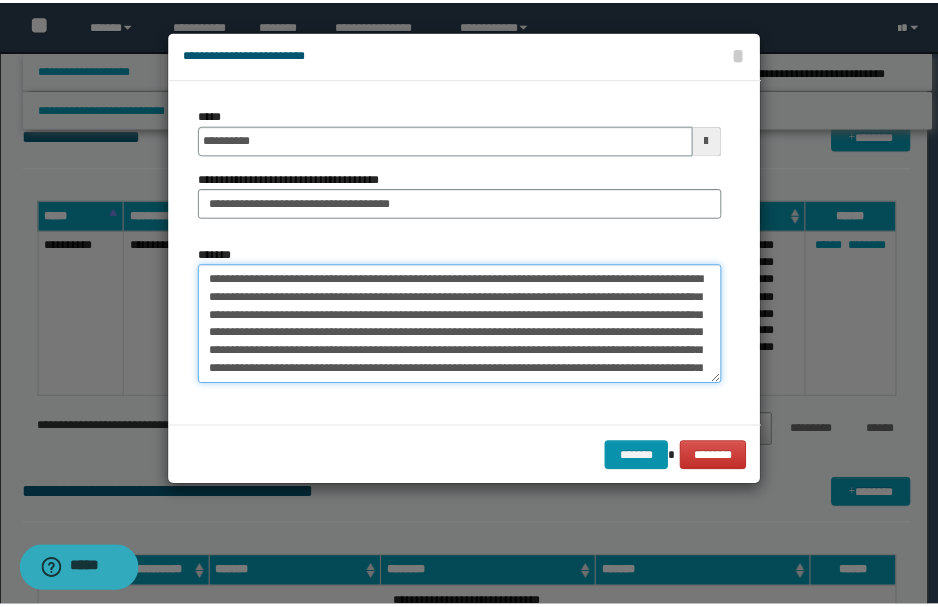 scroll, scrollTop: 18, scrollLeft: 0, axis: vertical 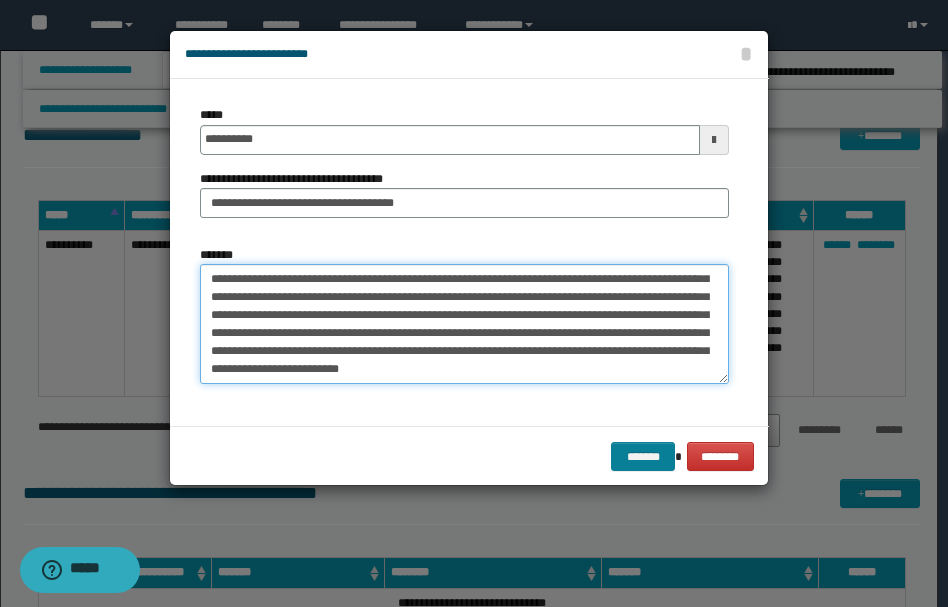 type on "**********" 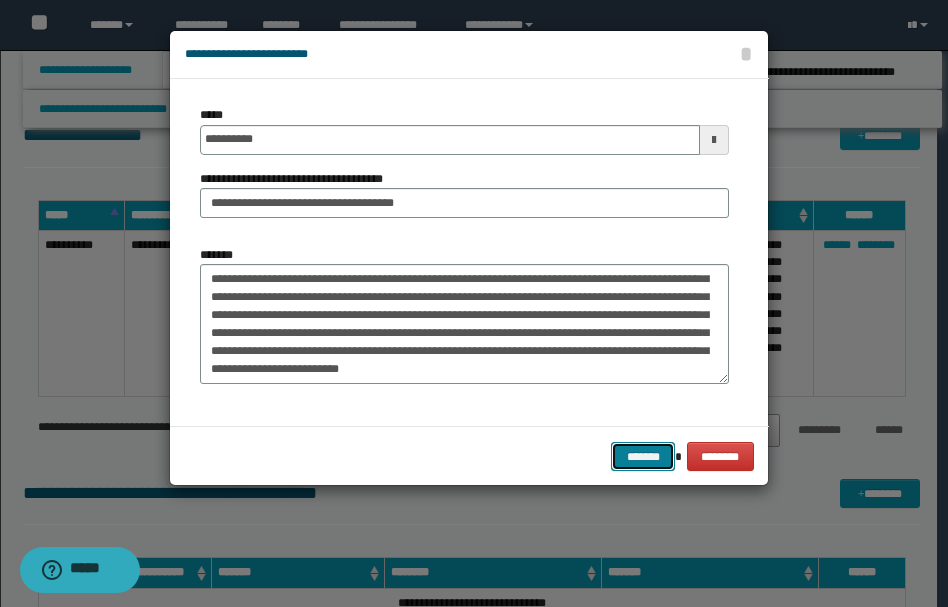click on "*******" at bounding box center [643, 456] 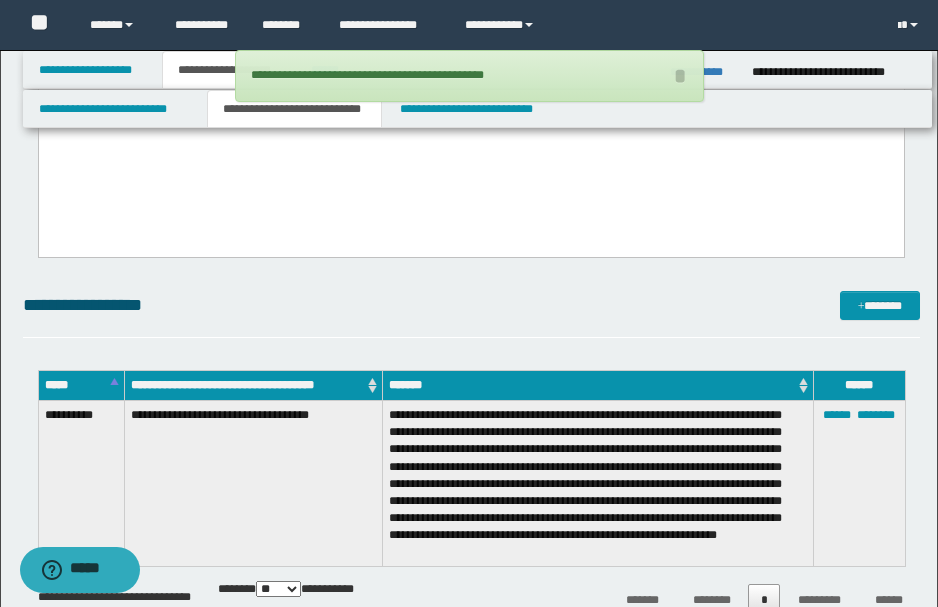 scroll, scrollTop: 1733, scrollLeft: 0, axis: vertical 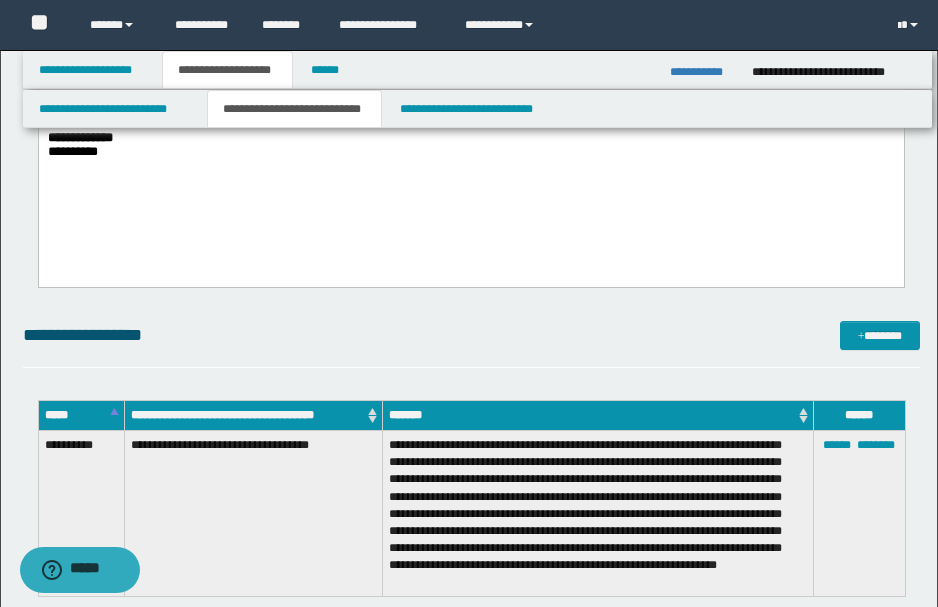 click on "**********" at bounding box center (253, 514) 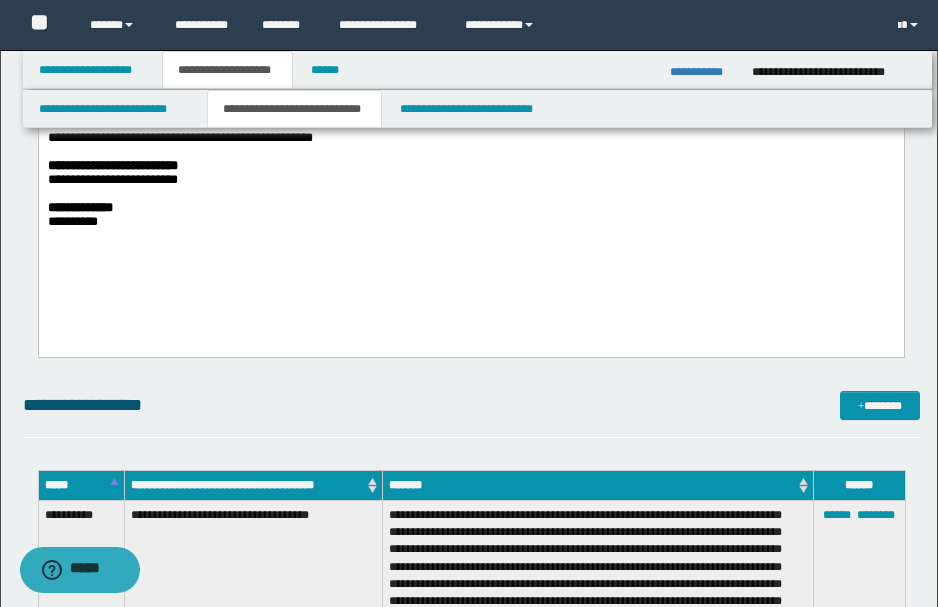scroll, scrollTop: 1666, scrollLeft: 0, axis: vertical 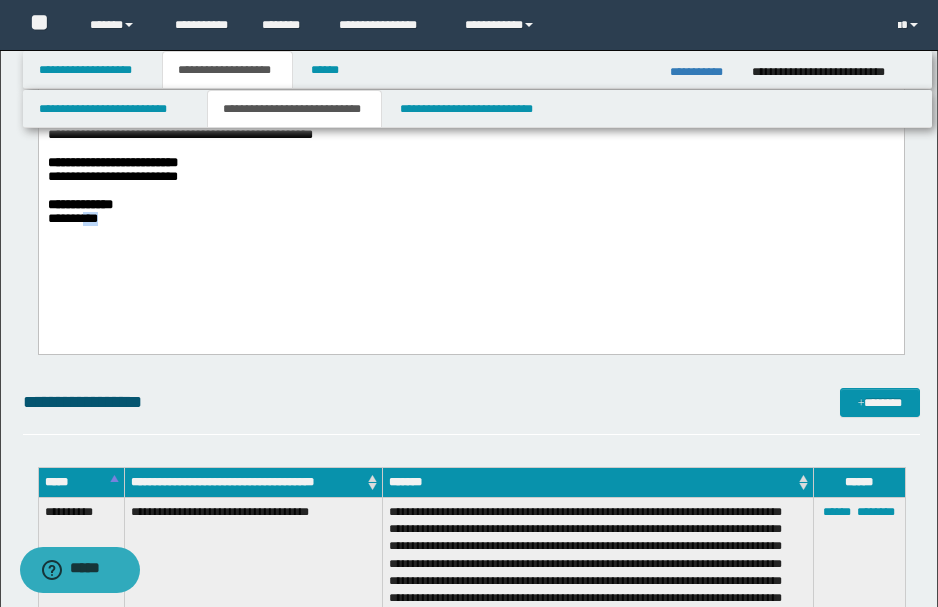 drag, startPoint x: 89, startPoint y: 240, endPoint x: 126, endPoint y: 246, distance: 37.48333 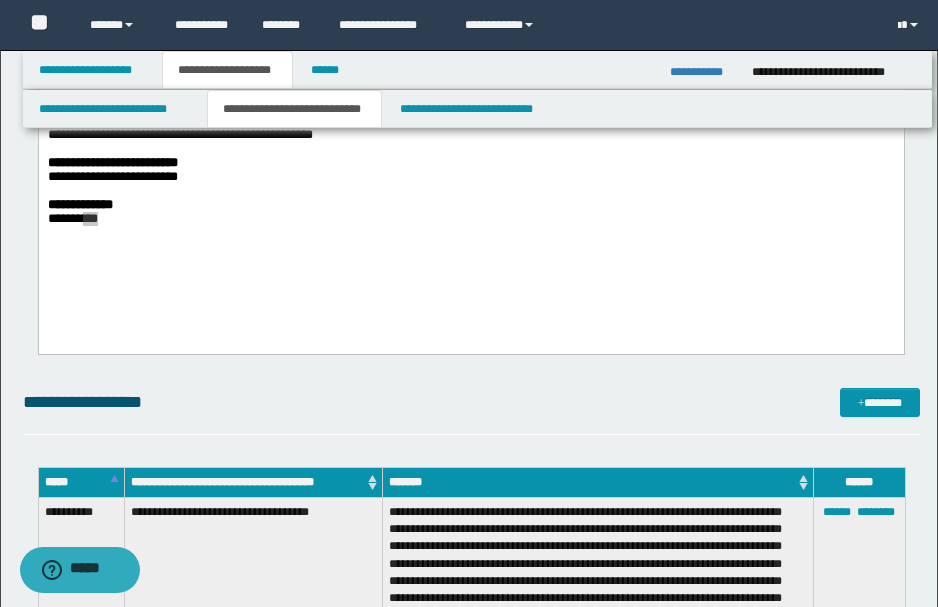 click on "**********" at bounding box center (253, 581) 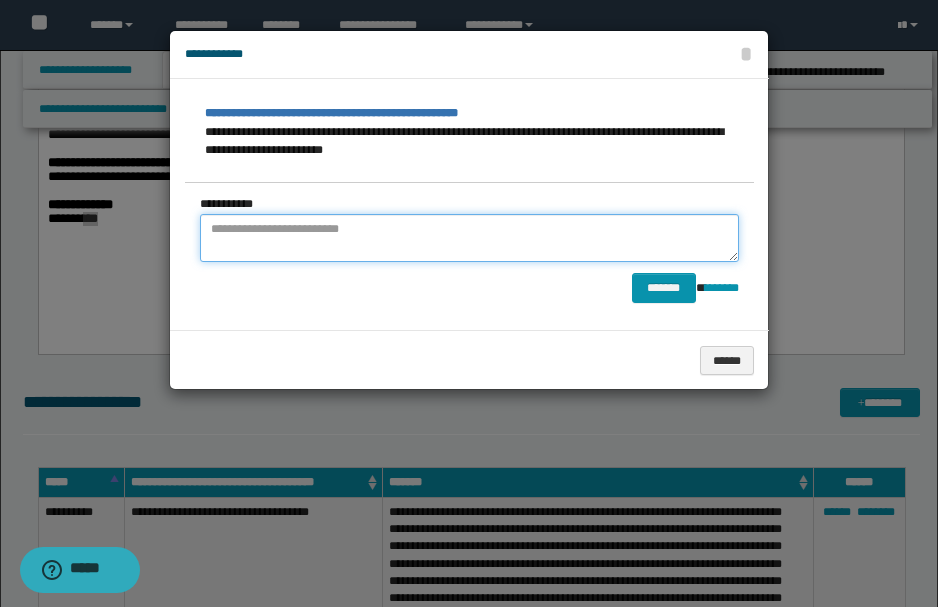 click at bounding box center [469, 238] 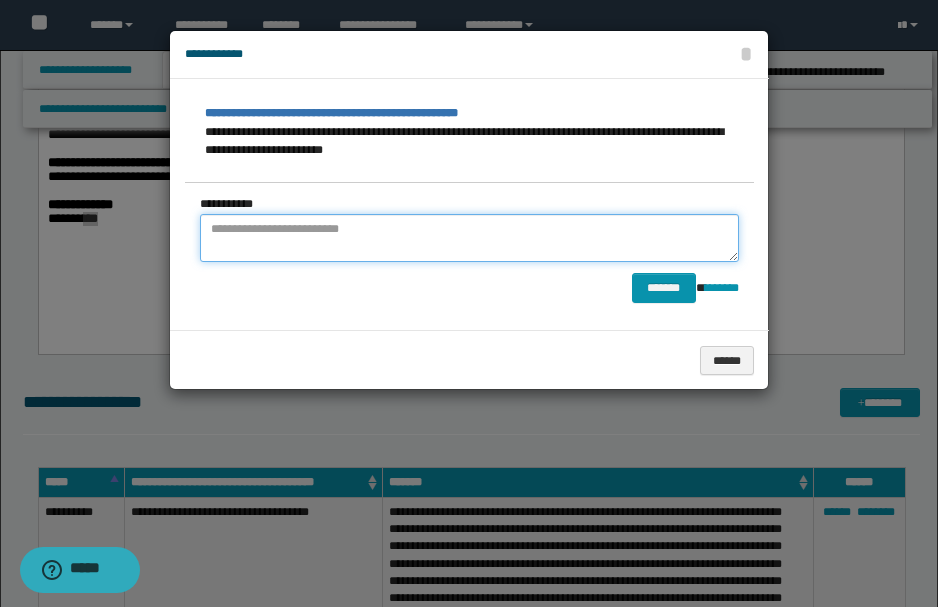 paste on "**********" 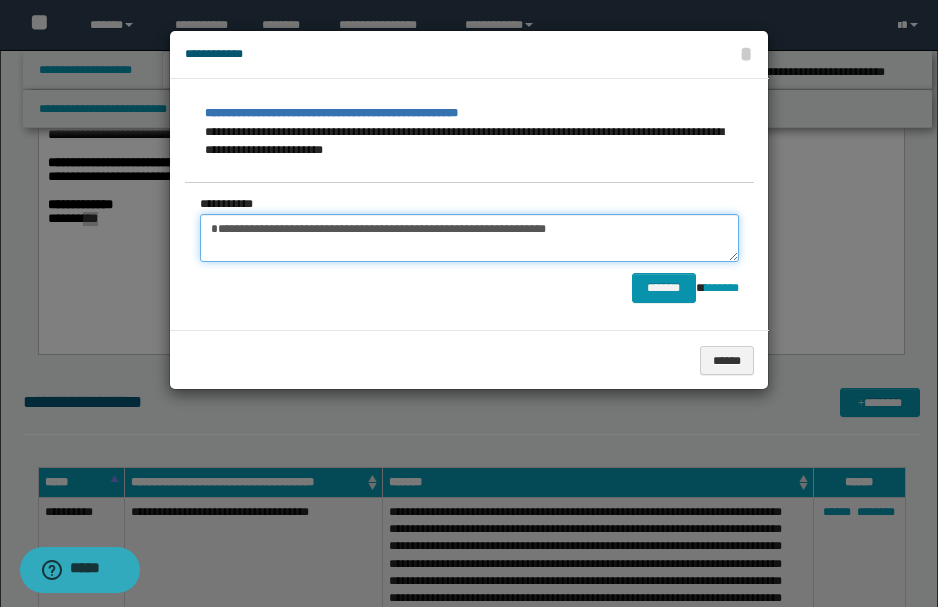 click on "**********" at bounding box center [469, 238] 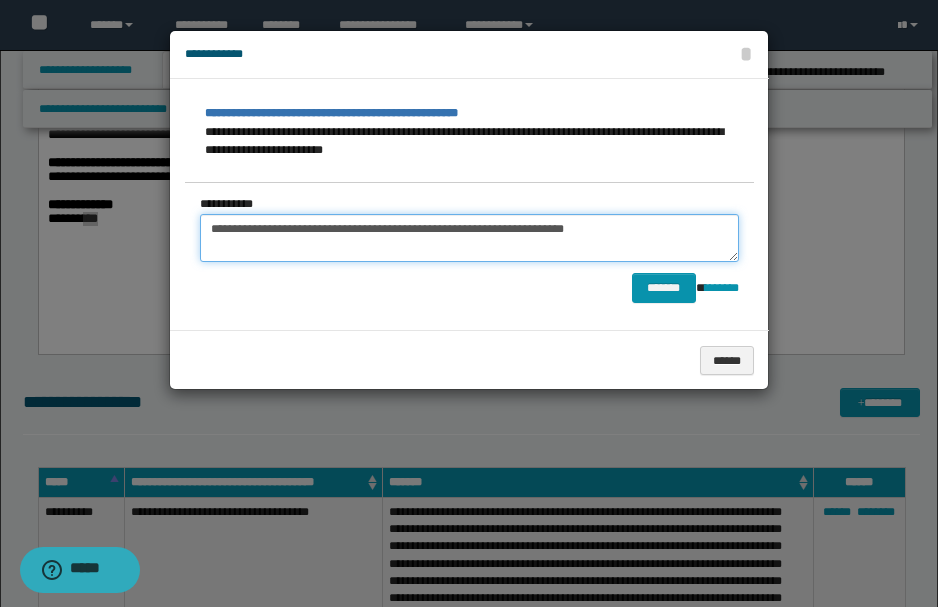 drag, startPoint x: 586, startPoint y: 224, endPoint x: 151, endPoint y: 220, distance: 435.0184 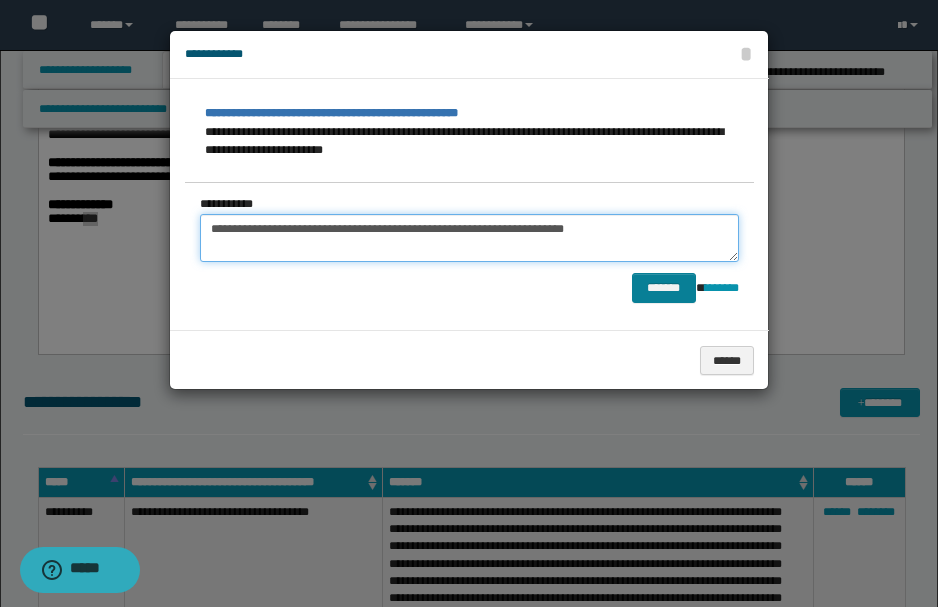 type on "**********" 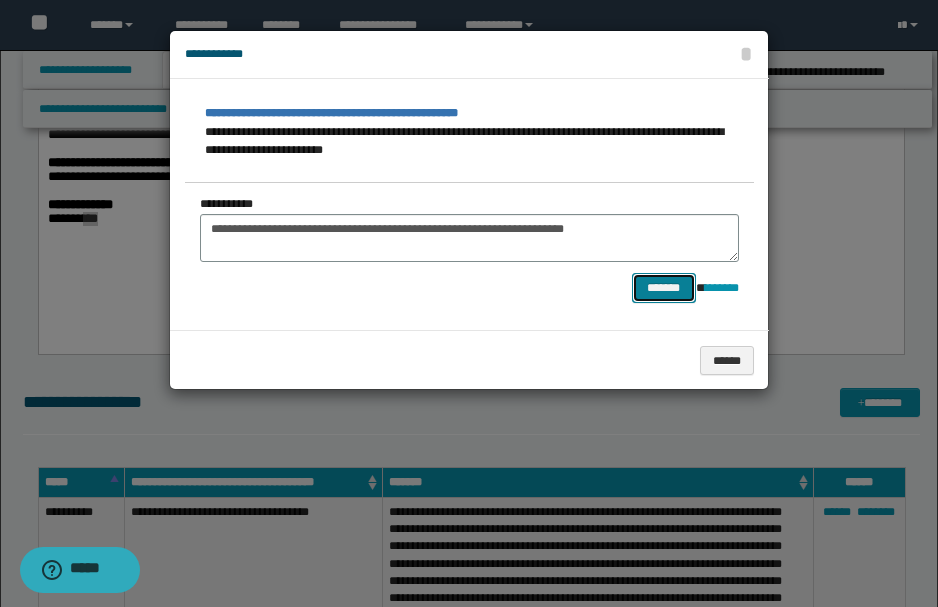 click on "*******" at bounding box center (664, 287) 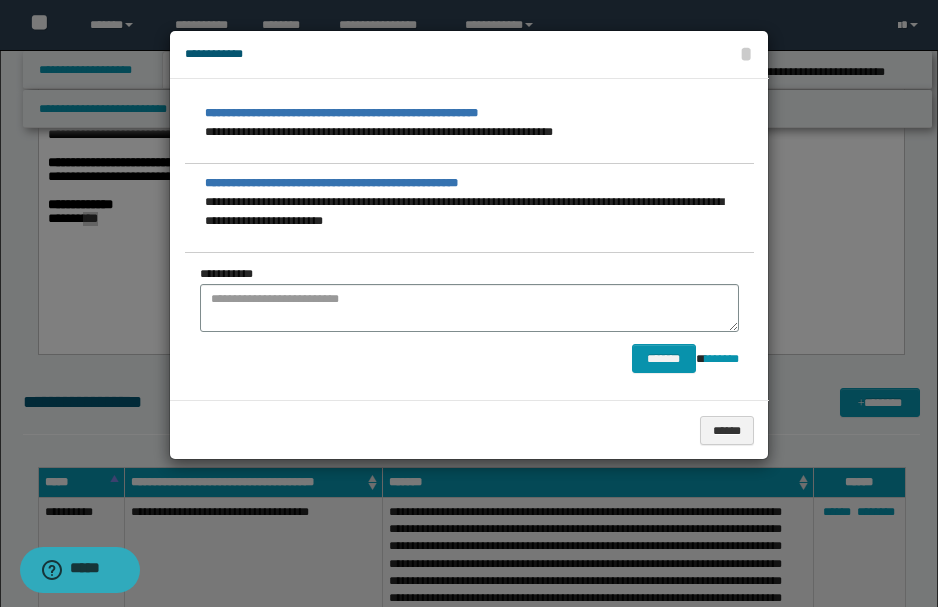 click at bounding box center (474, 303) 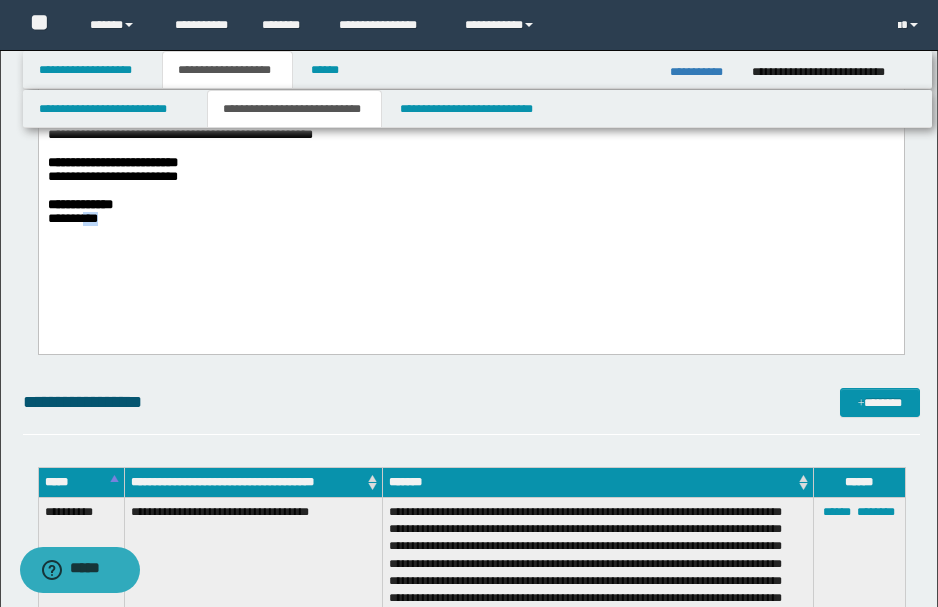 click on "**********" at bounding box center [470, 146] 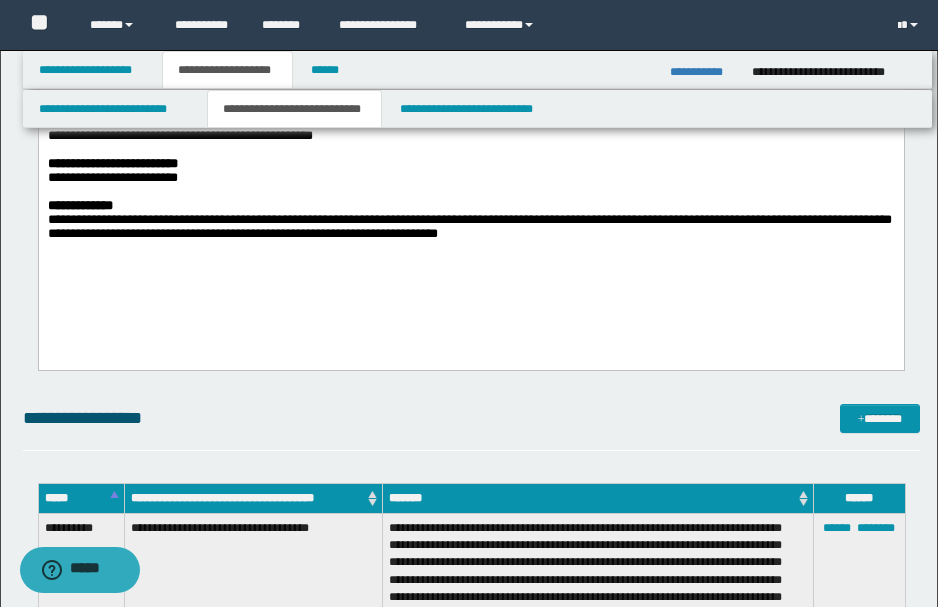 scroll, scrollTop: 1600, scrollLeft: 0, axis: vertical 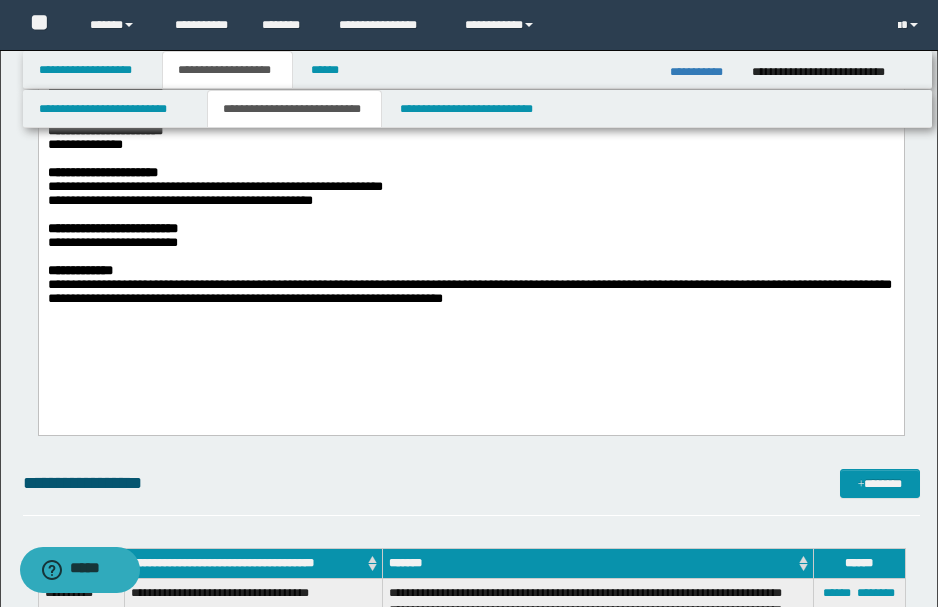 click on "**********" at bounding box center (469, 291) 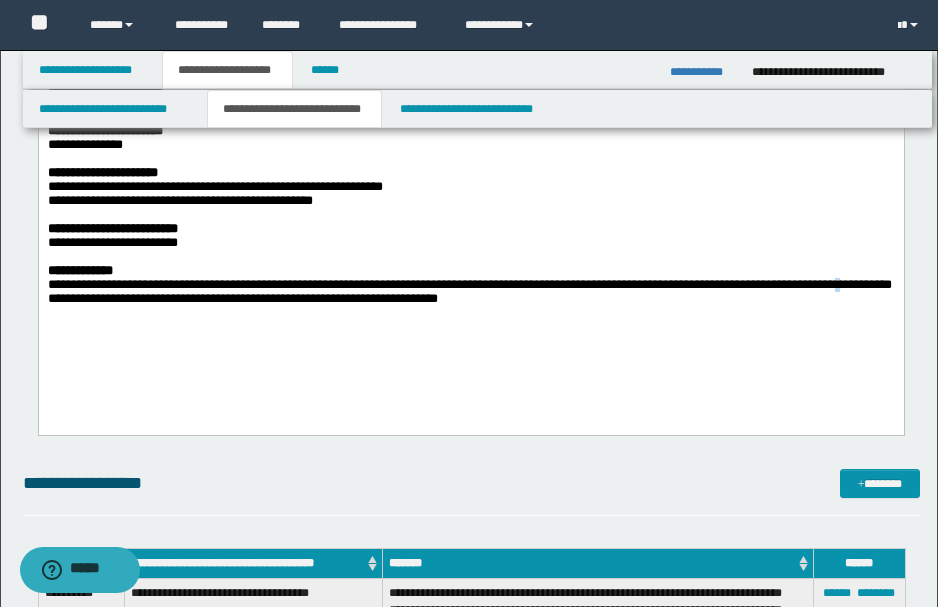 click on "**********" at bounding box center (469, 291) 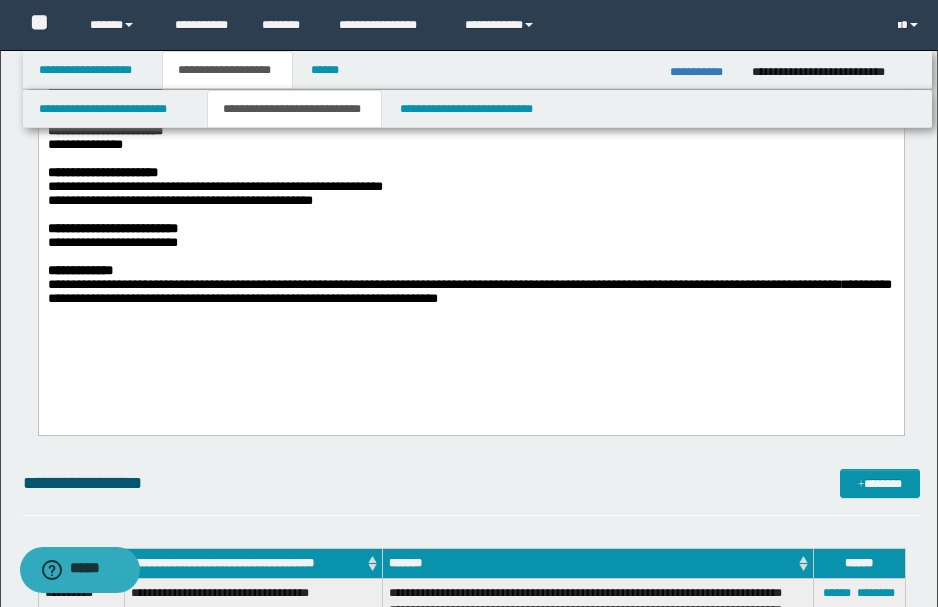 click on "**********" at bounding box center (469, 291) 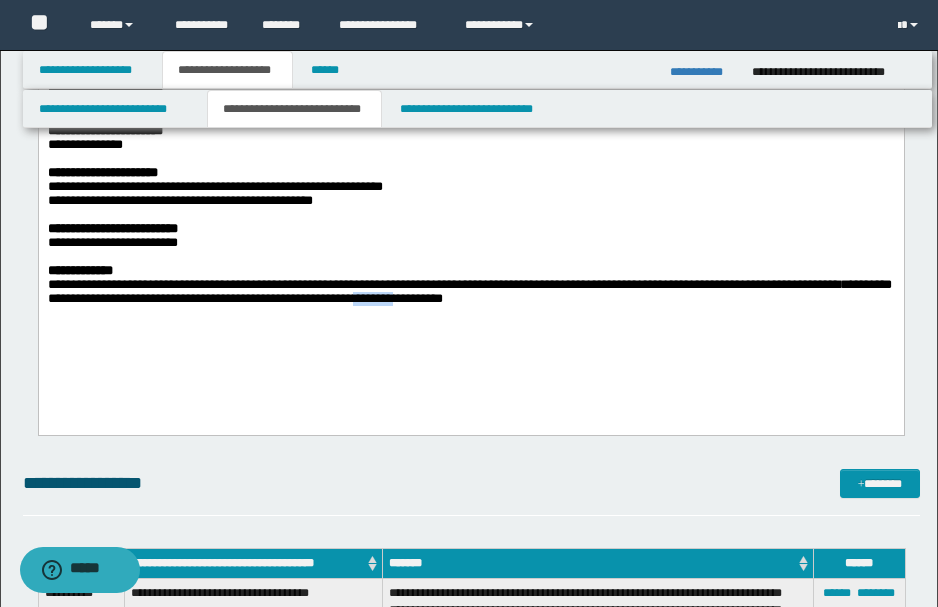 drag, startPoint x: 460, startPoint y: 320, endPoint x: 460, endPoint y: 370, distance: 50 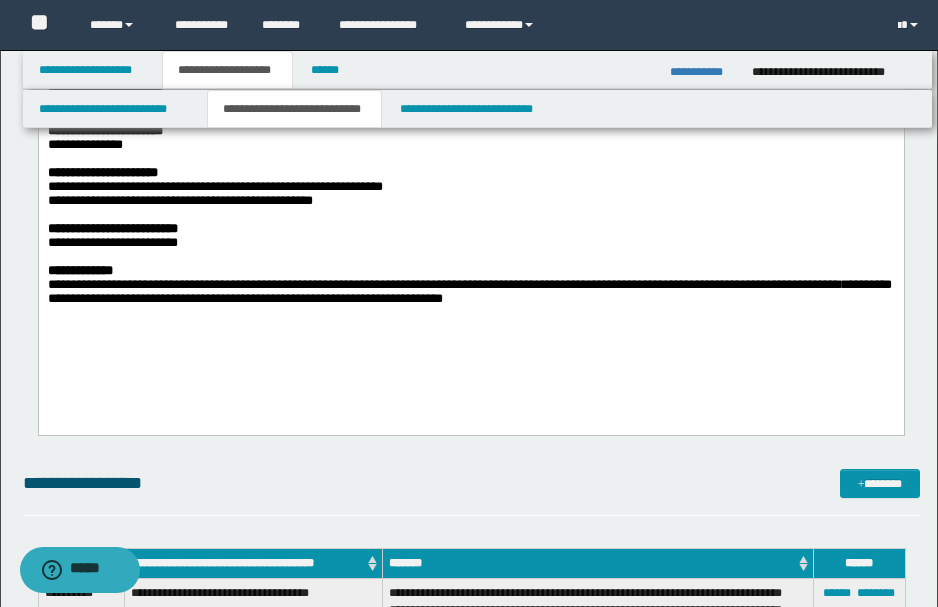 click on "**********" at bounding box center (469, 291) 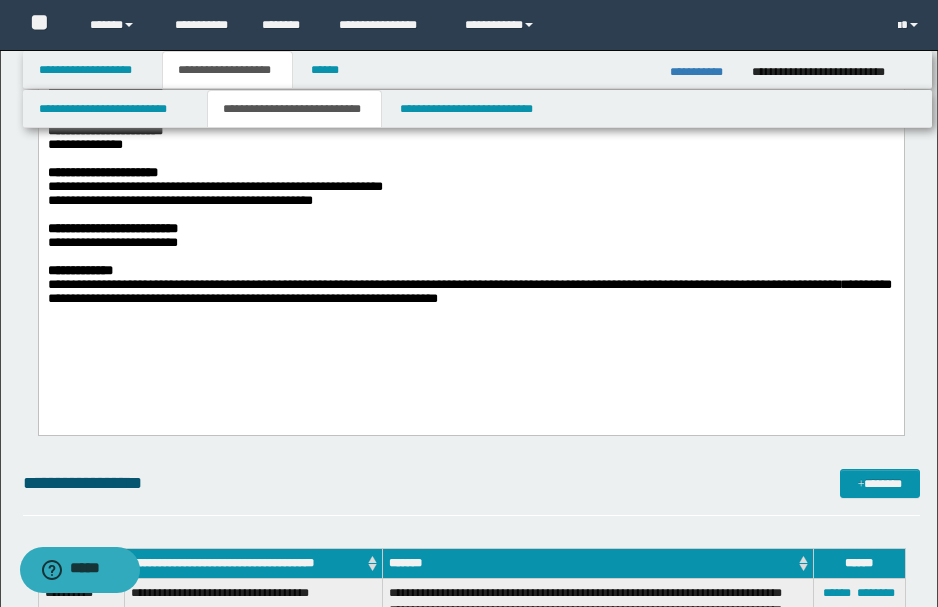 click on "**********" at bounding box center (470, 219) 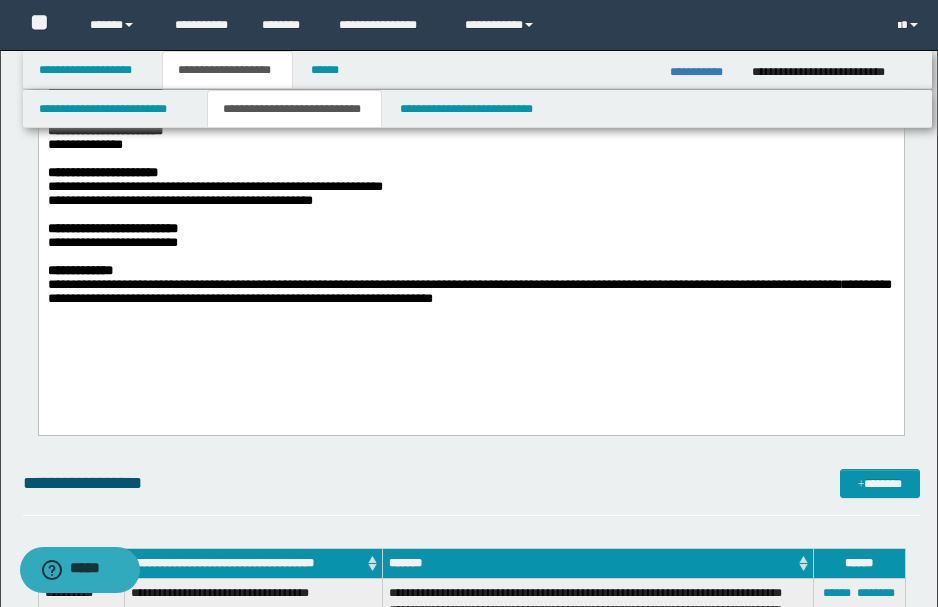 click on "**********" at bounding box center [469, 292] 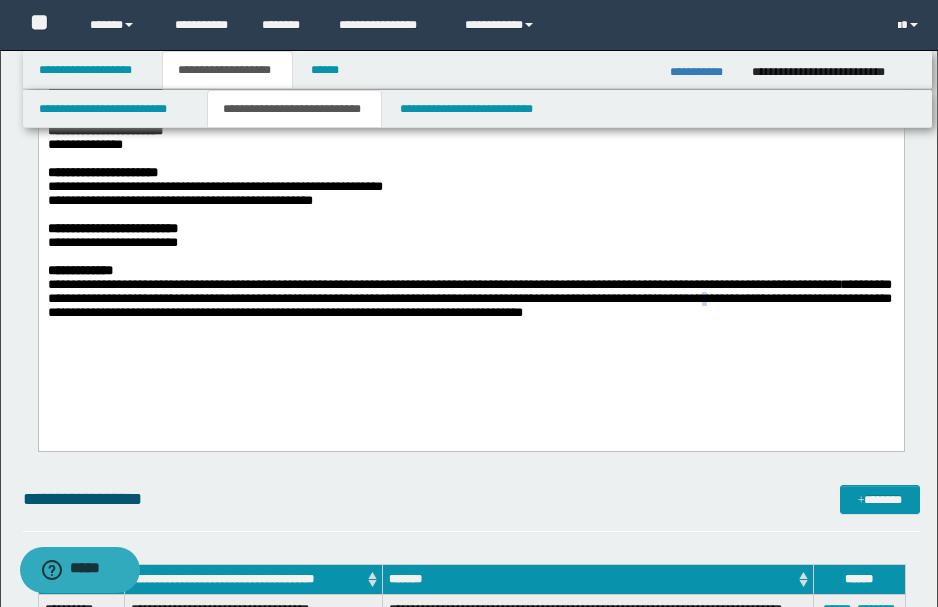click on "**********" at bounding box center [469, 298] 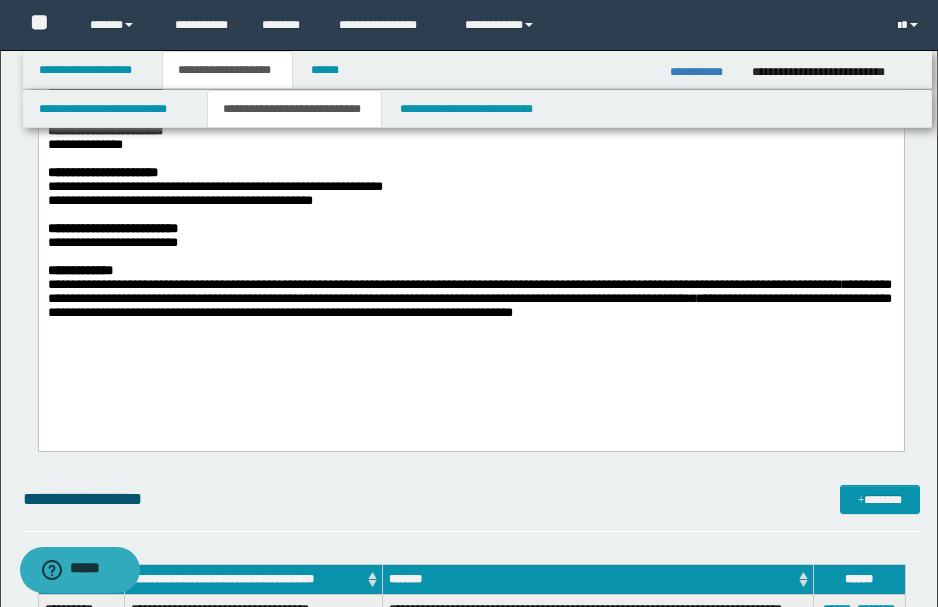click on "**********" at bounding box center [469, 299] 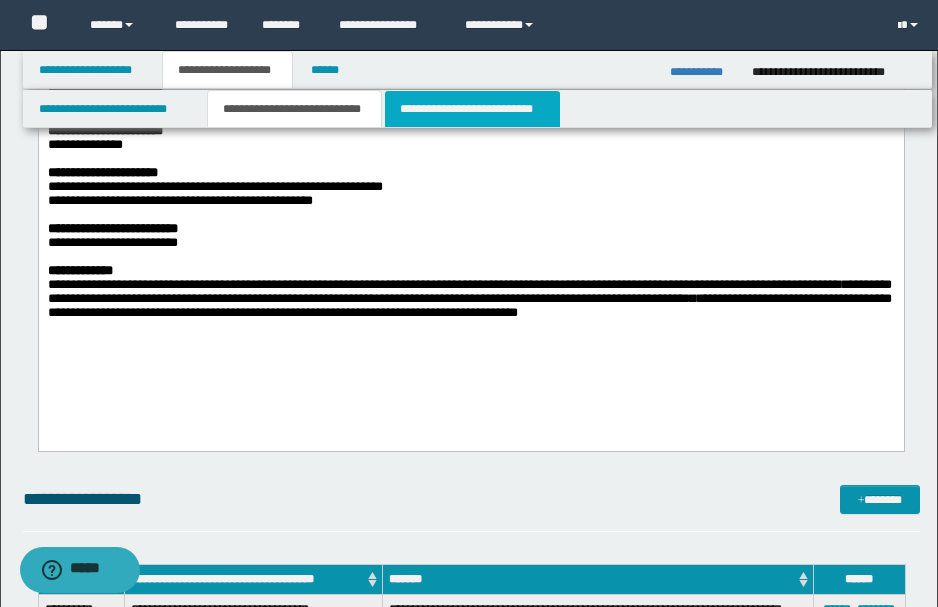 click on "**********" at bounding box center (472, 109) 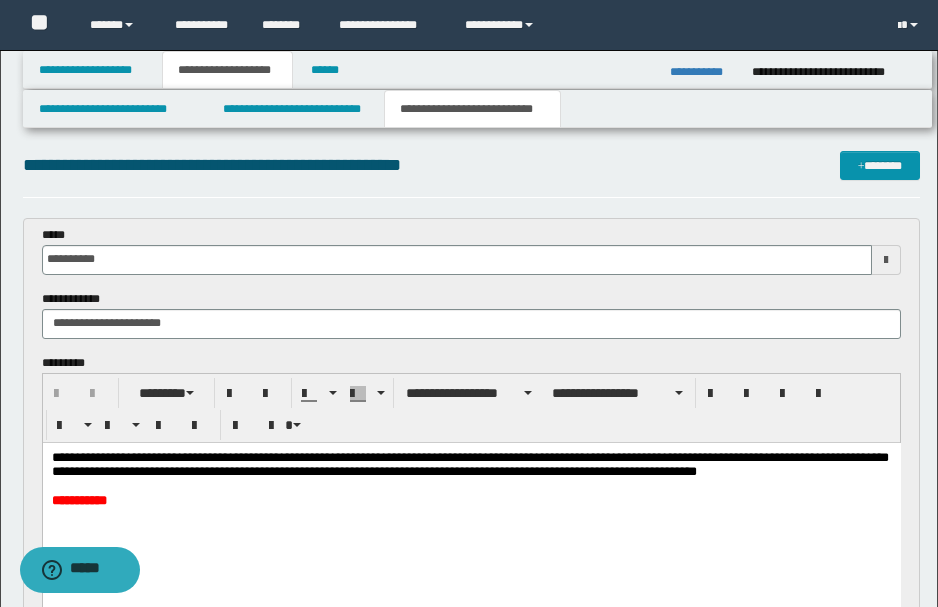 scroll, scrollTop: 66, scrollLeft: 0, axis: vertical 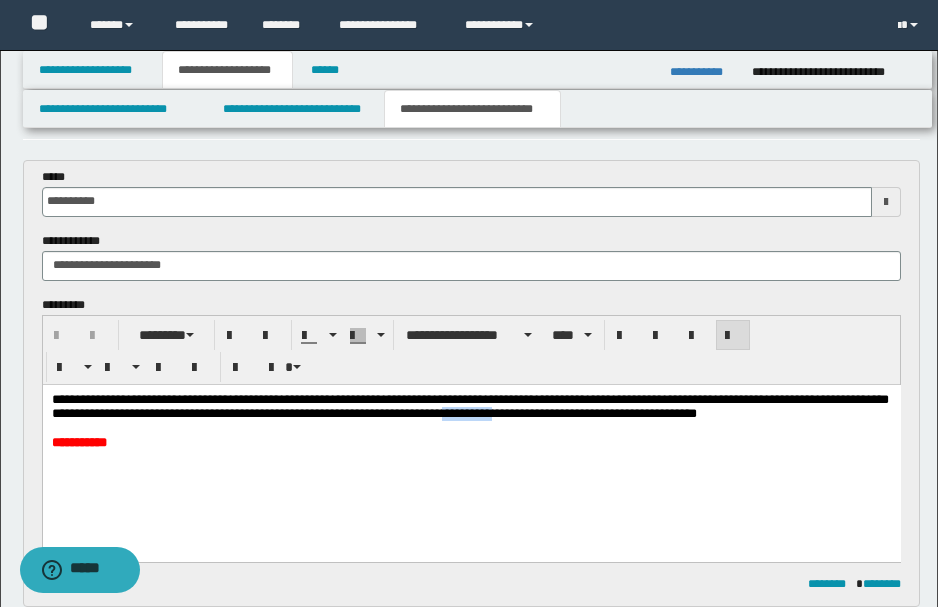 type 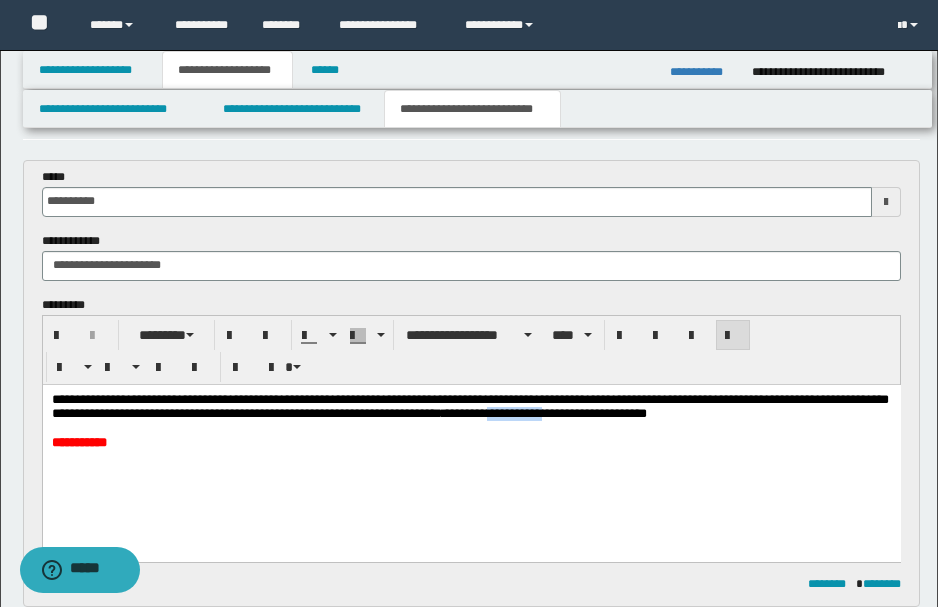 drag, startPoint x: 575, startPoint y: 414, endPoint x: 631, endPoint y: 416, distance: 56.0357 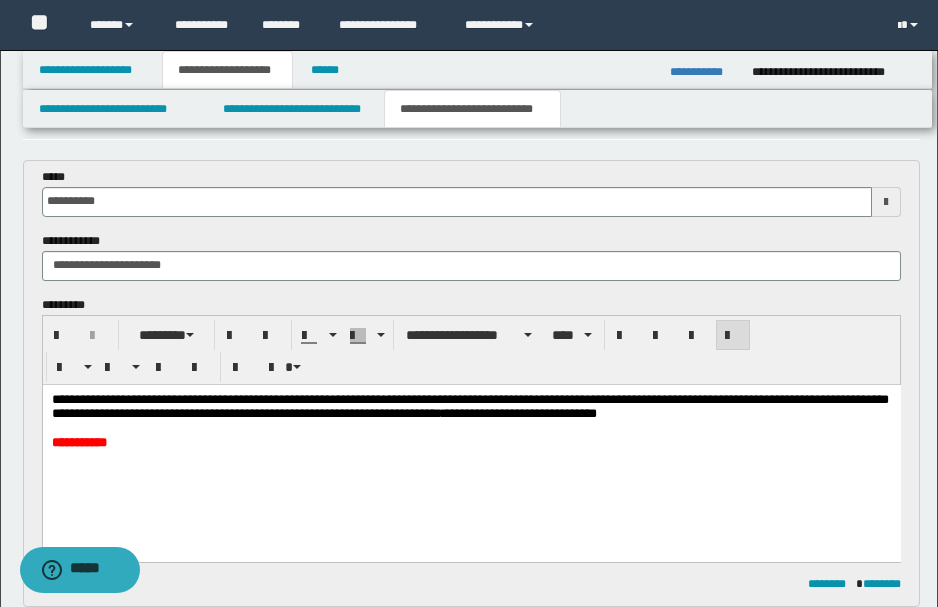 click on "**********" at bounding box center [469, 406] 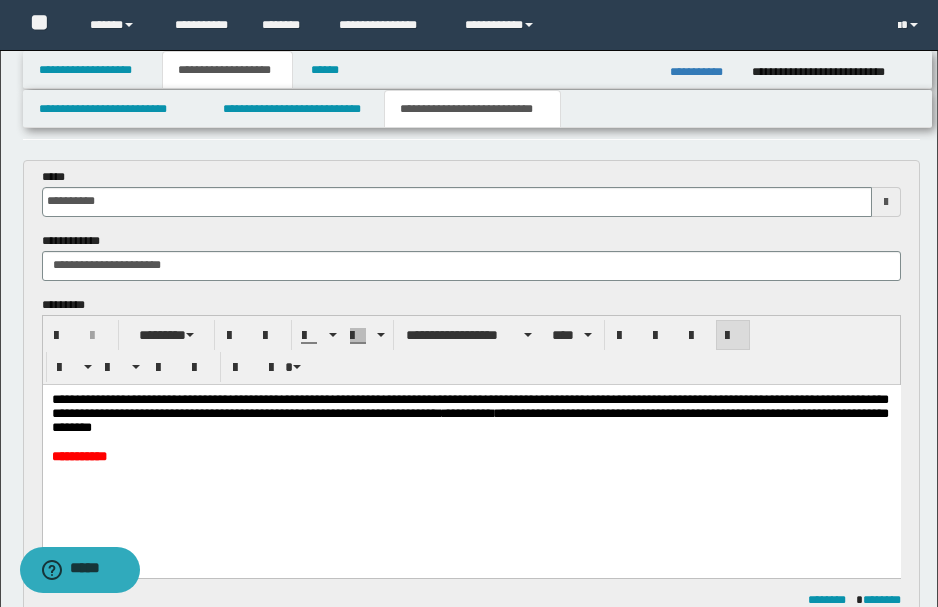 click on "**********" at bounding box center (469, 412) 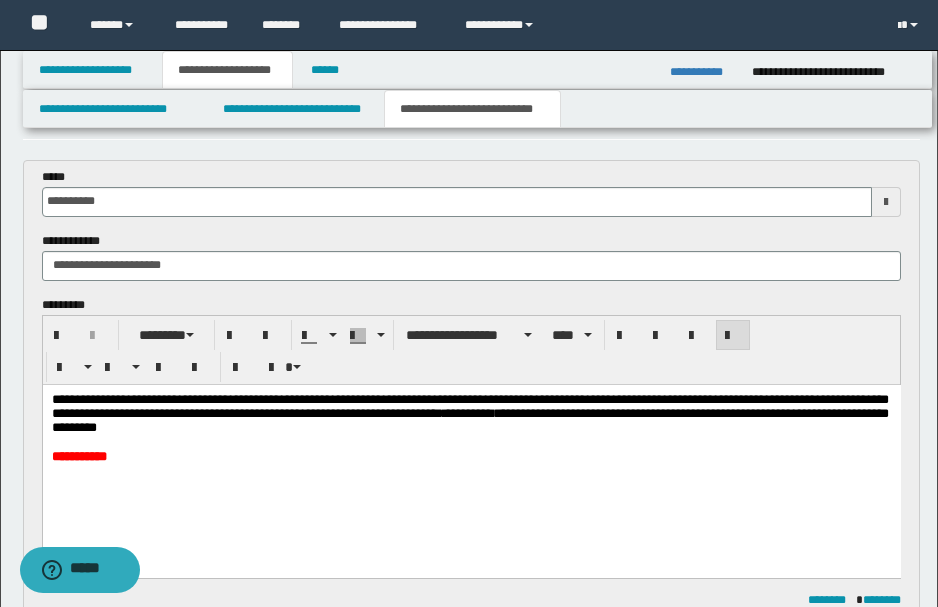 click on "**********" at bounding box center (469, 412) 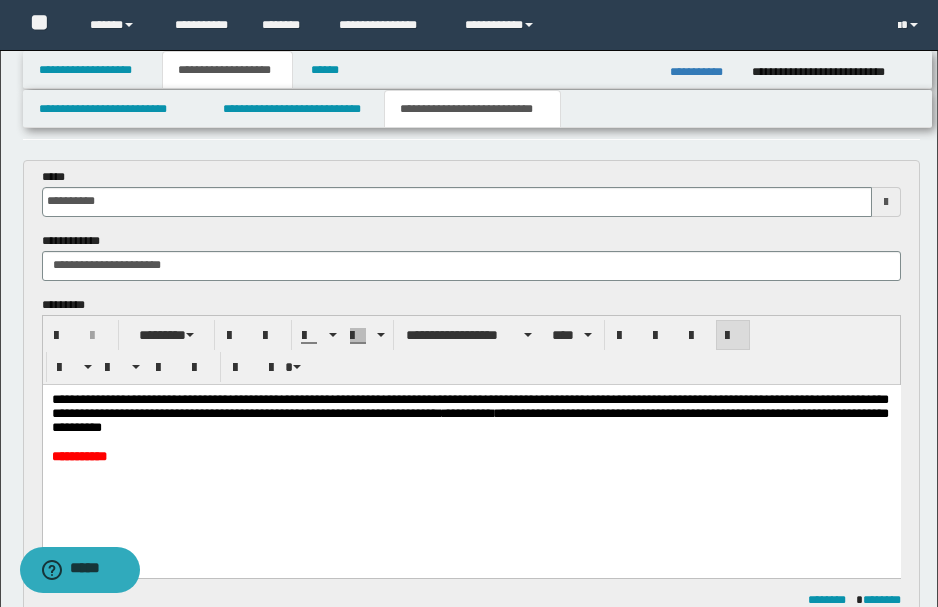 click at bounding box center (469, 441) 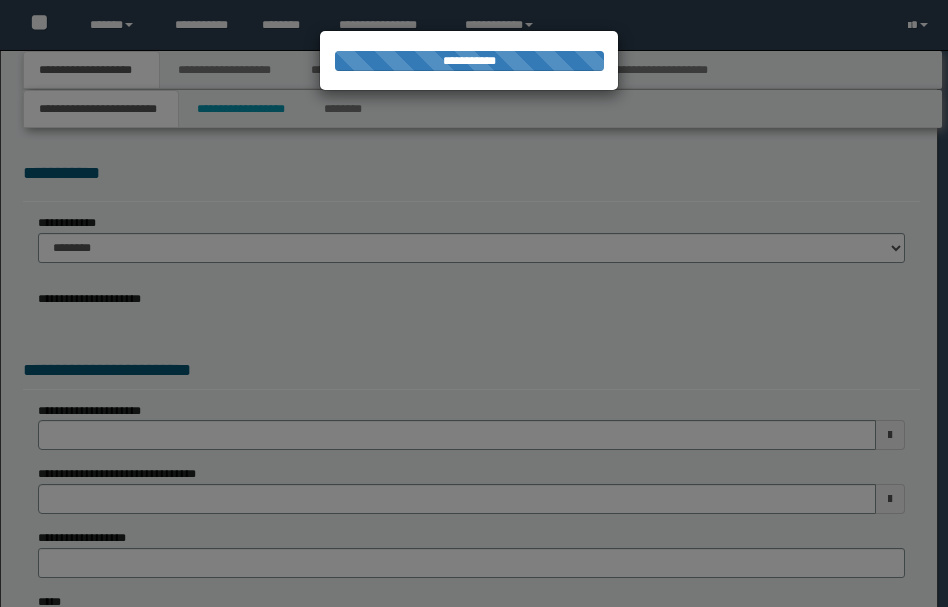 scroll, scrollTop: 0, scrollLeft: 0, axis: both 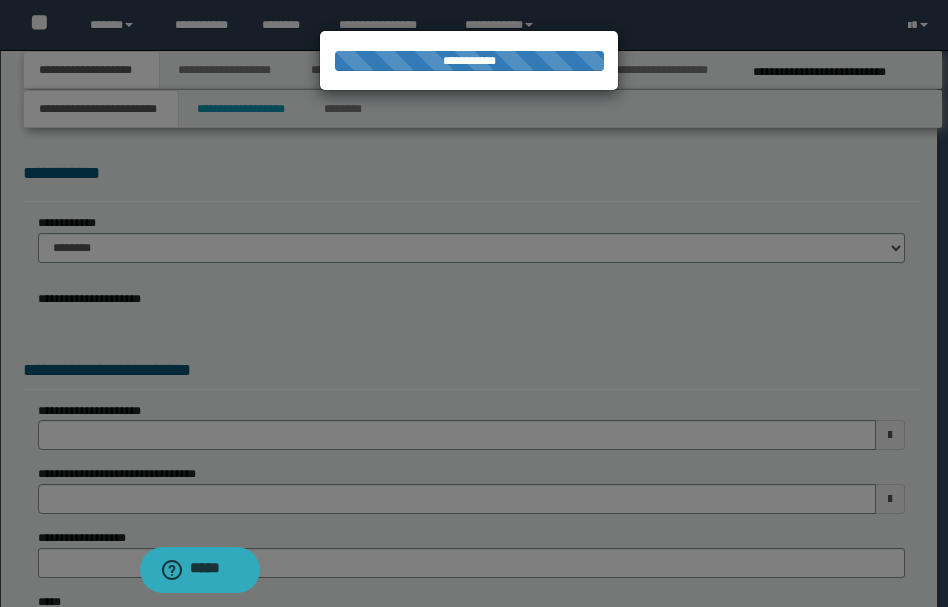 type on "**********" 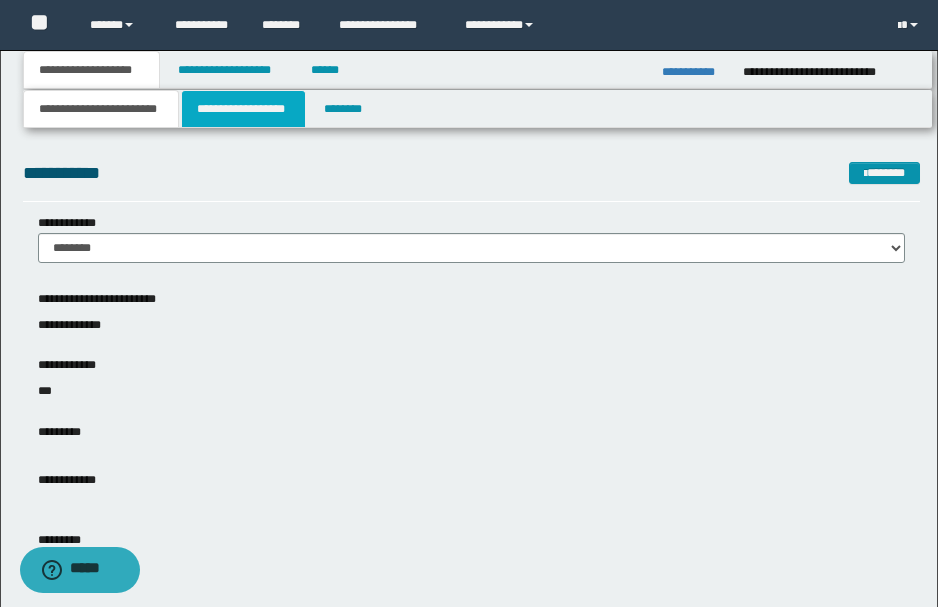 click on "**********" at bounding box center (243, 109) 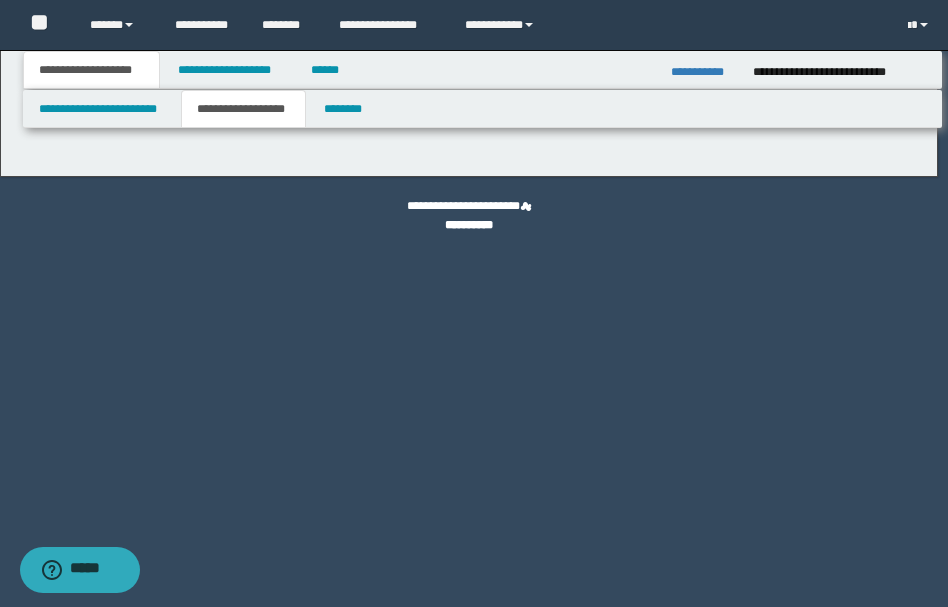 type on "********" 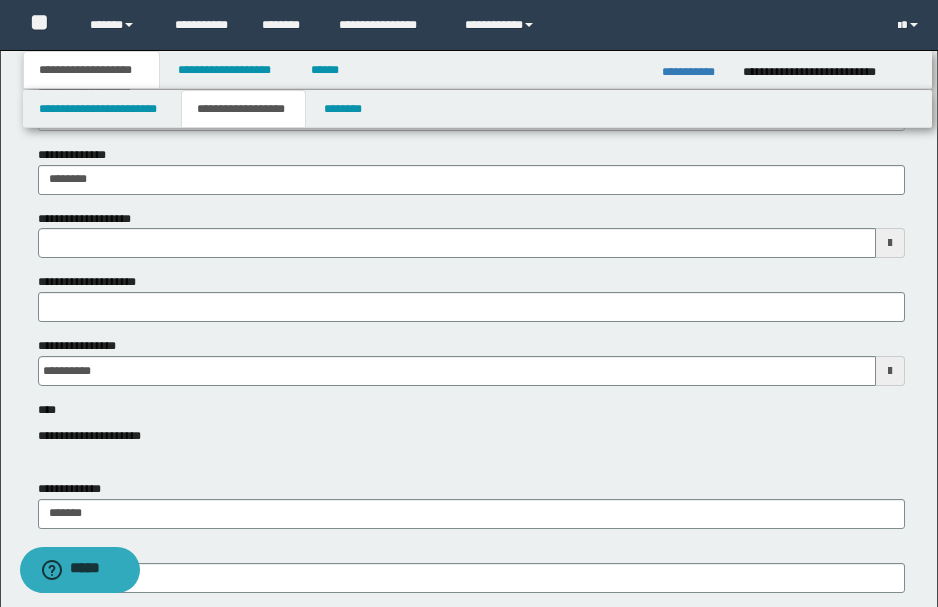 scroll, scrollTop: 133, scrollLeft: 0, axis: vertical 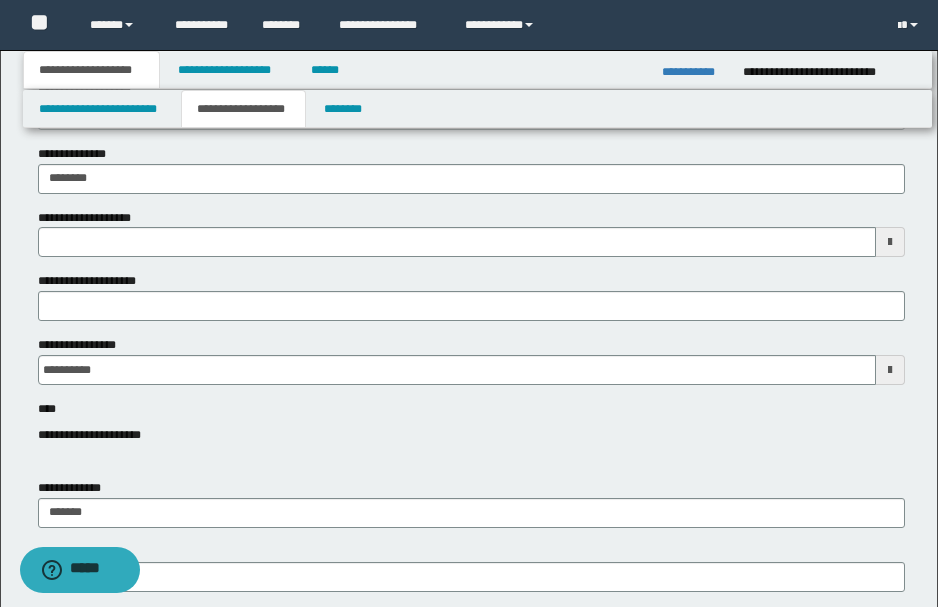 type 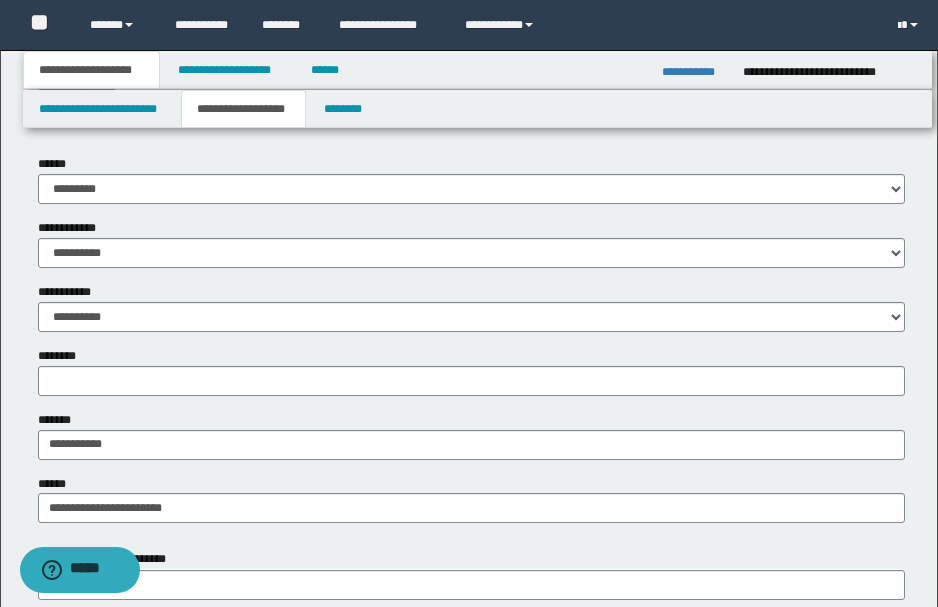 scroll, scrollTop: 767, scrollLeft: 0, axis: vertical 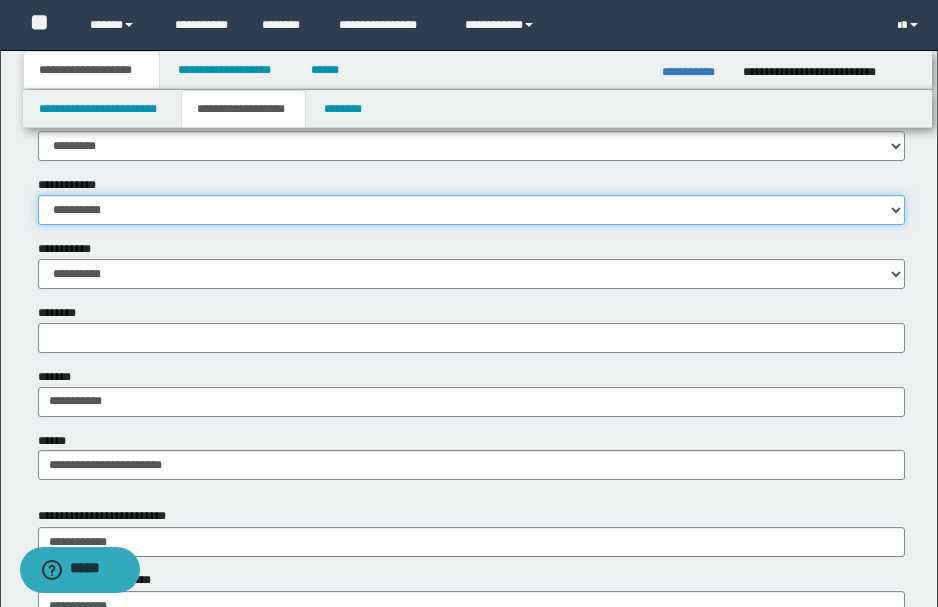 click on "**********" at bounding box center [471, 210] 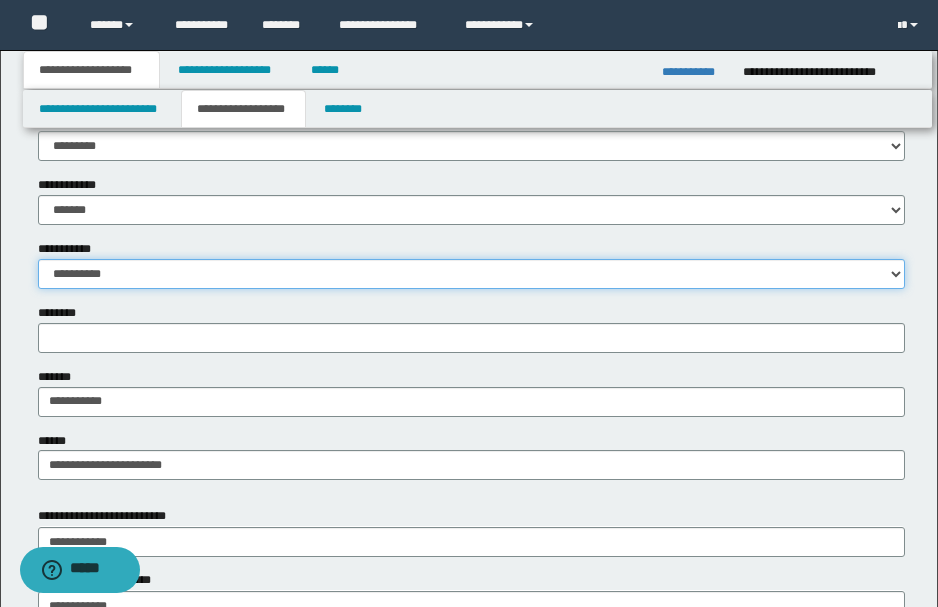 click on "**********" at bounding box center [471, 274] 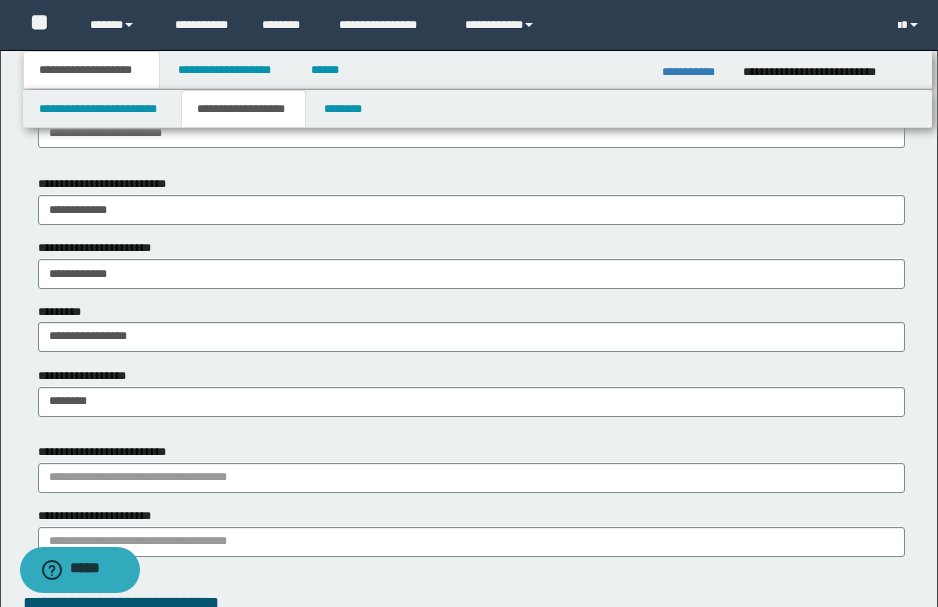 scroll, scrollTop: 1100, scrollLeft: 0, axis: vertical 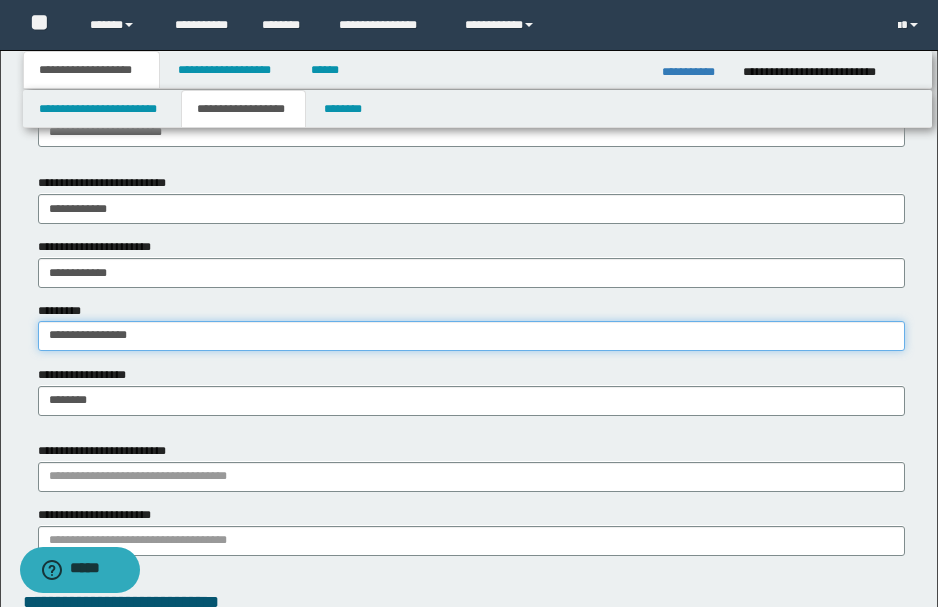 drag, startPoint x: 73, startPoint y: 336, endPoint x: 76, endPoint y: 290, distance: 46.09772 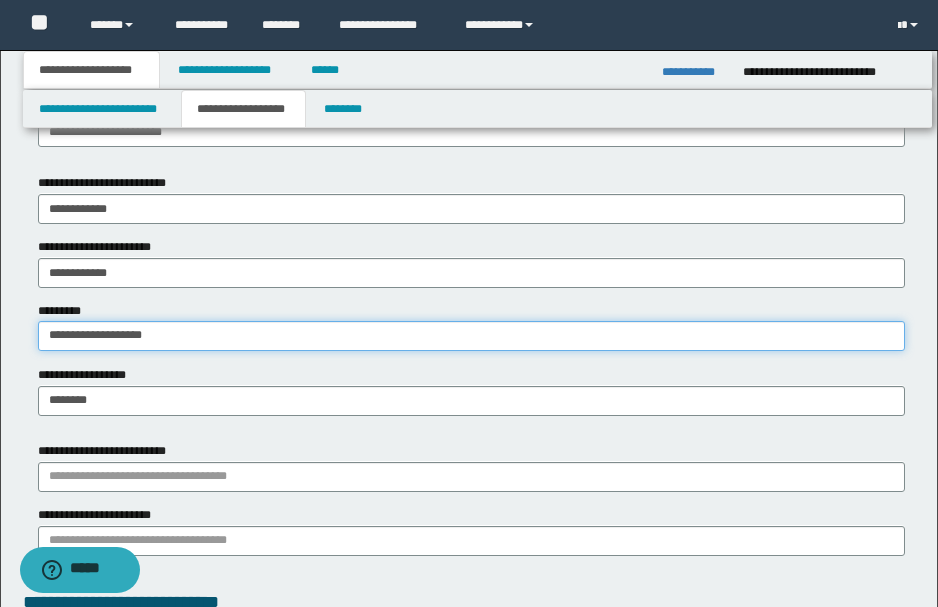 click on "**********" at bounding box center [471, 336] 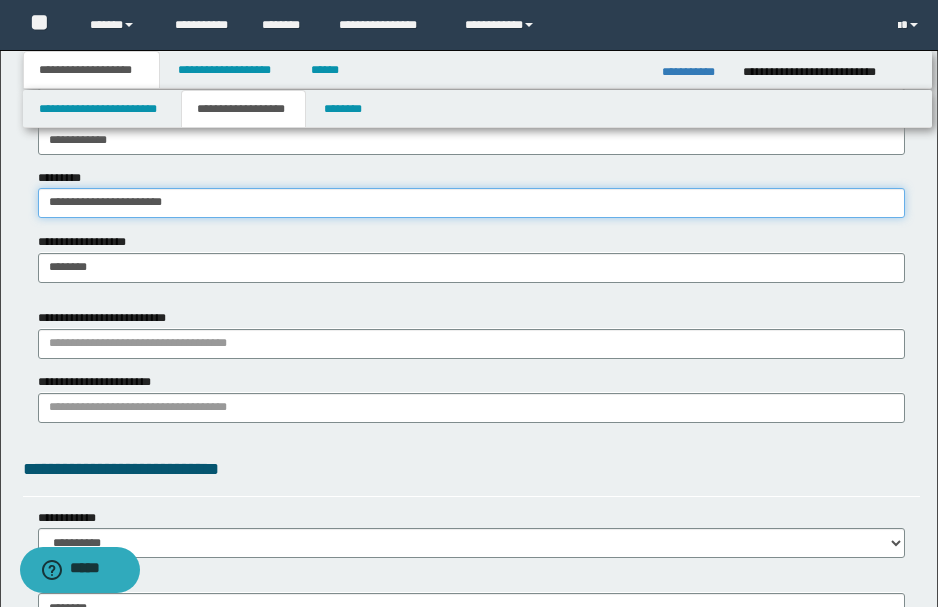scroll, scrollTop: 1234, scrollLeft: 0, axis: vertical 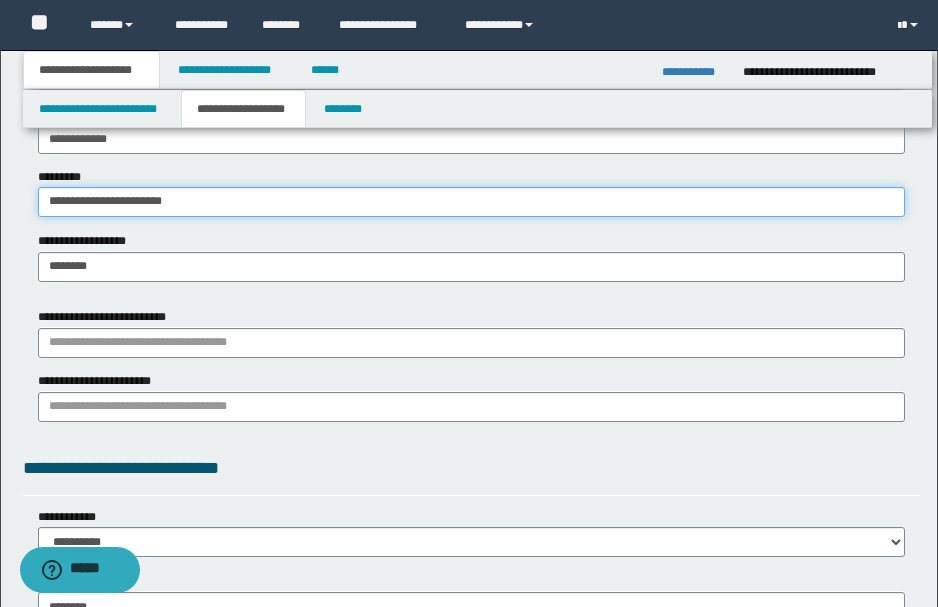 type on "**********" 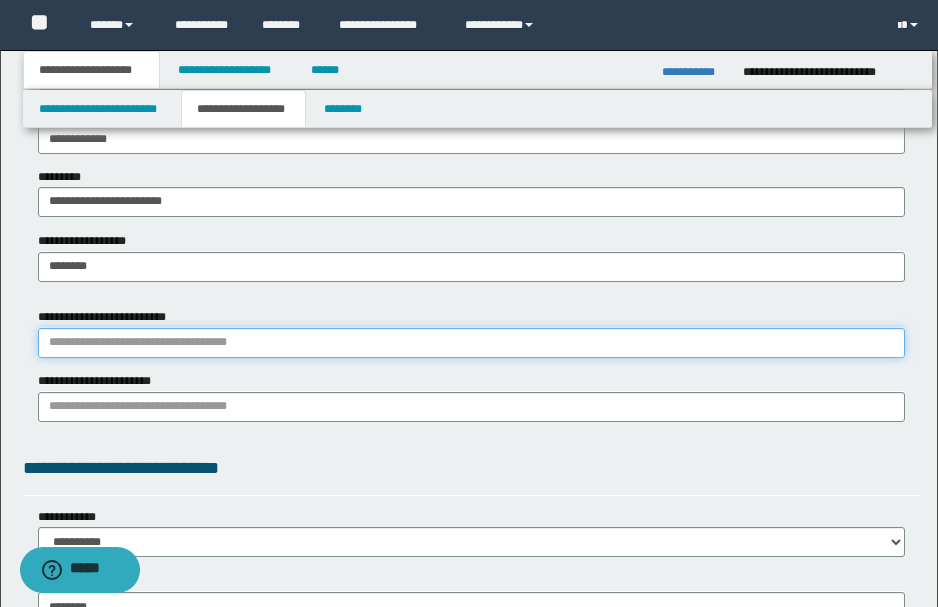 click on "**********" at bounding box center [471, 343] 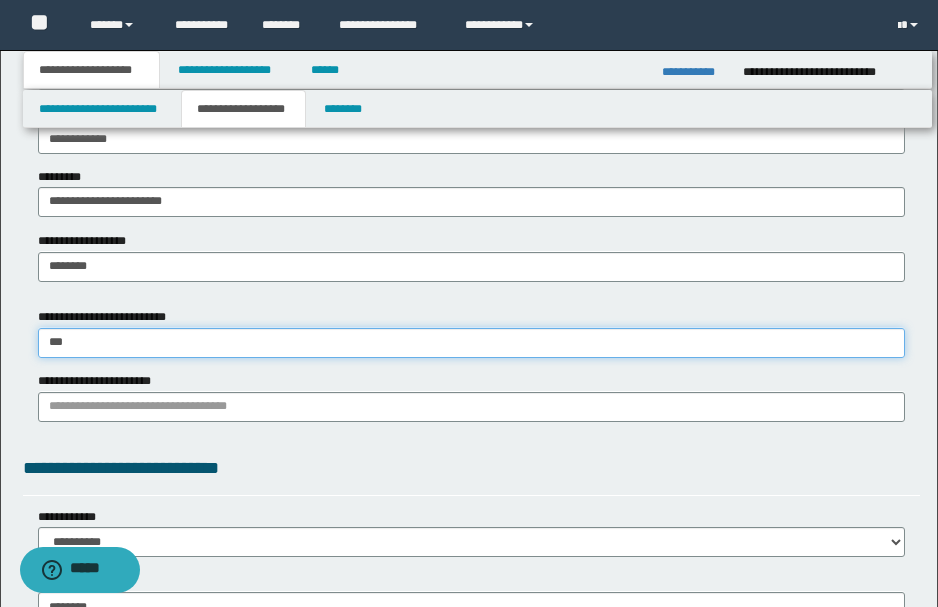type on "****" 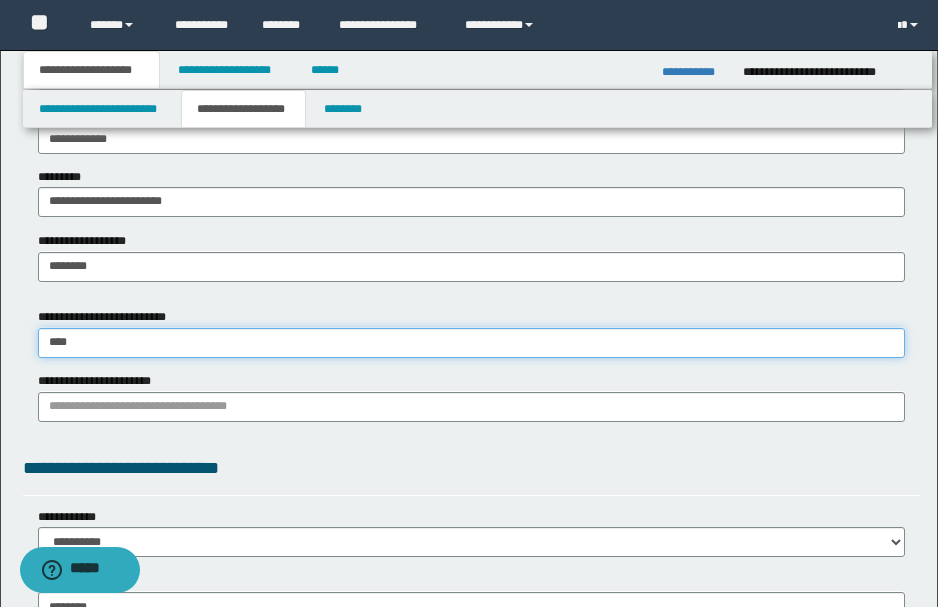 type on "**********" 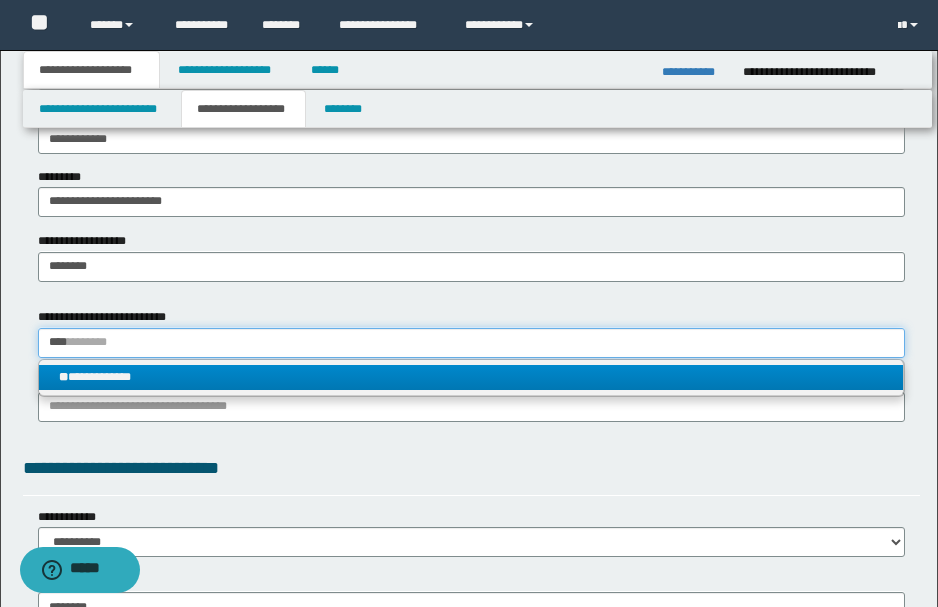 type on "****" 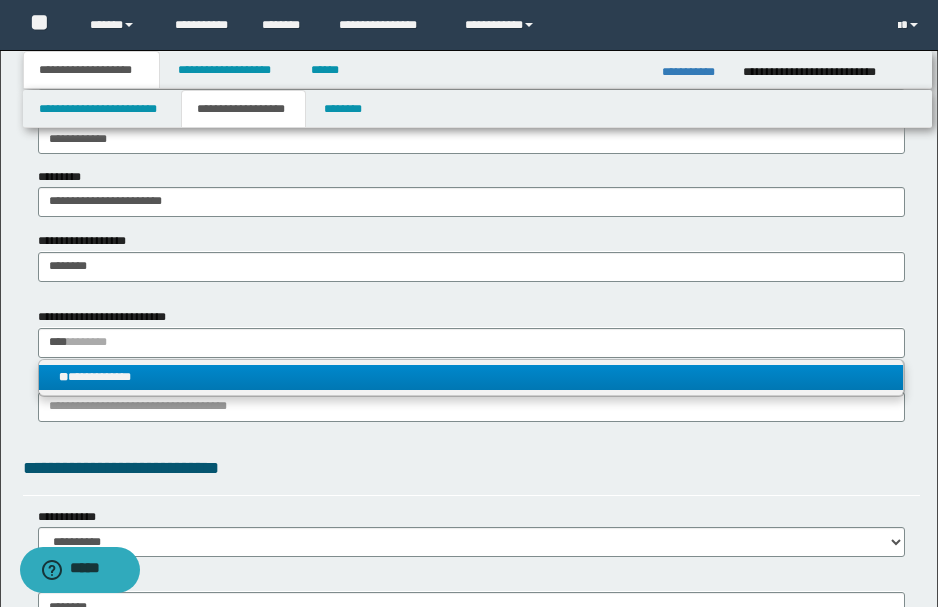 type 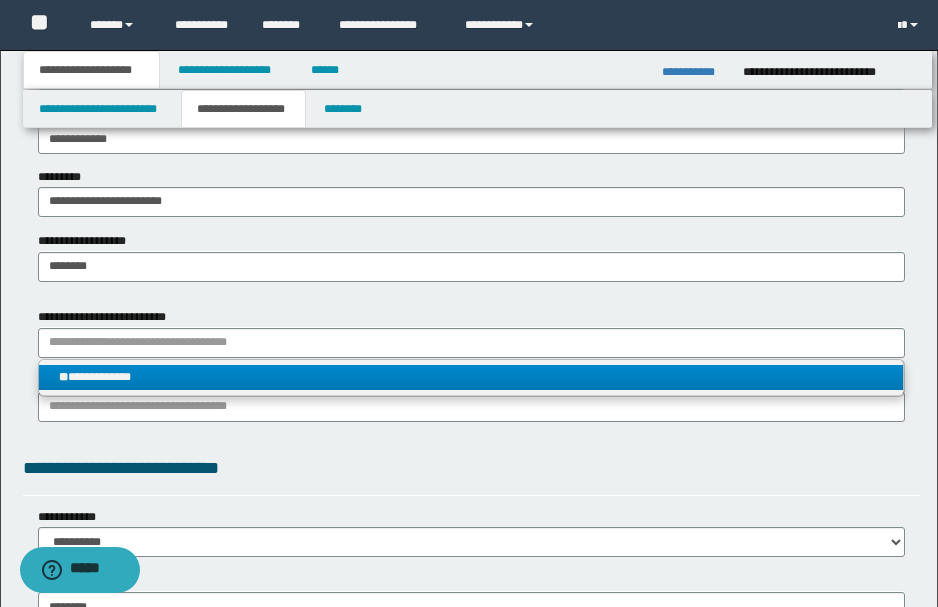 drag, startPoint x: 106, startPoint y: 376, endPoint x: 112, endPoint y: 388, distance: 13.416408 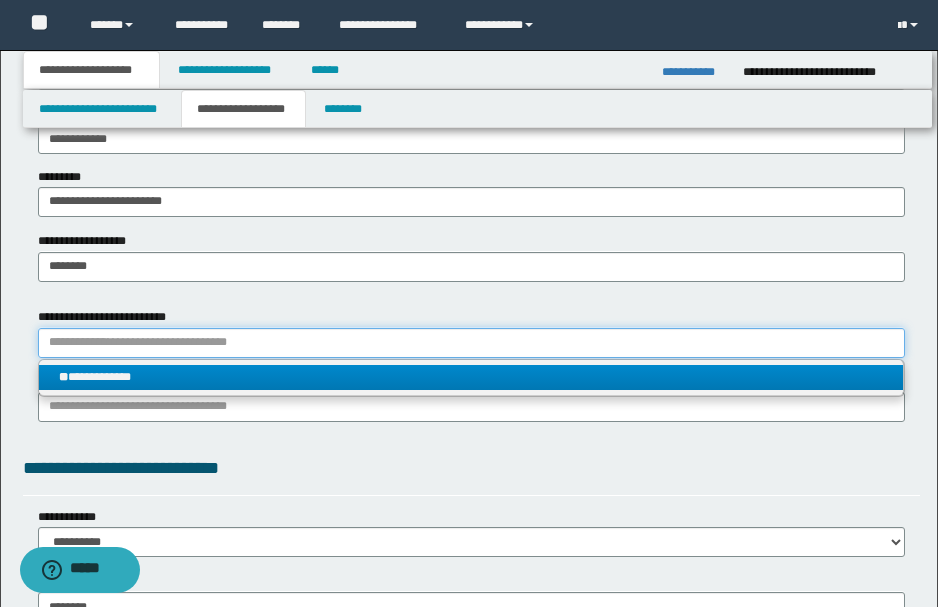 type 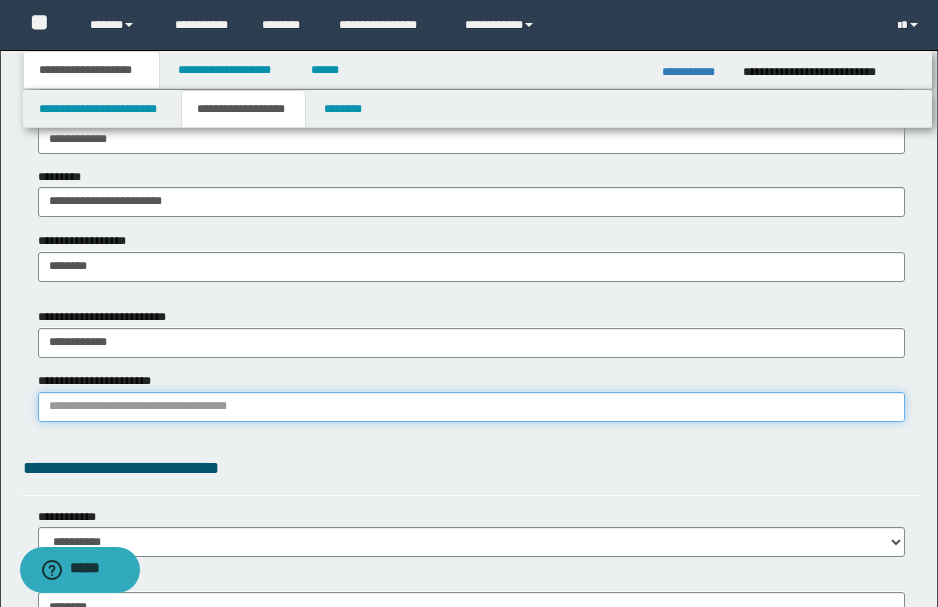 click on "**********" at bounding box center (471, 407) 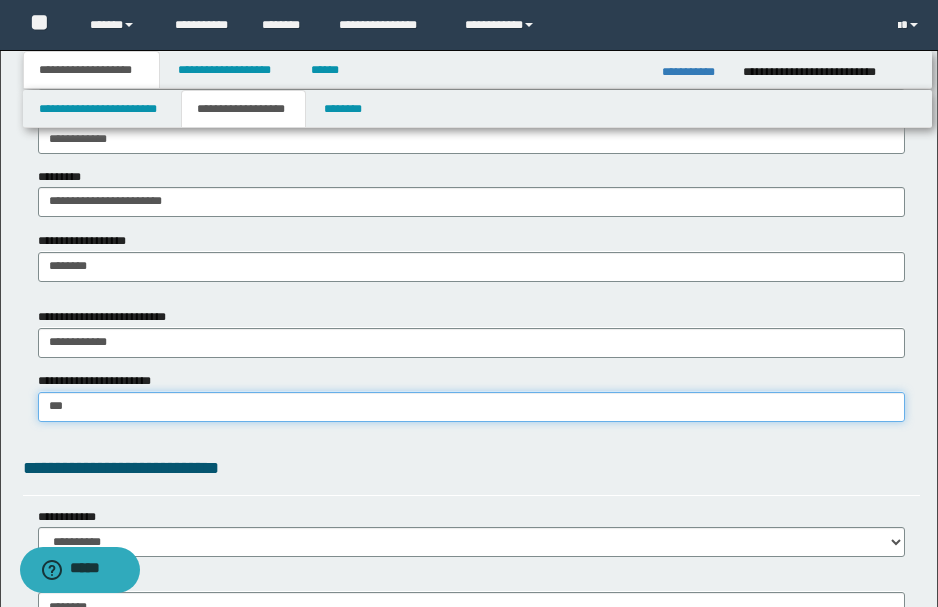 type on "****" 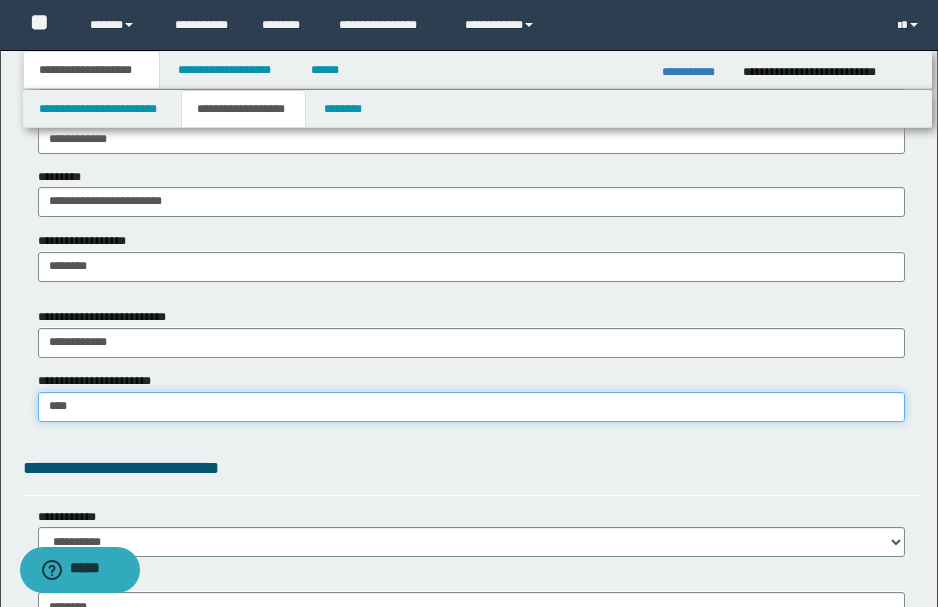 type on "**********" 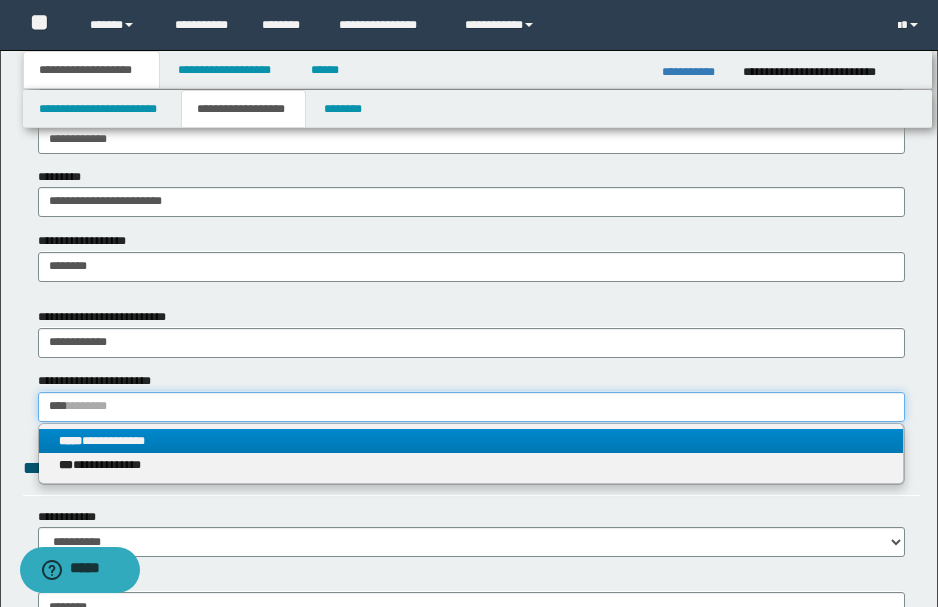 type on "****" 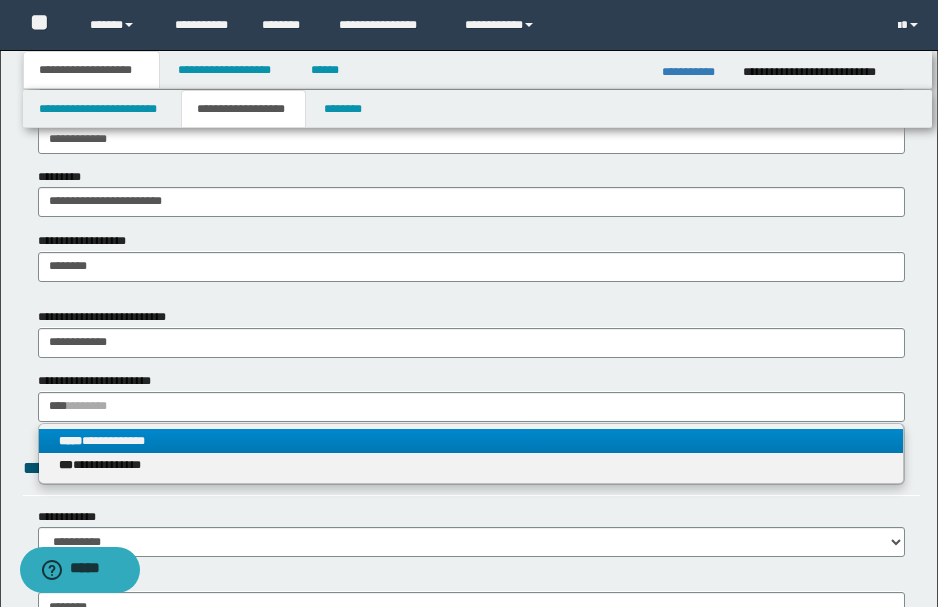 type 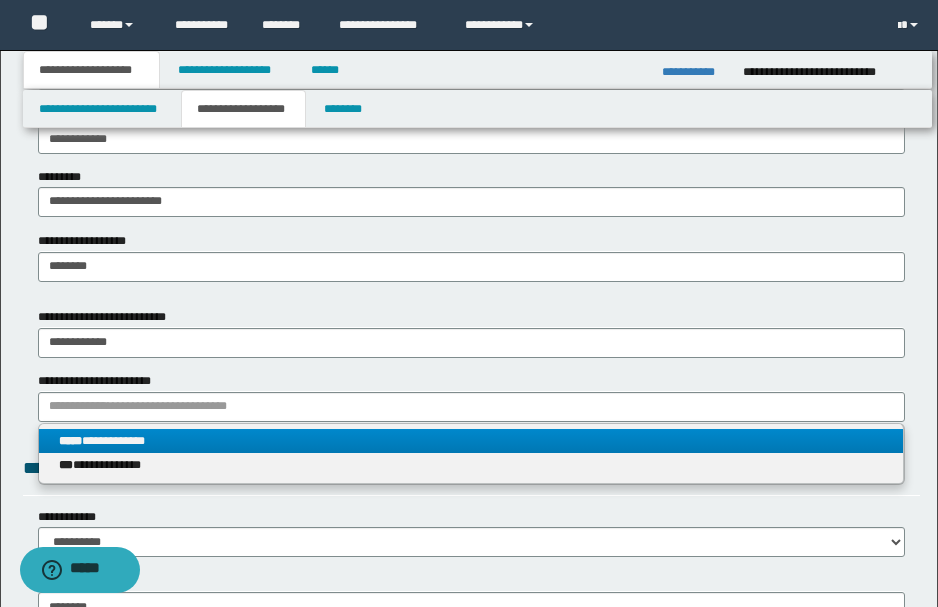 drag, startPoint x: 115, startPoint y: 436, endPoint x: 190, endPoint y: 422, distance: 76.29548 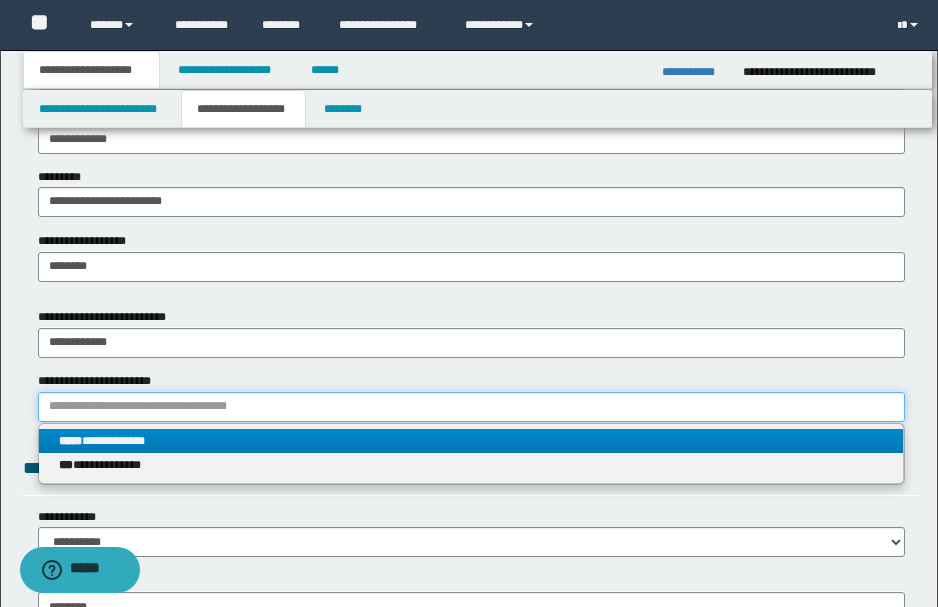 type 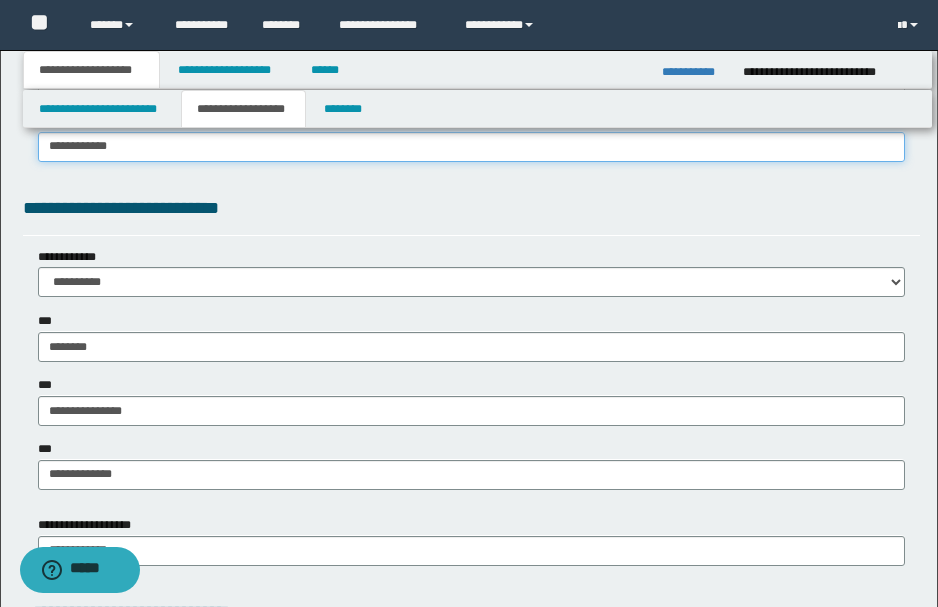 scroll, scrollTop: 1500, scrollLeft: 0, axis: vertical 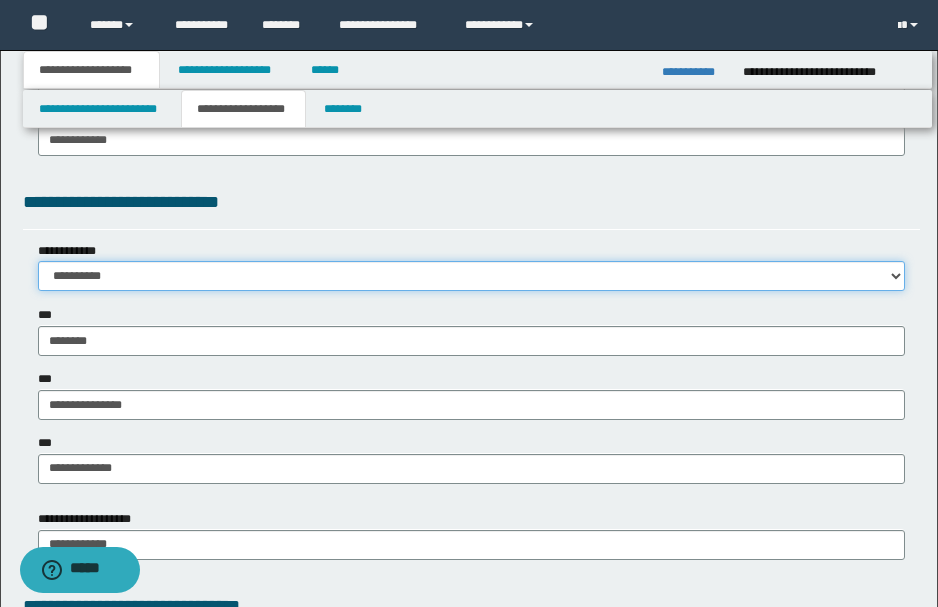 click on "**********" at bounding box center (471, 276) 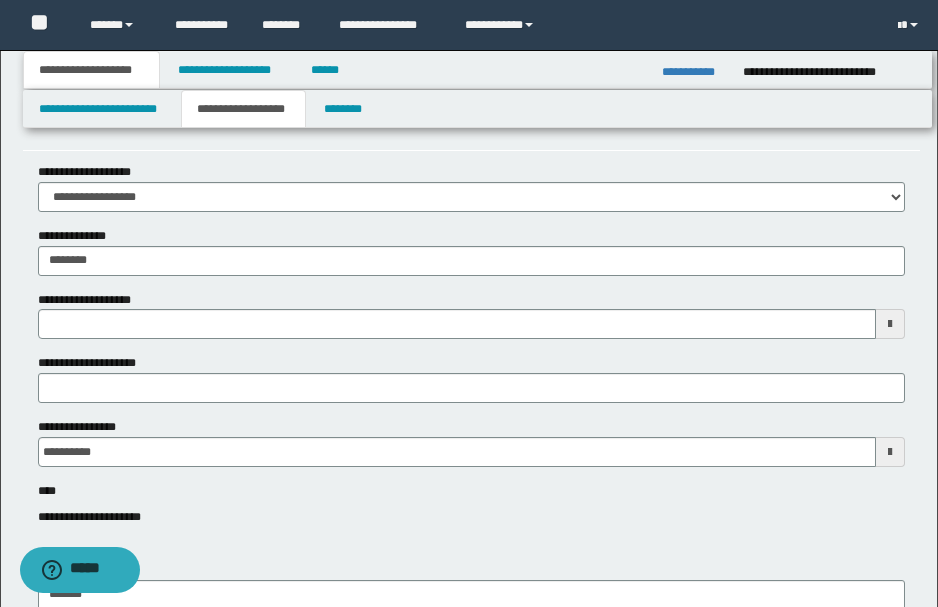 scroll, scrollTop: 0, scrollLeft: 0, axis: both 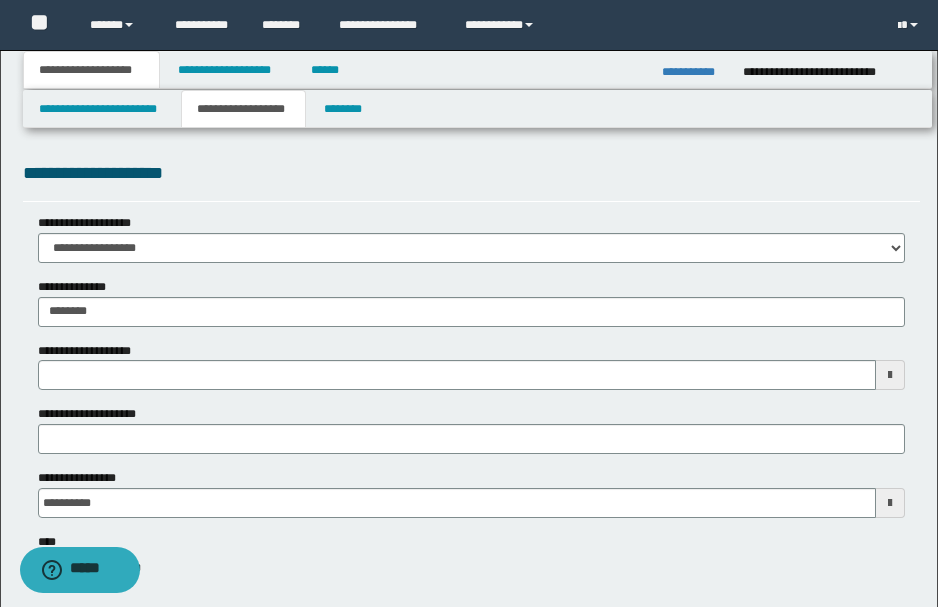 type 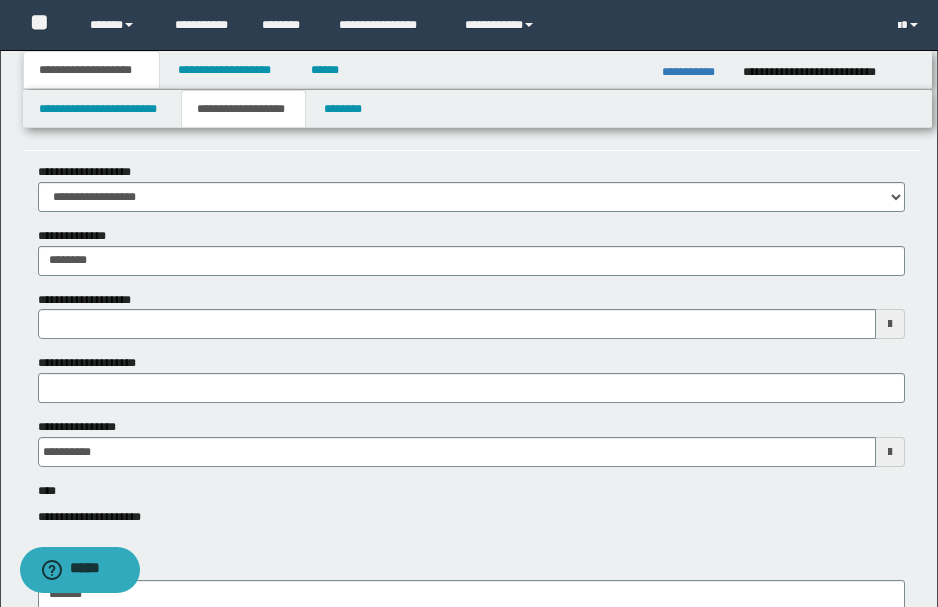 scroll, scrollTop: 133, scrollLeft: 0, axis: vertical 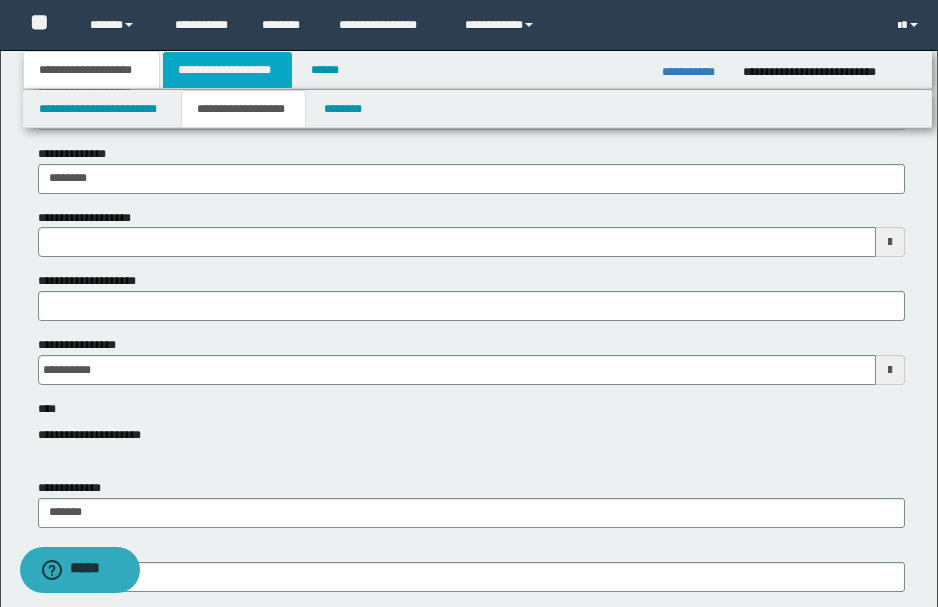 click on "**********" at bounding box center (227, 70) 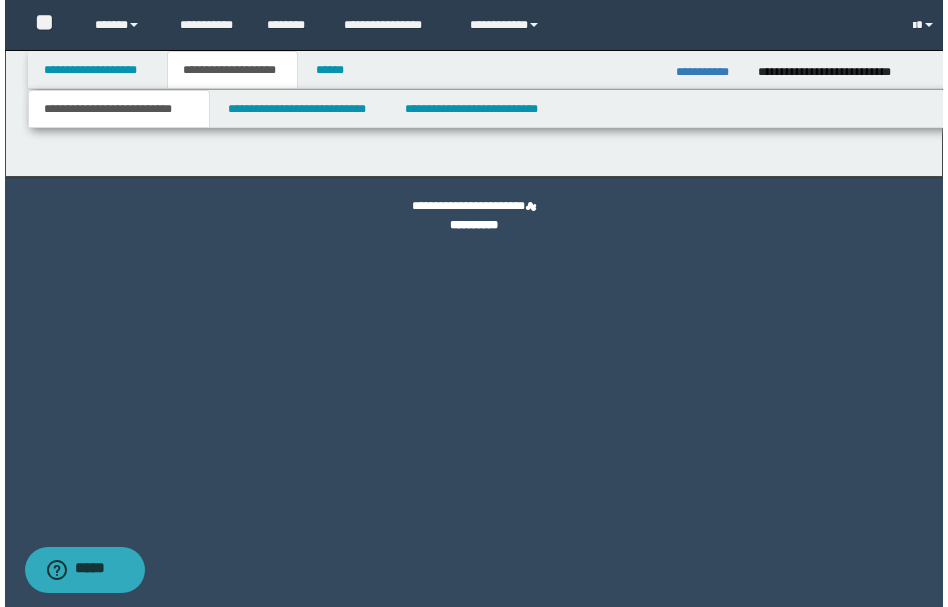 scroll, scrollTop: 0, scrollLeft: 0, axis: both 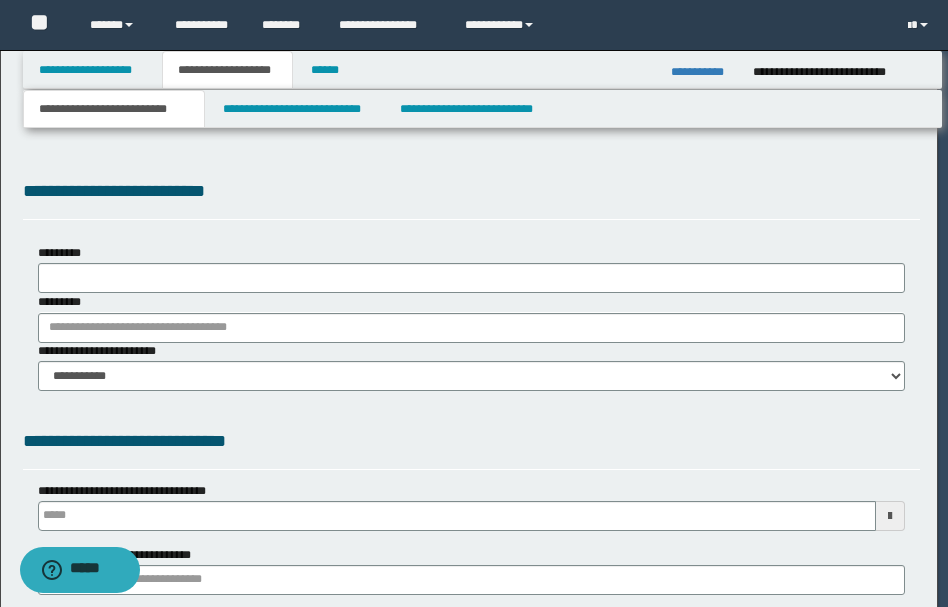 select on "*" 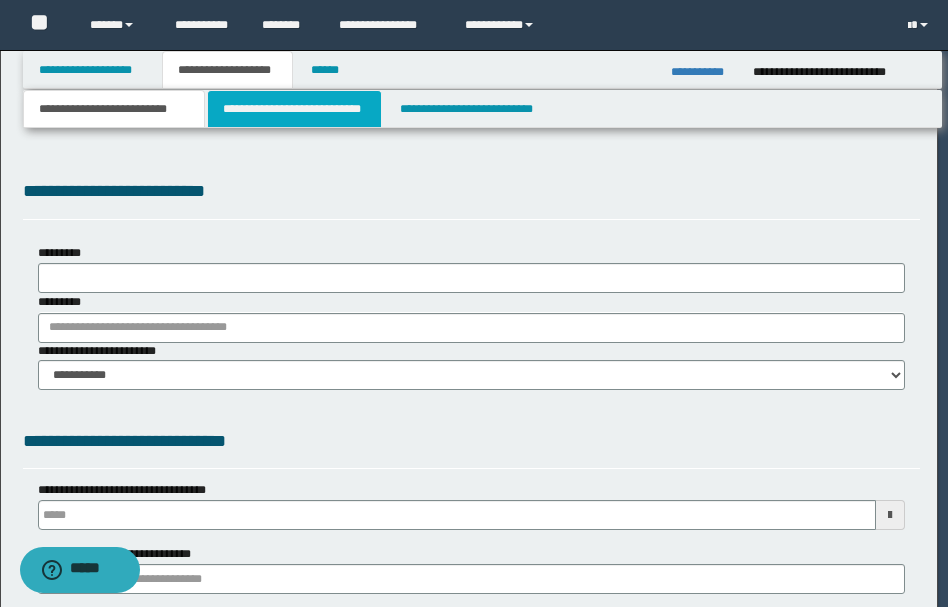 scroll, scrollTop: 0, scrollLeft: 0, axis: both 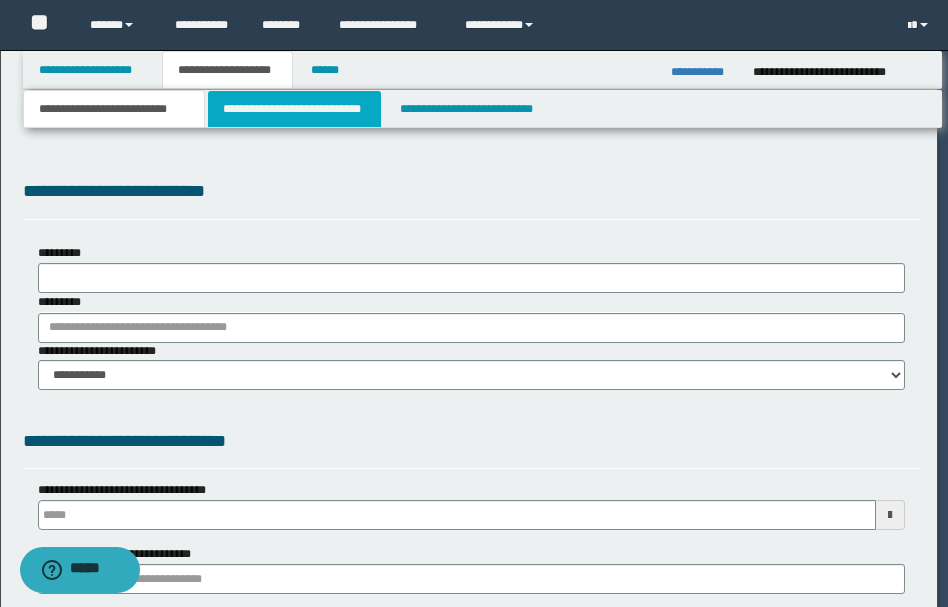 type 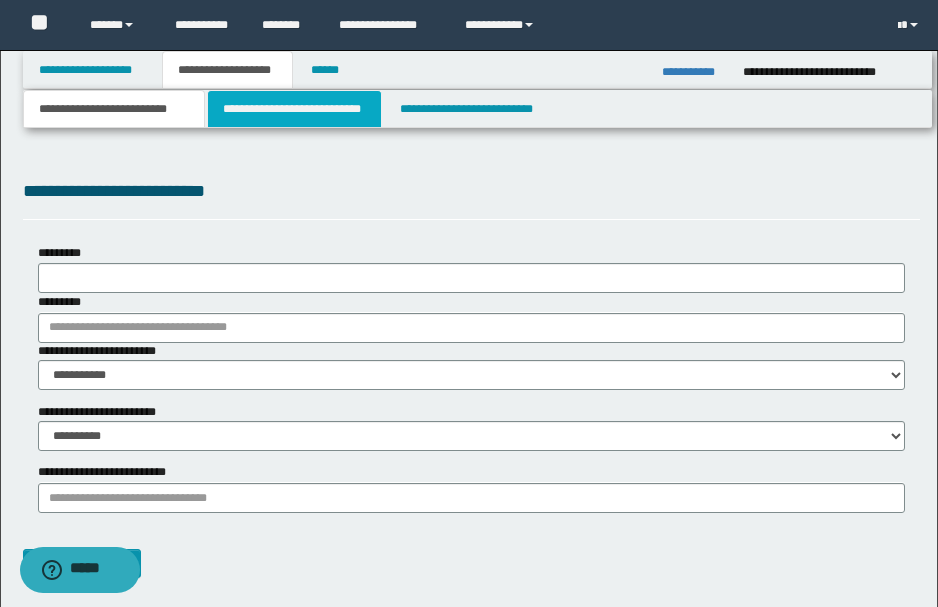 click on "**********" at bounding box center [294, 109] 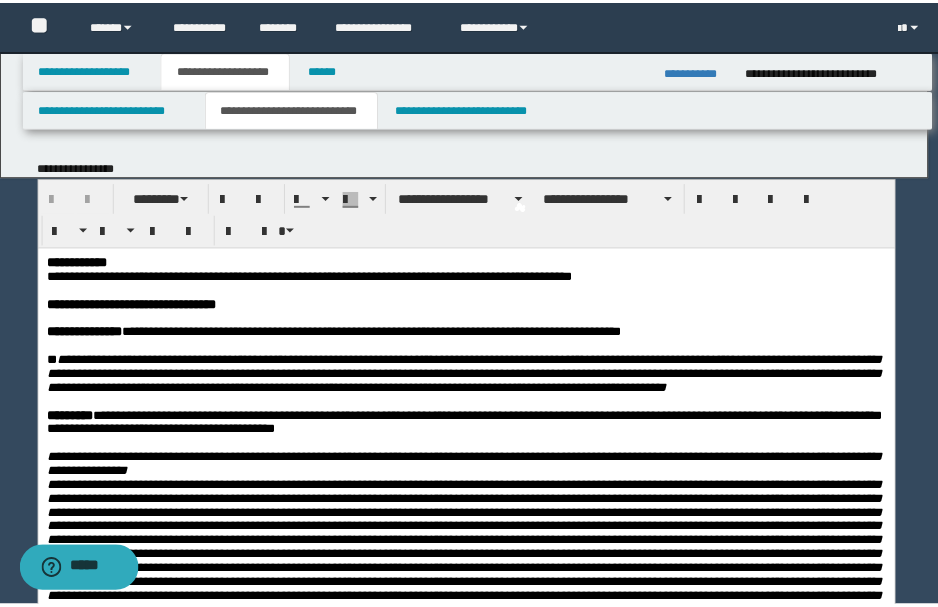 scroll, scrollTop: 0, scrollLeft: 0, axis: both 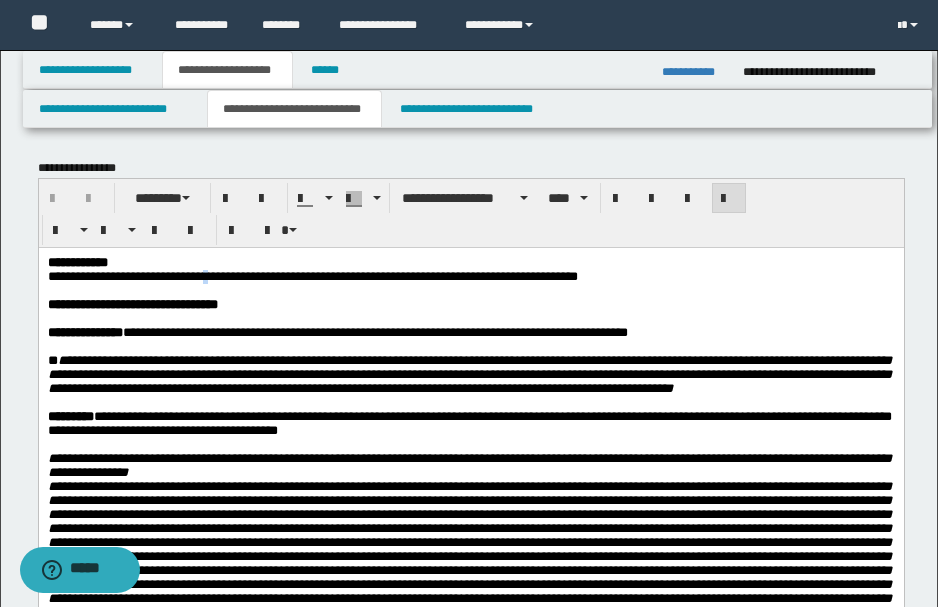 click on "**********" at bounding box center [312, 275] 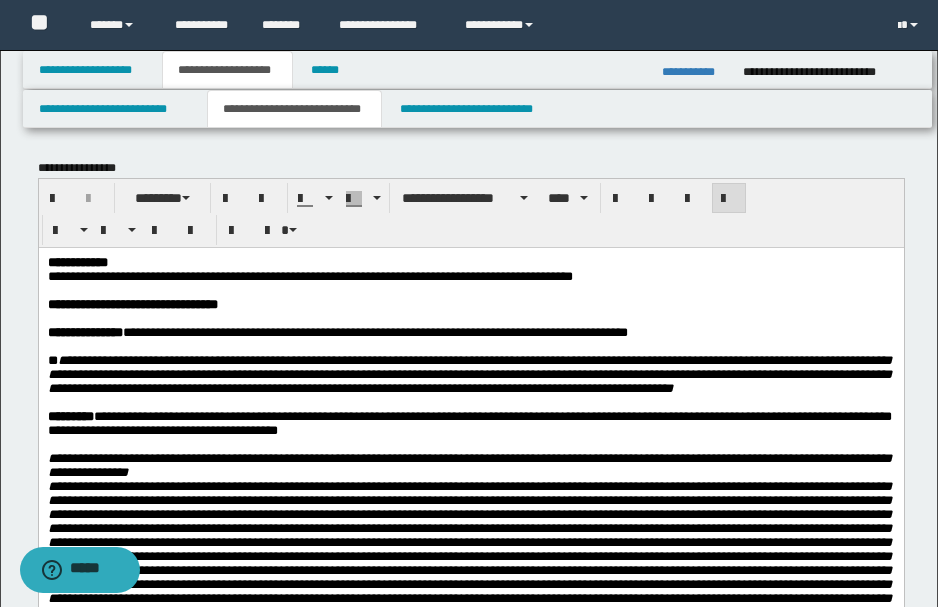 click on "**********" at bounding box center [469, 276] 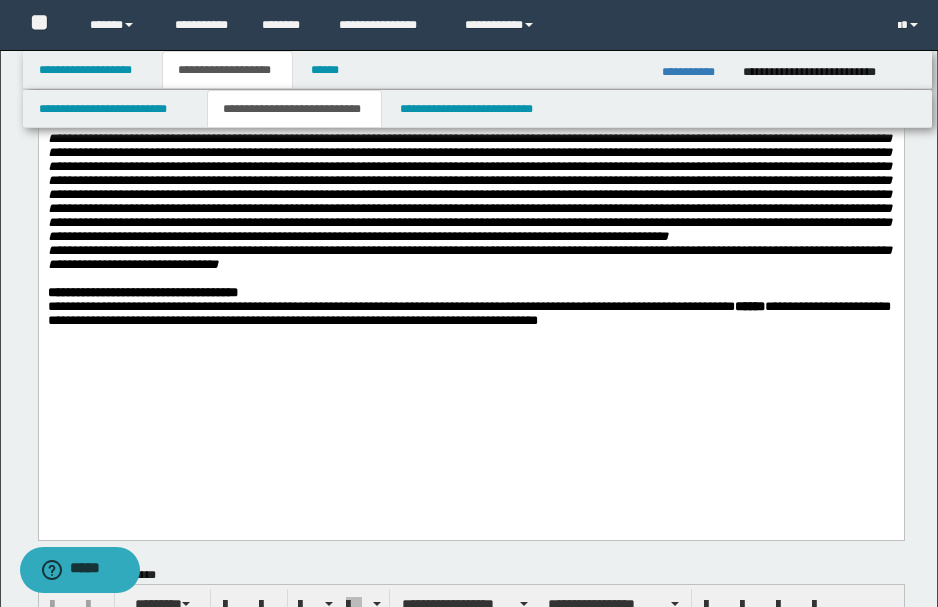scroll, scrollTop: 400, scrollLeft: 0, axis: vertical 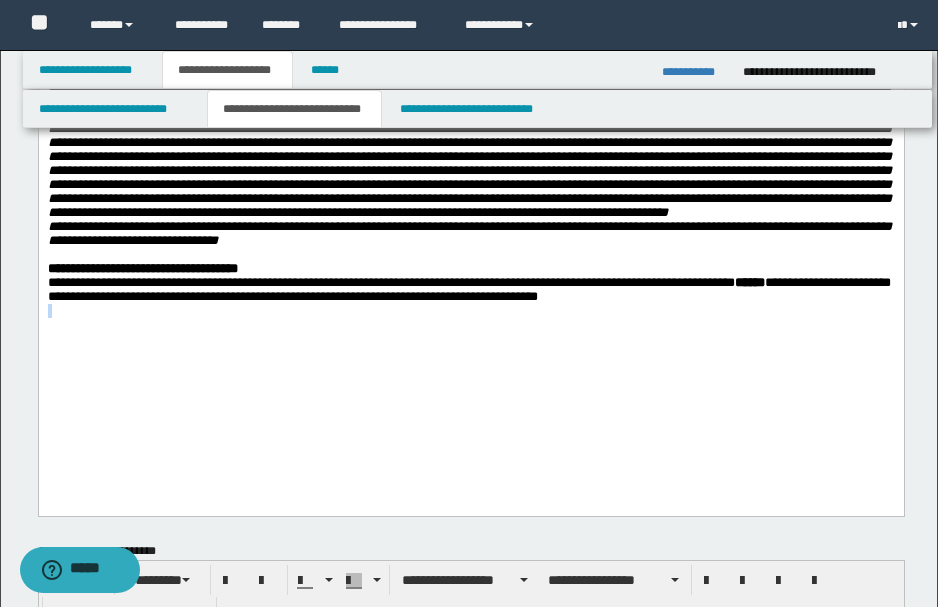 drag, startPoint x: 674, startPoint y: 383, endPoint x: 680, endPoint y: 495, distance: 112.1606 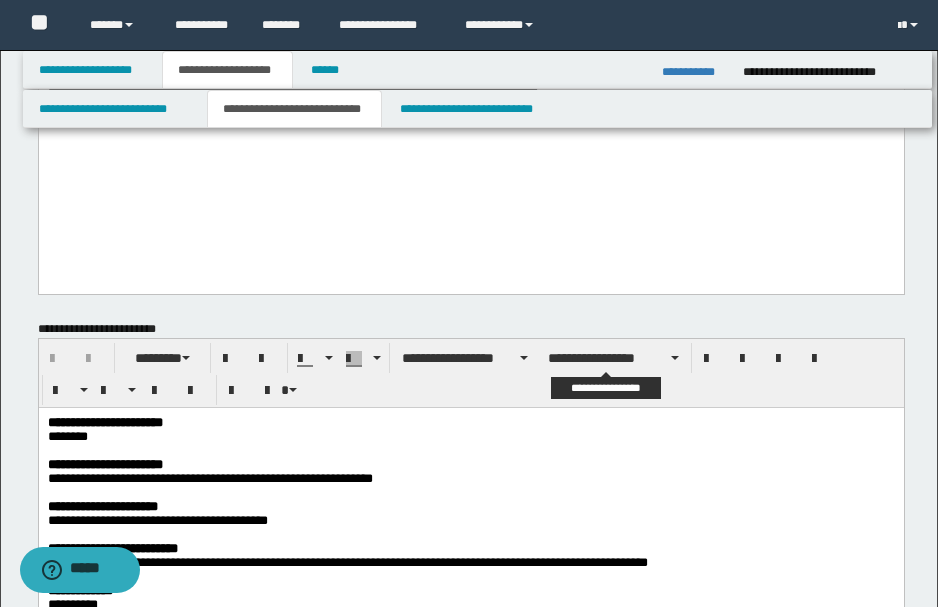 scroll, scrollTop: 733, scrollLeft: 0, axis: vertical 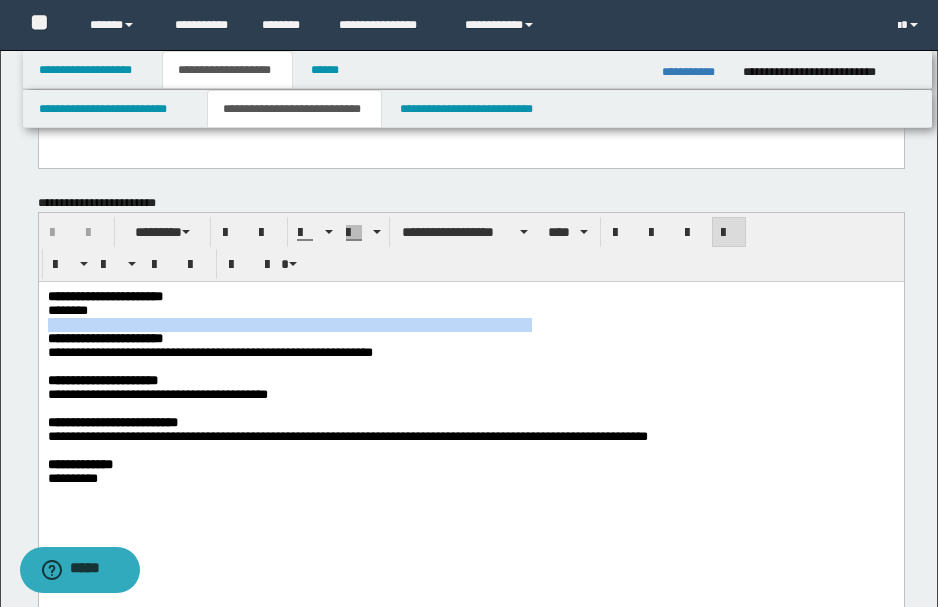 drag, startPoint x: 96, startPoint y: 312, endPoint x: 543, endPoint y: 323, distance: 447.1353 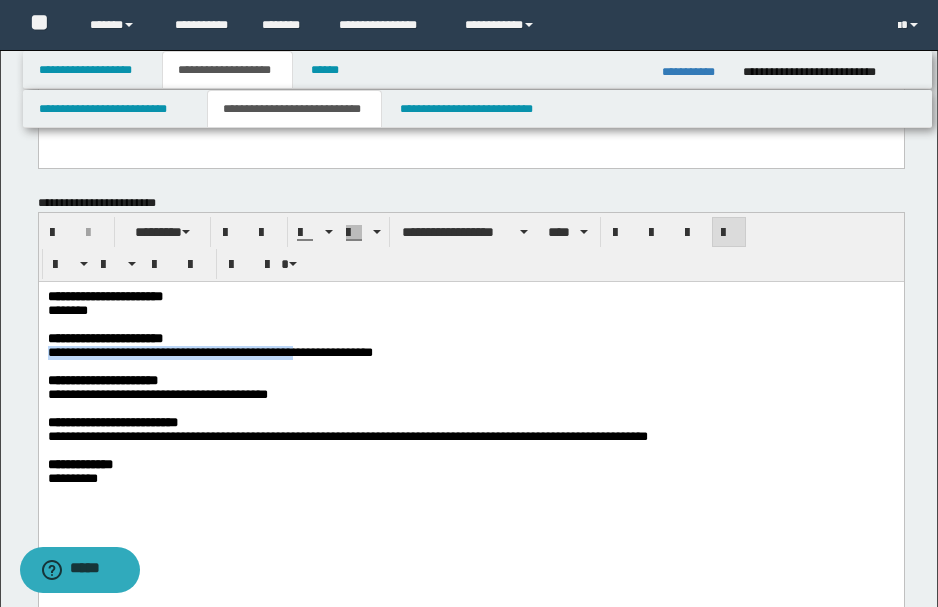 drag, startPoint x: 48, startPoint y: 359, endPoint x: 318, endPoint y: 358, distance: 270.00186 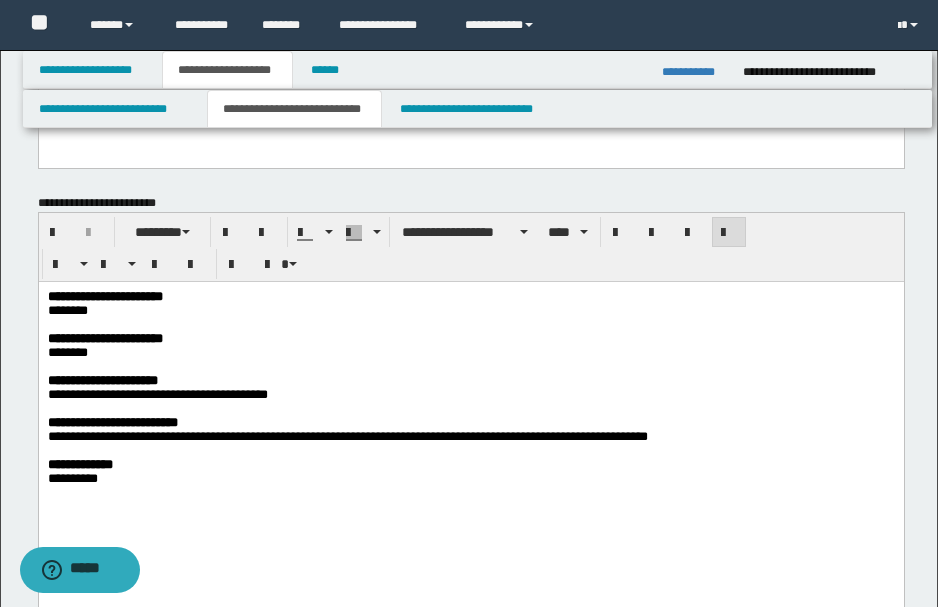 drag, startPoint x: 94, startPoint y: 360, endPoint x: 179, endPoint y: 354, distance: 85.2115 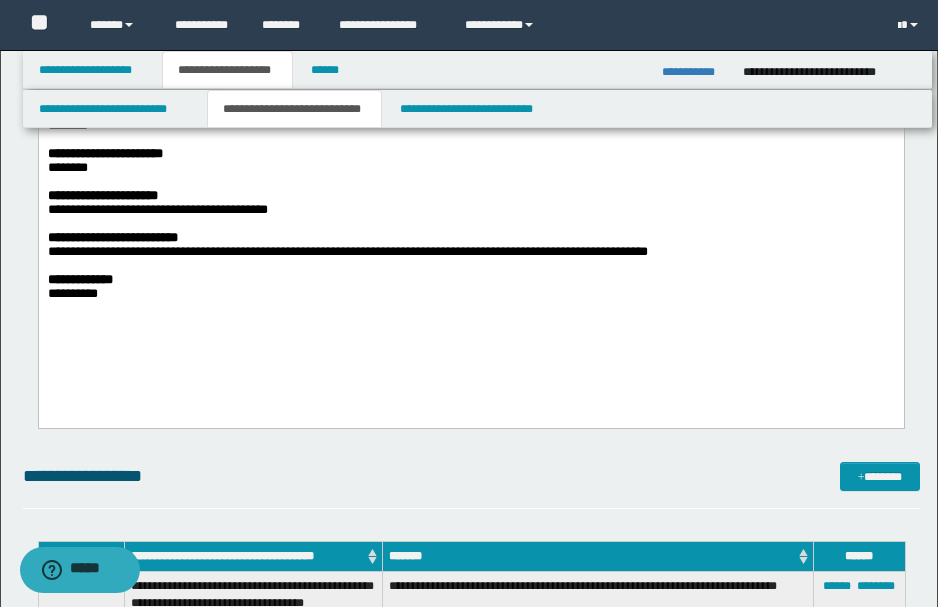 scroll, scrollTop: 933, scrollLeft: 0, axis: vertical 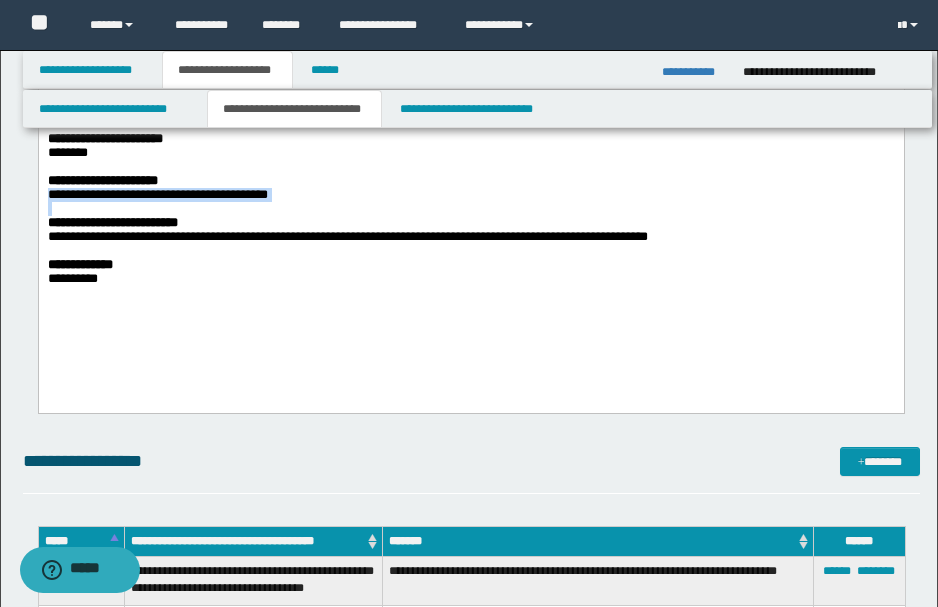 drag, startPoint x: 50, startPoint y: 208, endPoint x: 268, endPoint y: 212, distance: 218.0367 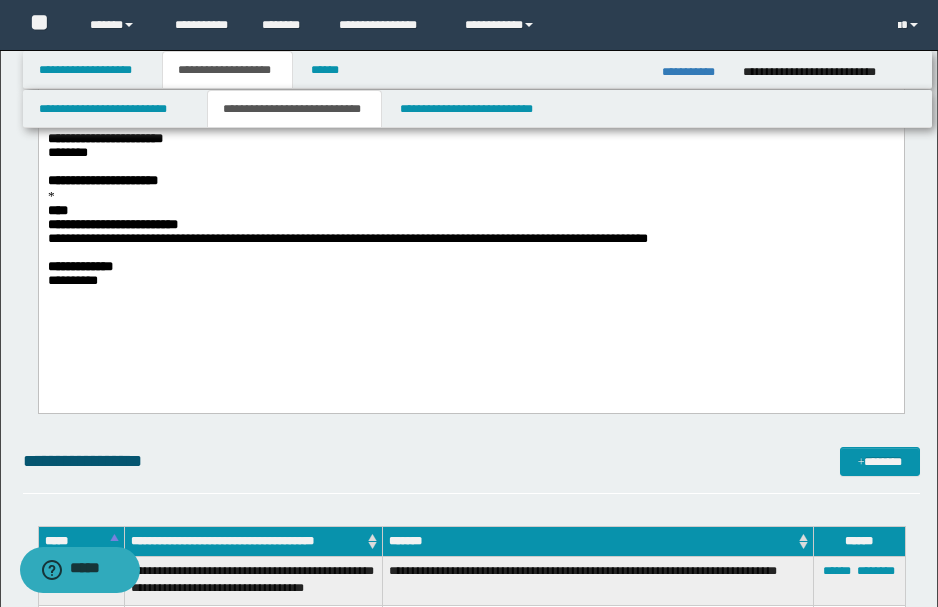 click on "****" at bounding box center [57, 210] 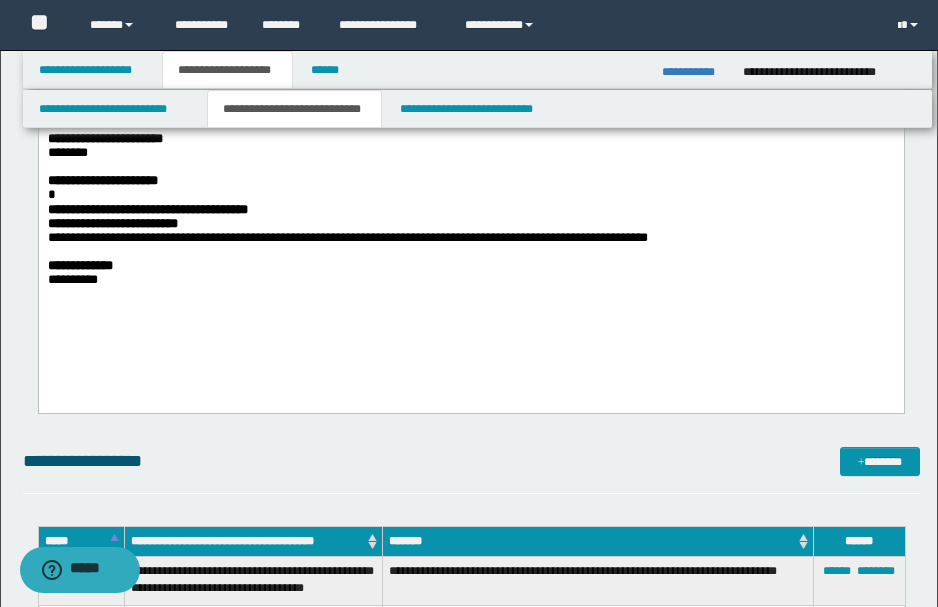 drag, startPoint x: 48, startPoint y: 218, endPoint x: 275, endPoint y: 216, distance: 227.0088 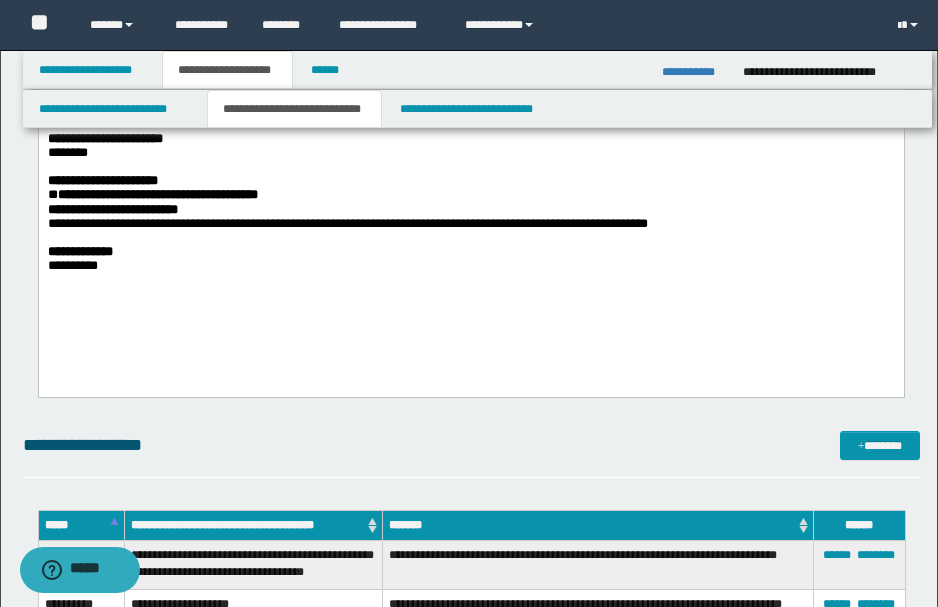 click on "**********" at bounding box center (157, 194) 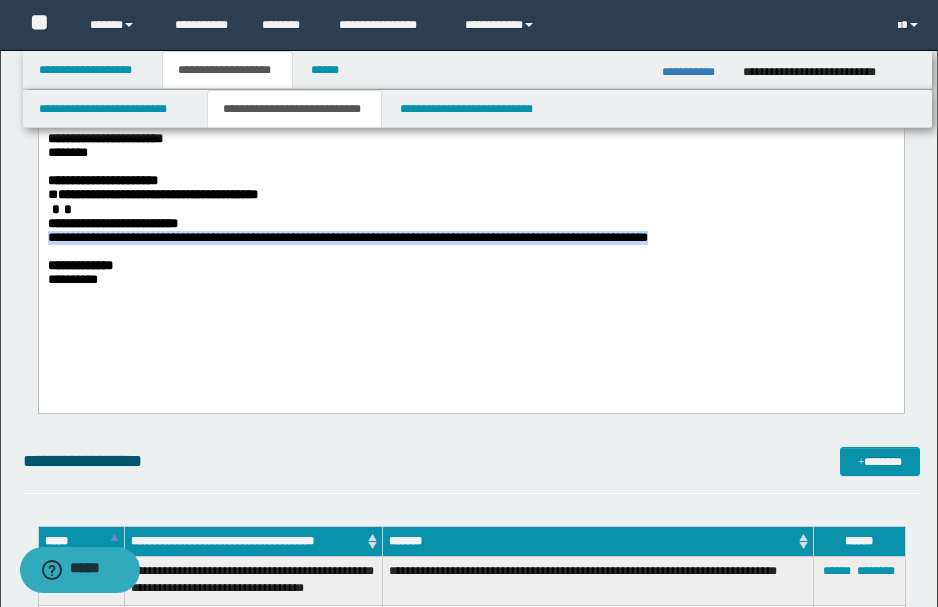 drag, startPoint x: 48, startPoint y: 253, endPoint x: 732, endPoint y: 247, distance: 684.0263 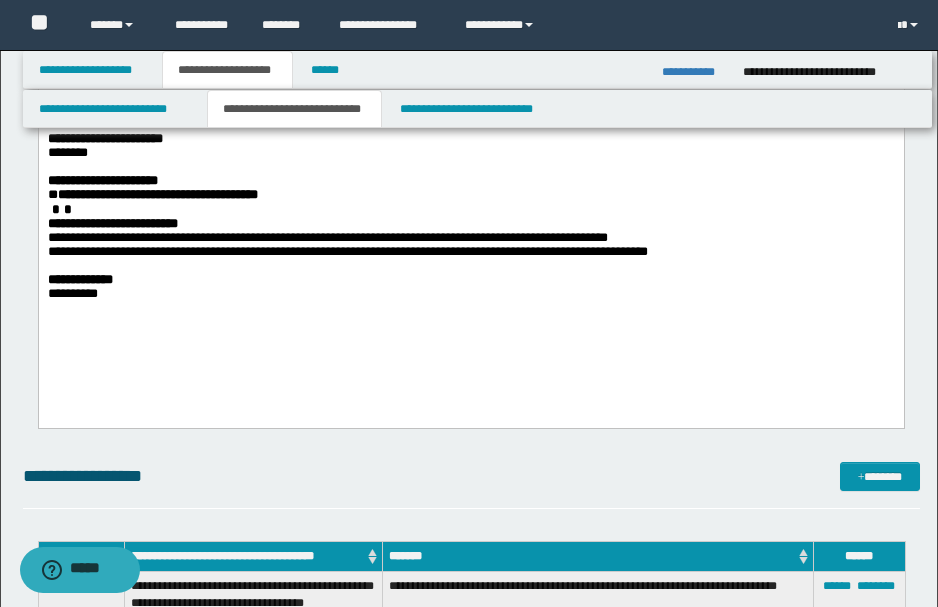 drag, startPoint x: 48, startPoint y: 248, endPoint x: 96, endPoint y: 246, distance: 48.04165 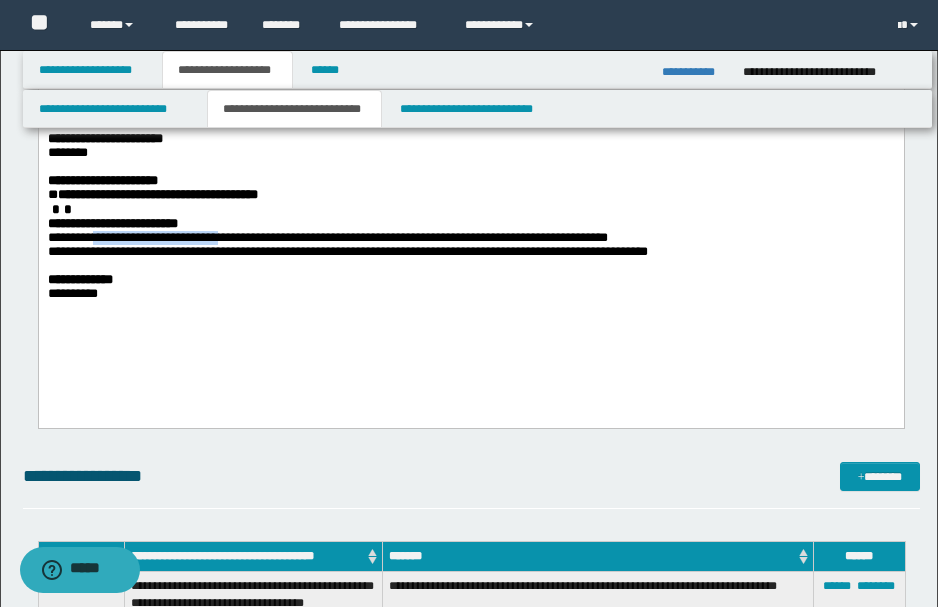 drag, startPoint x: 102, startPoint y: 250, endPoint x: 246, endPoint y: 244, distance: 144.12494 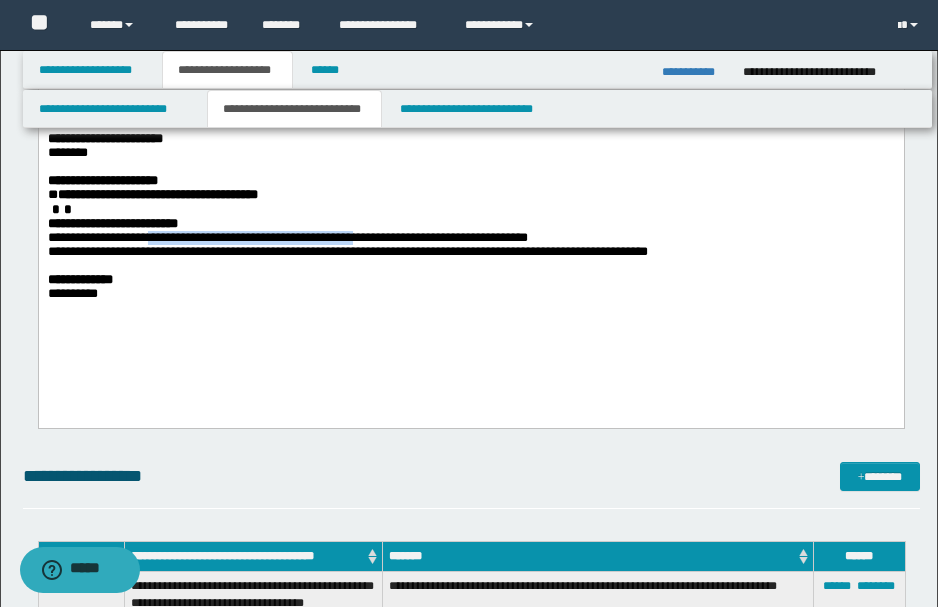 drag, startPoint x: 168, startPoint y: 250, endPoint x: 396, endPoint y: 250, distance: 228 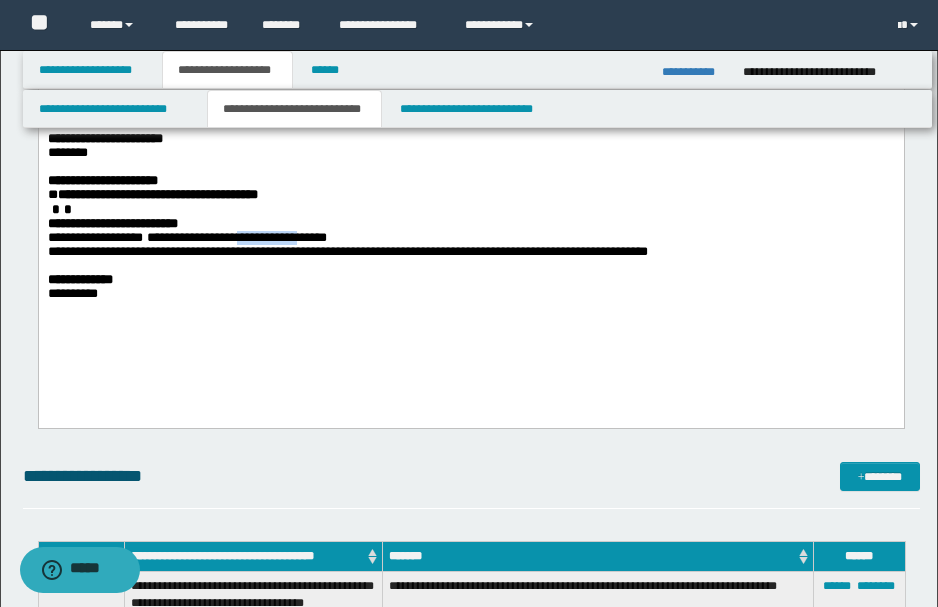 drag, startPoint x: 255, startPoint y: 253, endPoint x: 316, endPoint y: 251, distance: 61.03278 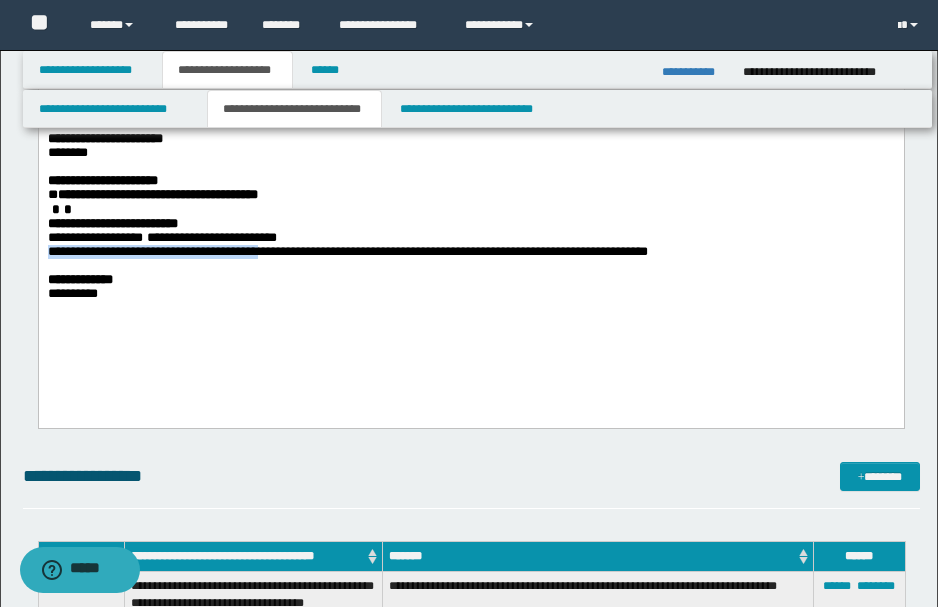 drag, startPoint x: 311, startPoint y: 247, endPoint x: 295, endPoint y: 270, distance: 28.01785 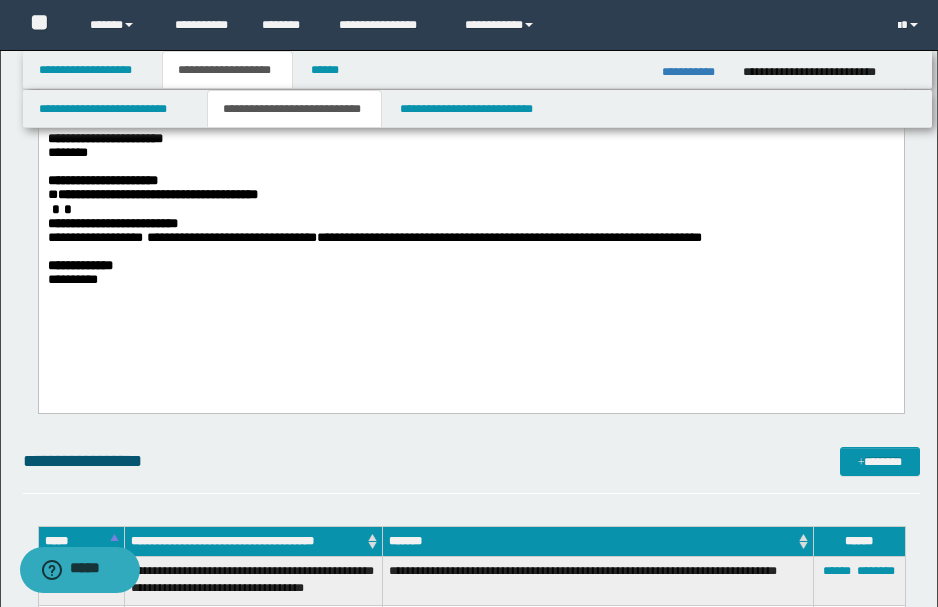 click on "**********" at bounding box center [181, 237] 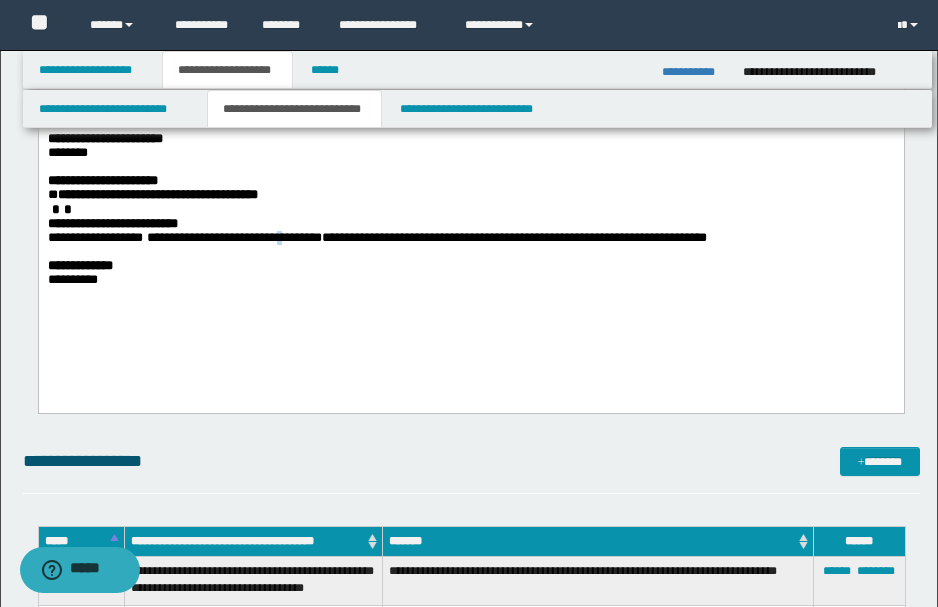 click on "**********" at bounding box center [184, 237] 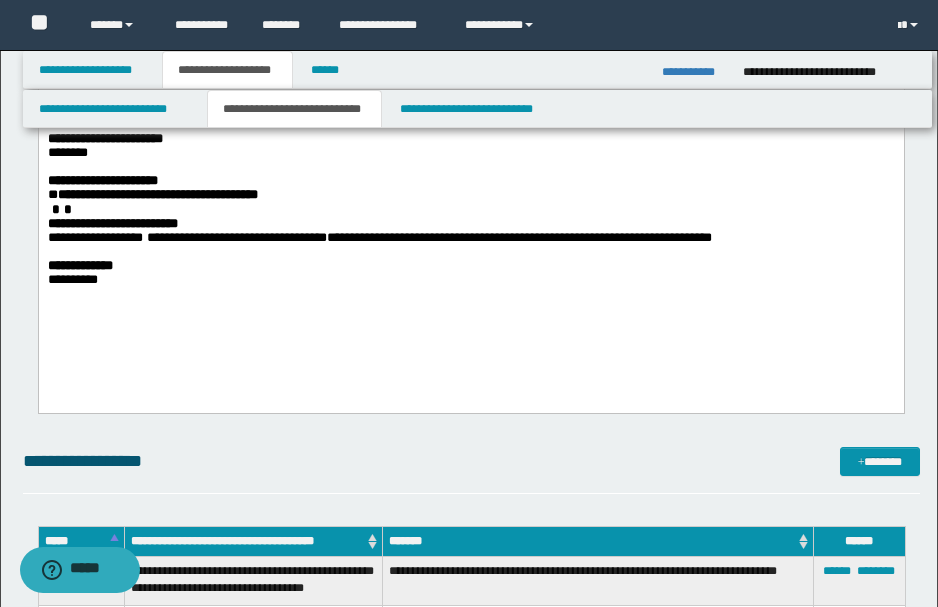 click on "**********" at bounding box center (469, 238) 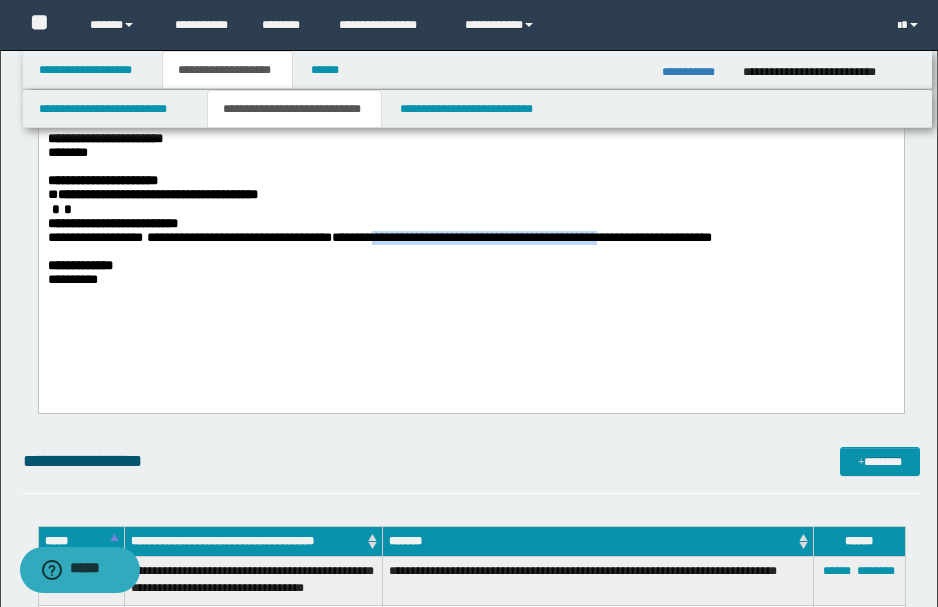 drag, startPoint x: 401, startPoint y: 248, endPoint x: 652, endPoint y: 248, distance: 251 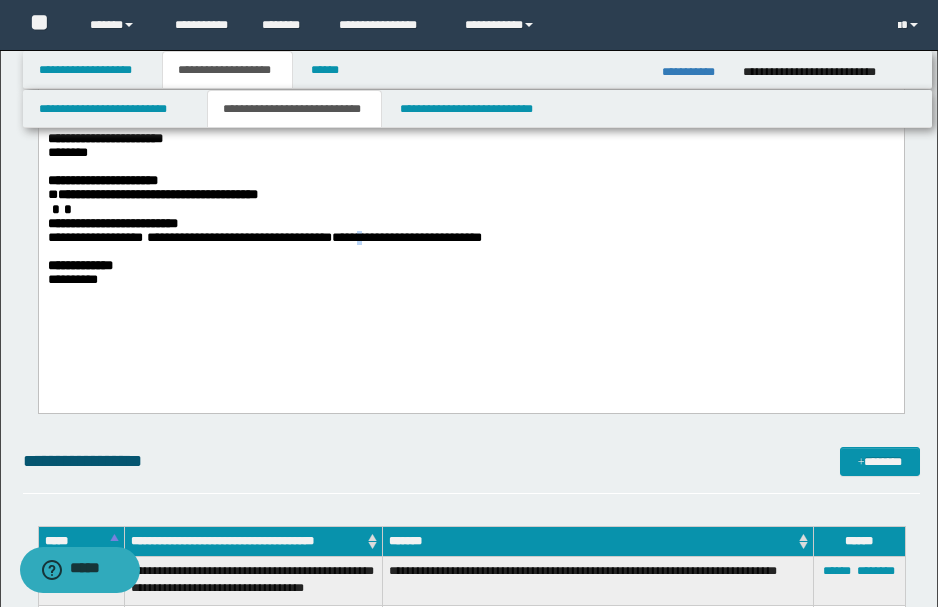 click on "**********" at bounding box center [406, 237] 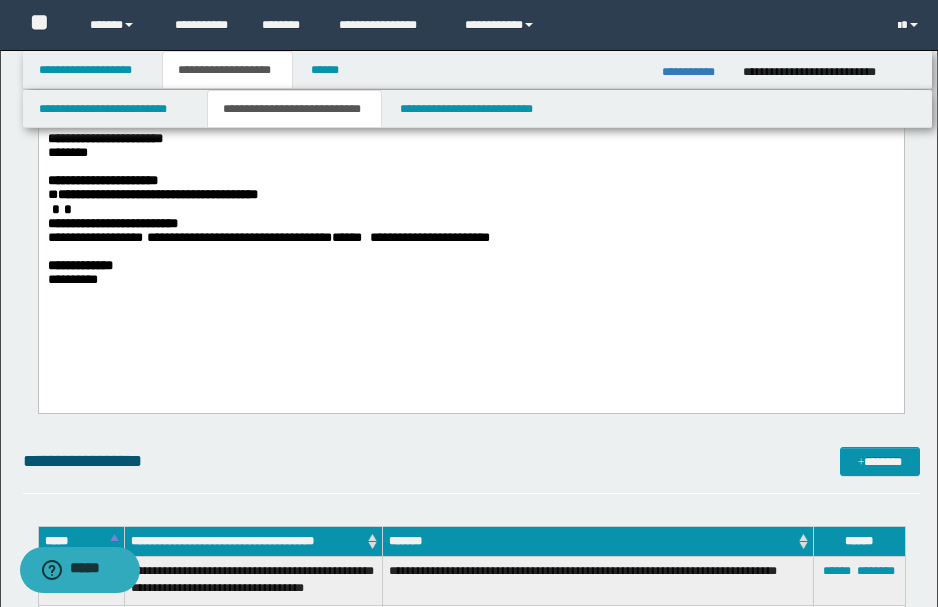 click on "**********" at bounding box center [410, 237] 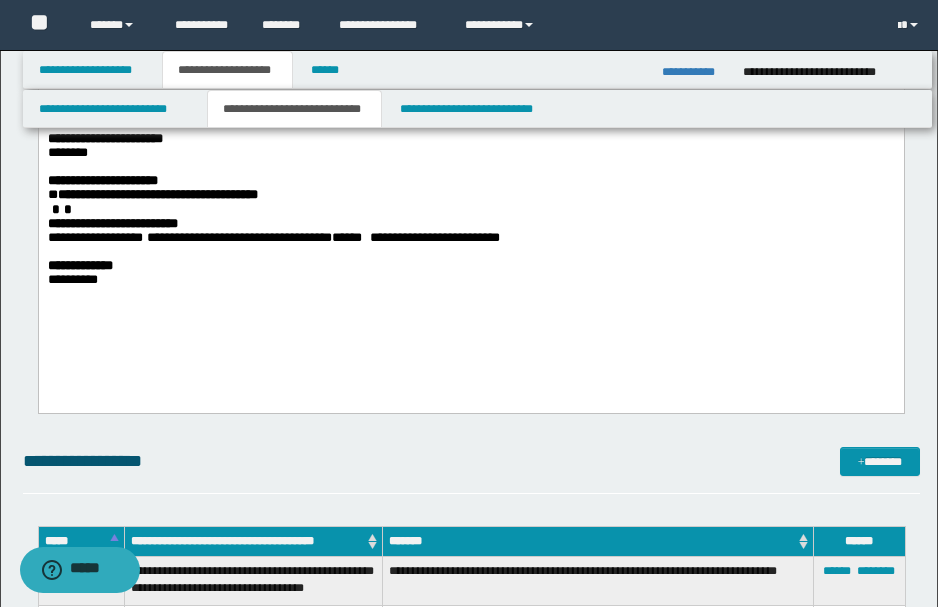 drag, startPoint x: 486, startPoint y: 250, endPoint x: 542, endPoint y: 257, distance: 56.435802 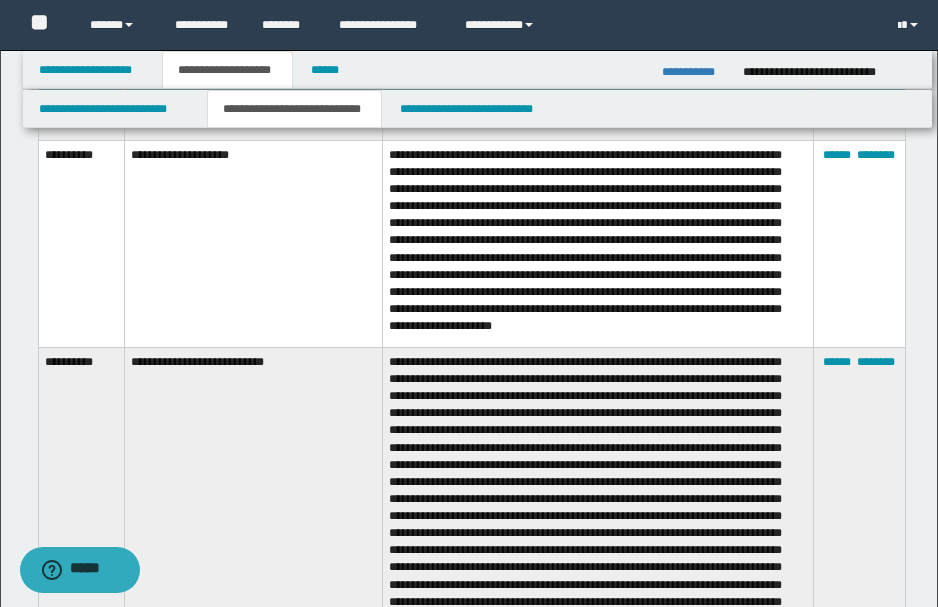 scroll, scrollTop: 1400, scrollLeft: 0, axis: vertical 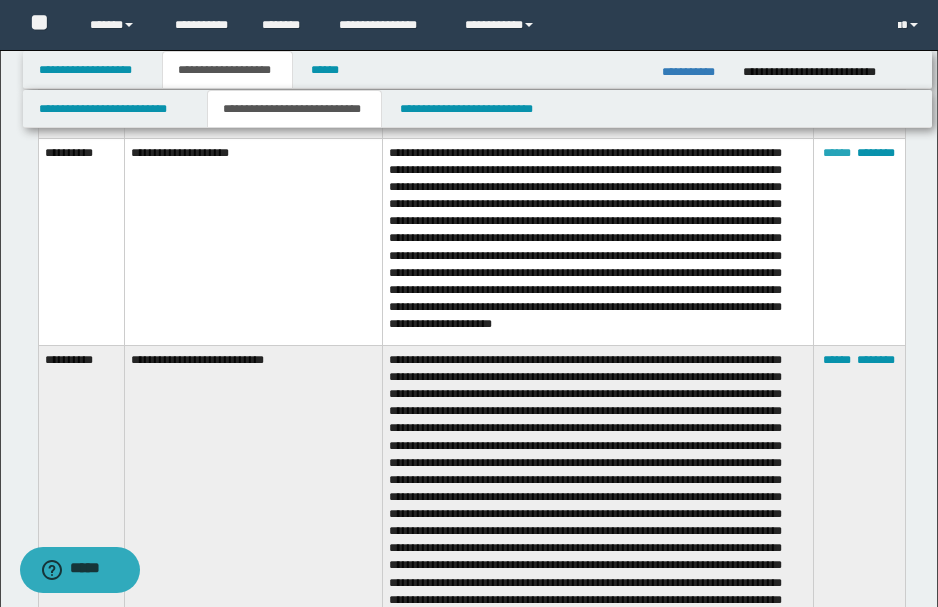 click on "******" at bounding box center (837, 153) 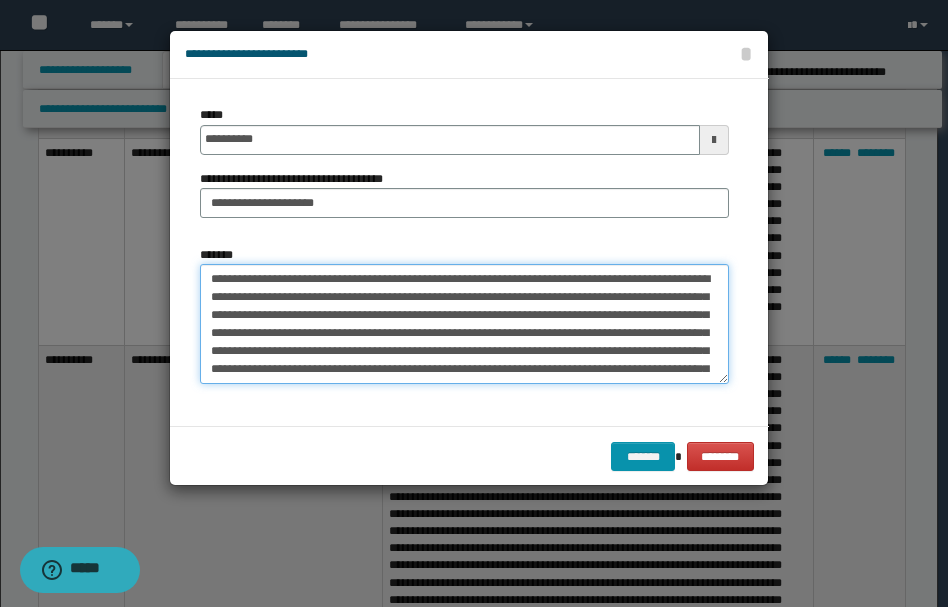 drag, startPoint x: 316, startPoint y: 280, endPoint x: 397, endPoint y: 349, distance: 106.404884 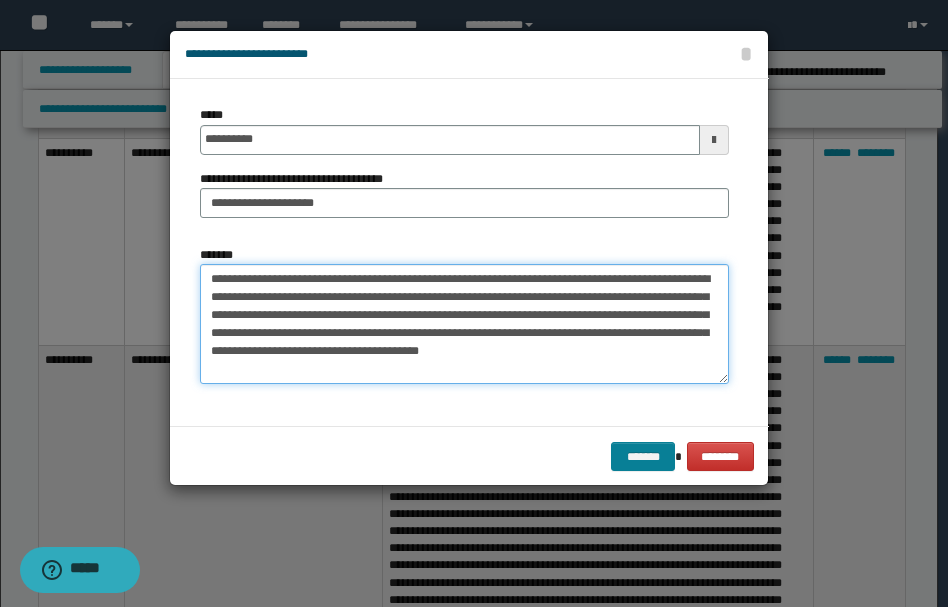 type on "**********" 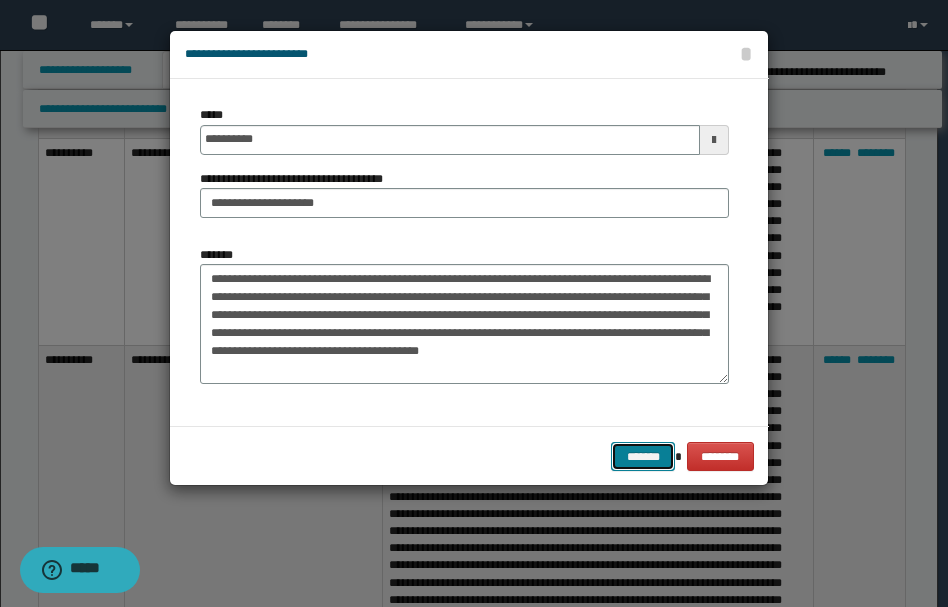 click on "*******" at bounding box center (643, 456) 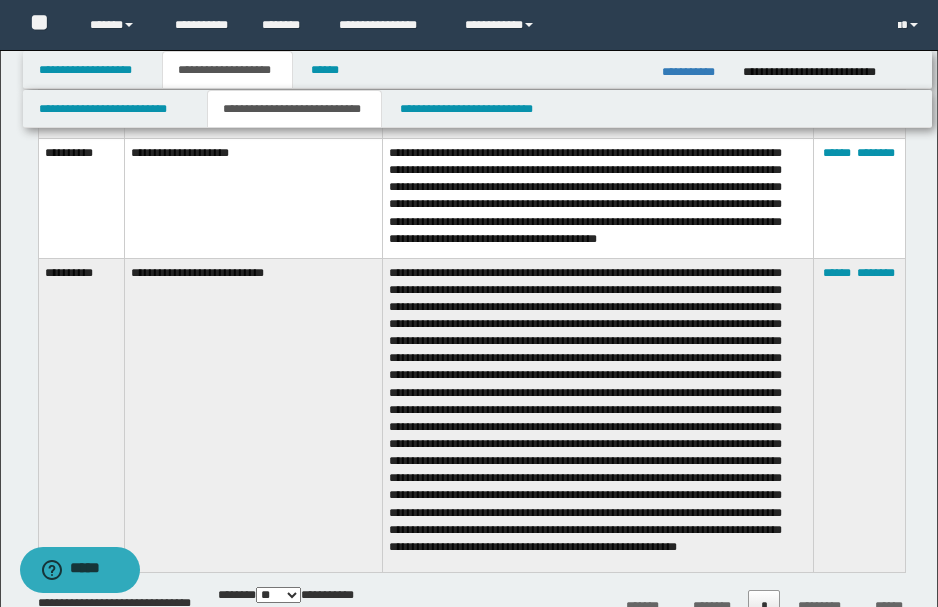 scroll, scrollTop: 1066, scrollLeft: 0, axis: vertical 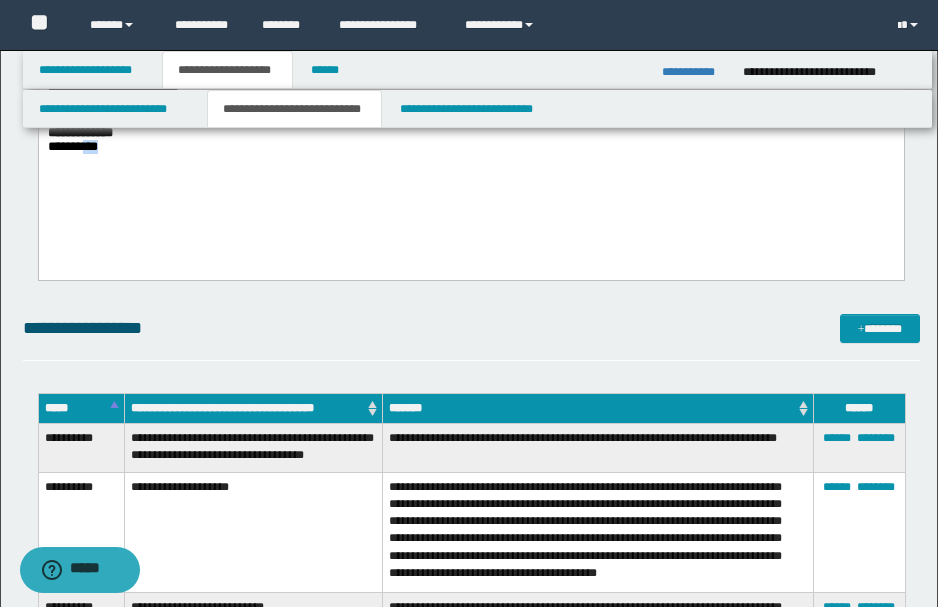 drag, startPoint x: 89, startPoint y: 165, endPoint x: 178, endPoint y: 160, distance: 89.140335 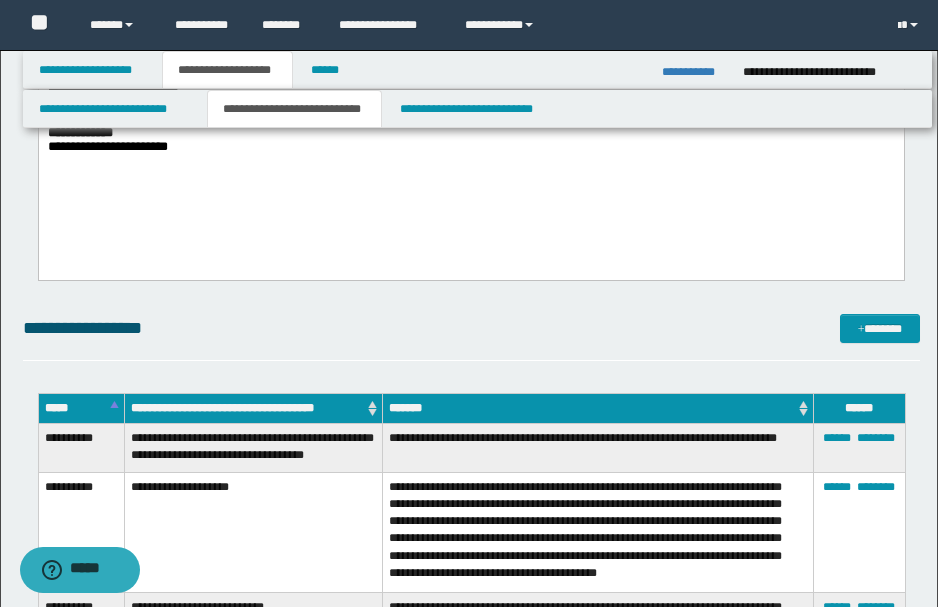 drag, startPoint x: 133, startPoint y: 218, endPoint x: 136, endPoint y: 192, distance: 26.172504 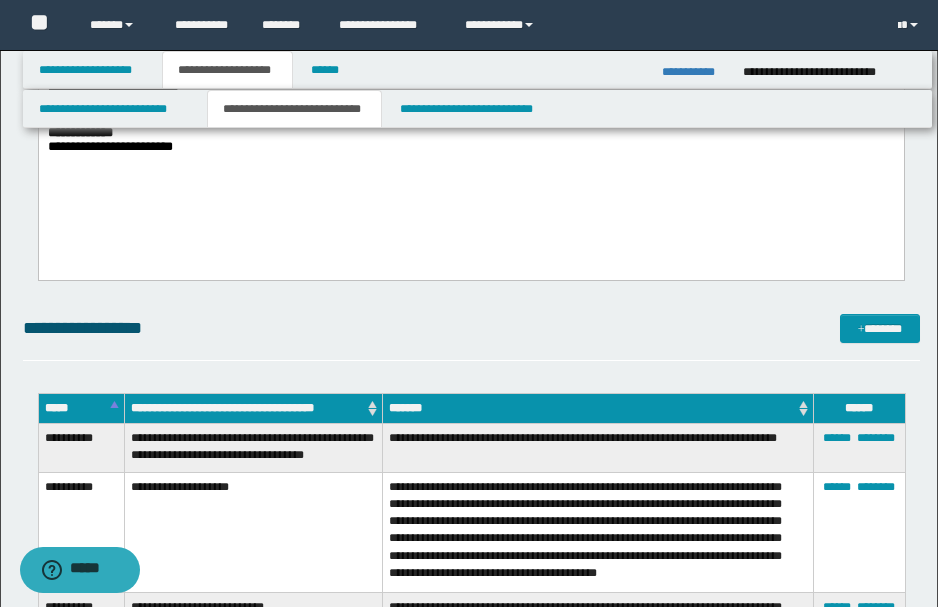 click on "**********" at bounding box center [469, 148] 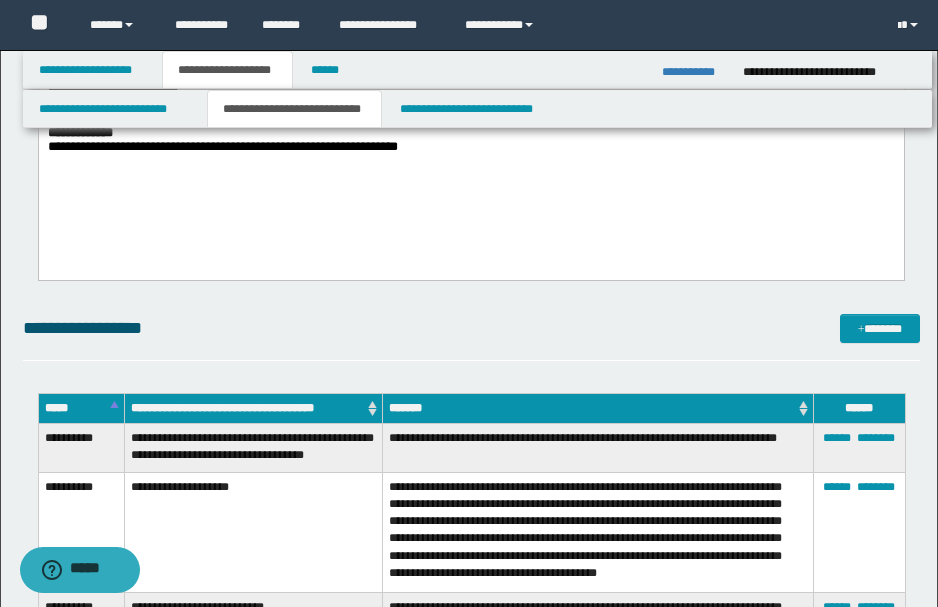 click on "**********" at bounding box center [222, 147] 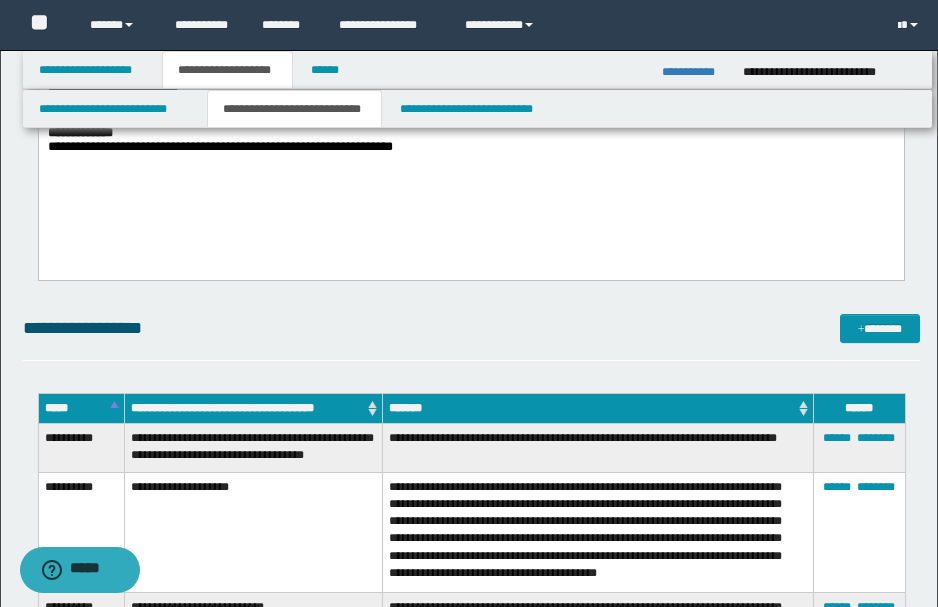 drag, startPoint x: 442, startPoint y: 160, endPoint x: 479, endPoint y: 161, distance: 37.01351 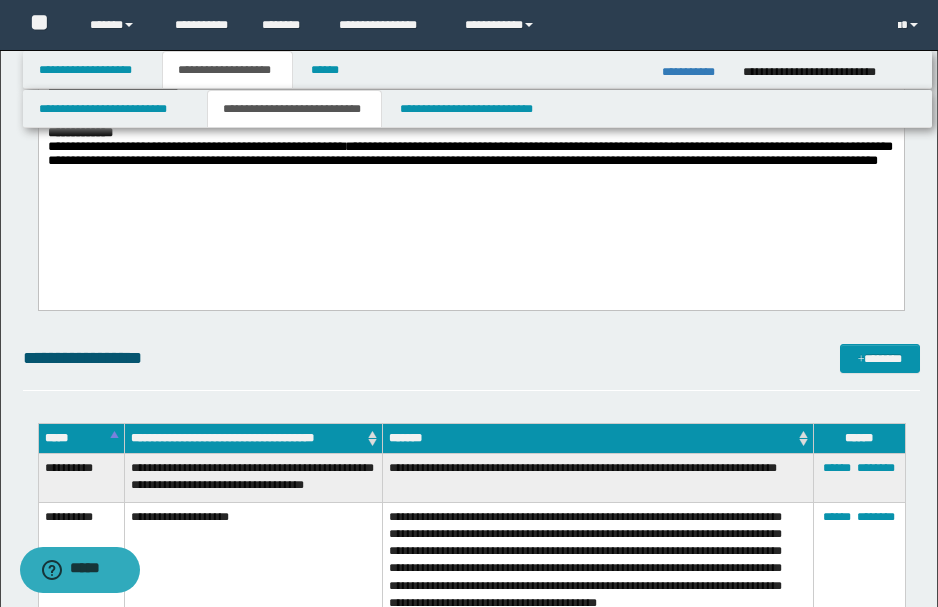 drag, startPoint x: 182, startPoint y: 180, endPoint x: 446, endPoint y: 272, distance: 279.5711 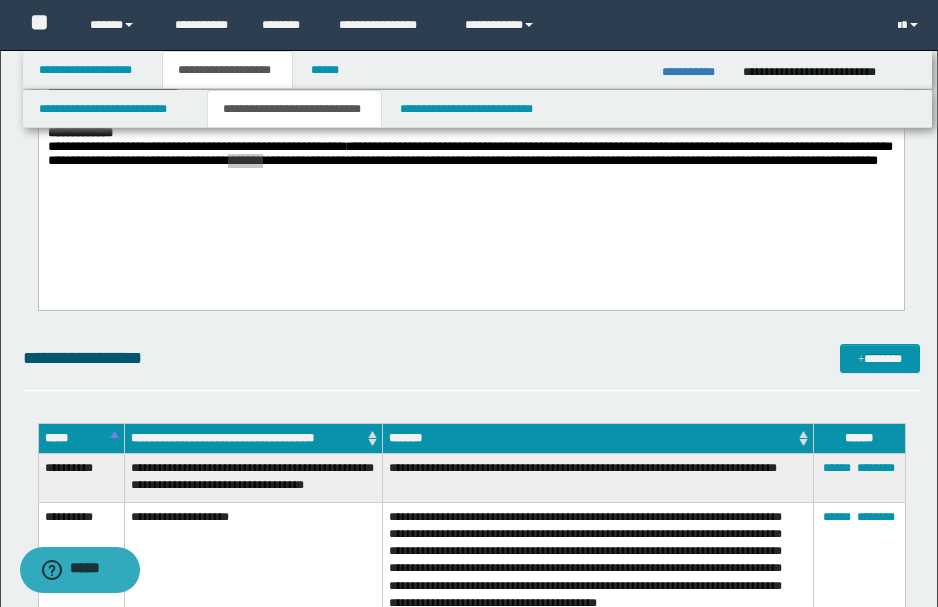 click on "**********" at bounding box center (469, 452) 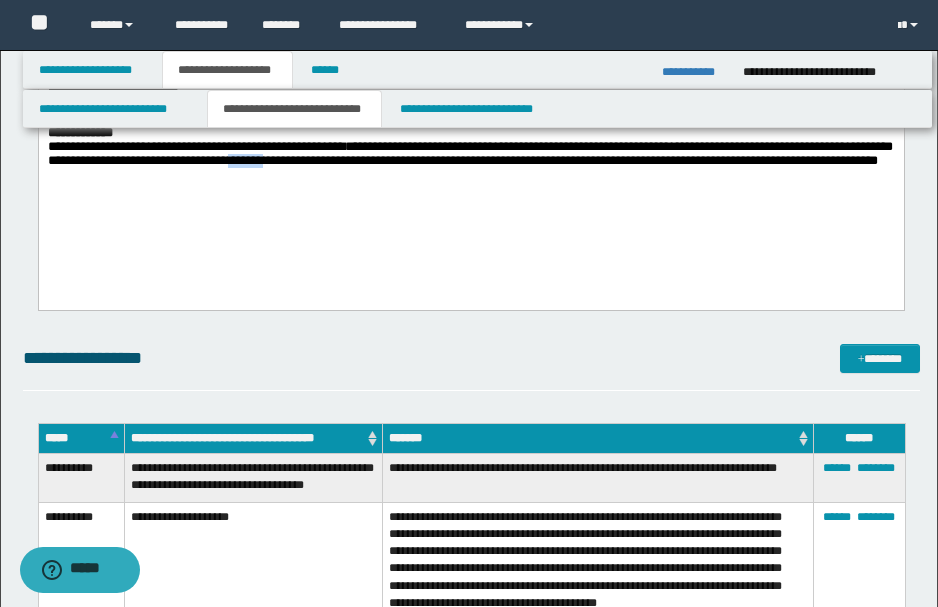 click on "**********" at bounding box center [471, 105] 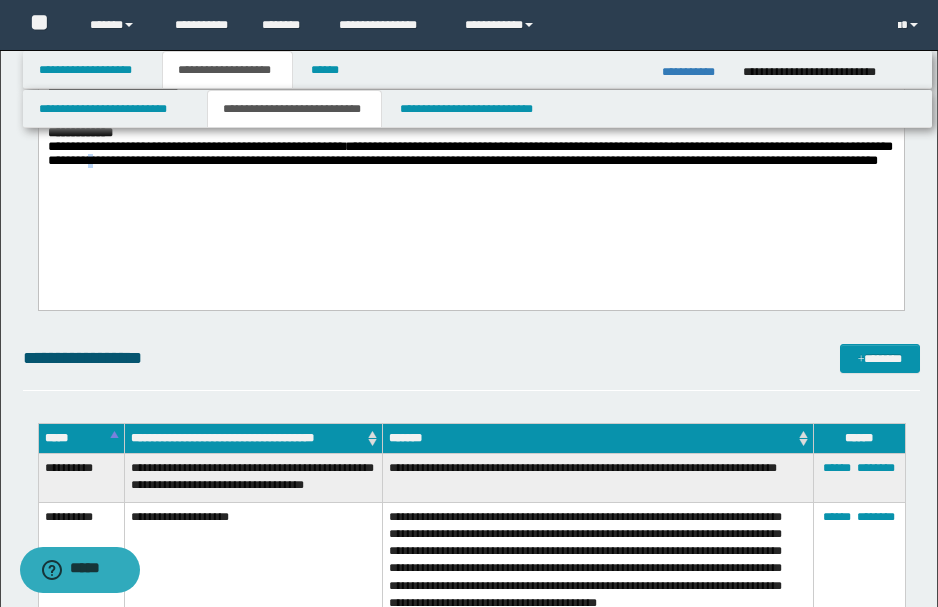 click on "**********" at bounding box center (469, 154) 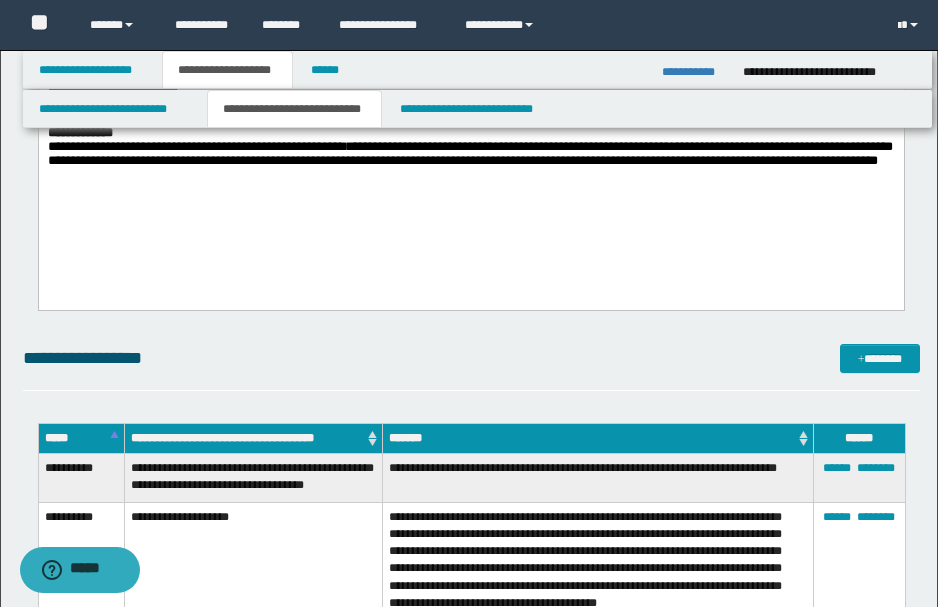click on "**********" at bounding box center [469, 154] 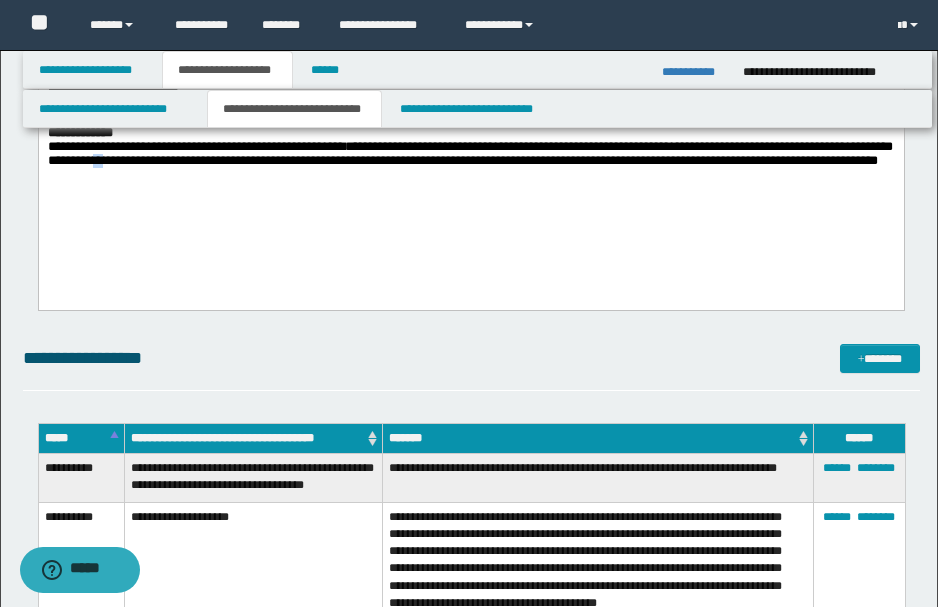 drag, startPoint x: 175, startPoint y: 182, endPoint x: 160, endPoint y: 180, distance: 15.132746 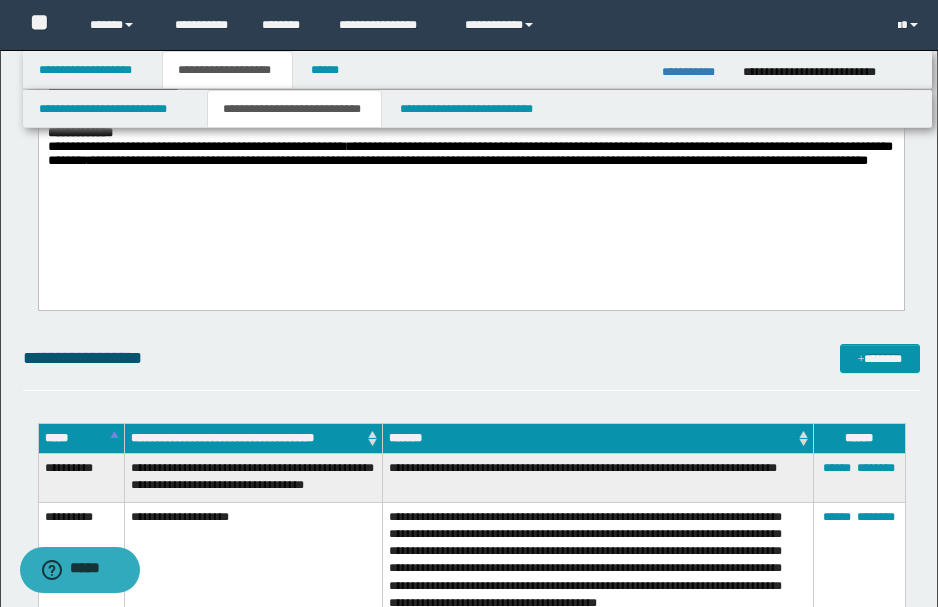 click on "**********" at bounding box center [469, 154] 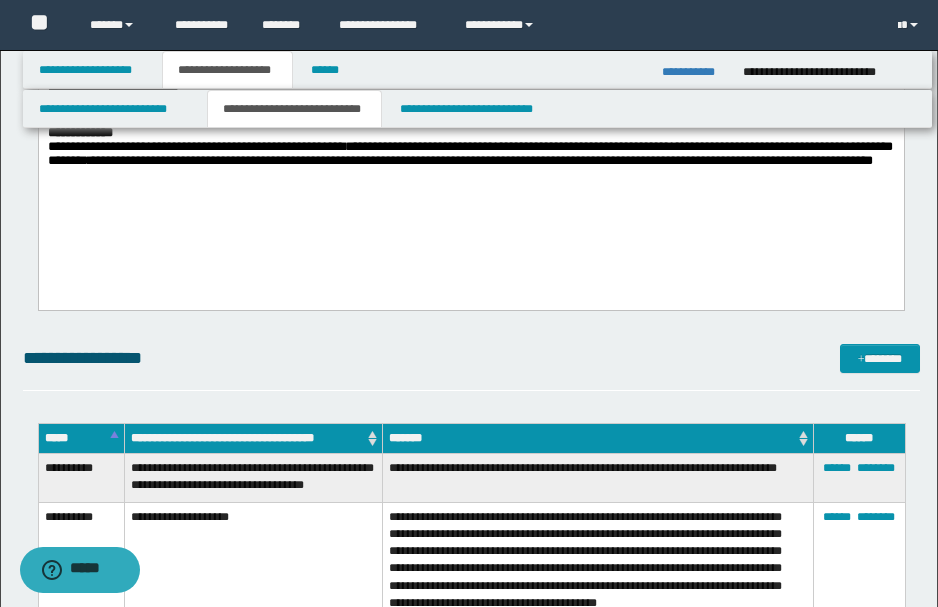 click on "**********" at bounding box center [469, 154] 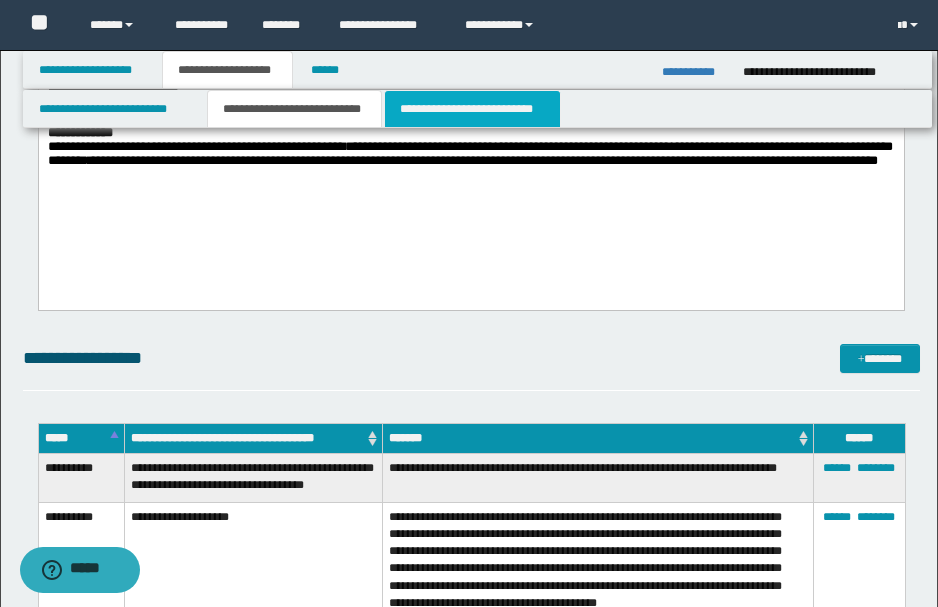 click on "**********" at bounding box center [472, 109] 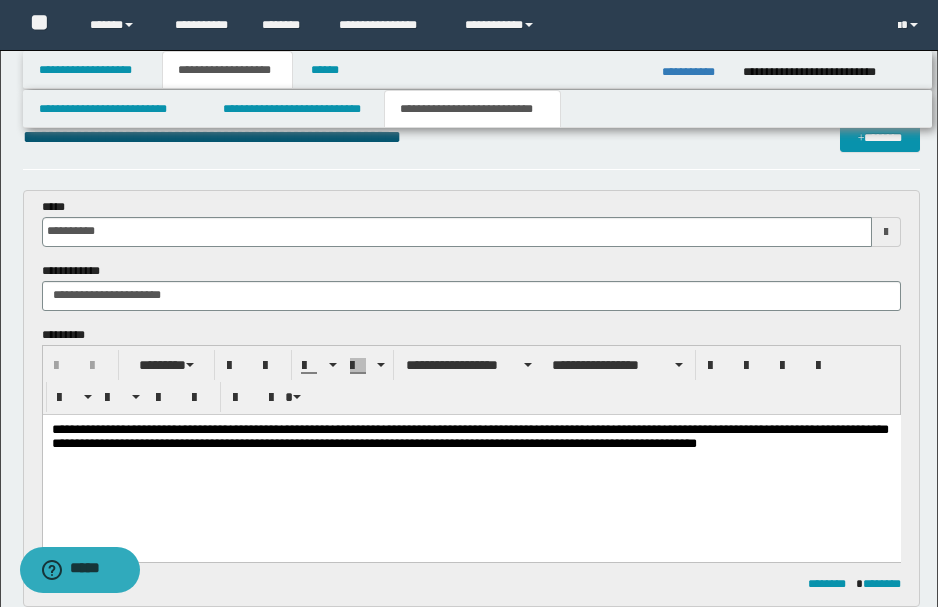 scroll, scrollTop: 66, scrollLeft: 0, axis: vertical 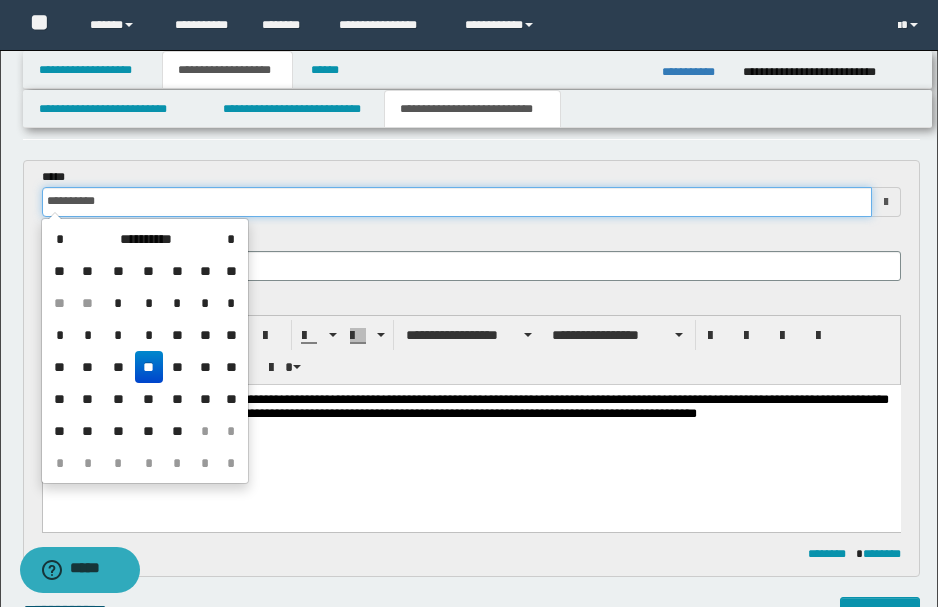 drag, startPoint x: 59, startPoint y: 200, endPoint x: 42, endPoint y: 198, distance: 17.117243 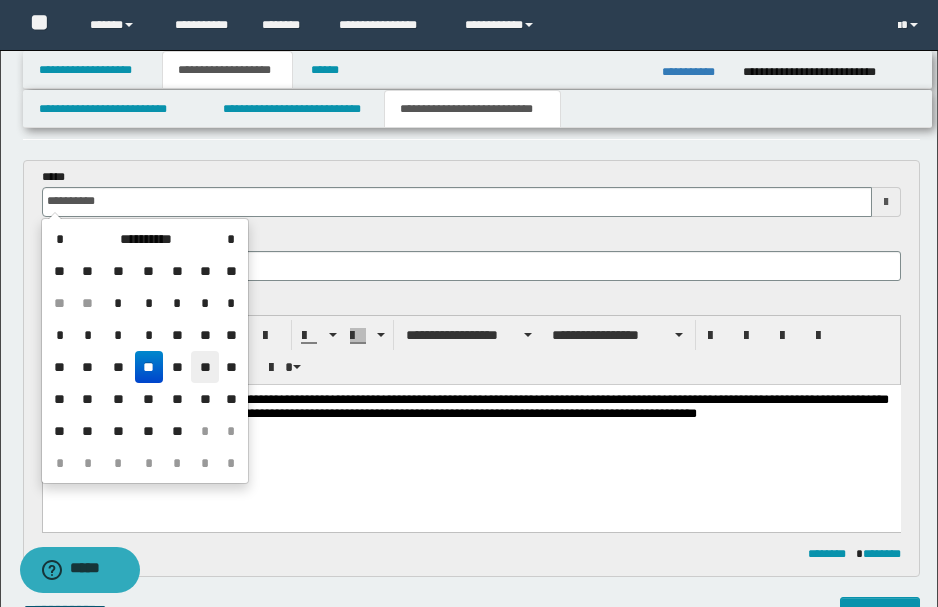 click on "**" at bounding box center [205, 367] 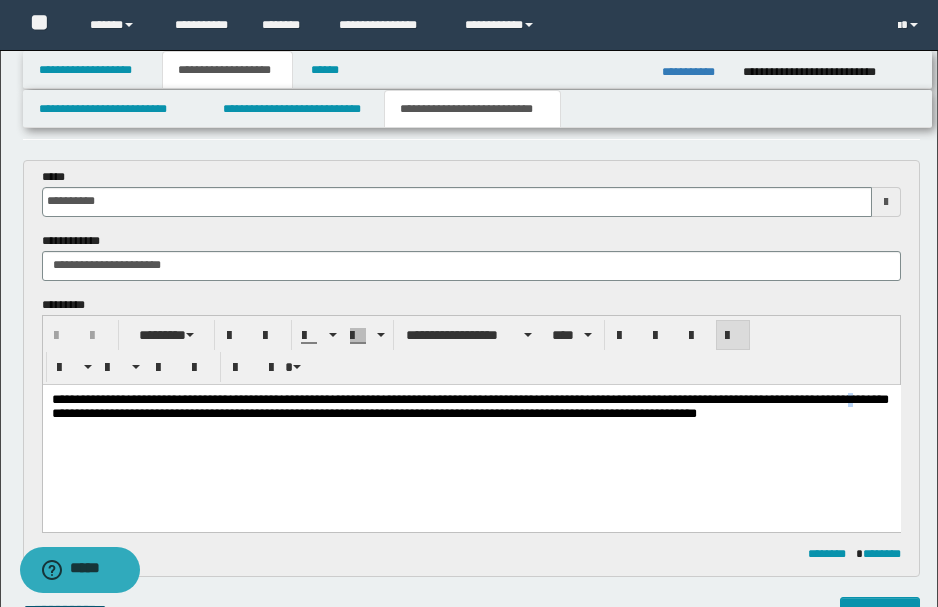 click on "**********" at bounding box center (469, 405) 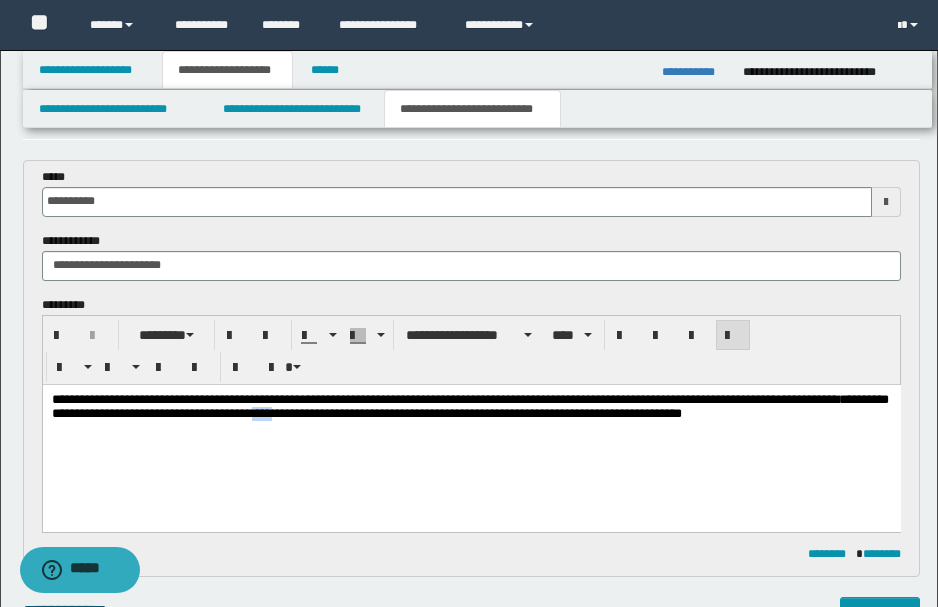 drag, startPoint x: 335, startPoint y: 411, endPoint x: 349, endPoint y: 417, distance: 15.231546 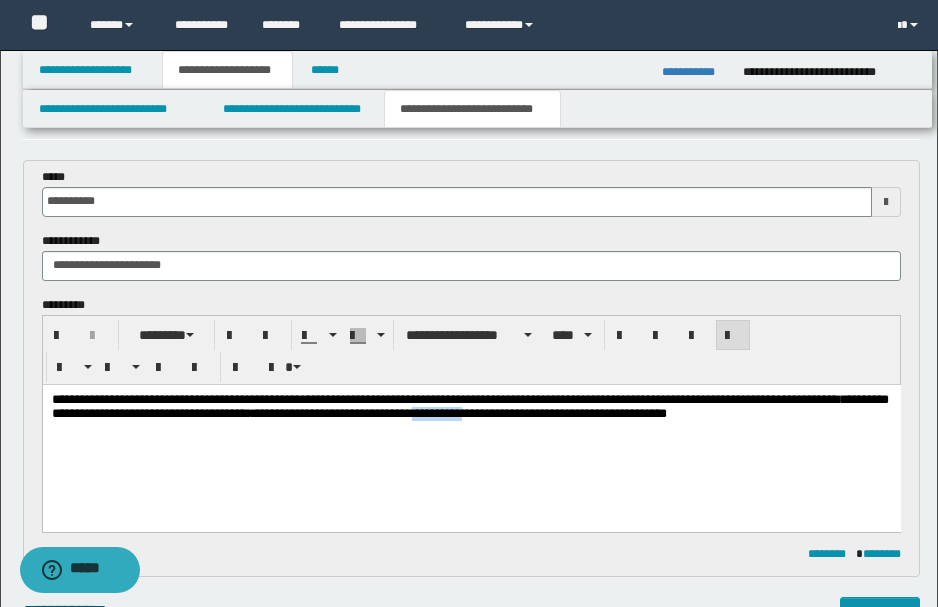 drag, startPoint x: 507, startPoint y: 413, endPoint x: 555, endPoint y: 415, distance: 48.04165 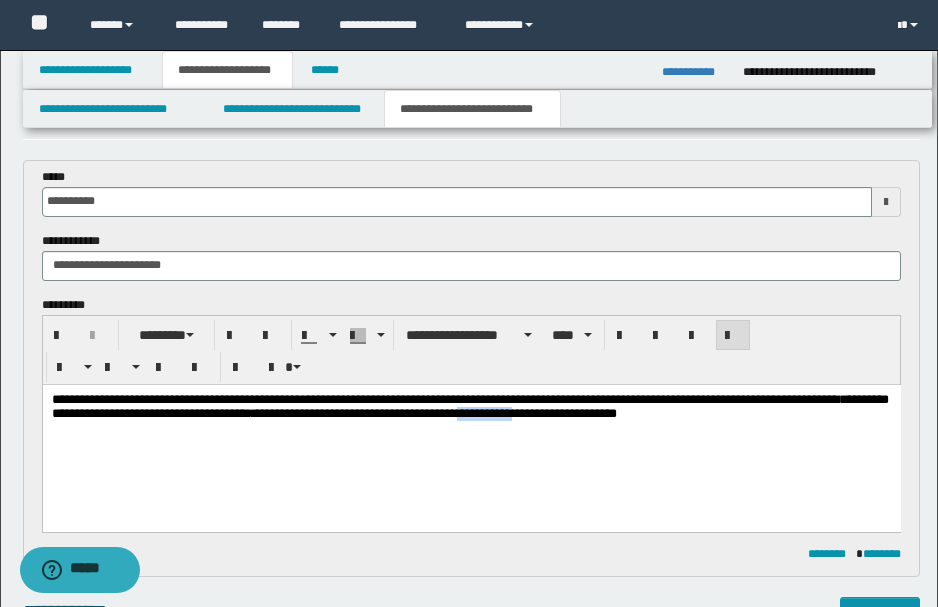 drag, startPoint x: 561, startPoint y: 414, endPoint x: 617, endPoint y: 421, distance: 56.435802 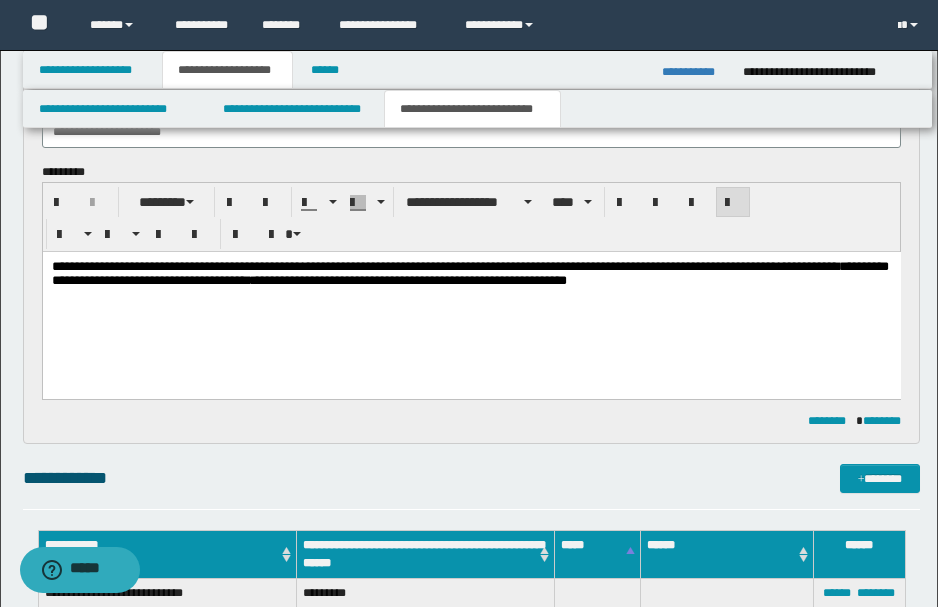 scroll, scrollTop: 266, scrollLeft: 0, axis: vertical 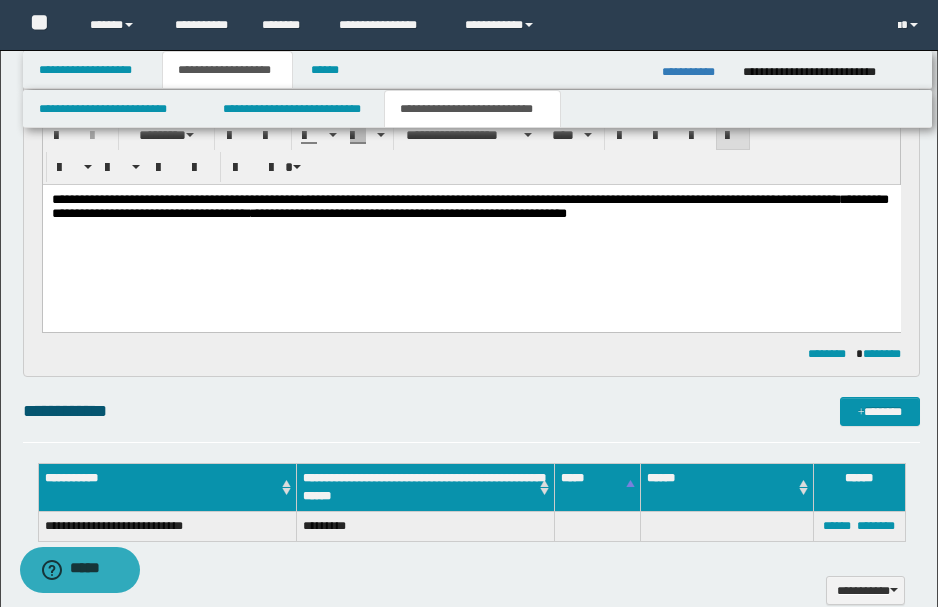 click on "**********" at bounding box center (469, 206) 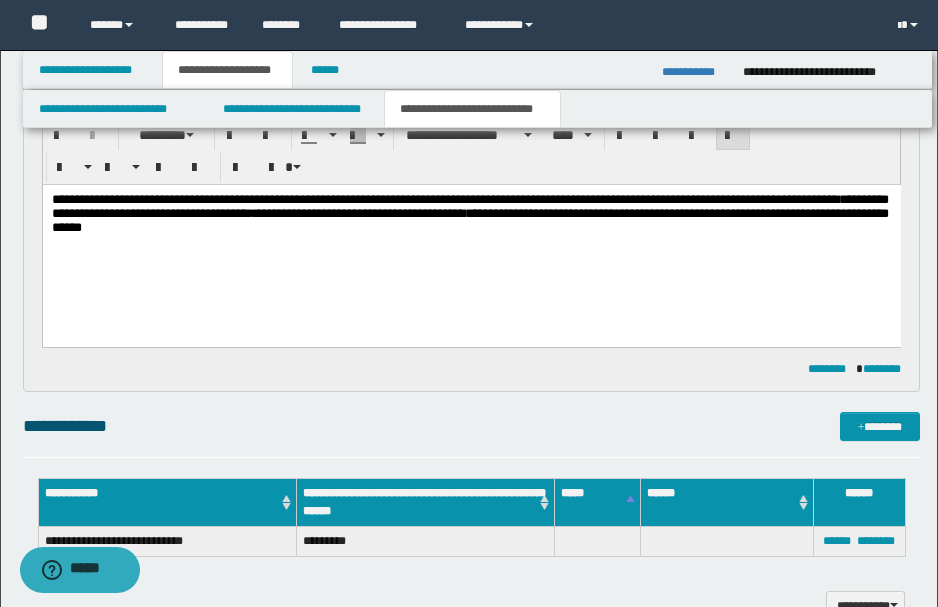 drag, startPoint x: 185, startPoint y: 278, endPoint x: 616, endPoint y: 245, distance: 432.2615 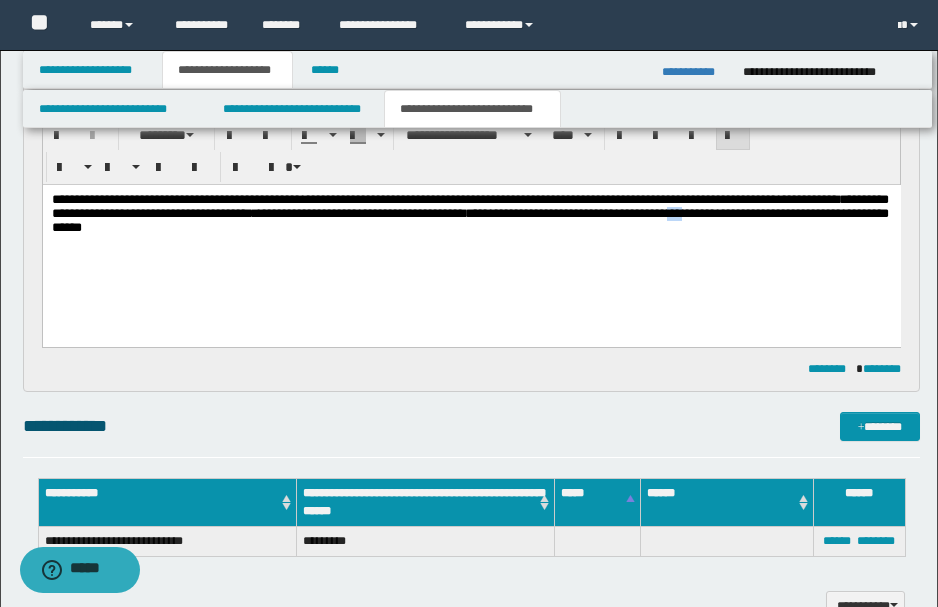 drag, startPoint x: 787, startPoint y: 216, endPoint x: 801, endPoint y: 218, distance: 14.142136 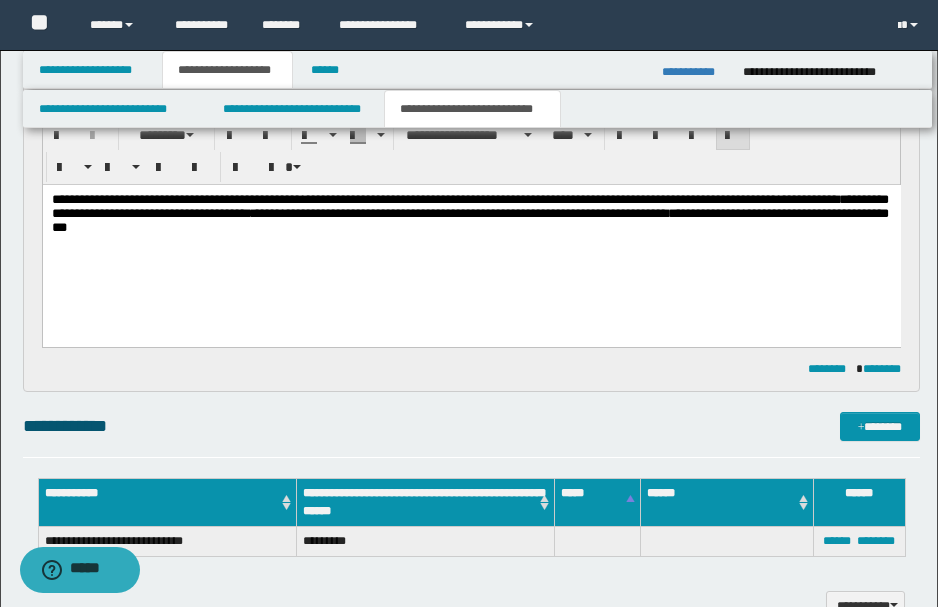 click on "**********" at bounding box center [469, 213] 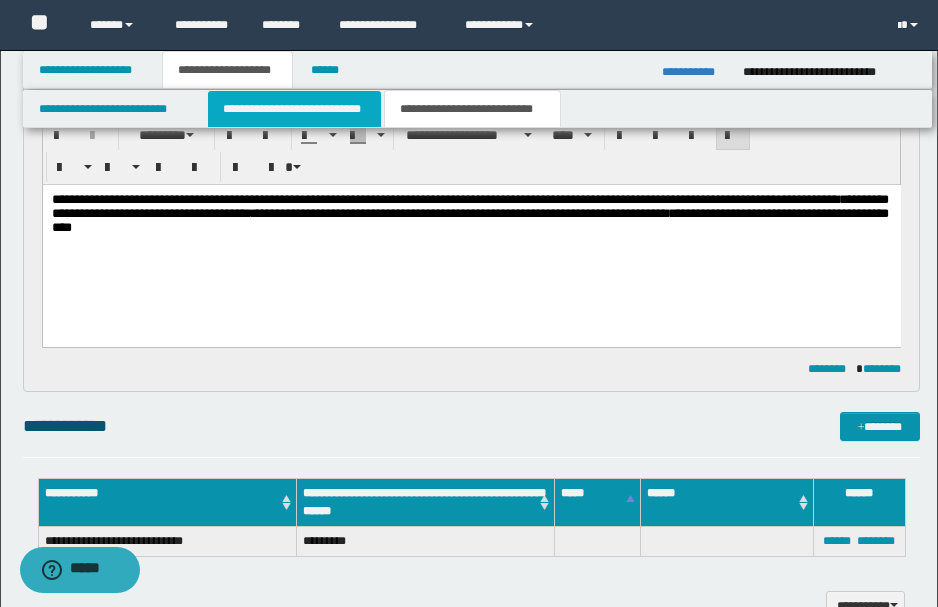 drag, startPoint x: 315, startPoint y: 113, endPoint x: 246, endPoint y: 158, distance: 82.37718 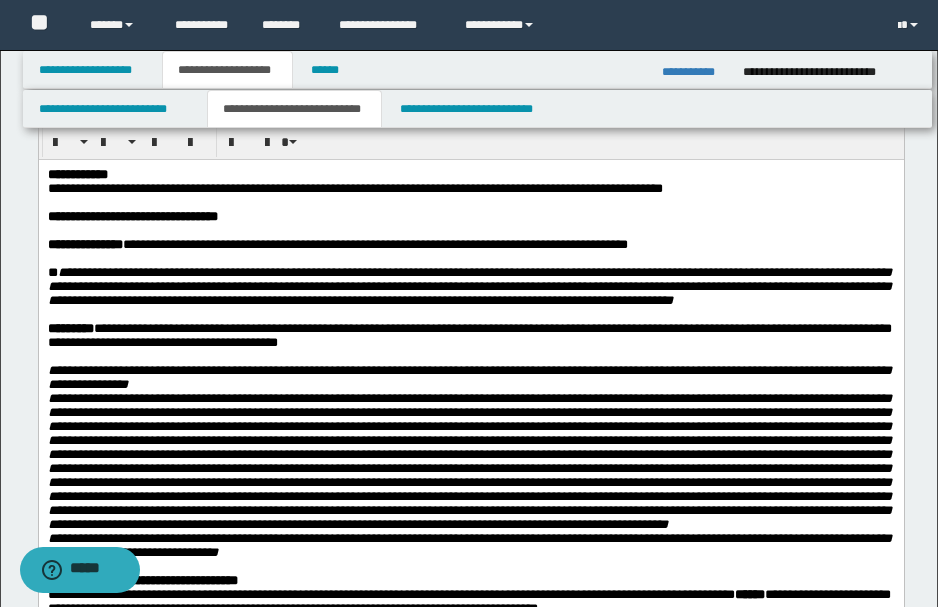 scroll, scrollTop: 0, scrollLeft: 0, axis: both 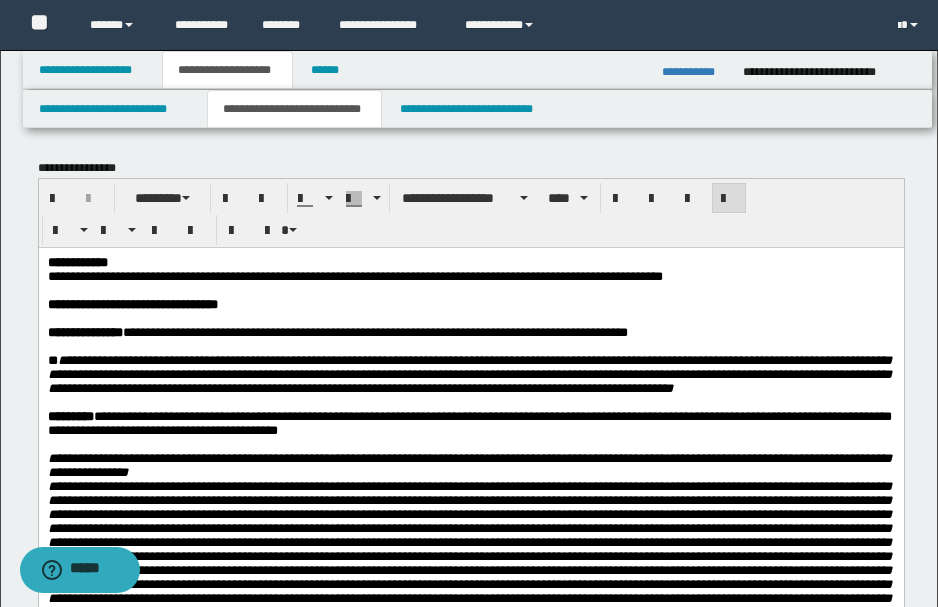 click at bounding box center [469, 290] 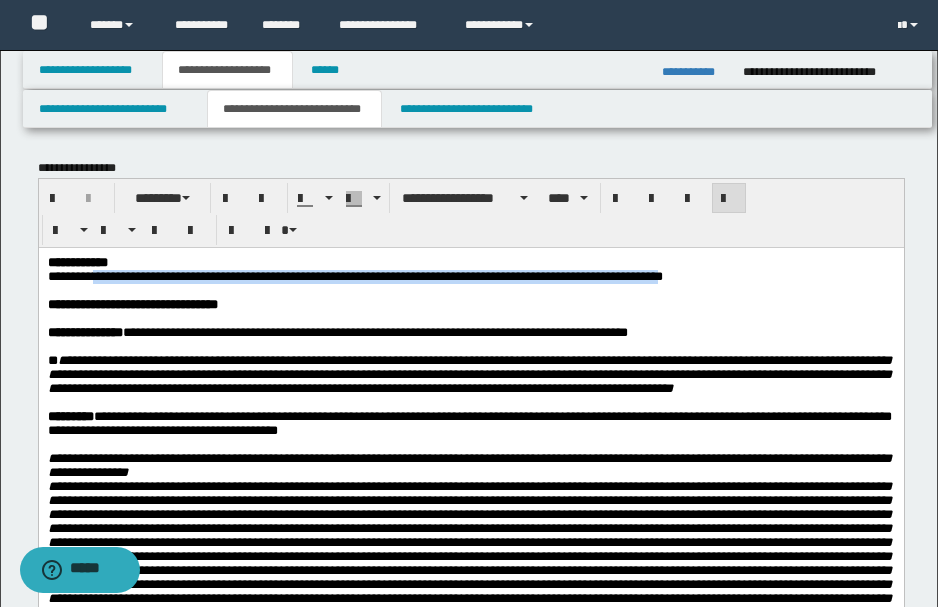 drag, startPoint x: 101, startPoint y: 274, endPoint x: 819, endPoint y: 273, distance: 718.0007 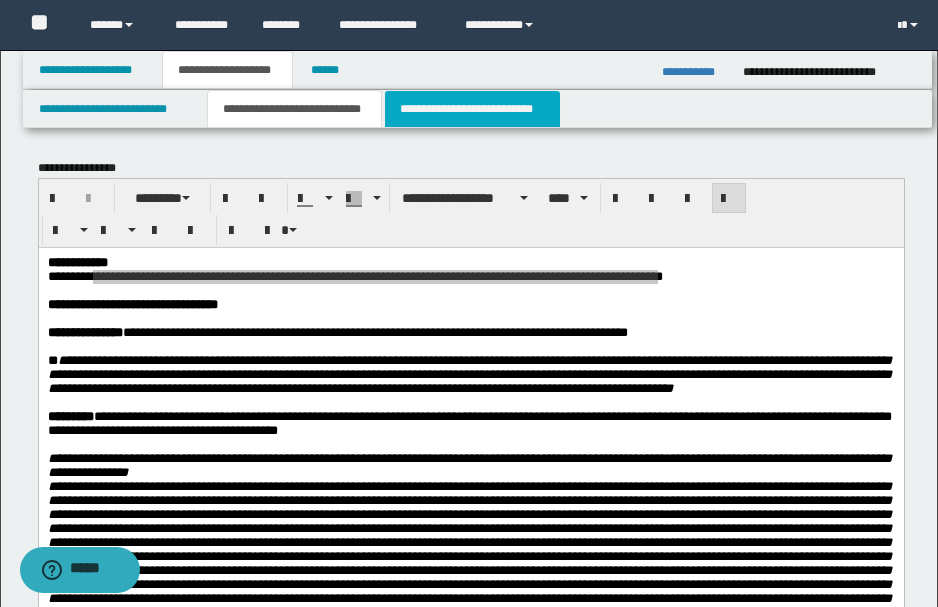 click on "**********" at bounding box center [472, 109] 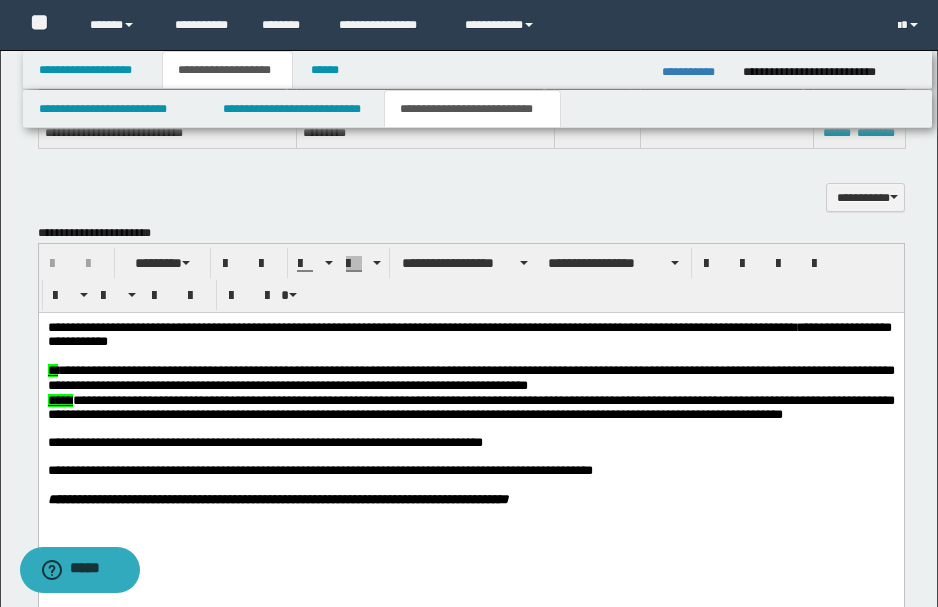 scroll, scrollTop: 800, scrollLeft: 0, axis: vertical 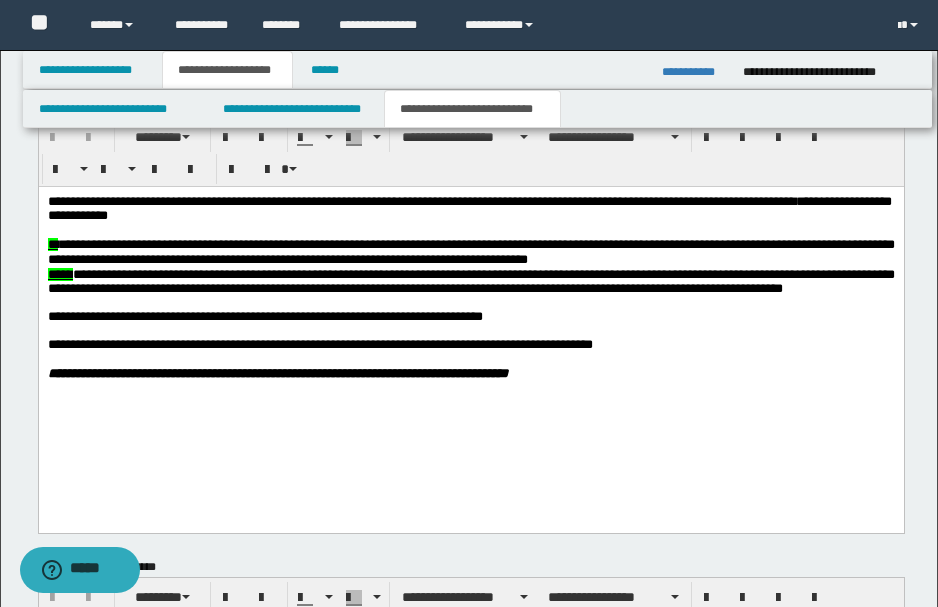 click on "**********" at bounding box center [469, 208] 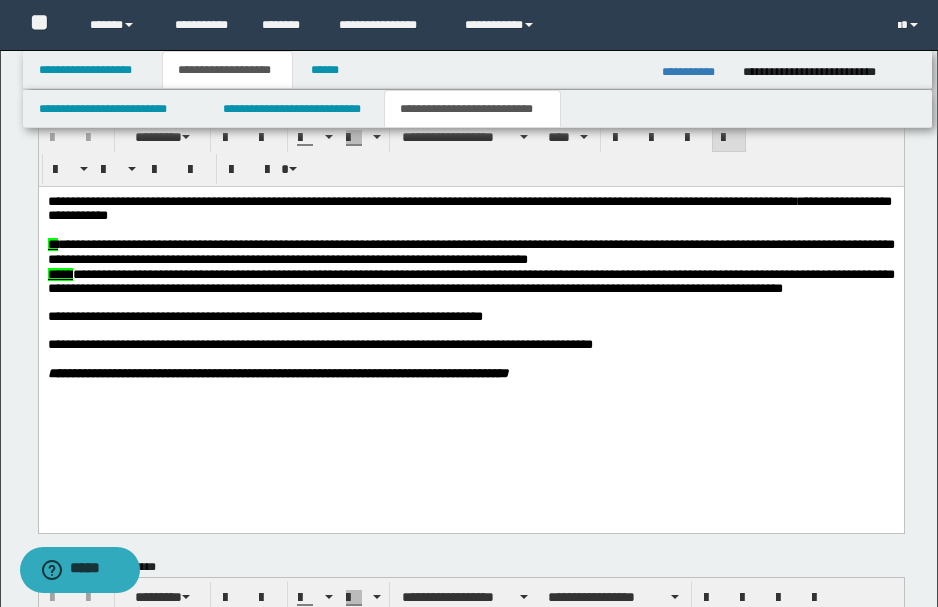 click on "**********" at bounding box center [421, 200] 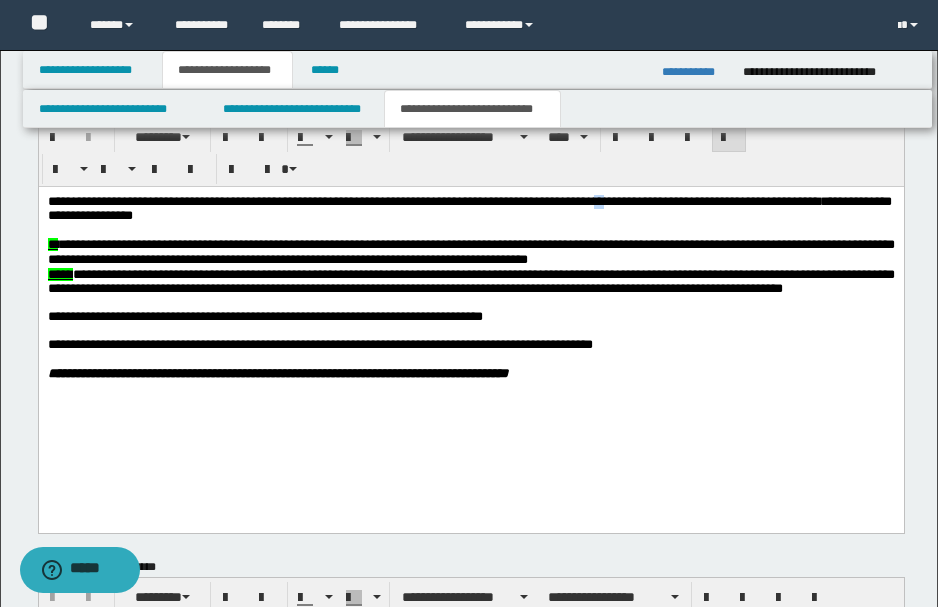 drag, startPoint x: 637, startPoint y: 202, endPoint x: 661, endPoint y: 198, distance: 24.33105 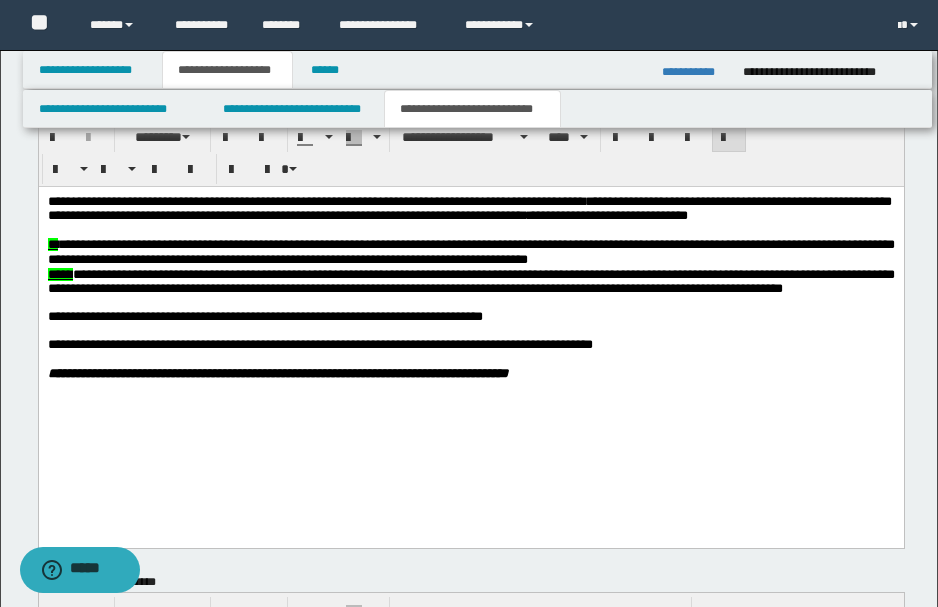 click on "**********" at bounding box center (469, 208) 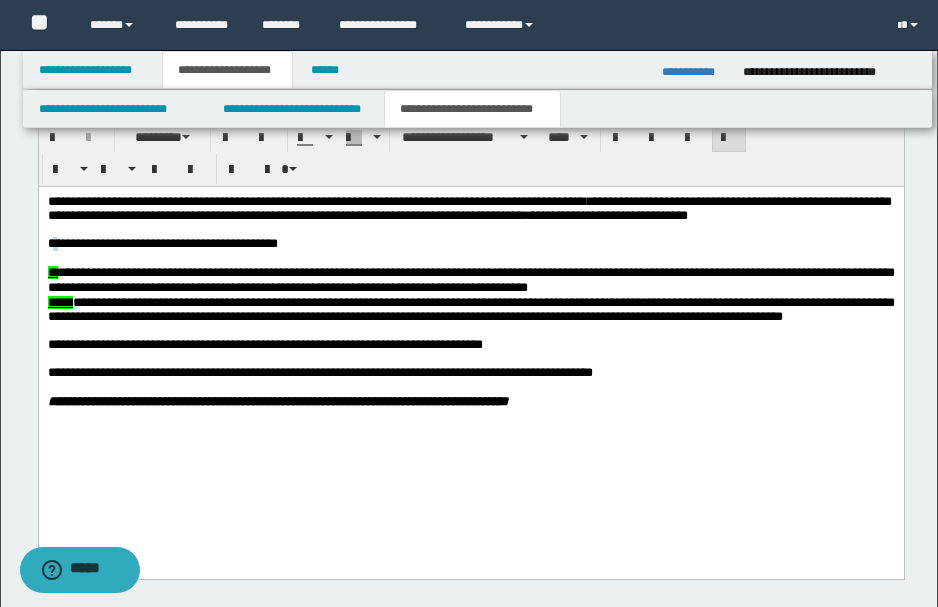 click on "**********" at bounding box center (162, 242) 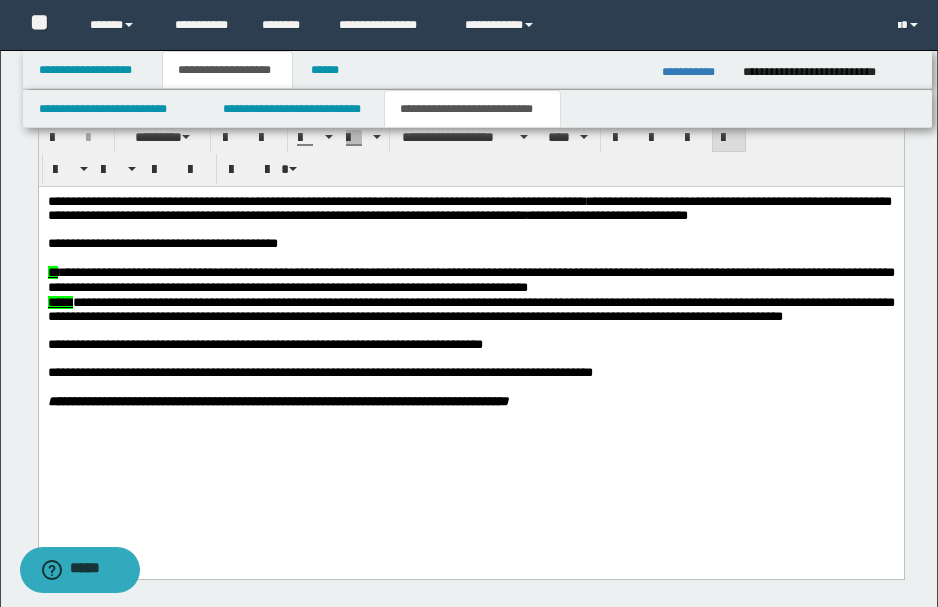 click on "**********" at bounding box center [469, 243] 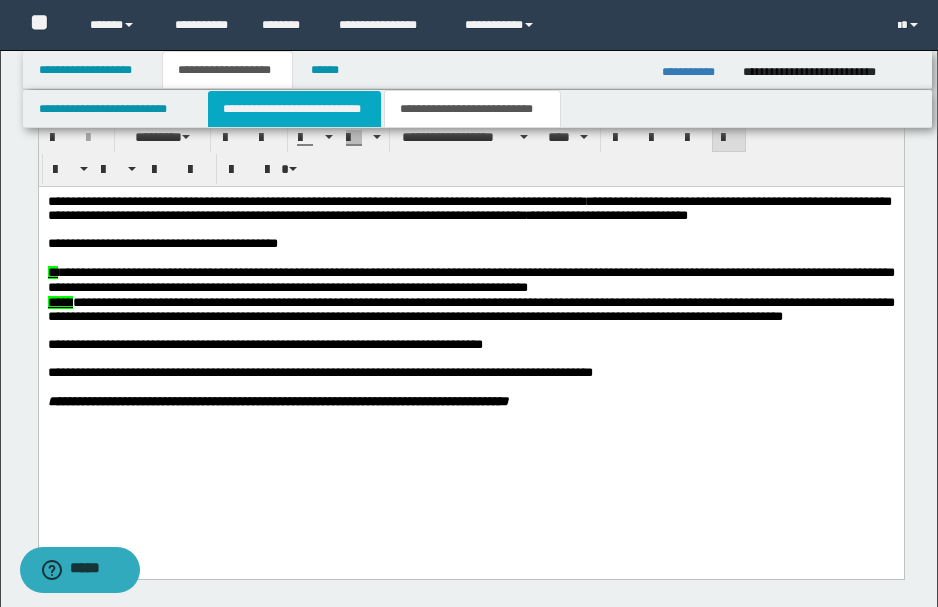click on "**********" at bounding box center [294, 109] 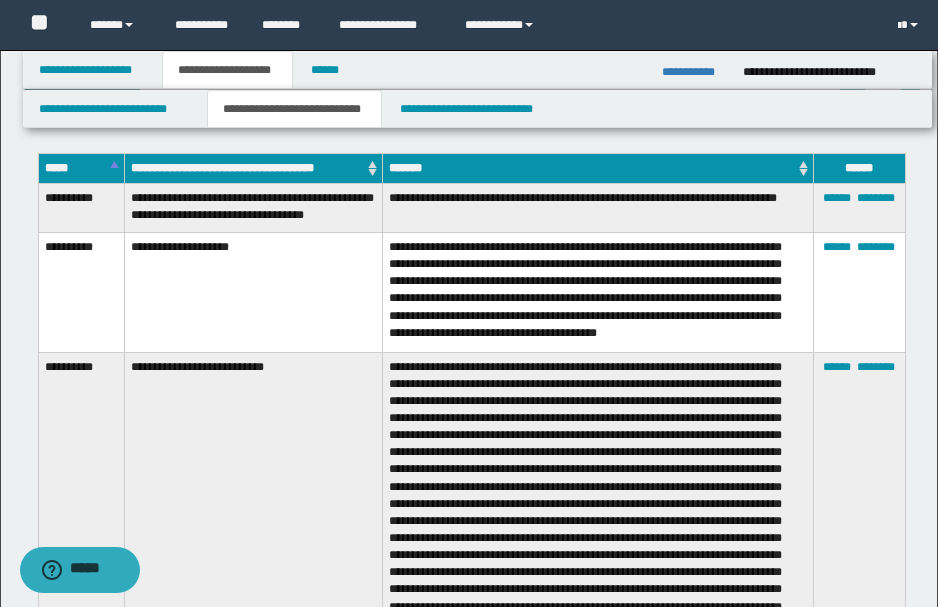 scroll, scrollTop: 1466, scrollLeft: 0, axis: vertical 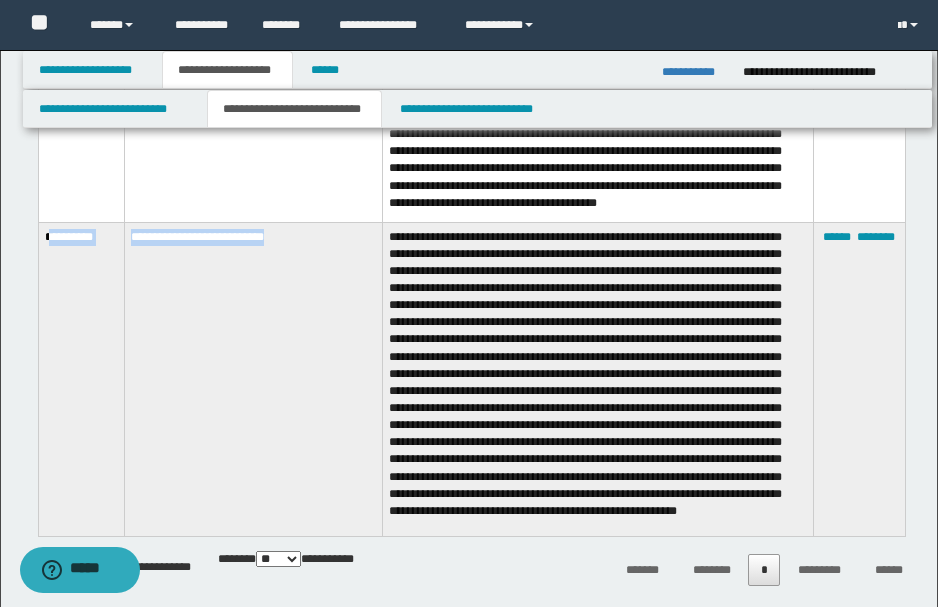 drag, startPoint x: 47, startPoint y: 225, endPoint x: 317, endPoint y: 272, distance: 274.0602 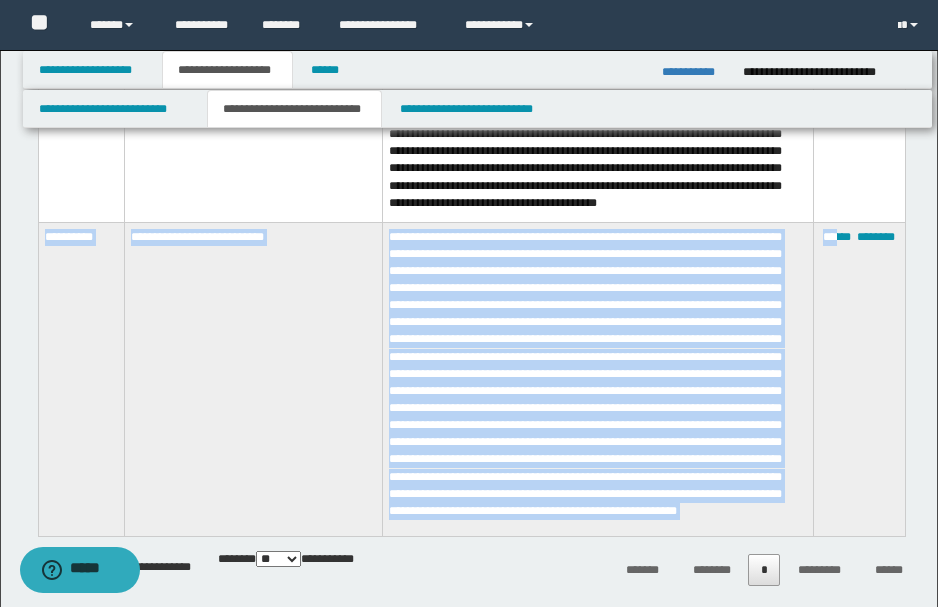 drag, startPoint x: 44, startPoint y: 222, endPoint x: 705, endPoint y: 440, distance: 696.0208 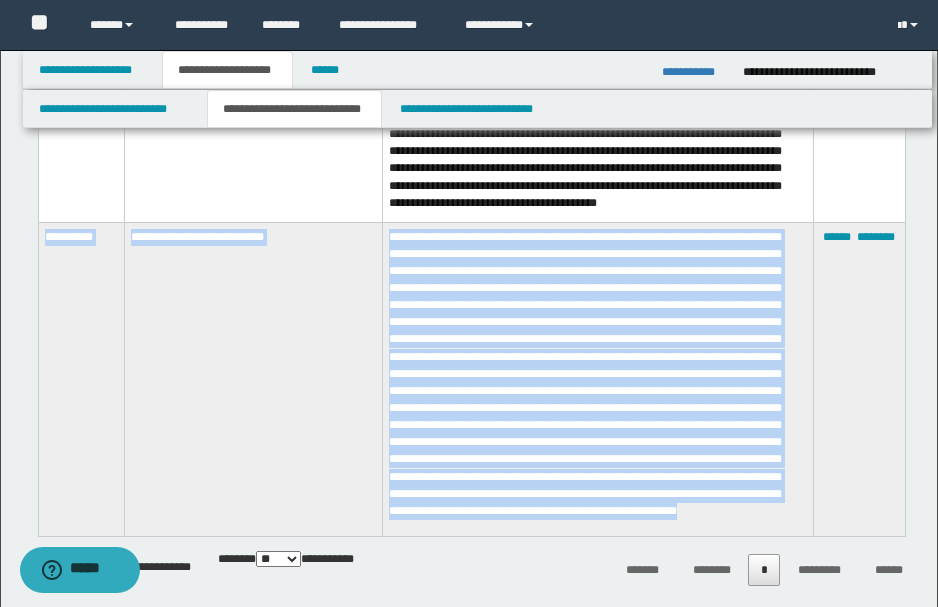 copy on "**********" 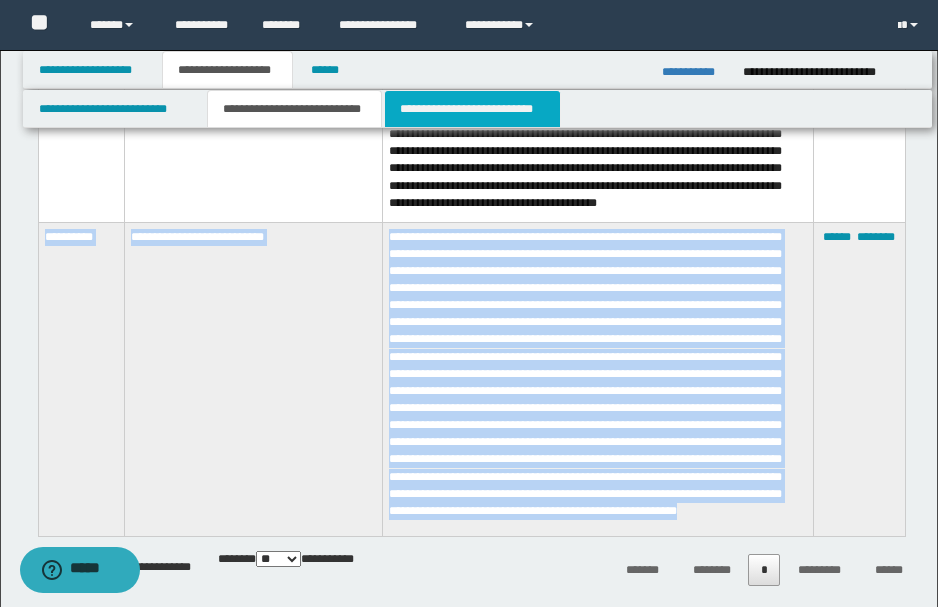 click on "**********" at bounding box center (472, 109) 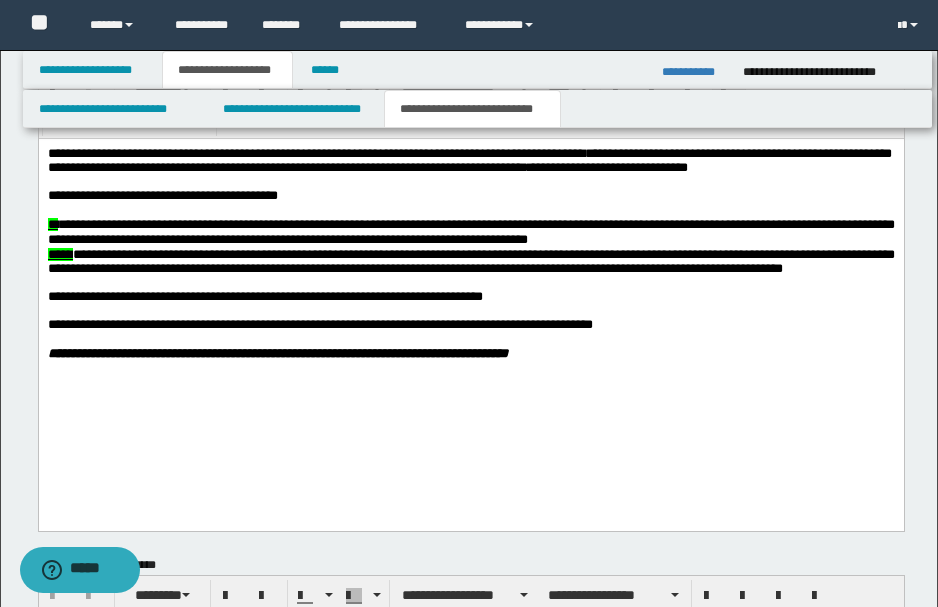 scroll, scrollTop: 736, scrollLeft: 0, axis: vertical 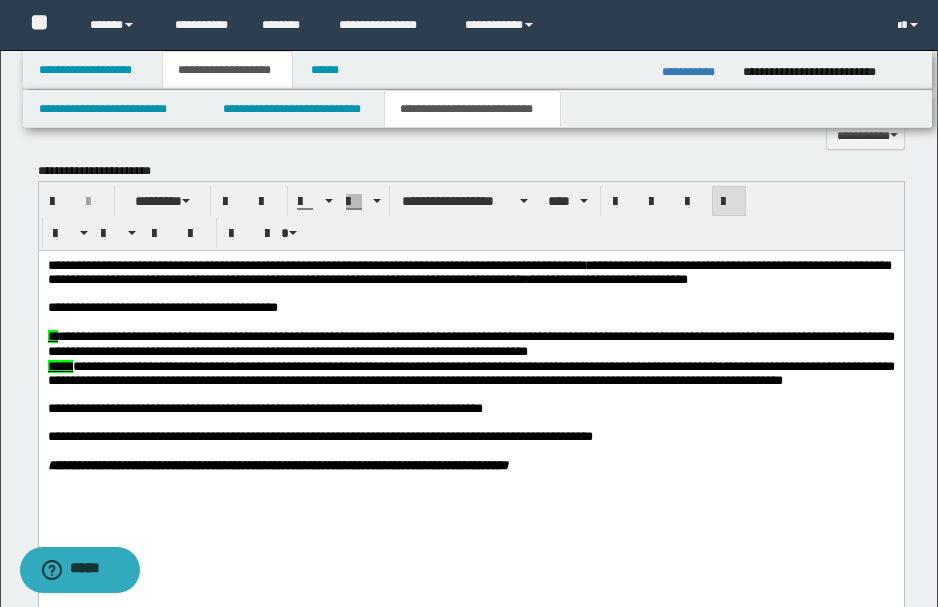 click on "**********" at bounding box center (469, 307) 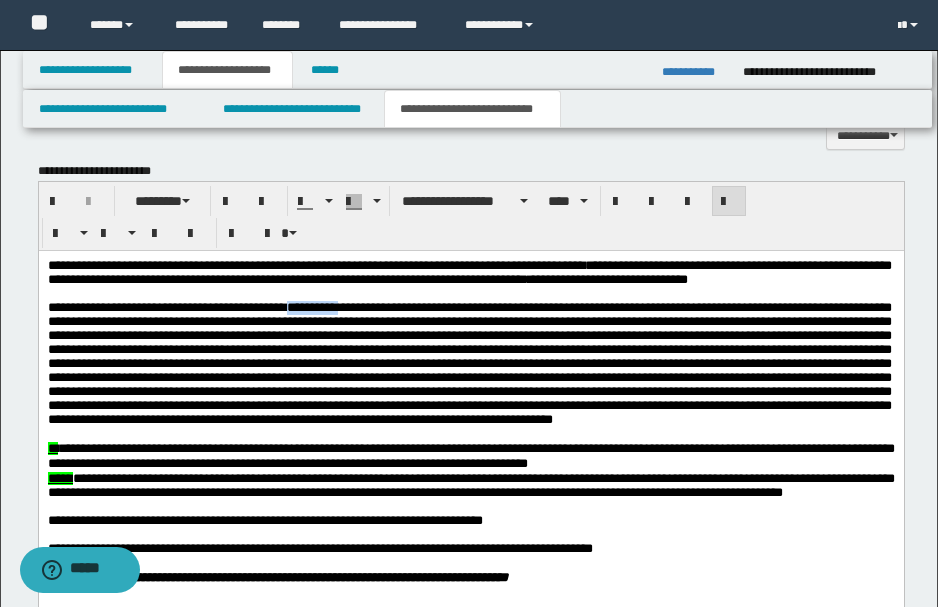 drag, startPoint x: 313, startPoint y: 325, endPoint x: 374, endPoint y: 327, distance: 61.03278 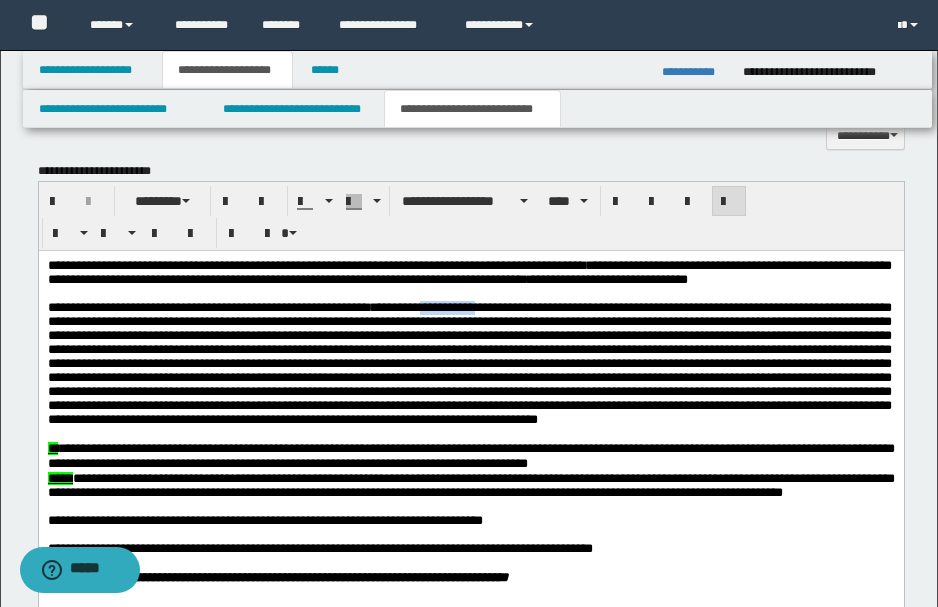 drag, startPoint x: 478, startPoint y: 325, endPoint x: 536, endPoint y: 327, distance: 58.034473 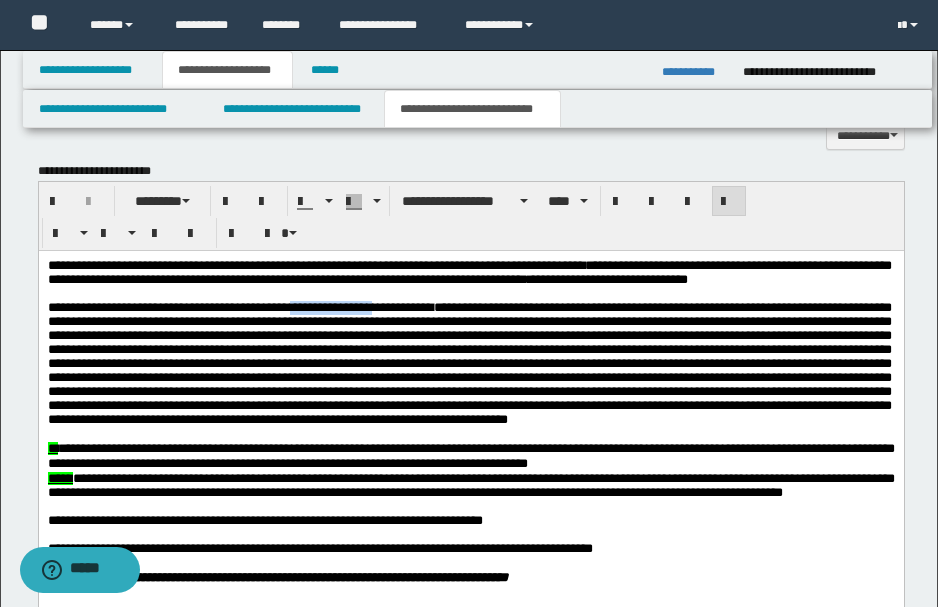 drag, startPoint x: 318, startPoint y: 324, endPoint x: 414, endPoint y: 325, distance: 96.00521 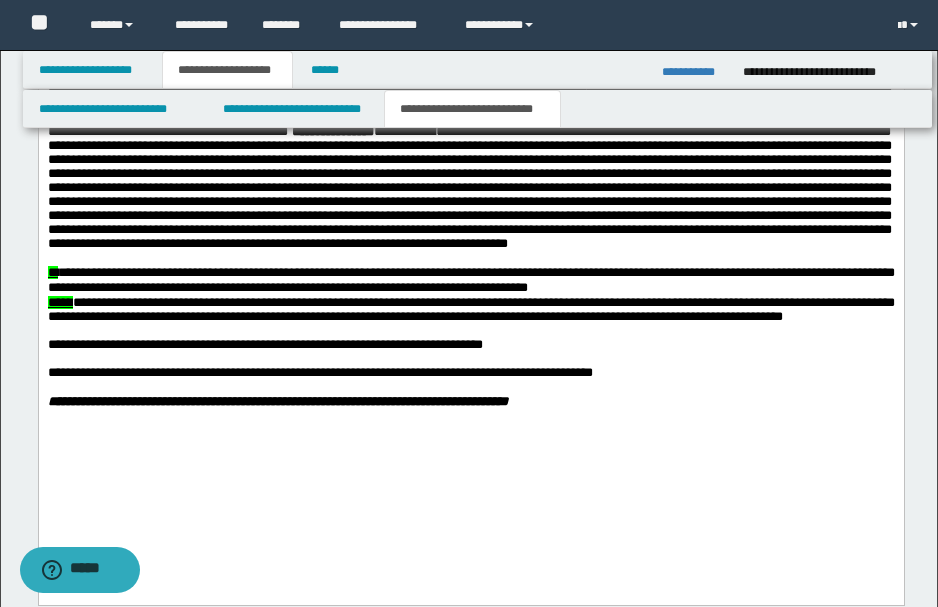 scroll, scrollTop: 936, scrollLeft: 0, axis: vertical 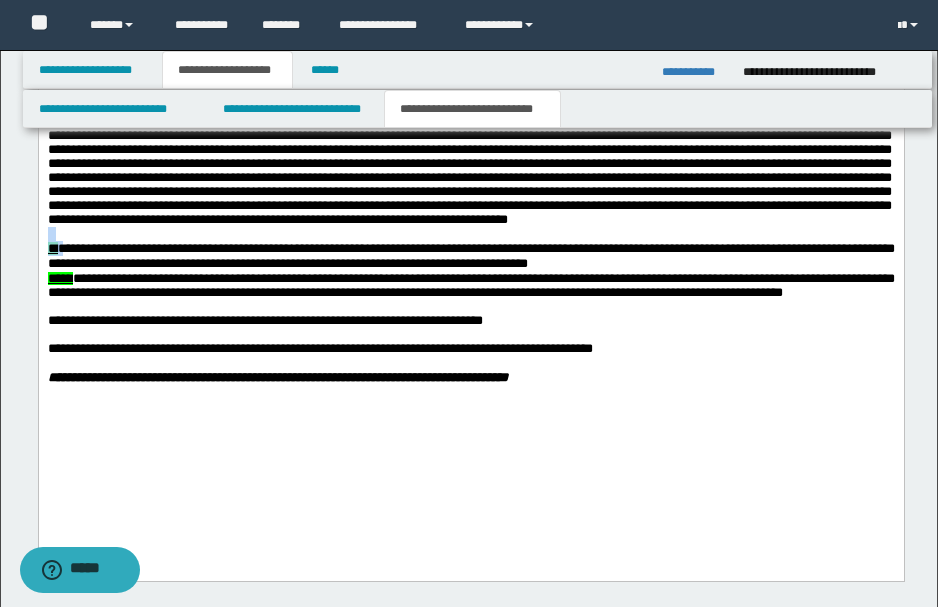 drag, startPoint x: 260, startPoint y: 267, endPoint x: 66, endPoint y: 292, distance: 195.60419 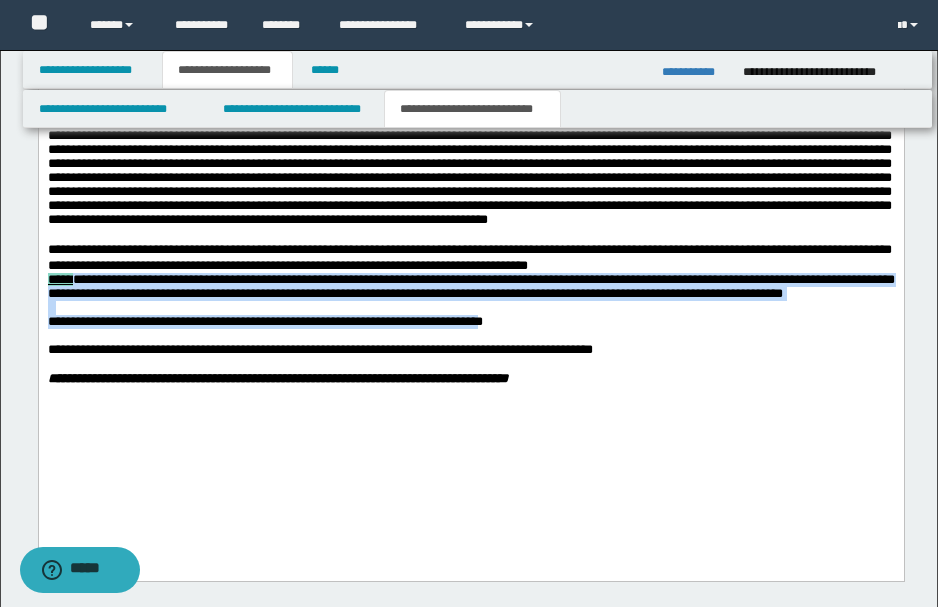 drag, startPoint x: 613, startPoint y: 312, endPoint x: 495, endPoint y: 387, distance: 139.81773 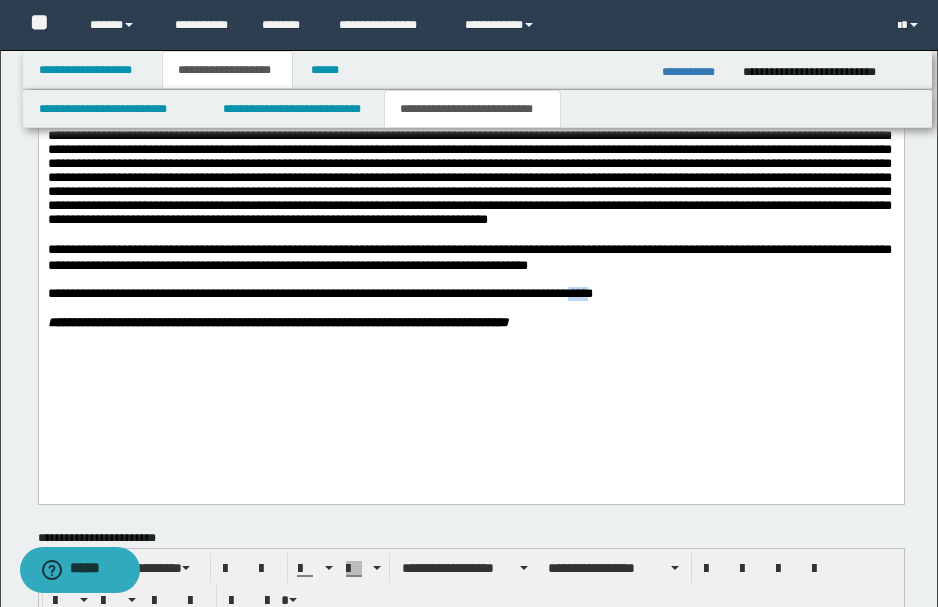 drag, startPoint x: 596, startPoint y: 345, endPoint x: 587, endPoint y: 351, distance: 10.816654 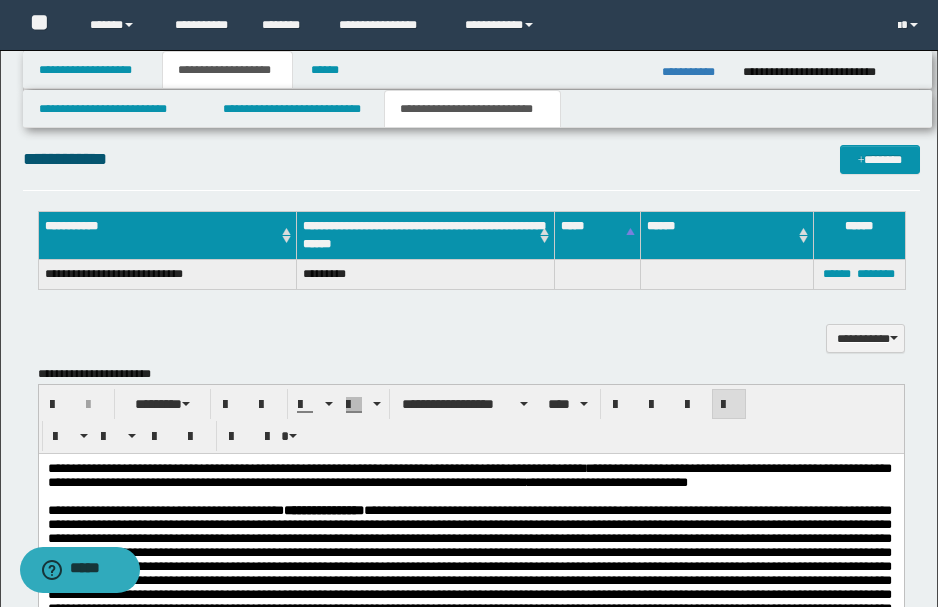 scroll, scrollTop: 528, scrollLeft: 0, axis: vertical 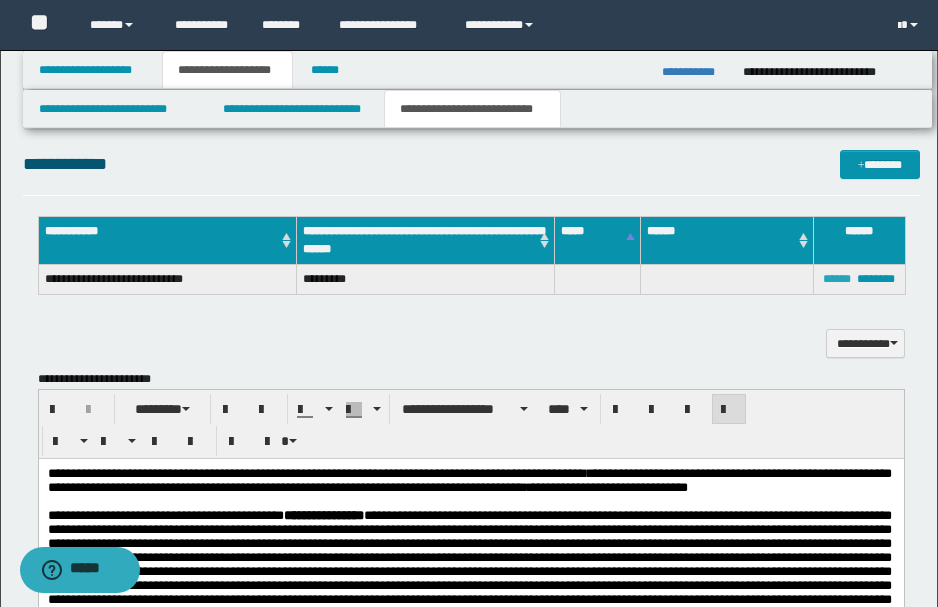click on "******" at bounding box center (837, 279) 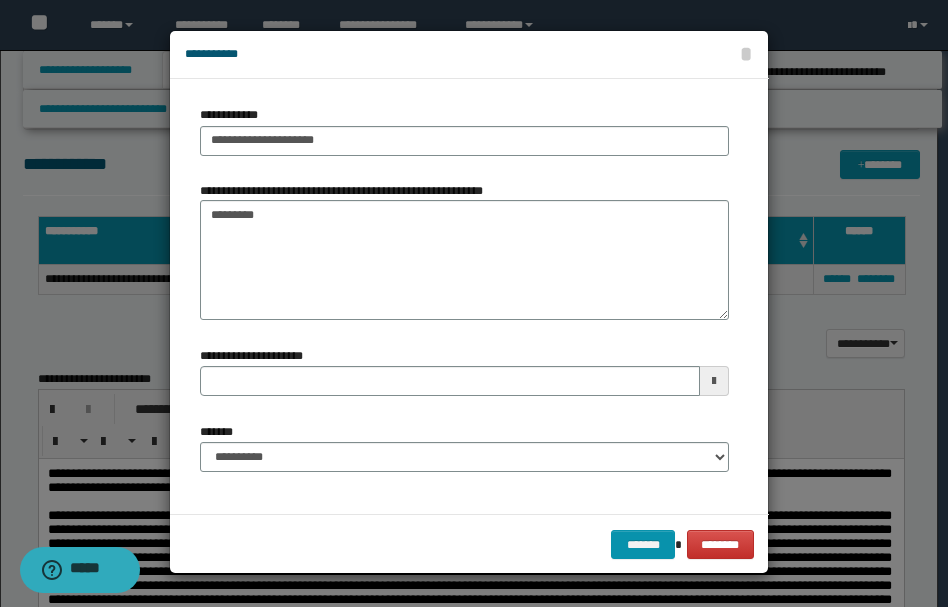 type 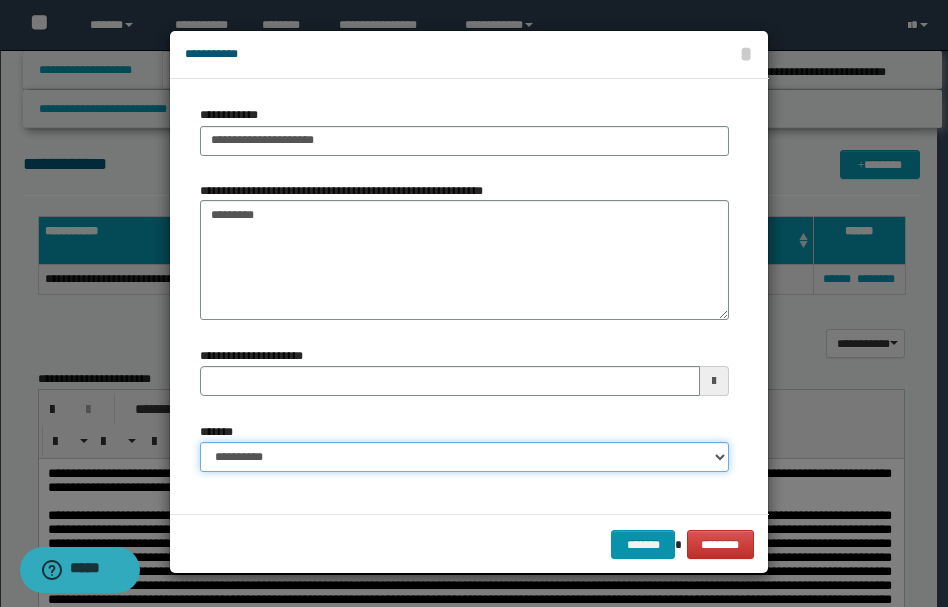 click on "**********" at bounding box center (464, 457) 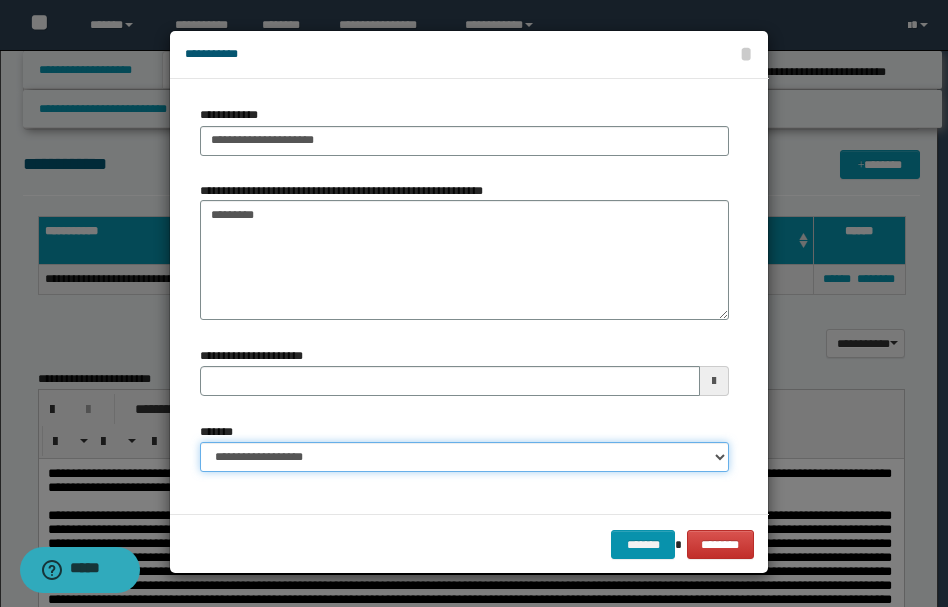 type 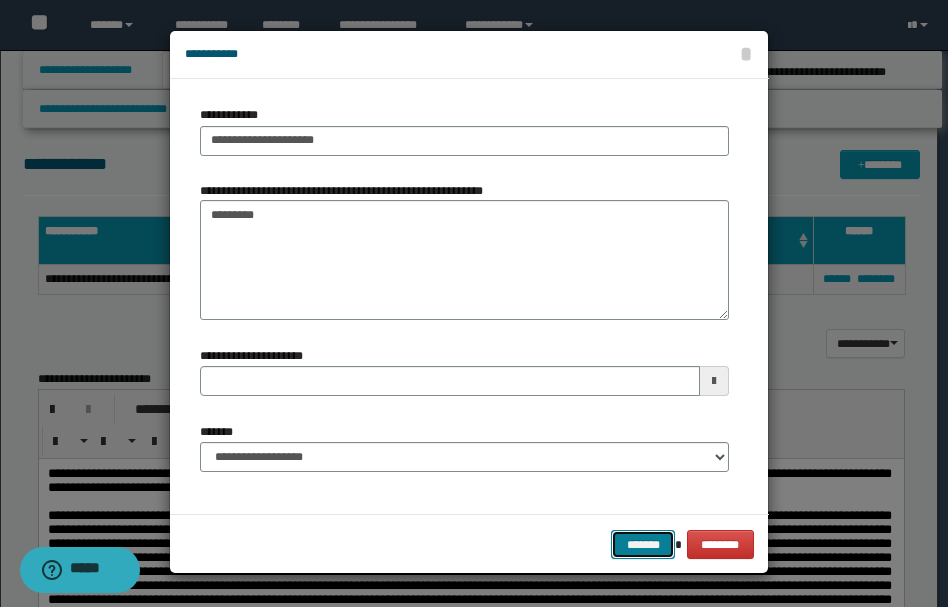 click on "*******" at bounding box center [643, 544] 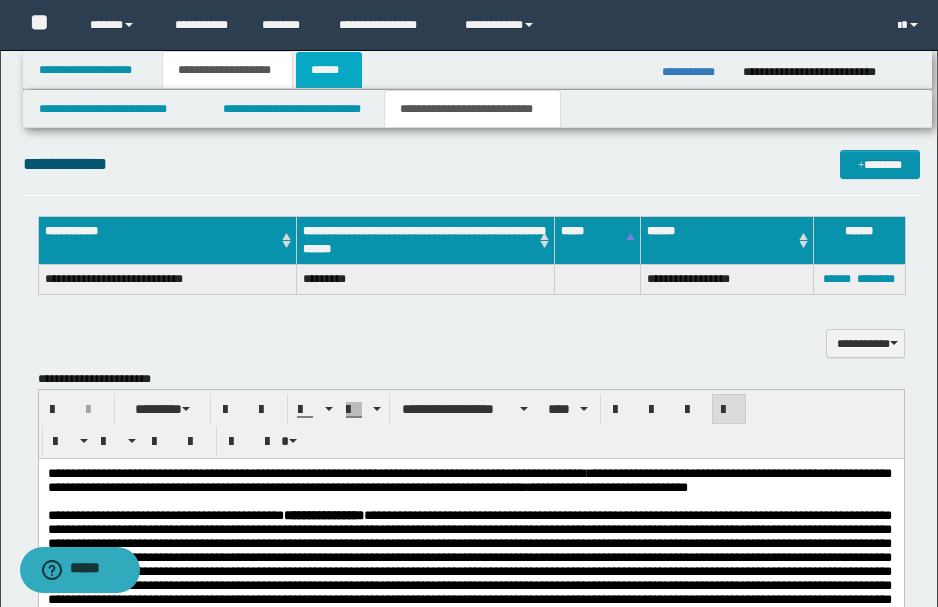 click on "******" at bounding box center (329, 70) 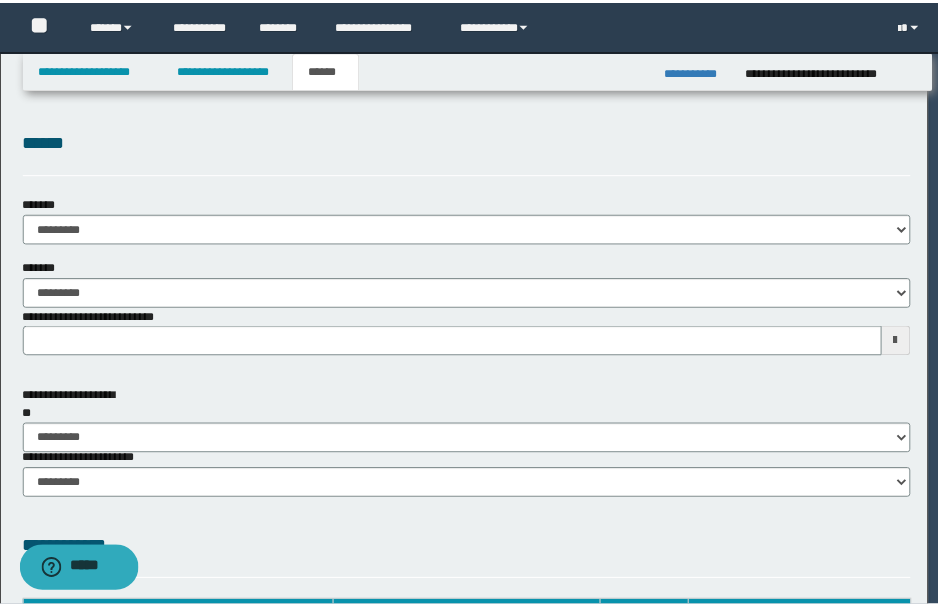 scroll, scrollTop: 0, scrollLeft: 0, axis: both 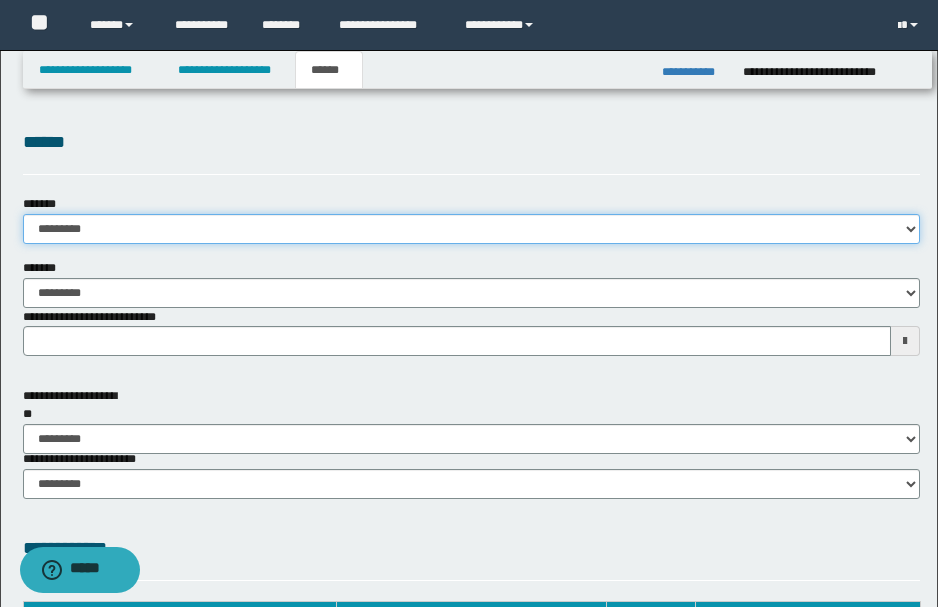 click on "**********" at bounding box center [471, 229] 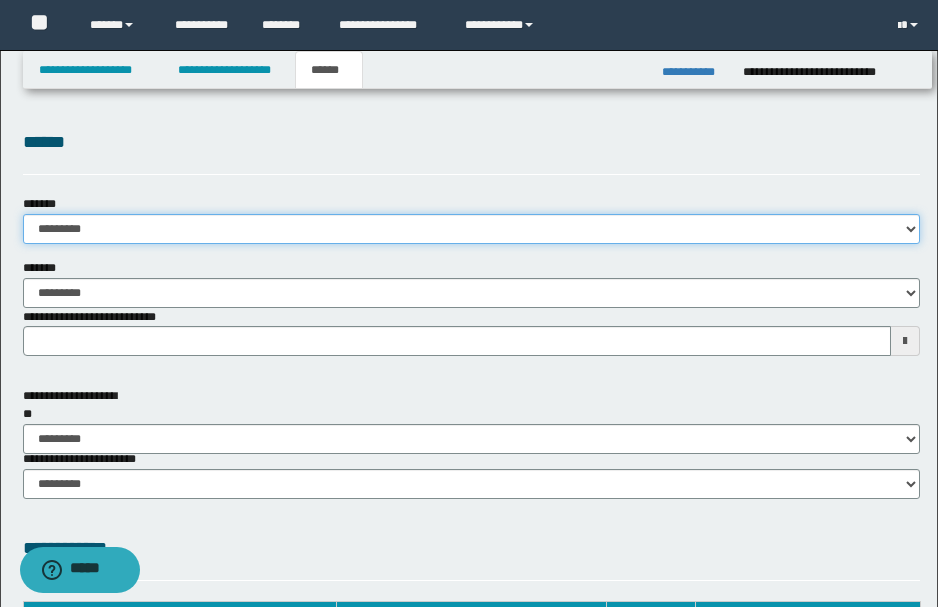 select on "*" 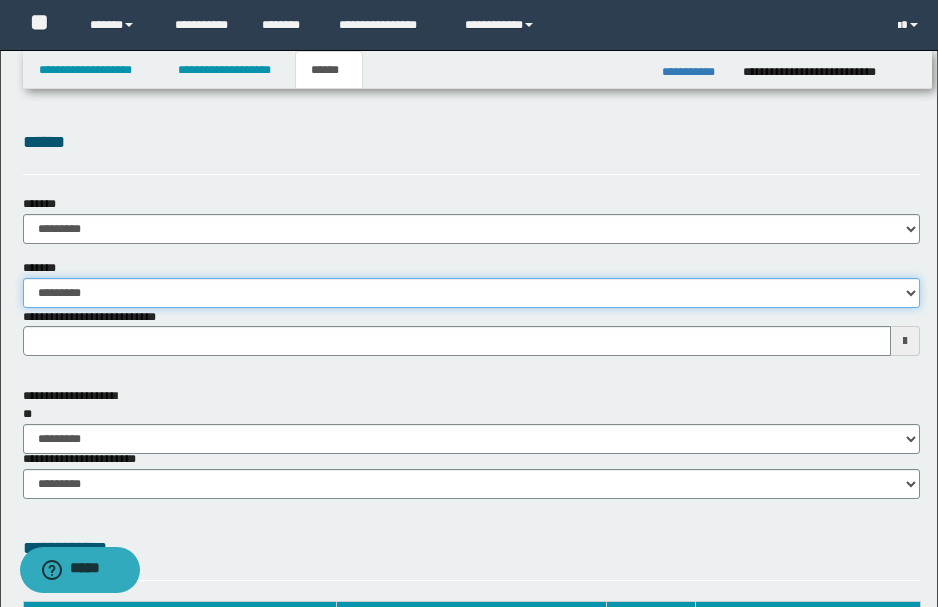 click on "**********" at bounding box center [471, 293] 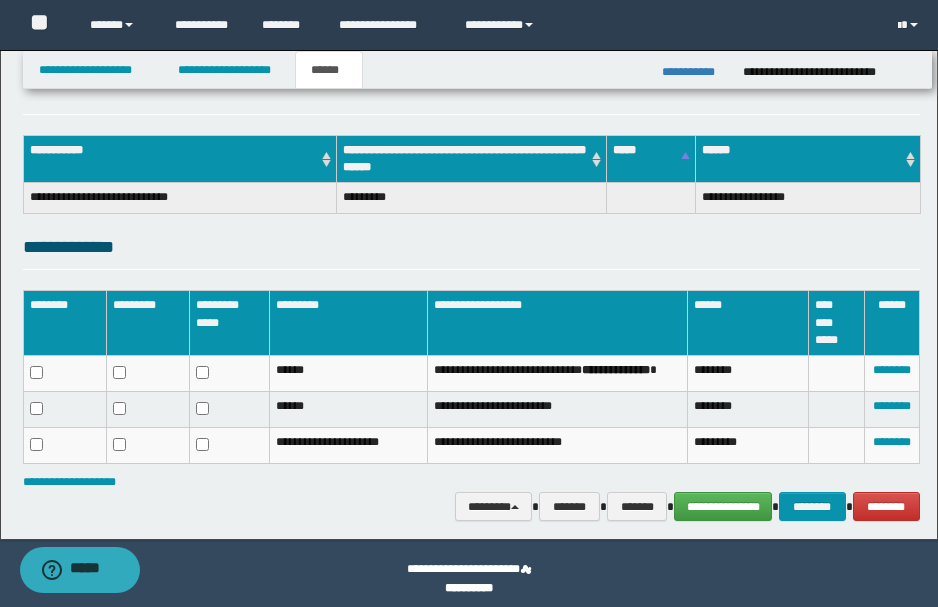 scroll, scrollTop: 476, scrollLeft: 0, axis: vertical 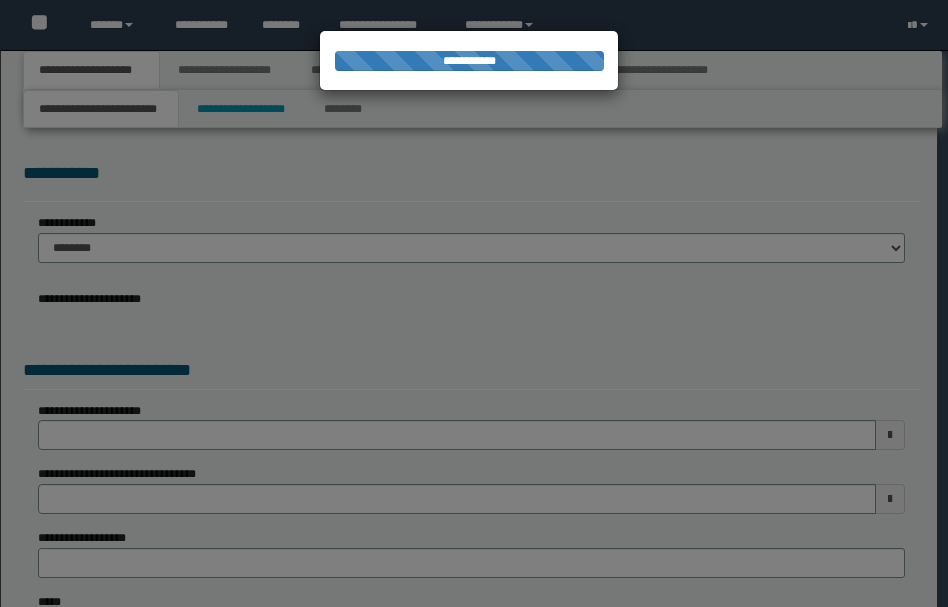type on "**********" 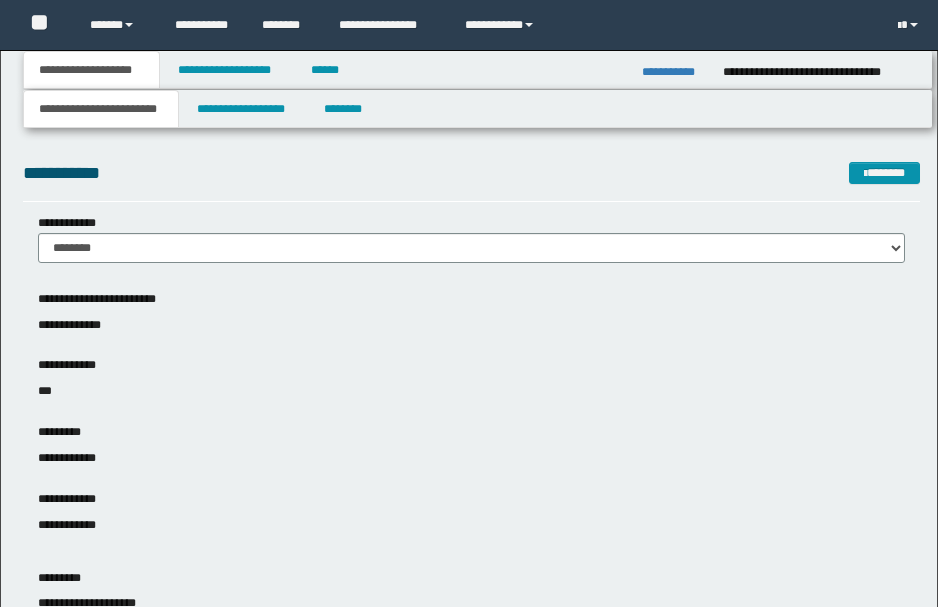 scroll, scrollTop: 0, scrollLeft: 0, axis: both 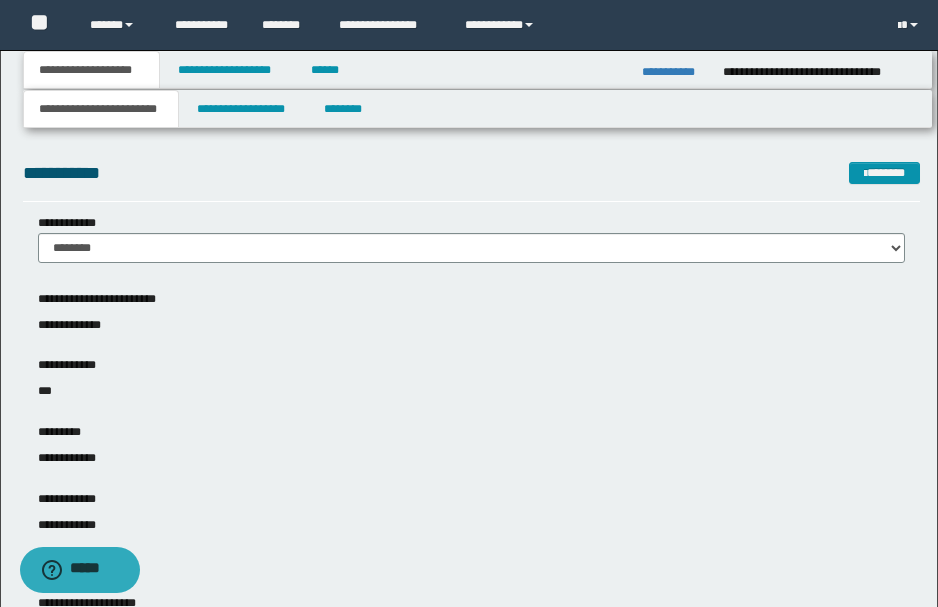 click on "**********" at bounding box center (471, 516) 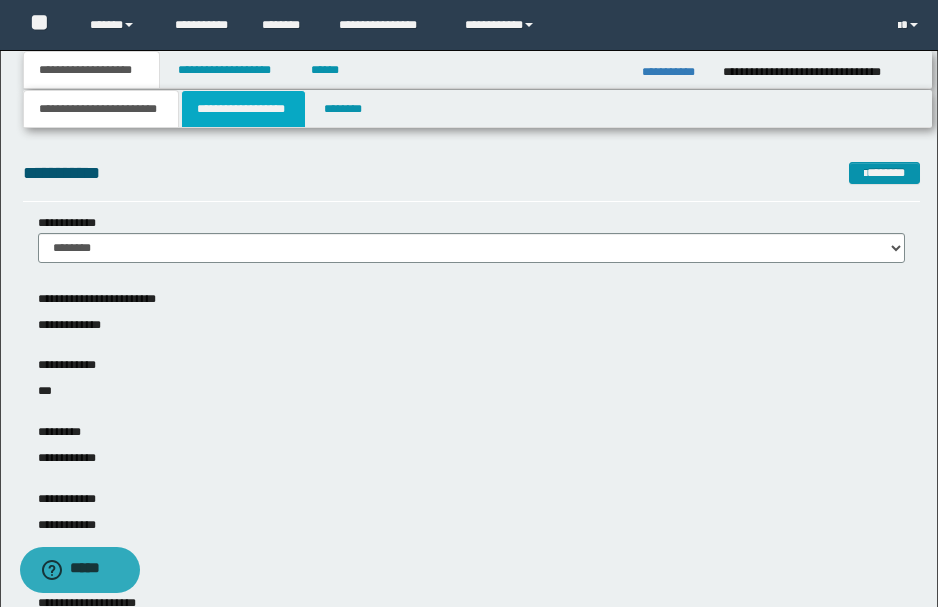 click on "**********" at bounding box center [243, 109] 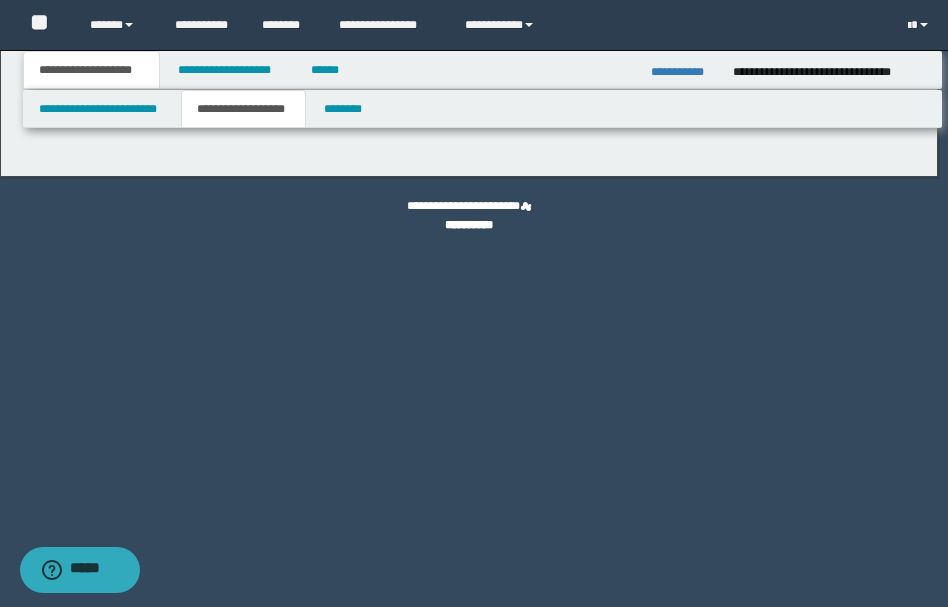 type on "**********" 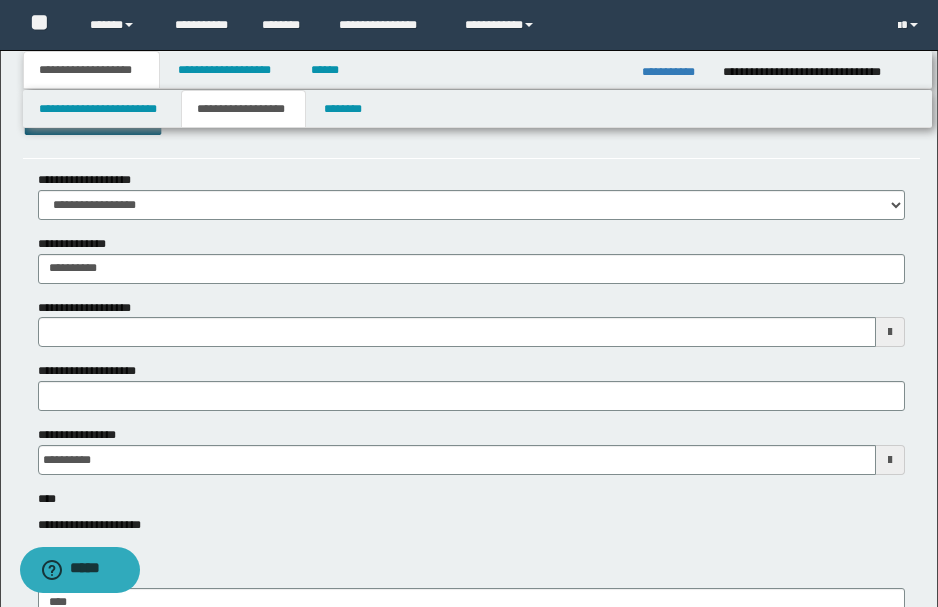 type 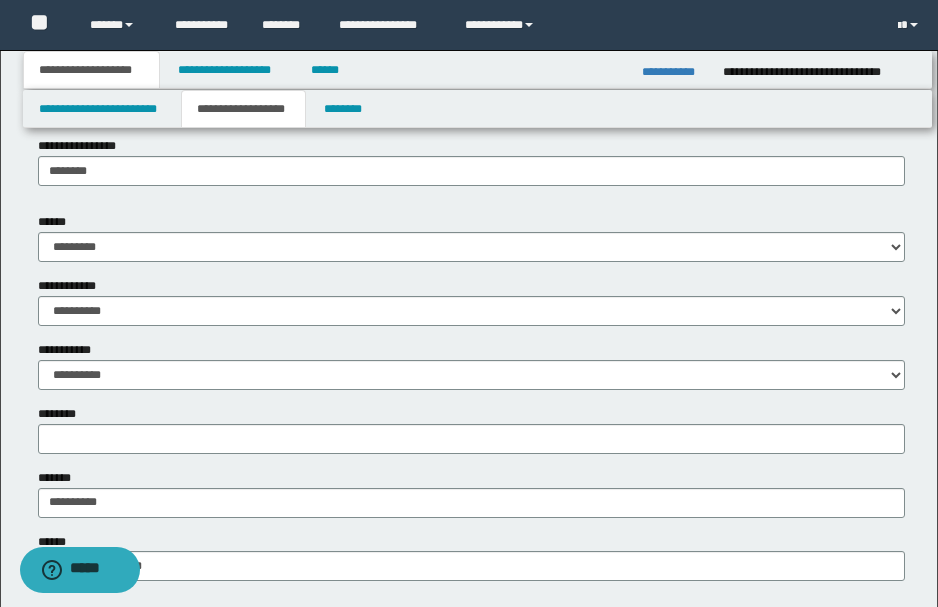 scroll, scrollTop: 800, scrollLeft: 0, axis: vertical 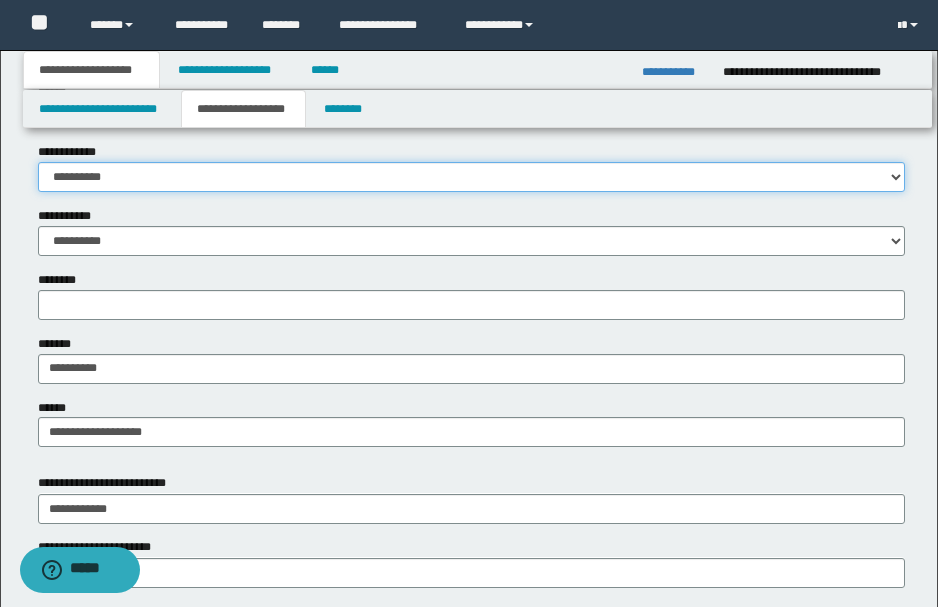 click on "**********" at bounding box center [471, 177] 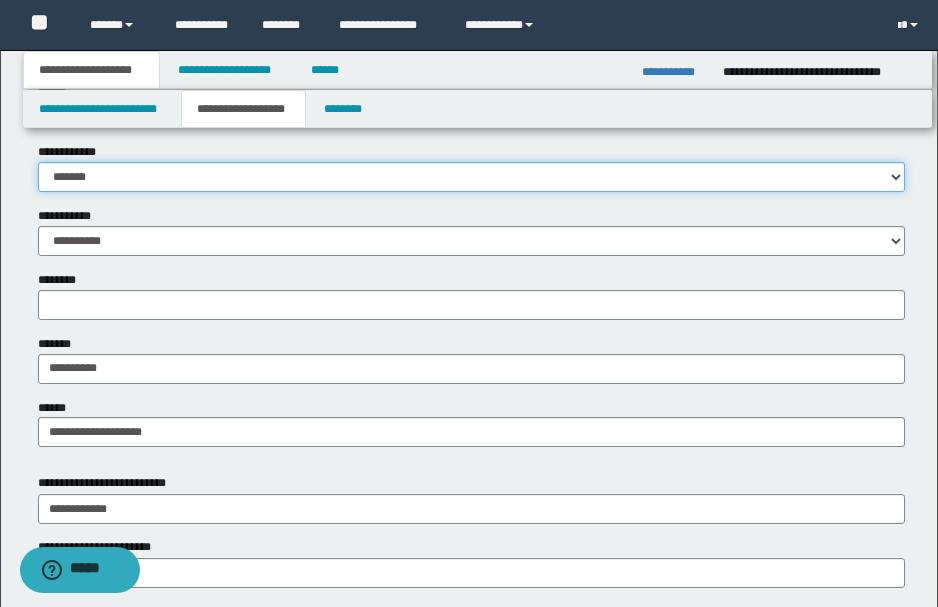 click on "**********" at bounding box center [471, 177] 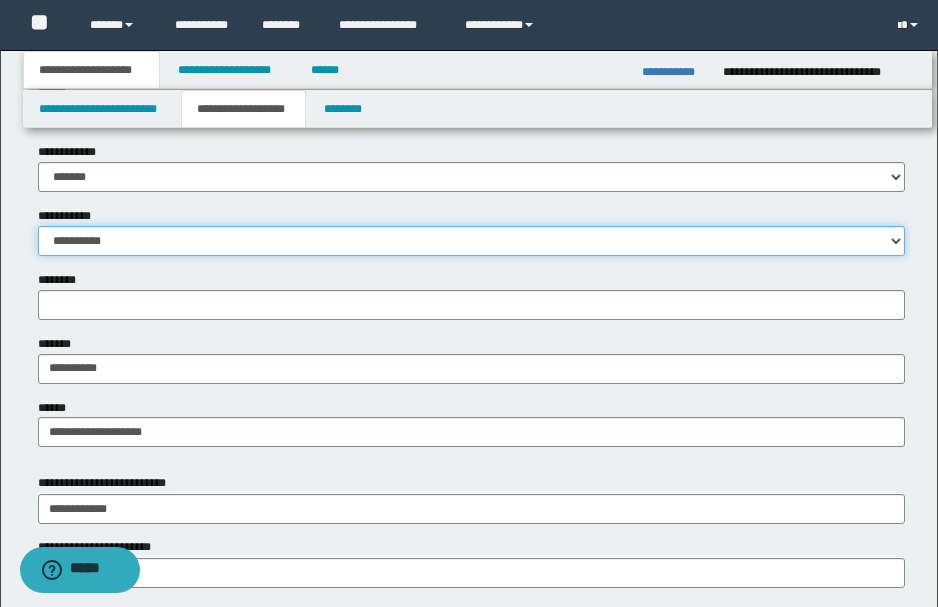 click on "**********" at bounding box center (471, 241) 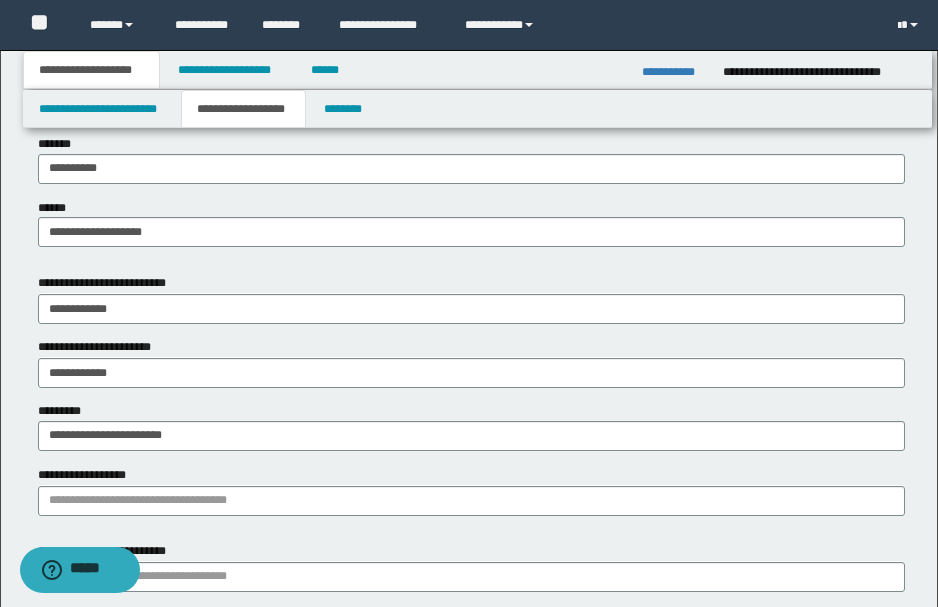scroll, scrollTop: 1066, scrollLeft: 0, axis: vertical 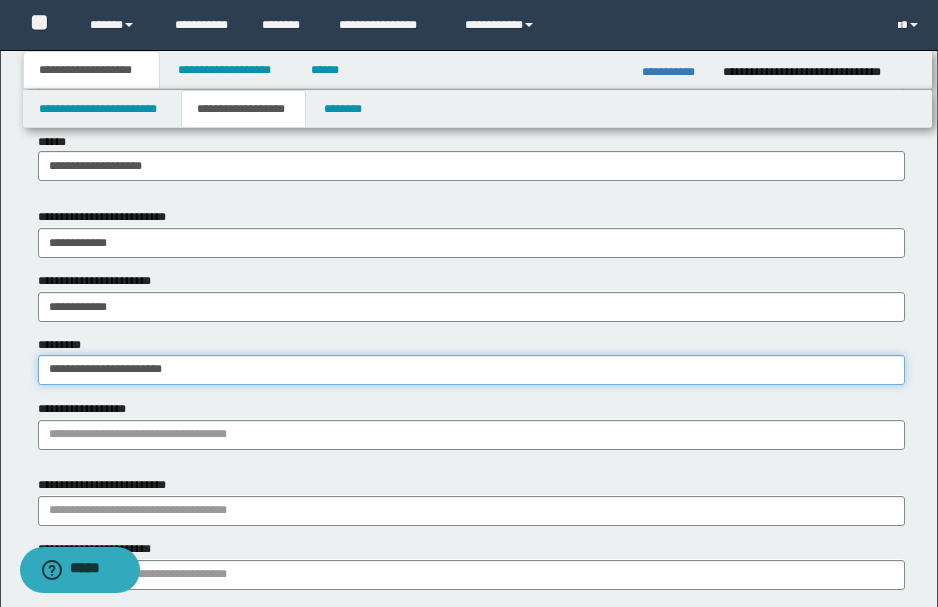 click on "**********" at bounding box center [471, 370] 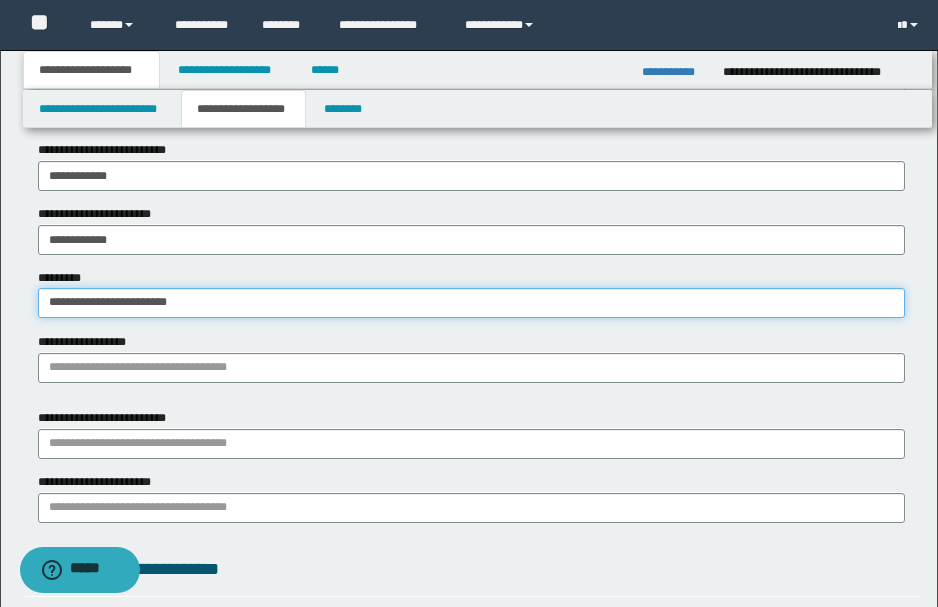 scroll, scrollTop: 1266, scrollLeft: 0, axis: vertical 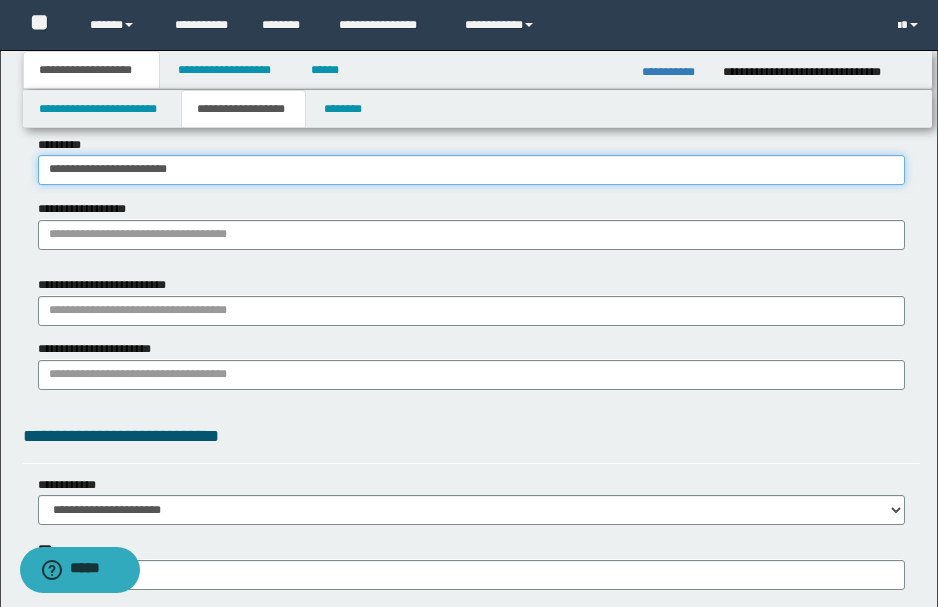 drag, startPoint x: 237, startPoint y: 172, endPoint x: 80, endPoint y: 164, distance: 157.20369 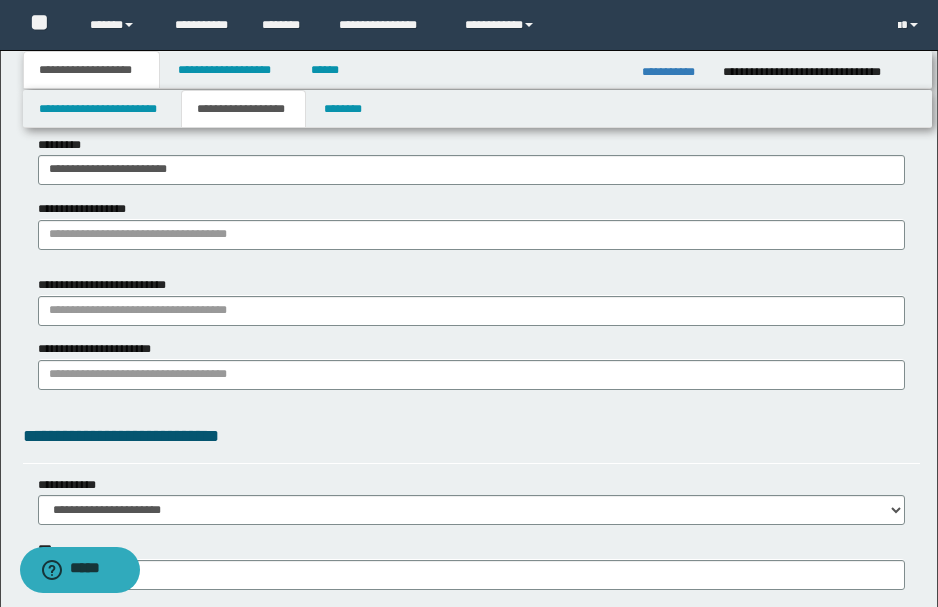 click on "**********" at bounding box center (471, 135) 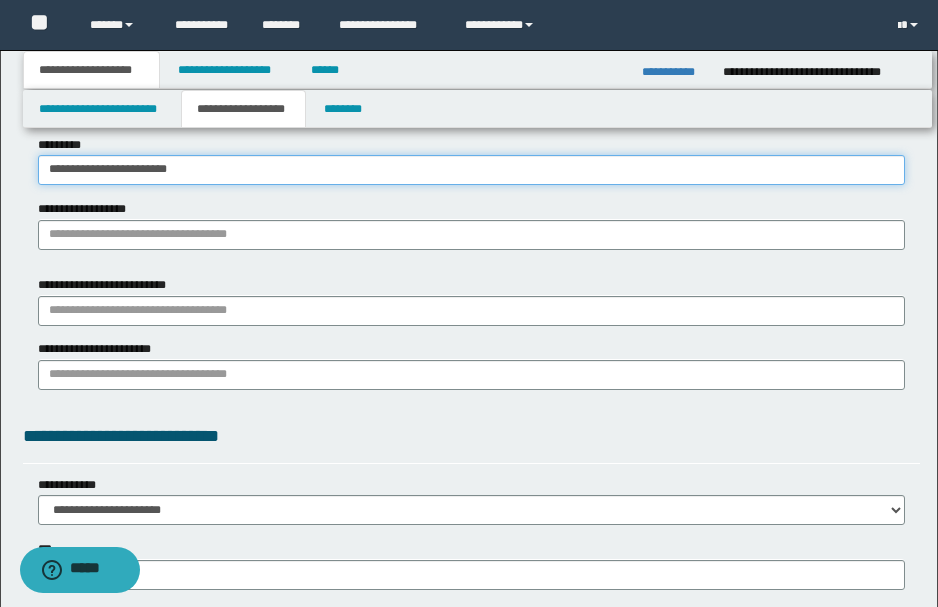 click on "**********" at bounding box center (471, 170) 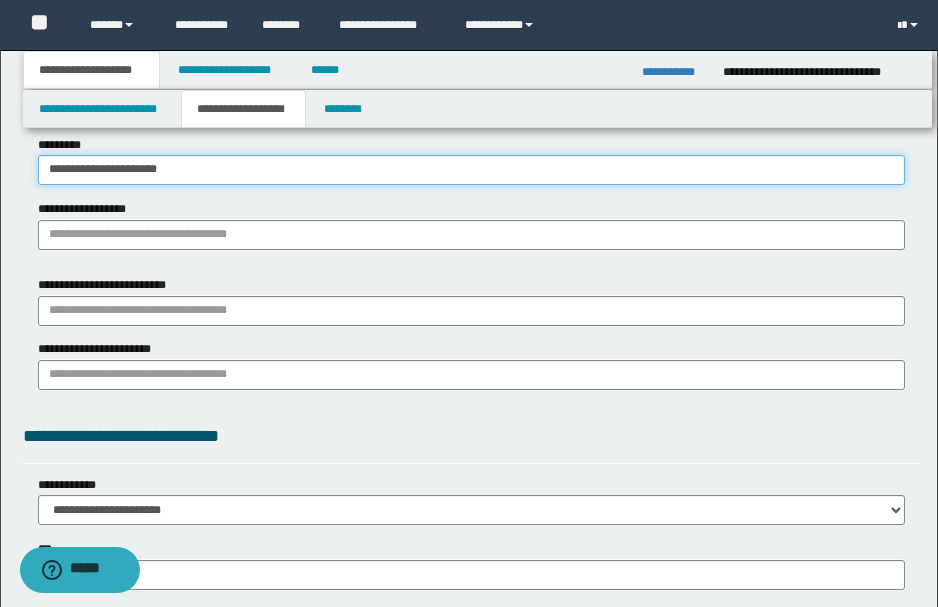 type on "**********" 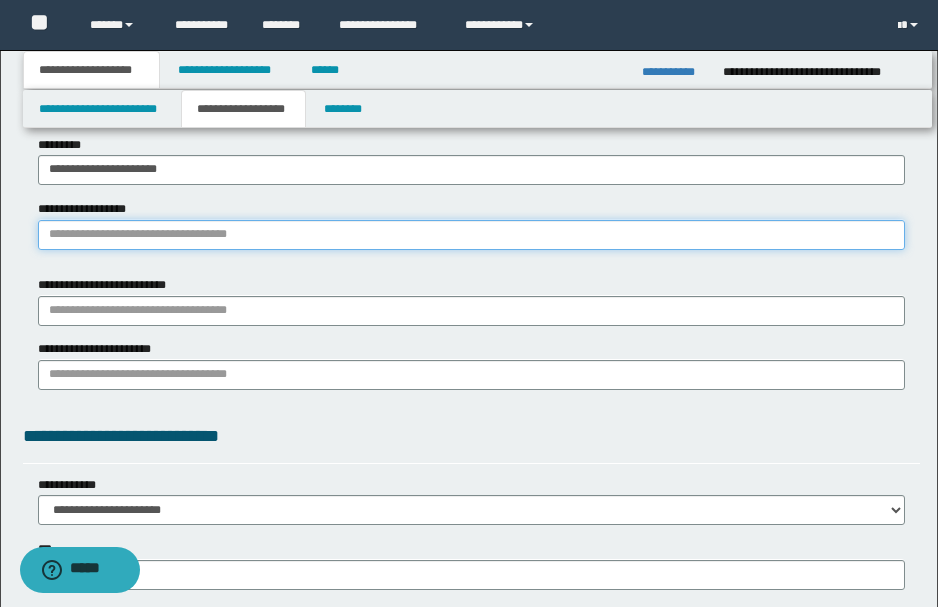click on "**********" at bounding box center (471, 235) 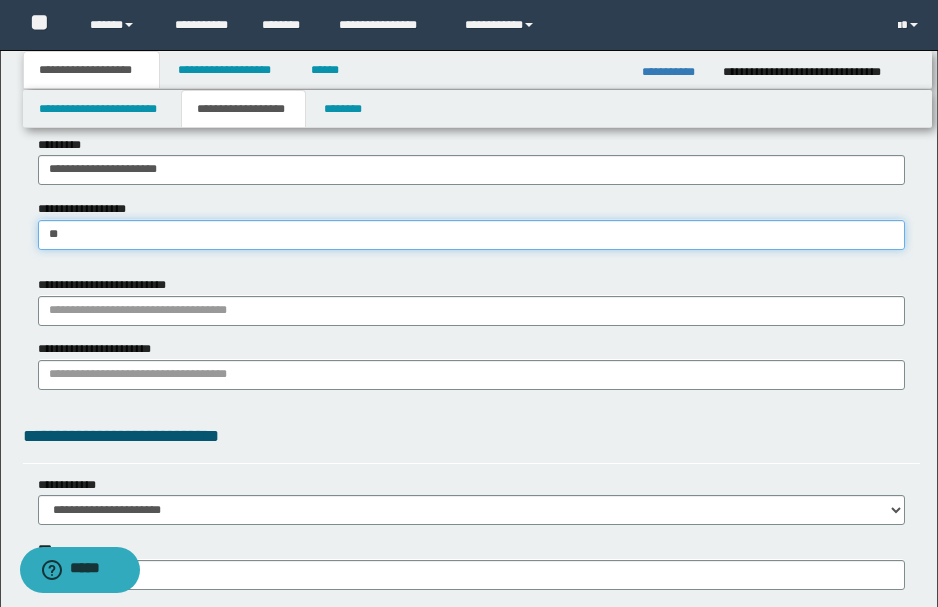 type on "***" 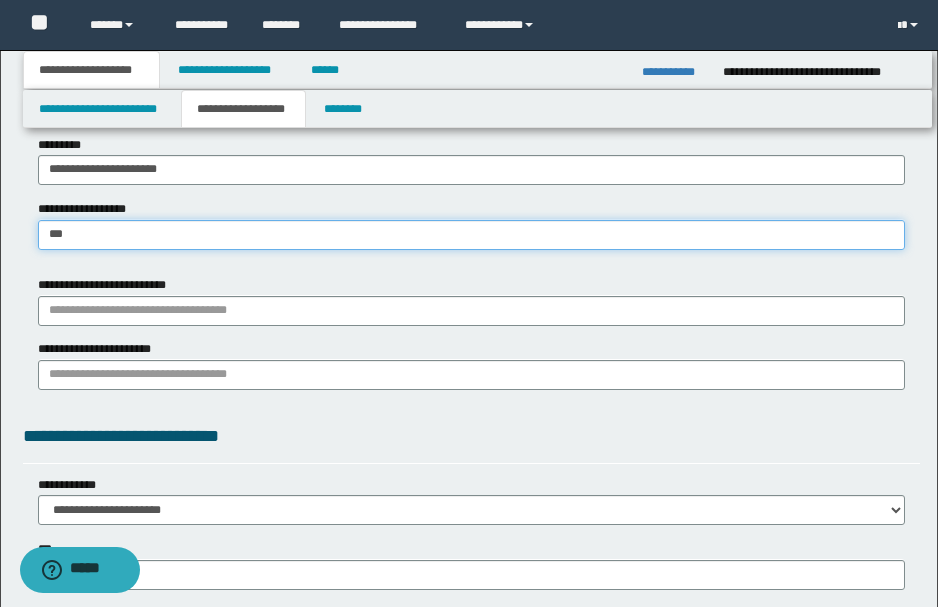 type on "********" 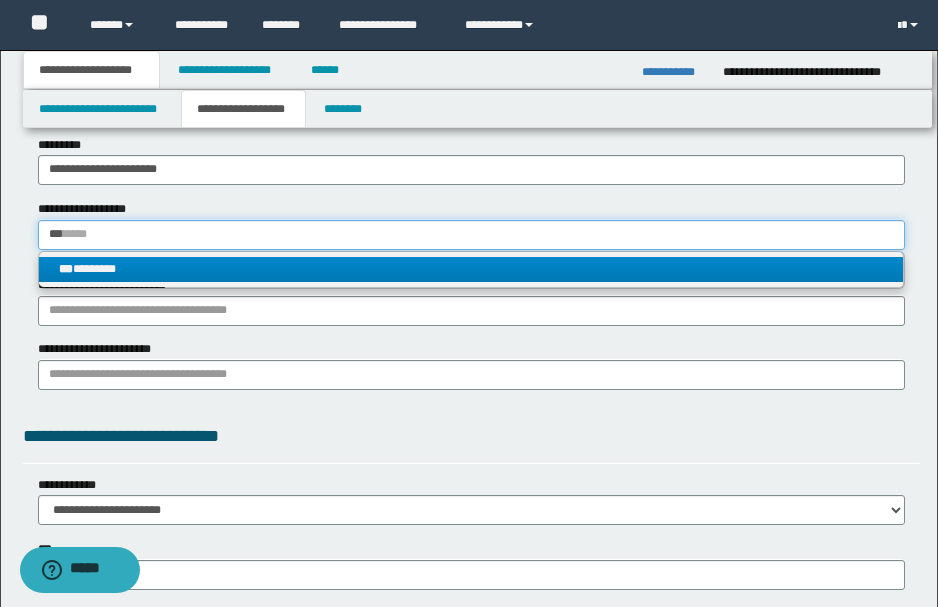 type on "***" 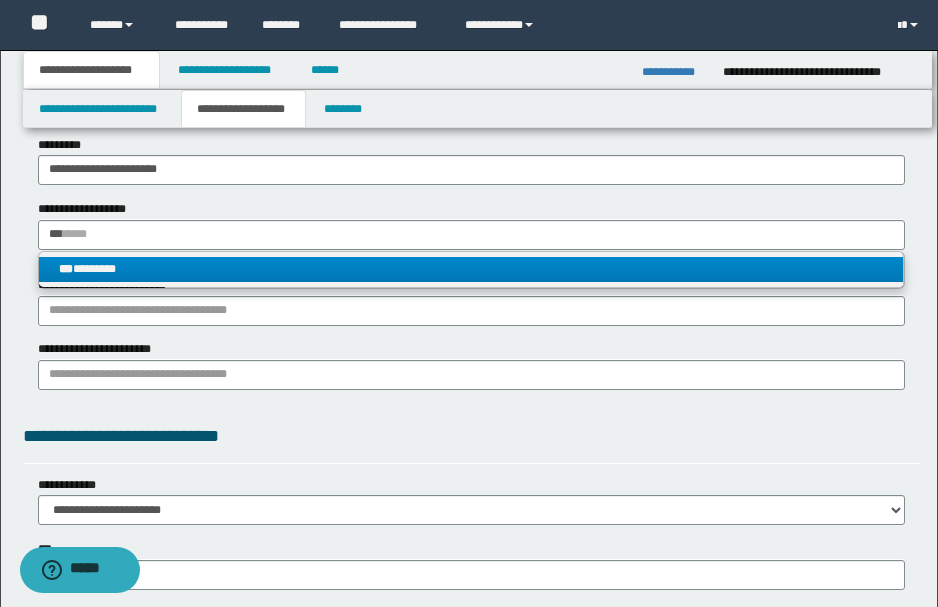 type 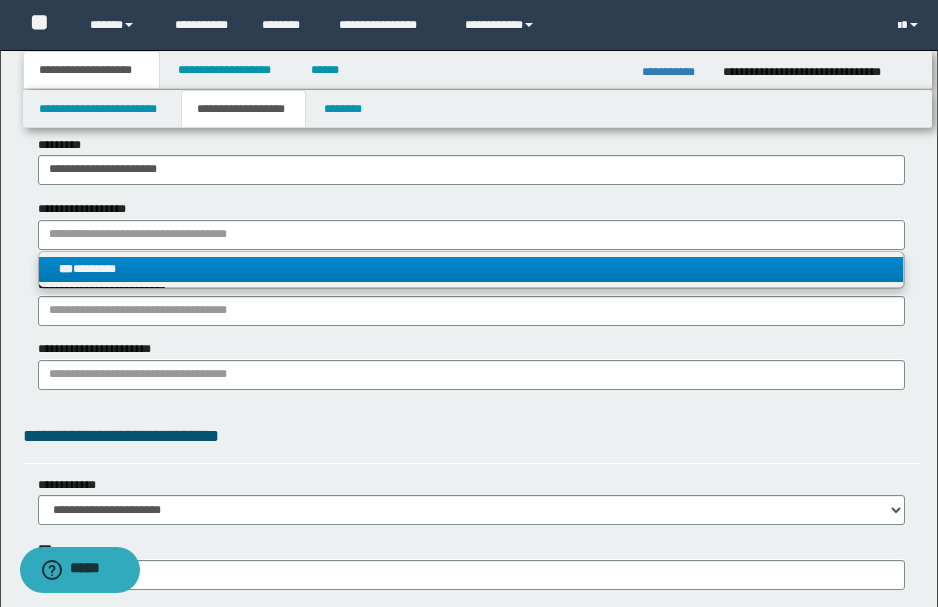 click on "*** ********" at bounding box center (471, 269) 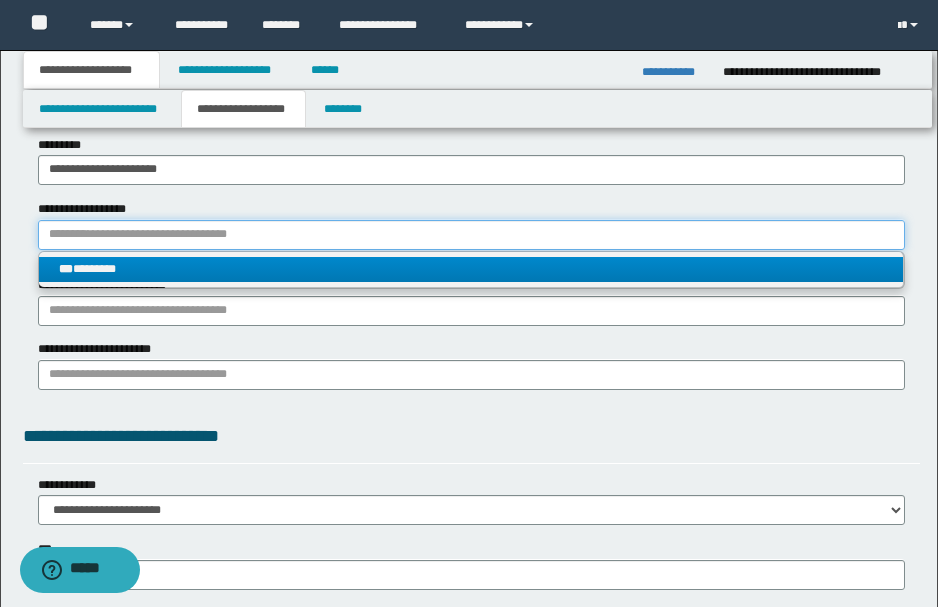 type 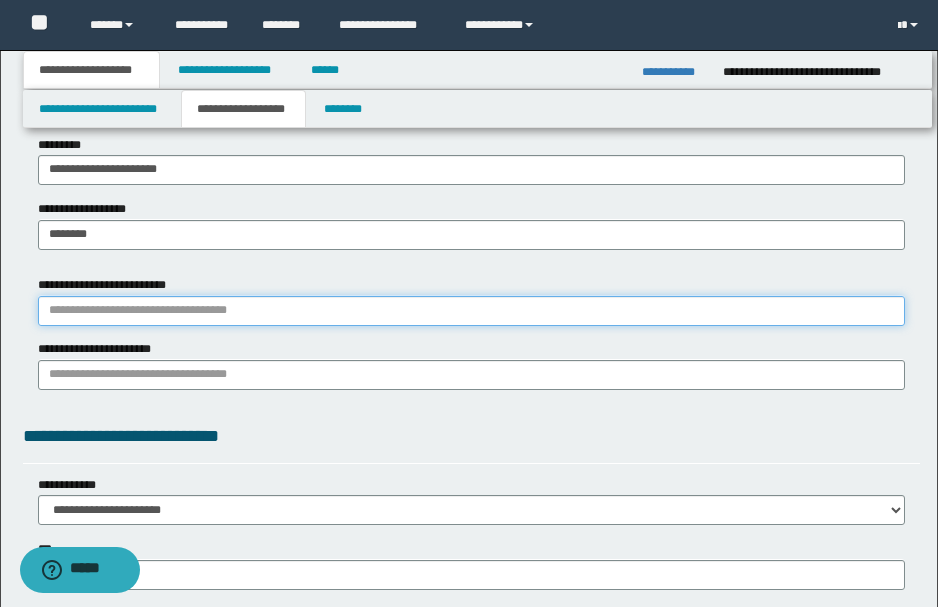click on "**********" at bounding box center [471, 311] 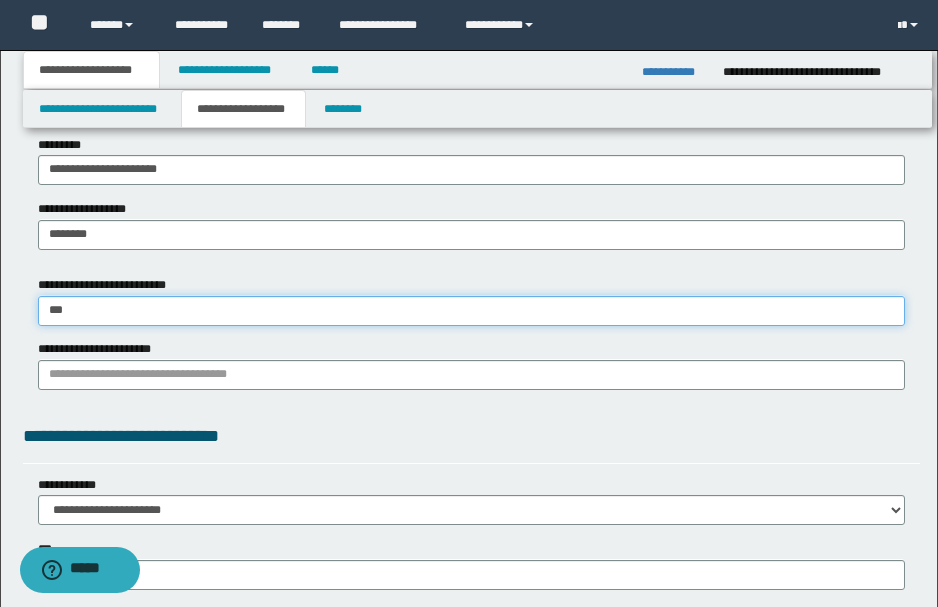 type on "****" 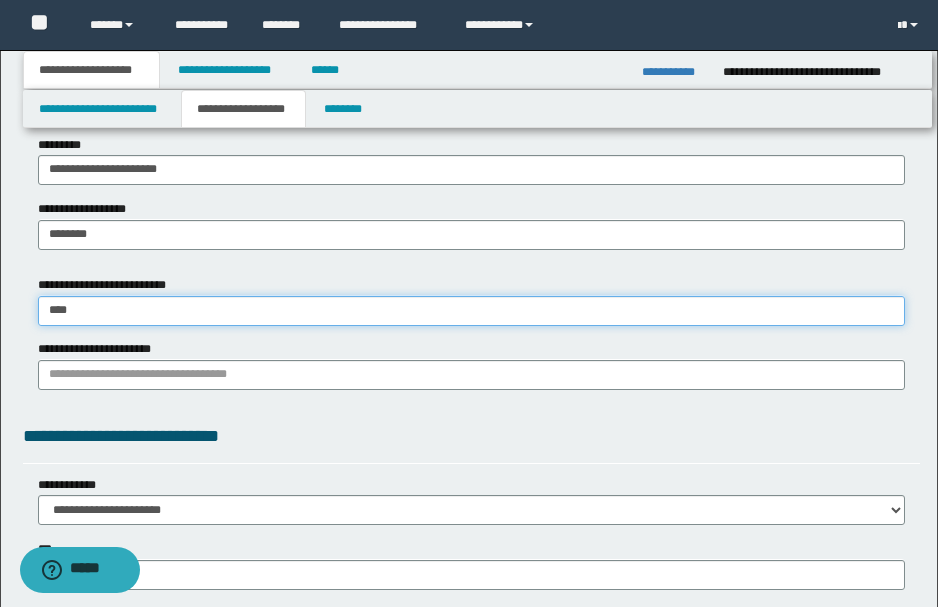 type on "**********" 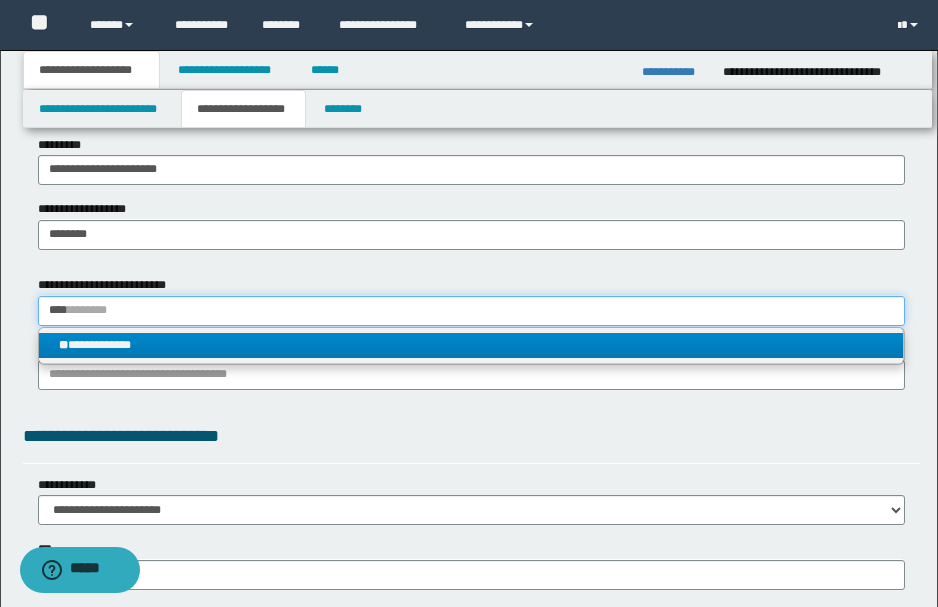 type on "****" 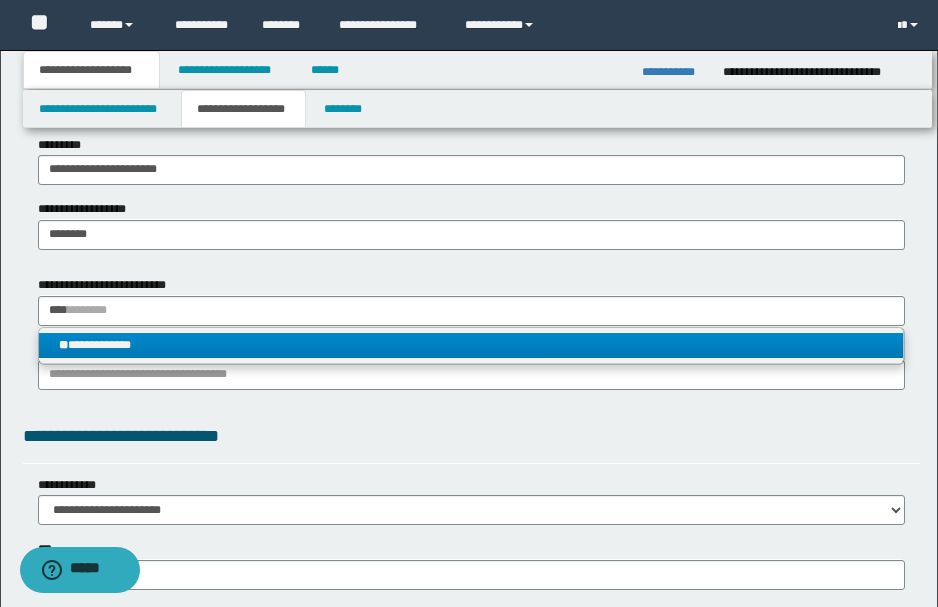 type 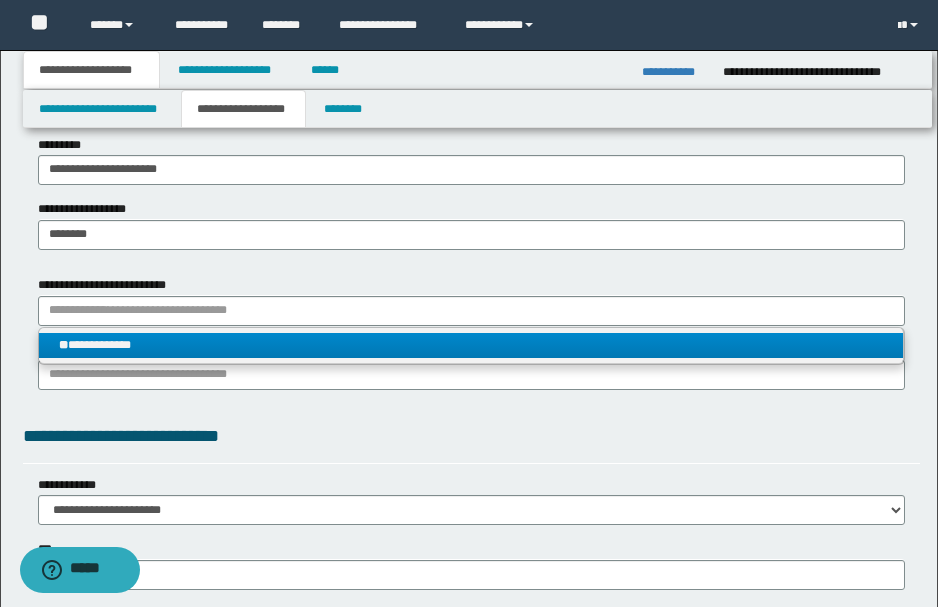 click on "**********" at bounding box center [471, 345] 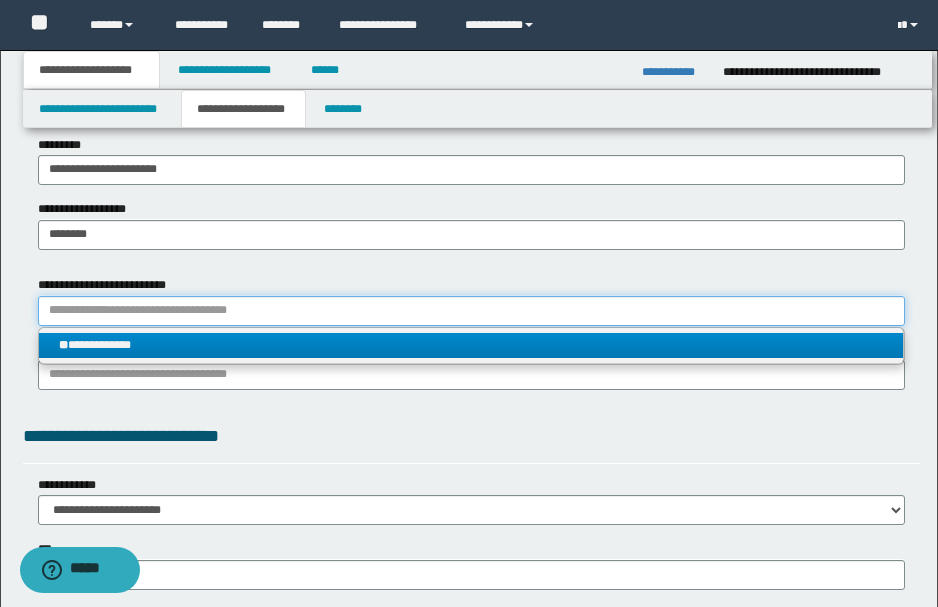 type 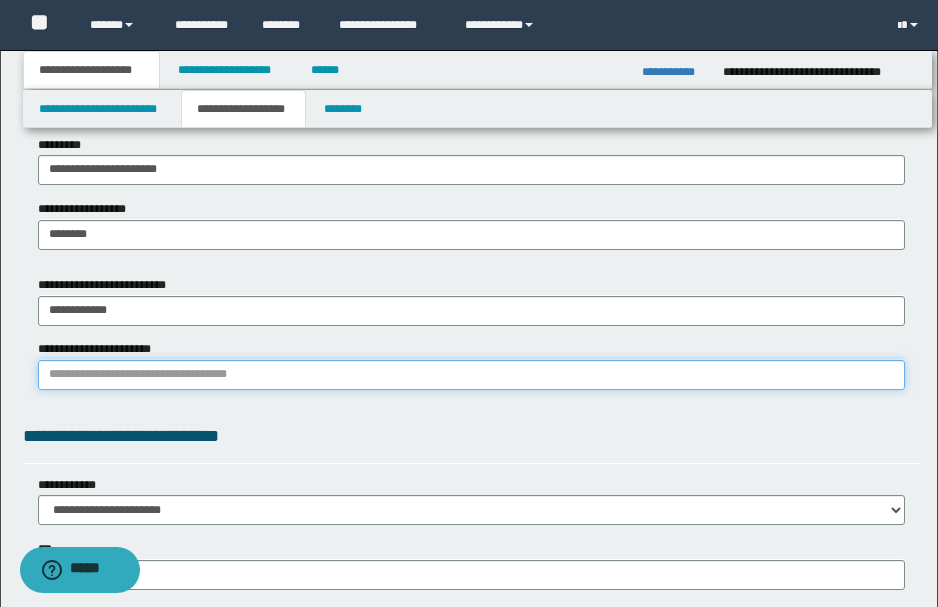 click on "**********" at bounding box center [471, 375] 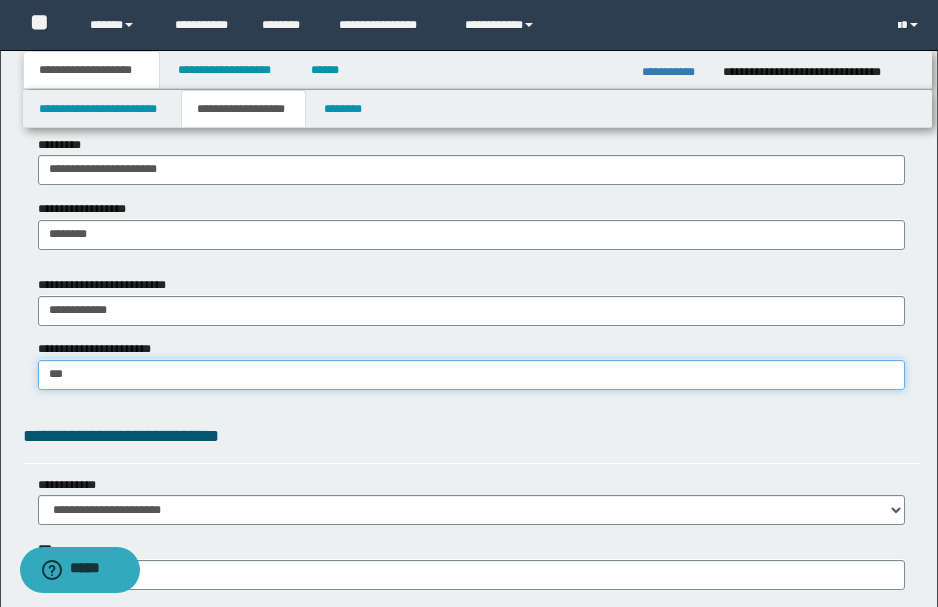 type on "****" 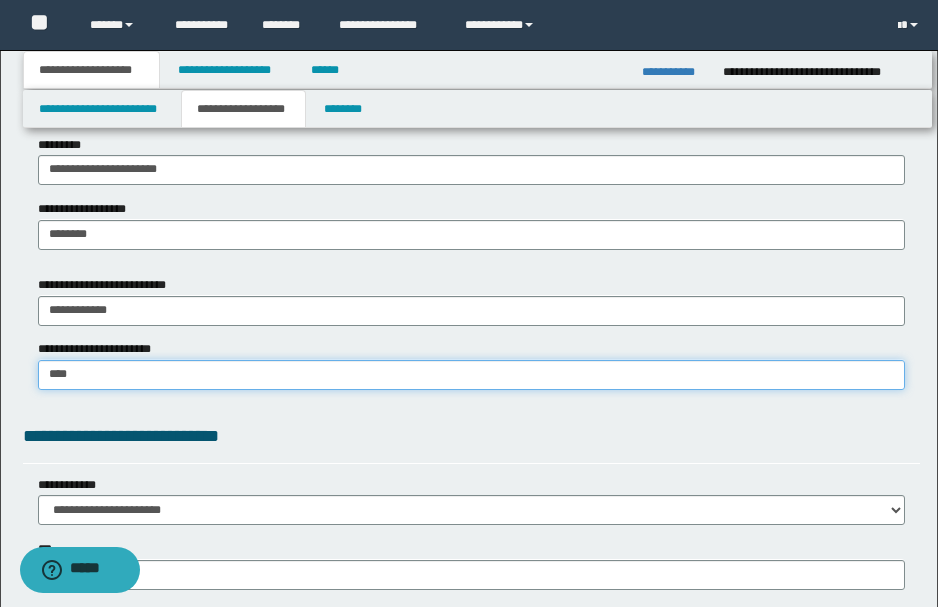 type on "**********" 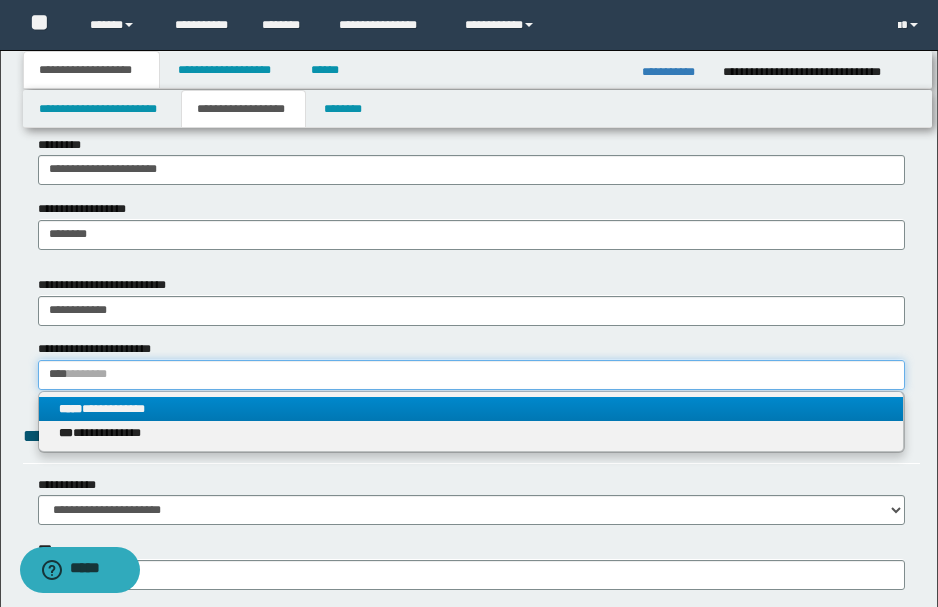 type on "****" 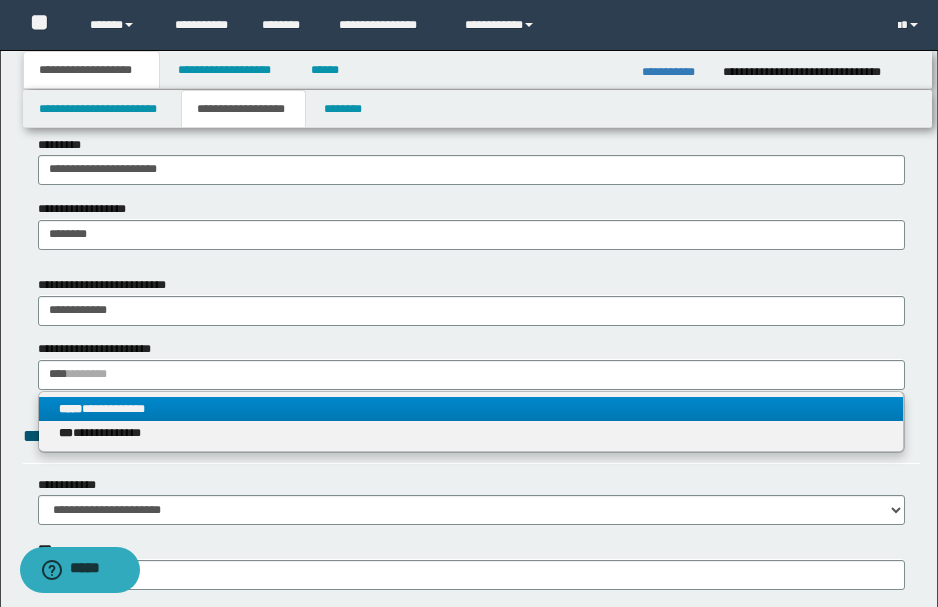 type 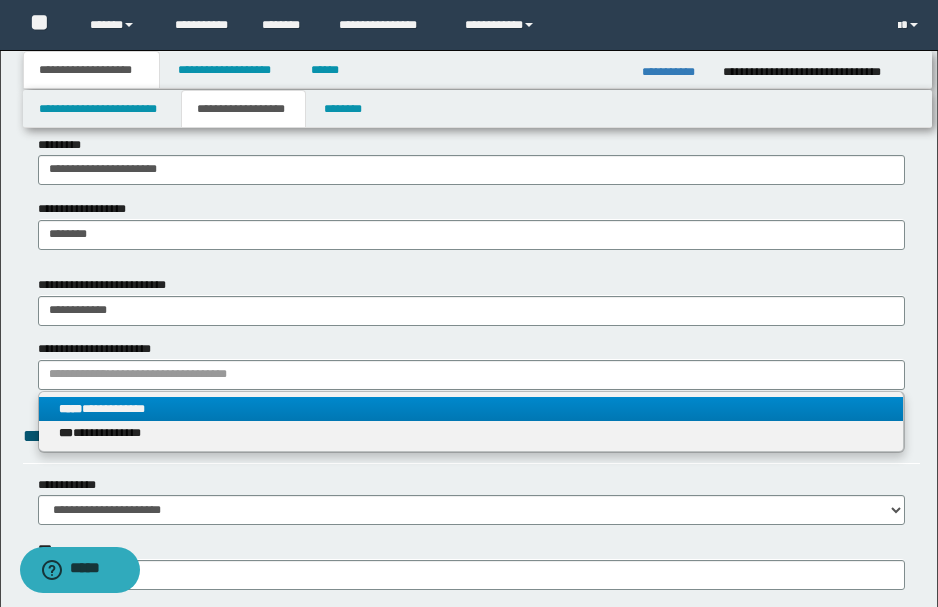 click on "**********" at bounding box center (471, 409) 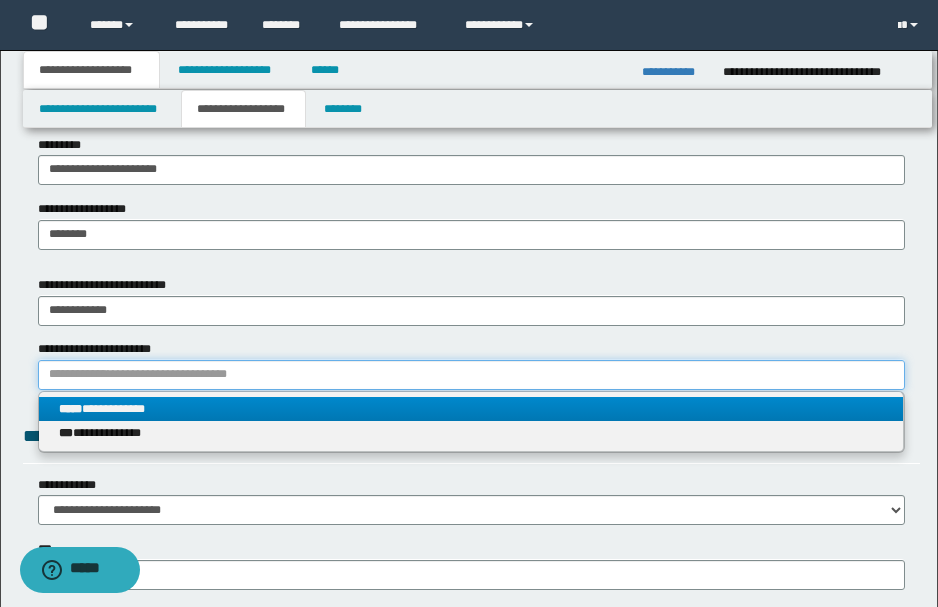 type 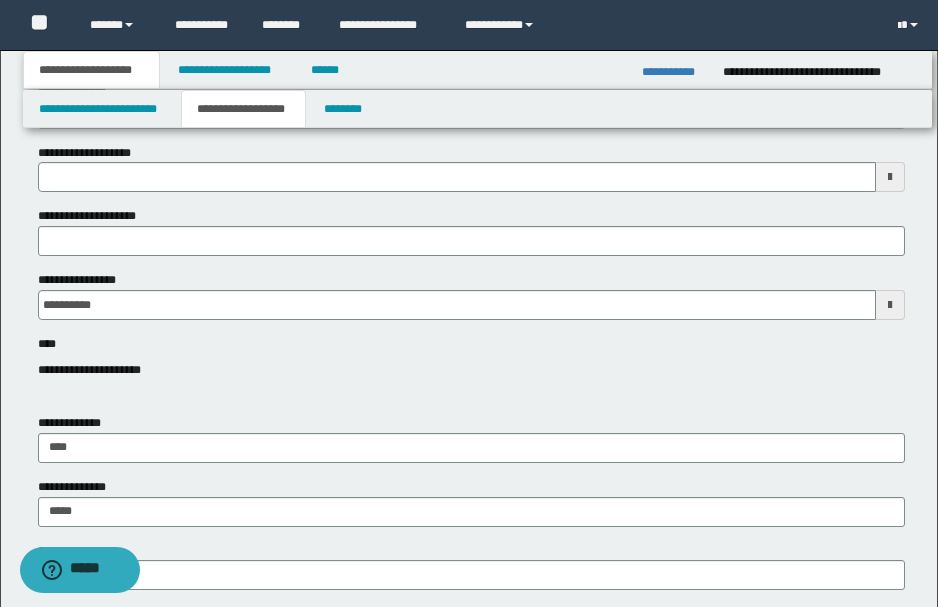 scroll, scrollTop: 200, scrollLeft: 0, axis: vertical 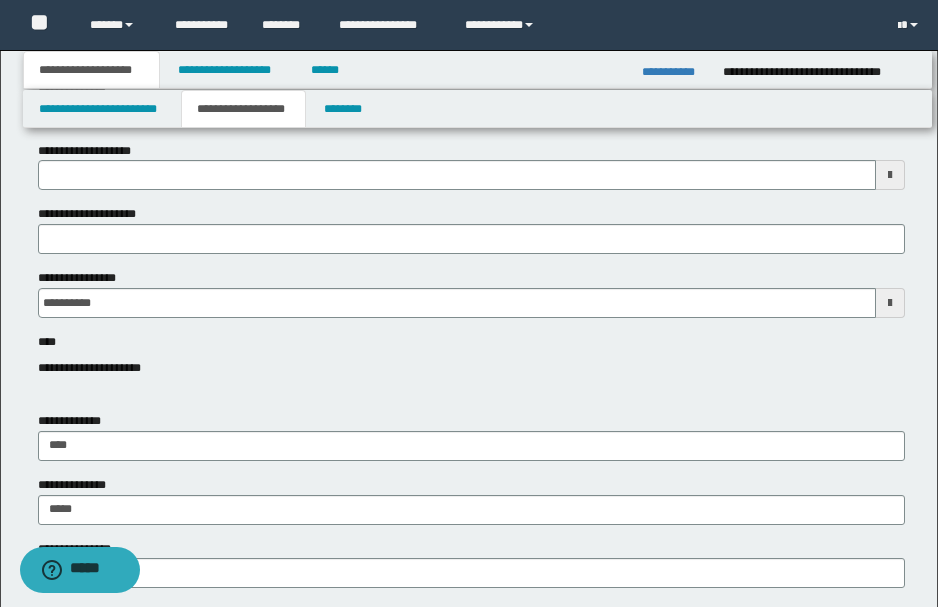 type 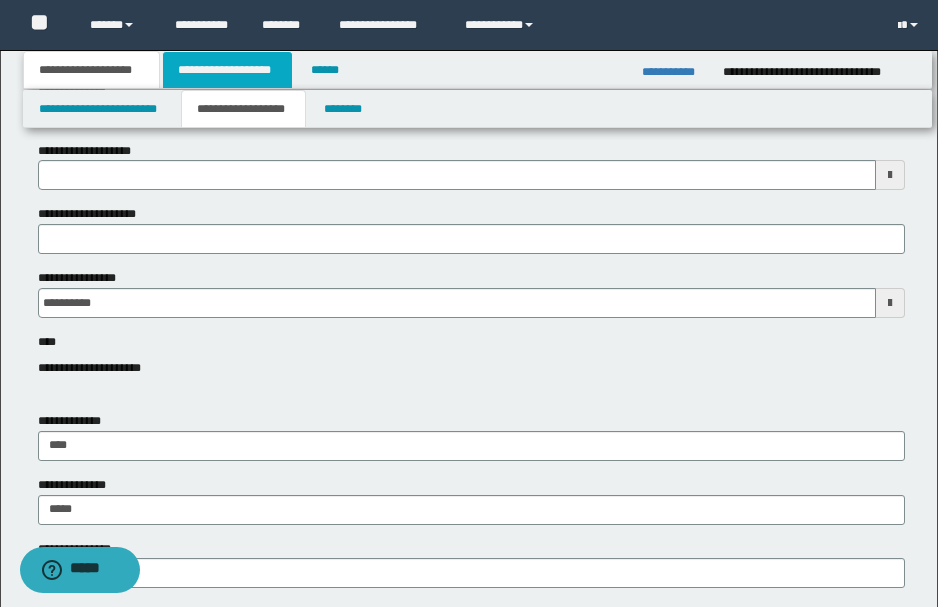 click on "**********" at bounding box center [227, 70] 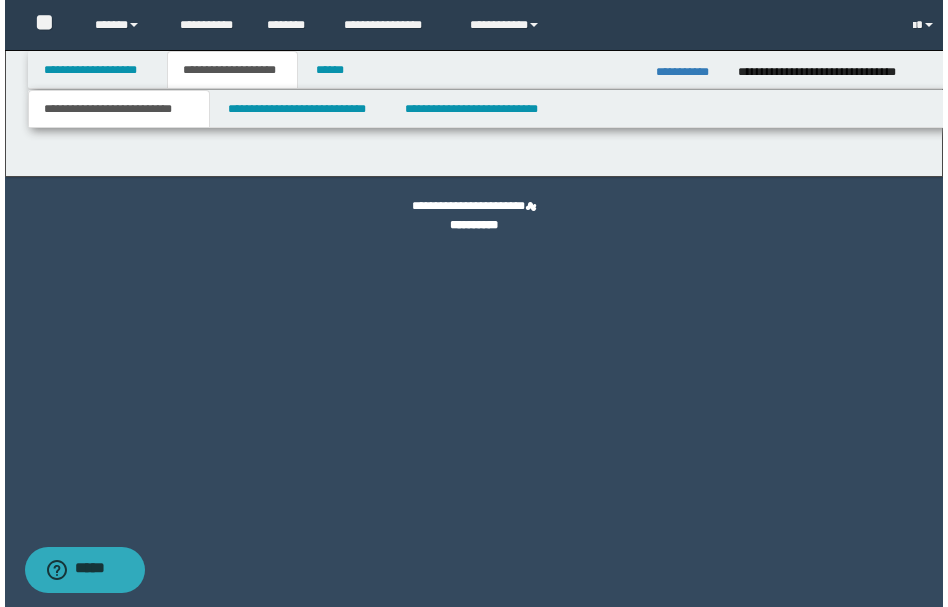 scroll, scrollTop: 0, scrollLeft: 0, axis: both 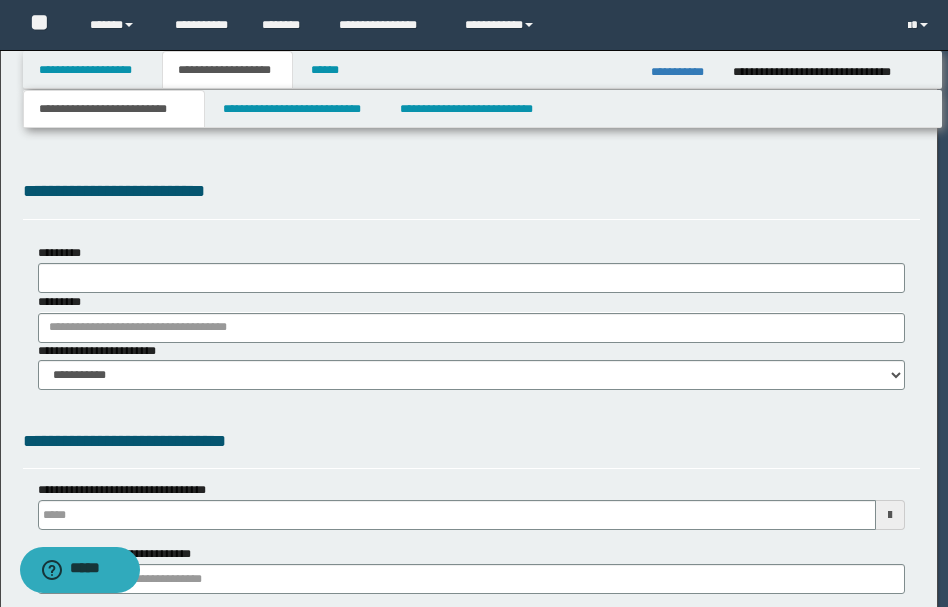 select on "*" 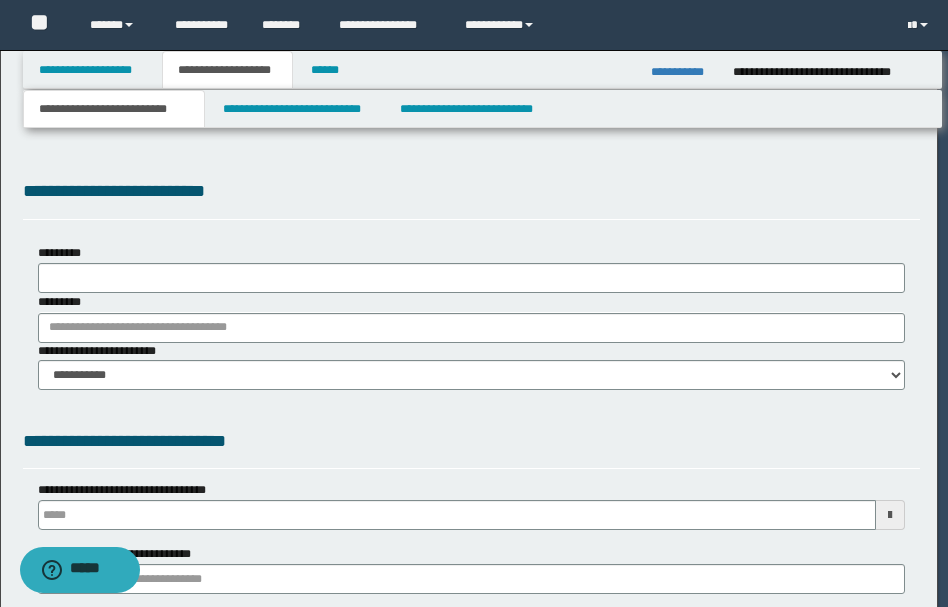scroll, scrollTop: 0, scrollLeft: 0, axis: both 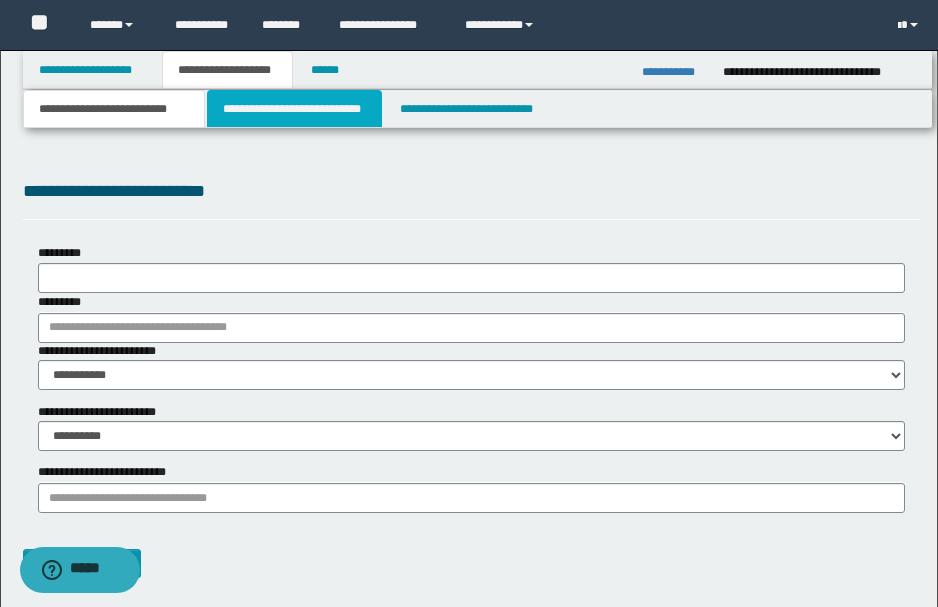 click on "**********" at bounding box center [294, 109] 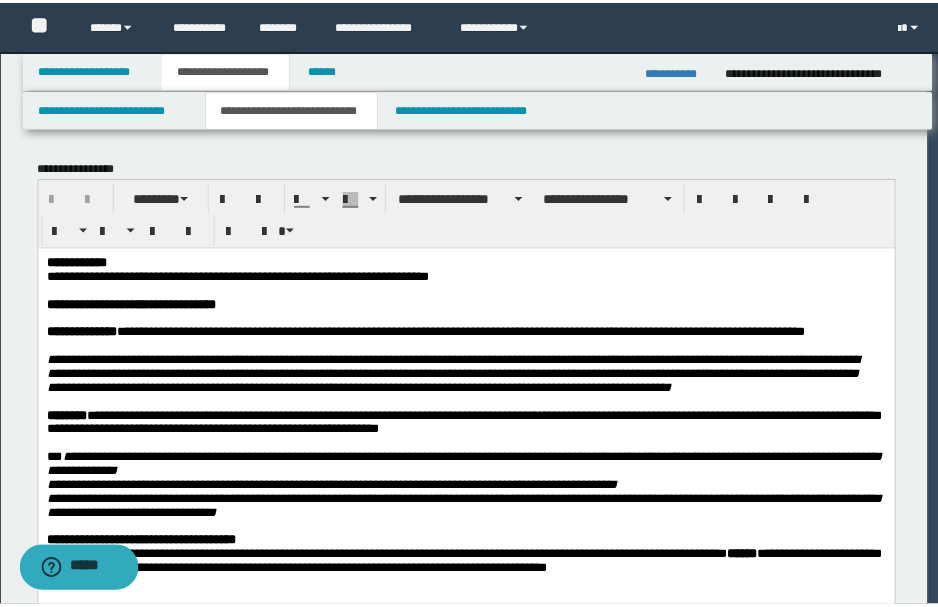 scroll, scrollTop: 0, scrollLeft: 0, axis: both 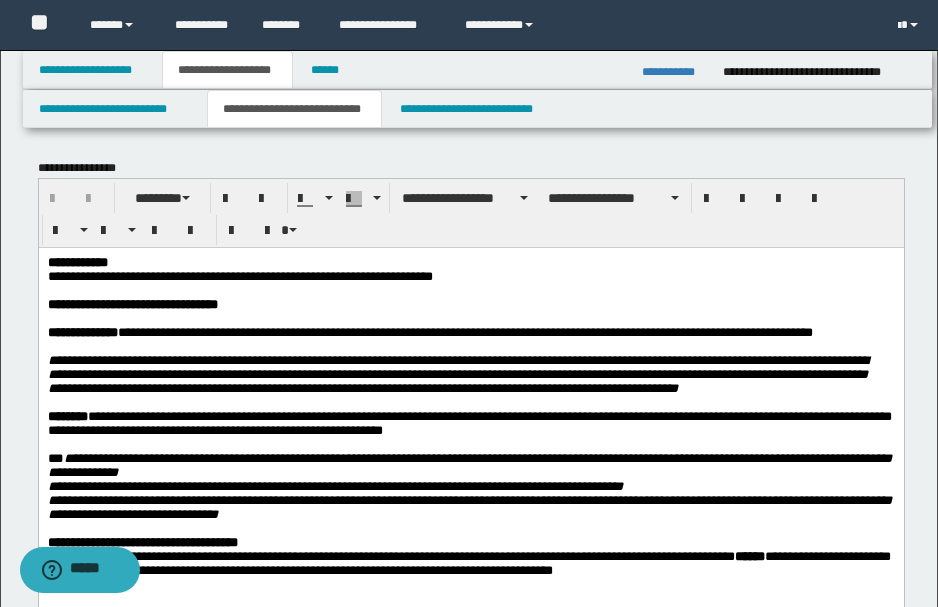 click on "**********" at bounding box center (239, 275) 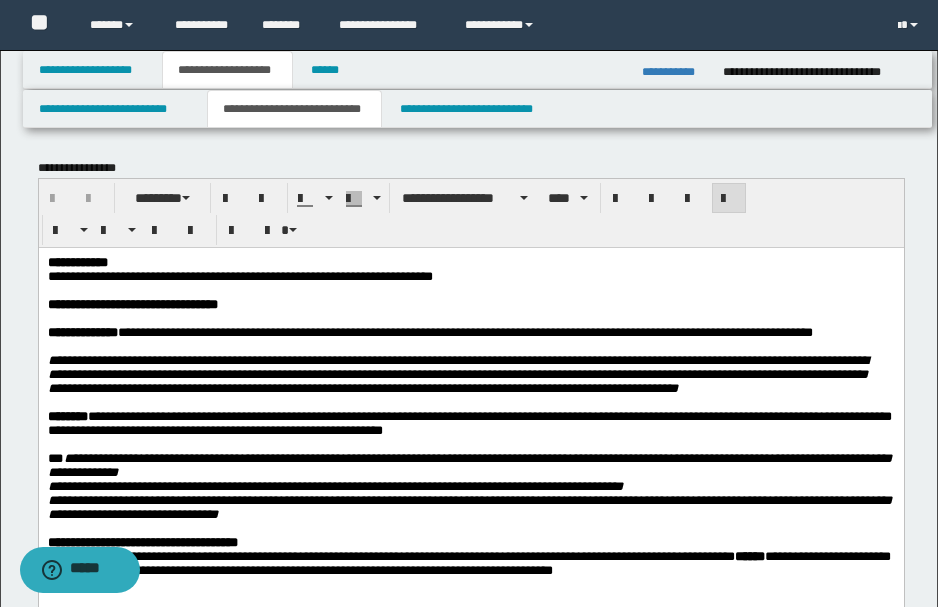 type 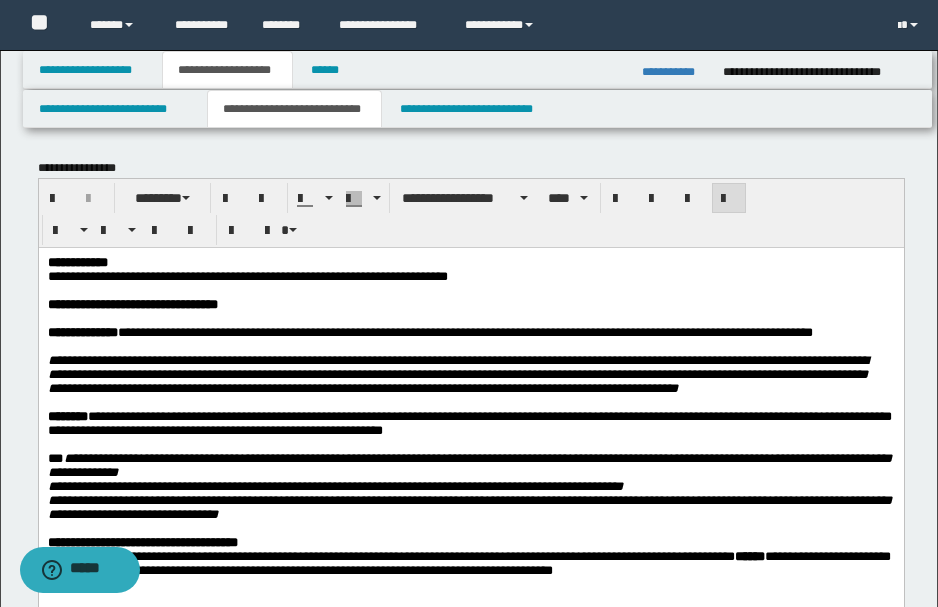 click on "**********" at bounding box center [469, 276] 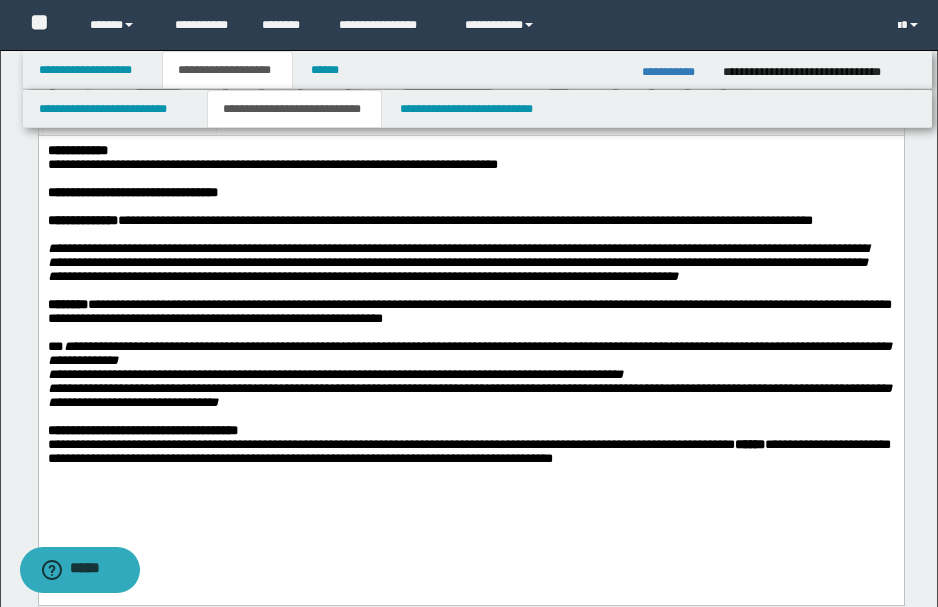 scroll, scrollTop: 200, scrollLeft: 0, axis: vertical 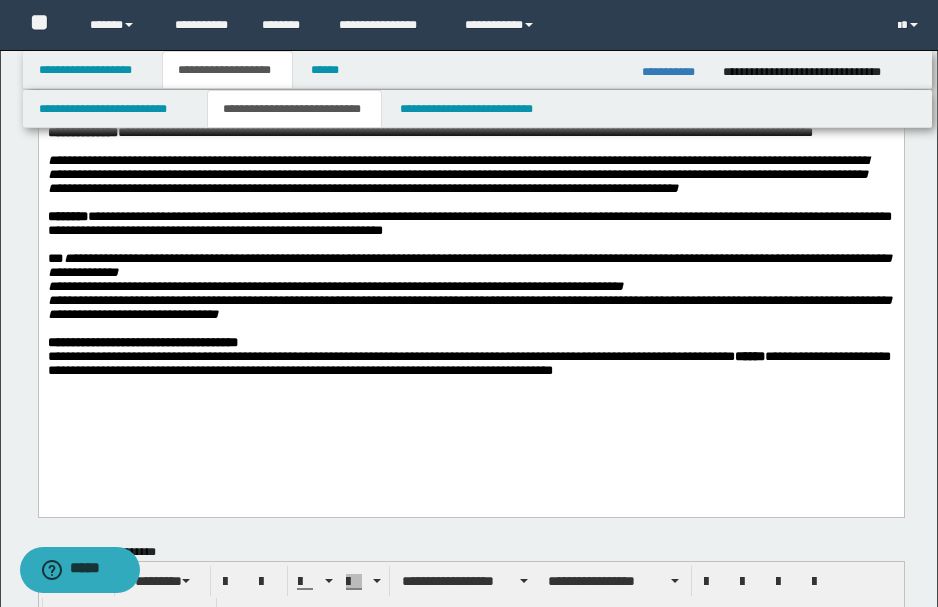 drag, startPoint x: 703, startPoint y: 406, endPoint x: 700, endPoint y: 444, distance: 38.118237 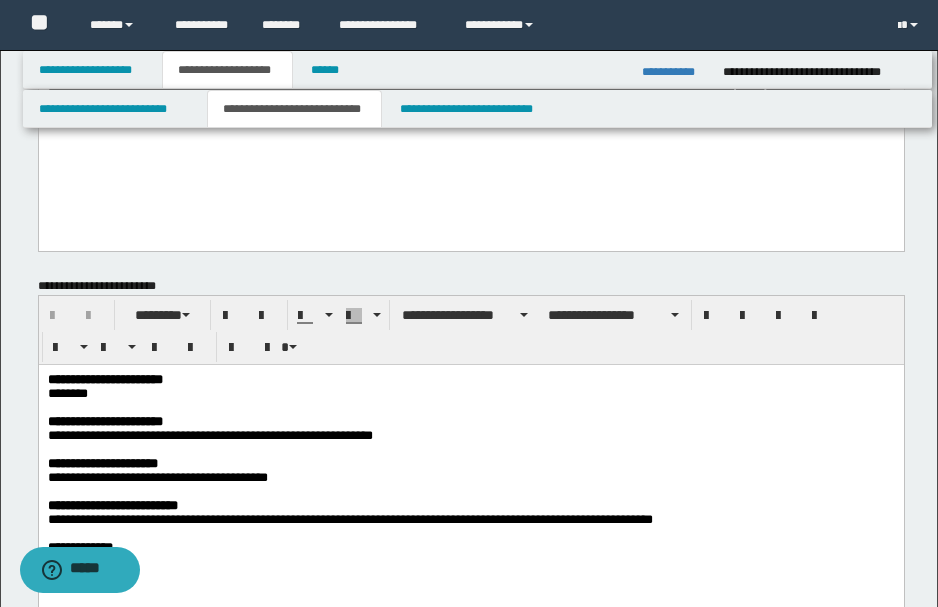 scroll, scrollTop: 600, scrollLeft: 0, axis: vertical 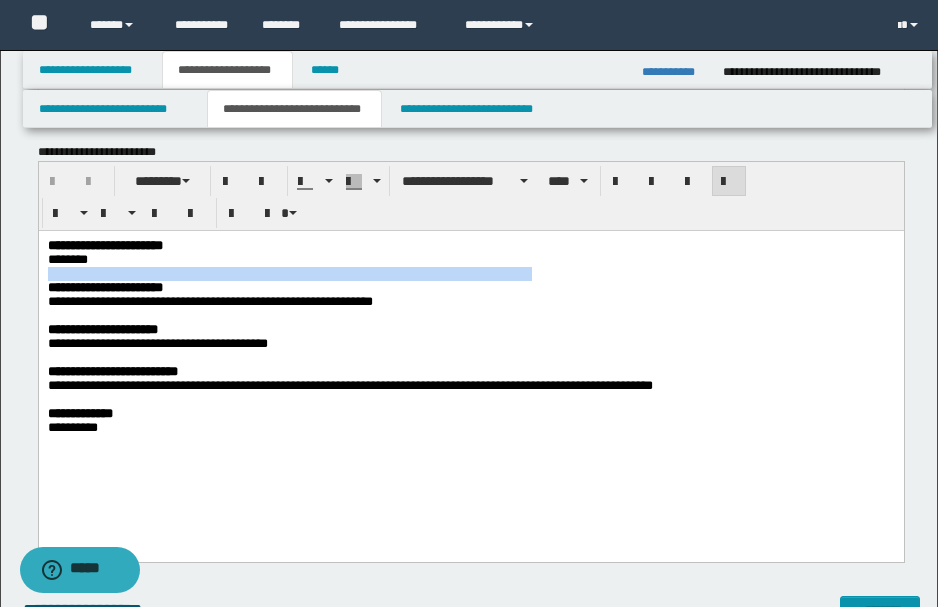 drag, startPoint x: 102, startPoint y: 258, endPoint x: 745, endPoint y: 279, distance: 643.34283 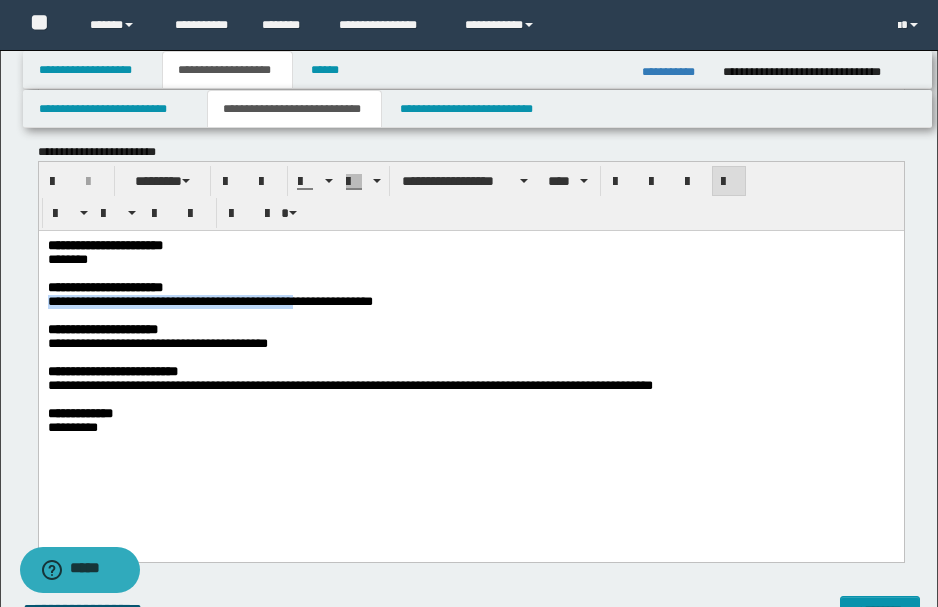 drag, startPoint x: 48, startPoint y: 307, endPoint x: 254, endPoint y: 288, distance: 206.87436 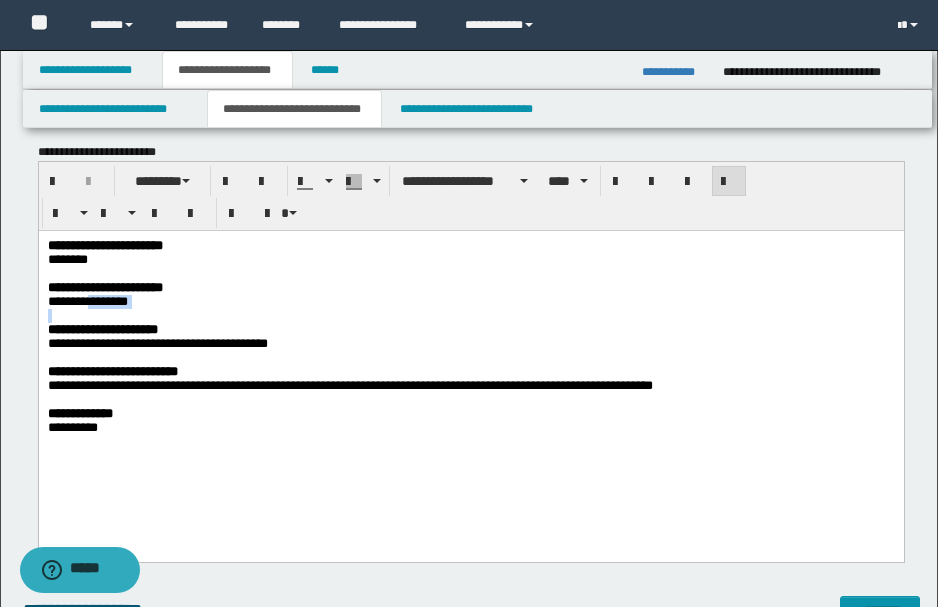 drag, startPoint x: 94, startPoint y: 309, endPoint x: 192, endPoint y: 318, distance: 98.4124 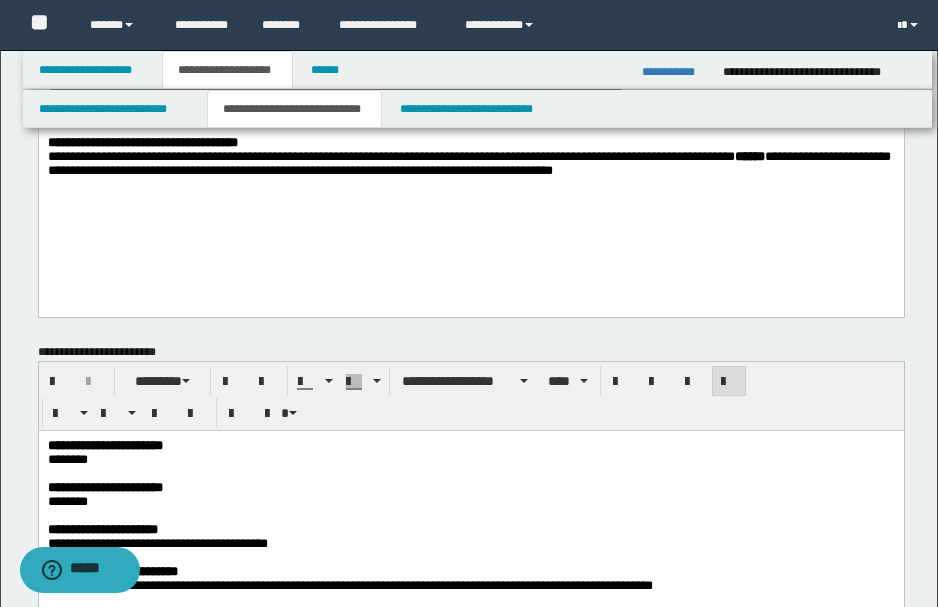 scroll, scrollTop: 600, scrollLeft: 0, axis: vertical 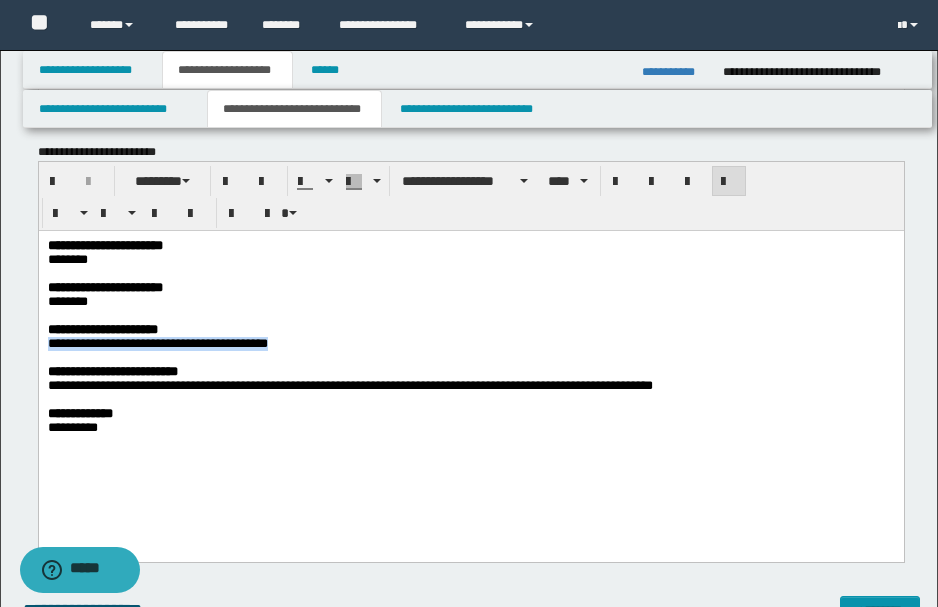 drag, startPoint x: 48, startPoint y: 353, endPoint x: 270, endPoint y: 349, distance: 222.03603 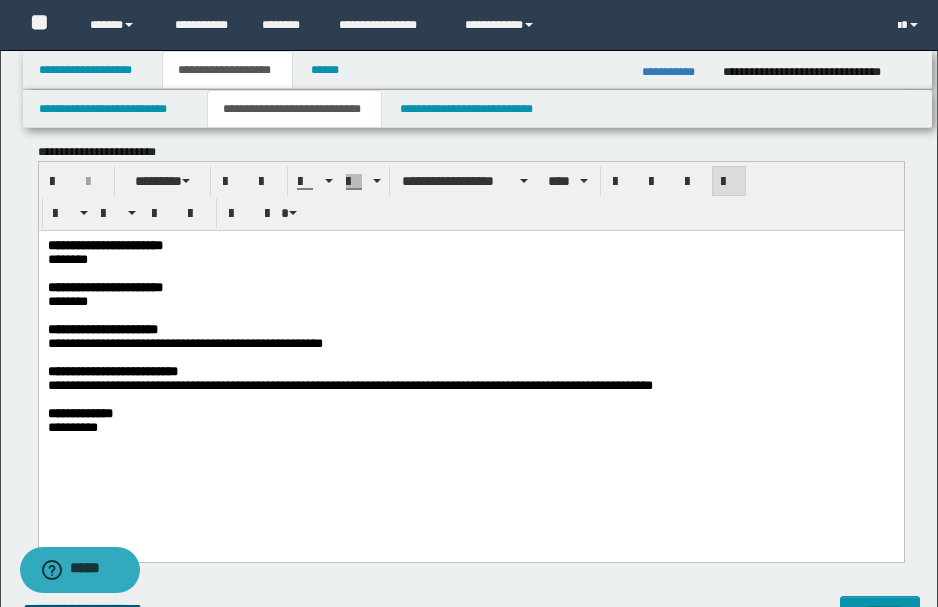 click on "**********" at bounding box center [184, 343] 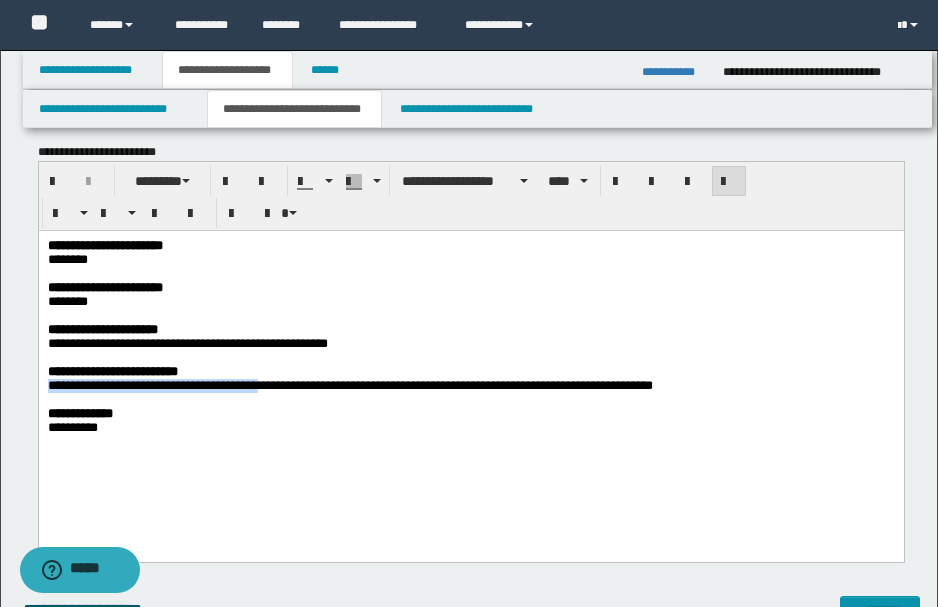 drag, startPoint x: 48, startPoint y: 398, endPoint x: 292, endPoint y: 399, distance: 244.00204 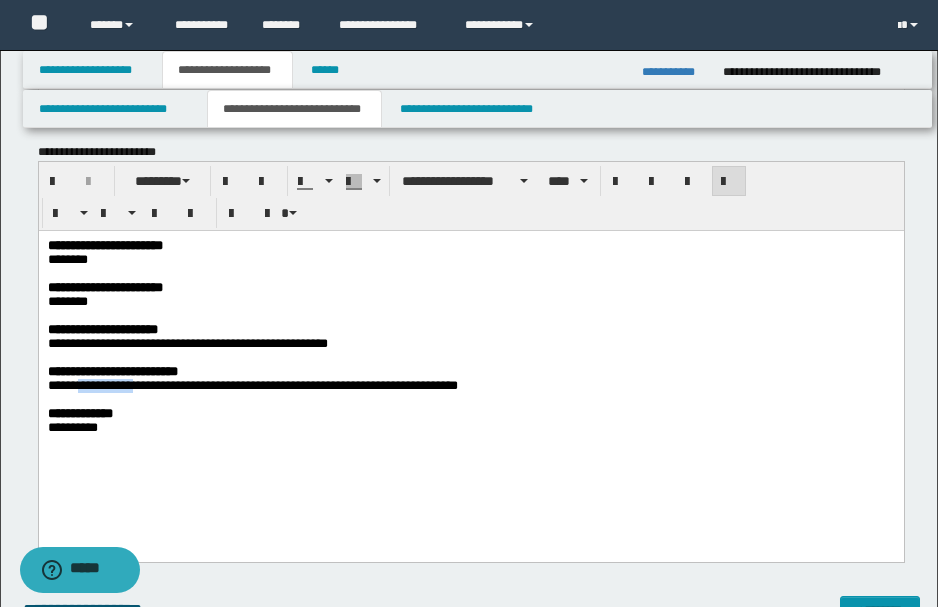 drag, startPoint x: 82, startPoint y: 399, endPoint x: 149, endPoint y: 400, distance: 67.00746 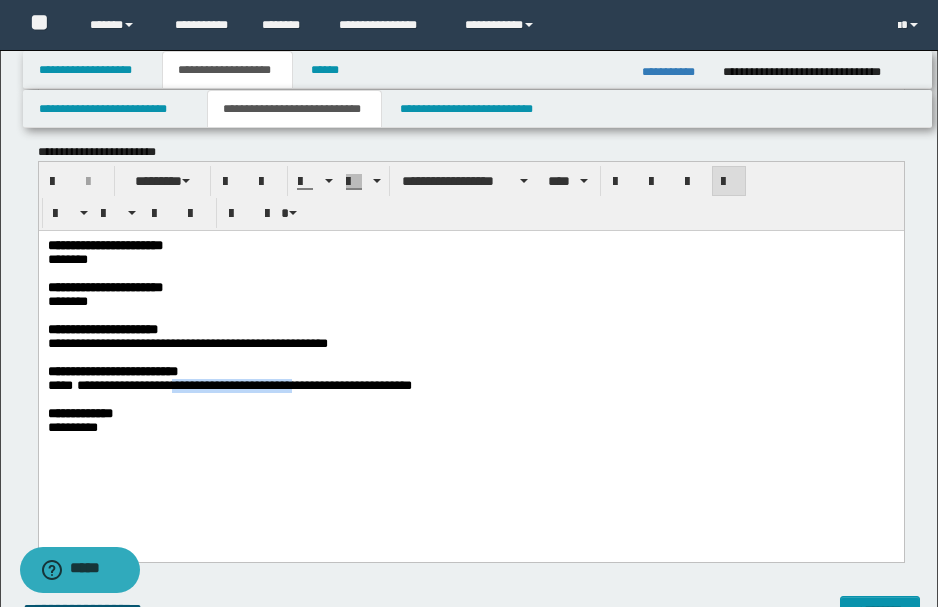drag, startPoint x: 187, startPoint y: 403, endPoint x: 299, endPoint y: 397, distance: 112.1606 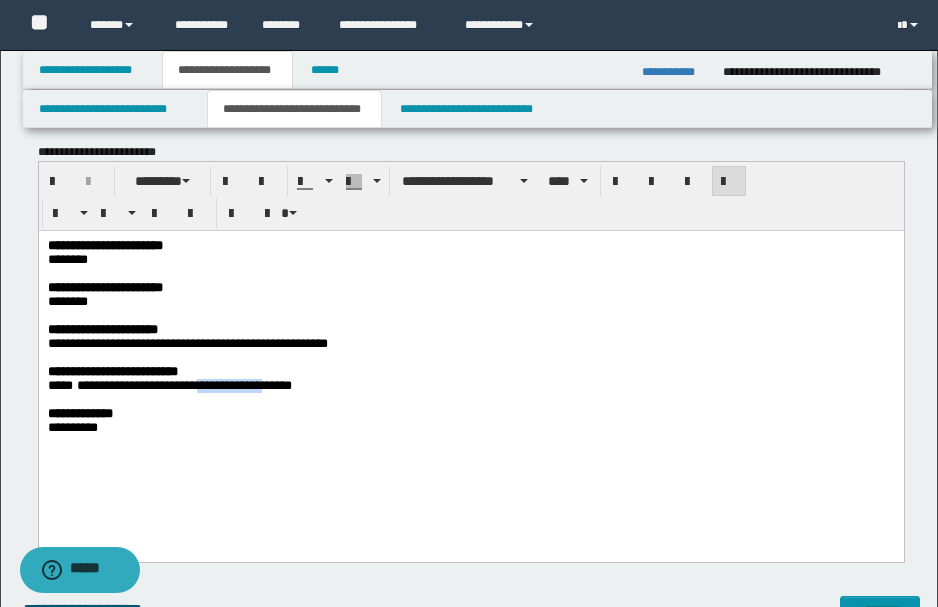 drag, startPoint x: 208, startPoint y: 401, endPoint x: 274, endPoint y: 403, distance: 66.0303 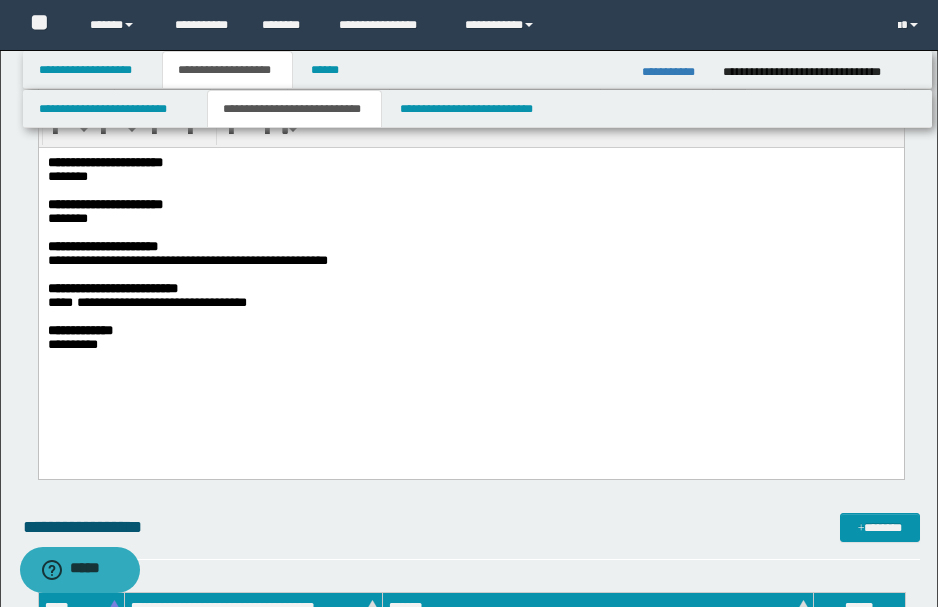 scroll, scrollTop: 800, scrollLeft: 0, axis: vertical 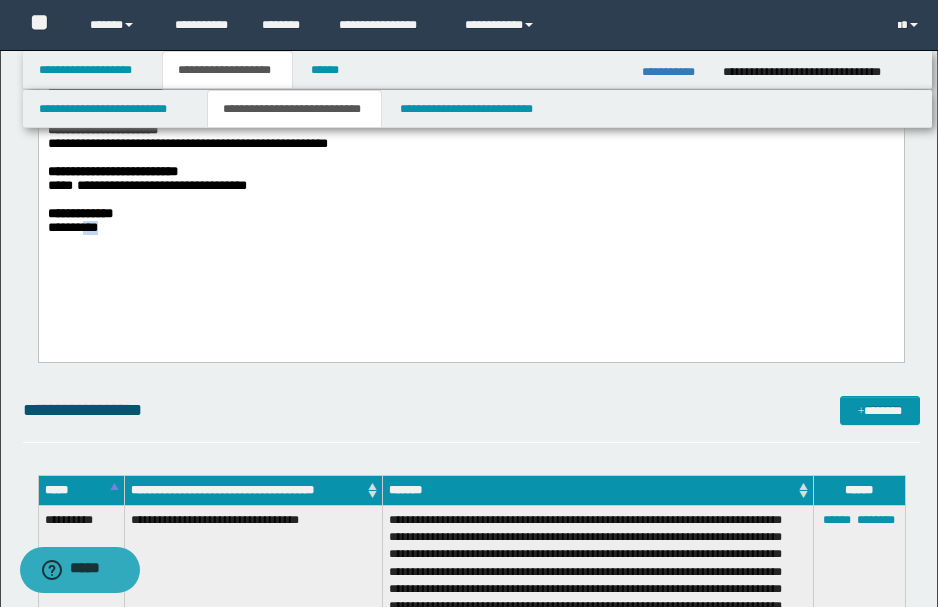 drag, startPoint x: 90, startPoint y: 252, endPoint x: 133, endPoint y: 249, distance: 43.104523 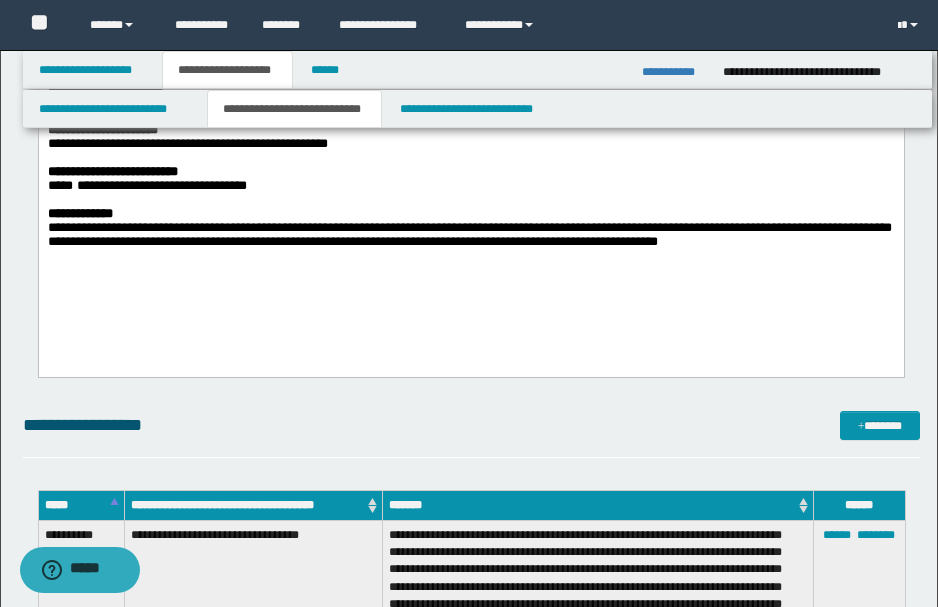 click on "**********" at bounding box center [469, 234] 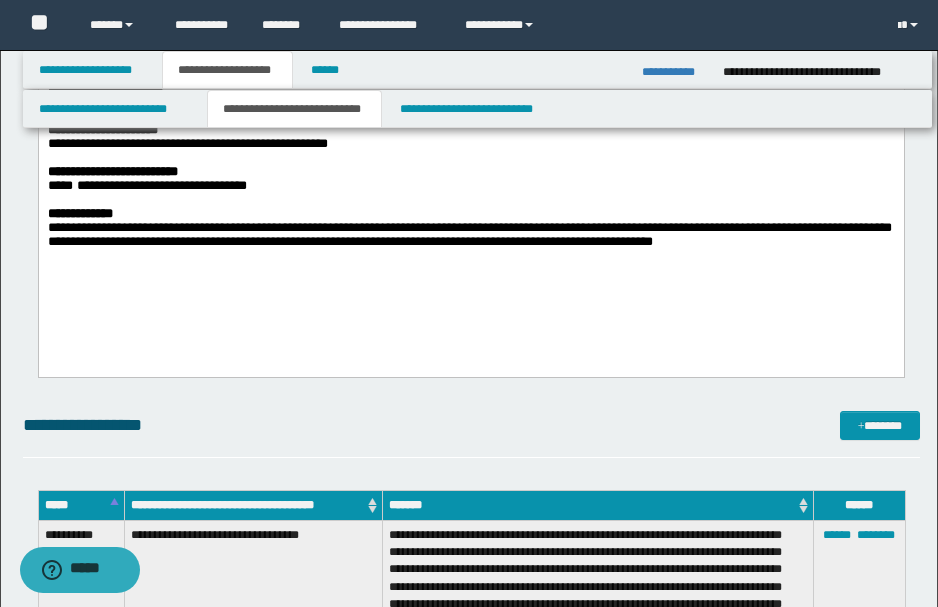 click on "**********" at bounding box center (469, 234) 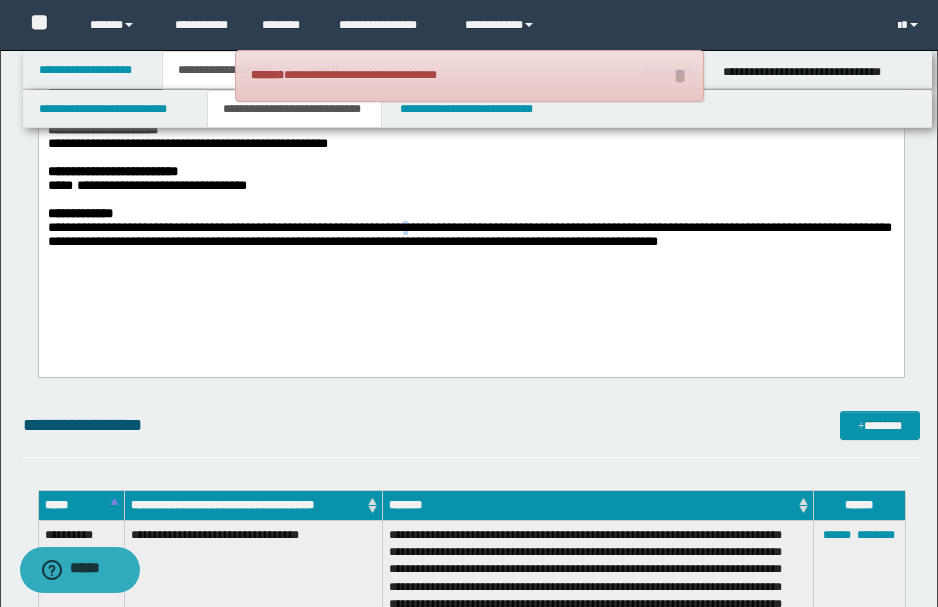 click on "**********" at bounding box center (469, 234) 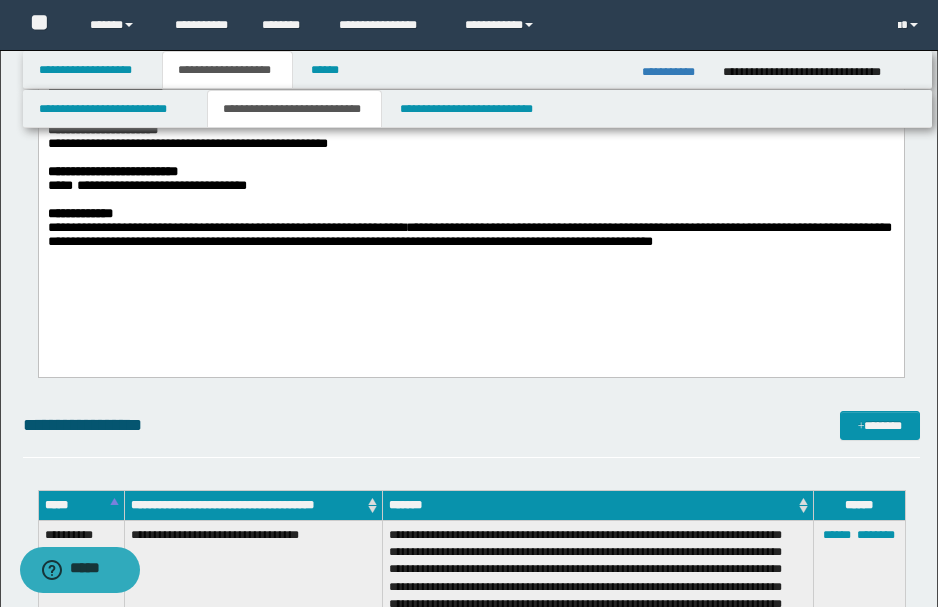 click on "**********" at bounding box center (469, 234) 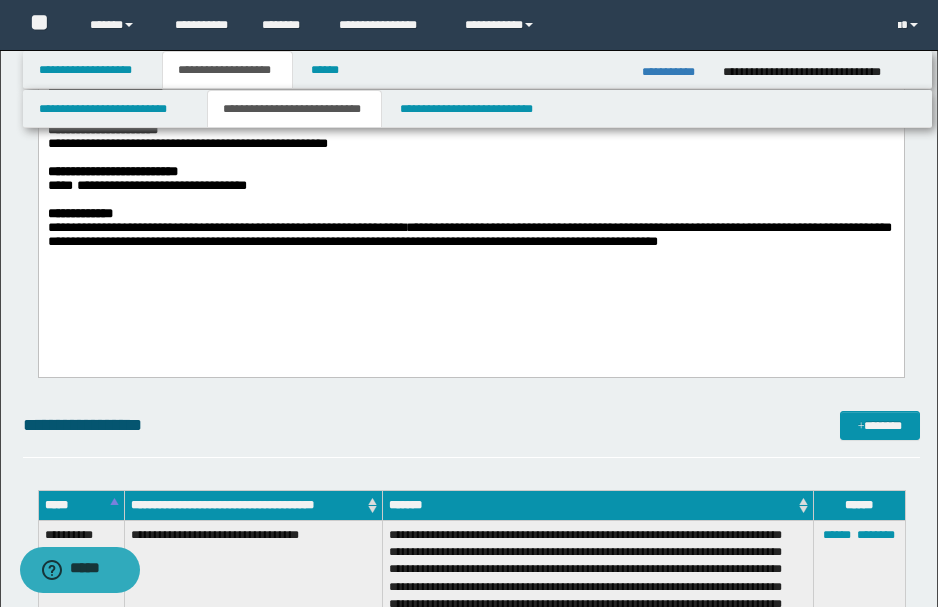 click on "**********" at bounding box center [469, 234] 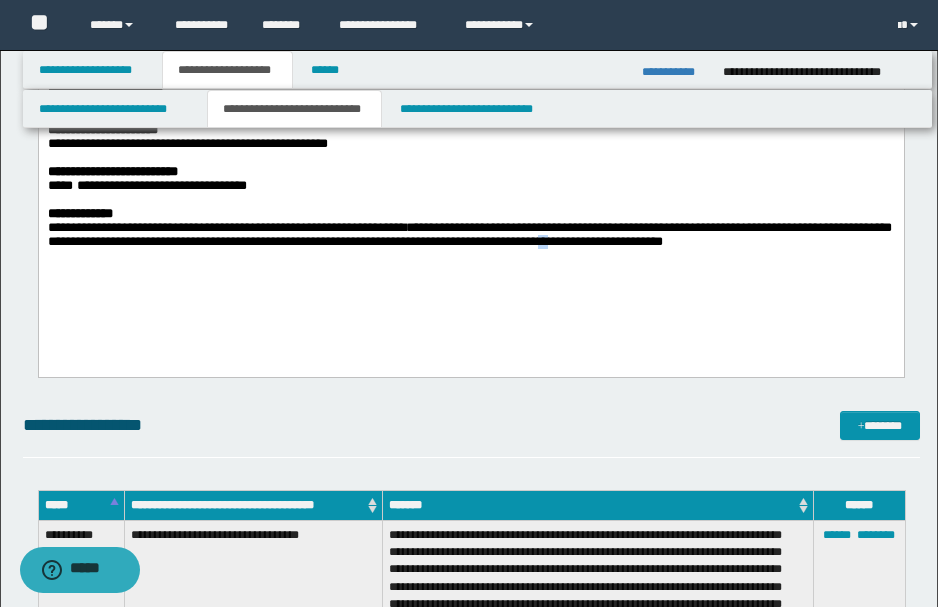 drag, startPoint x: 668, startPoint y: 261, endPoint x: 680, endPoint y: 263, distance: 12.165525 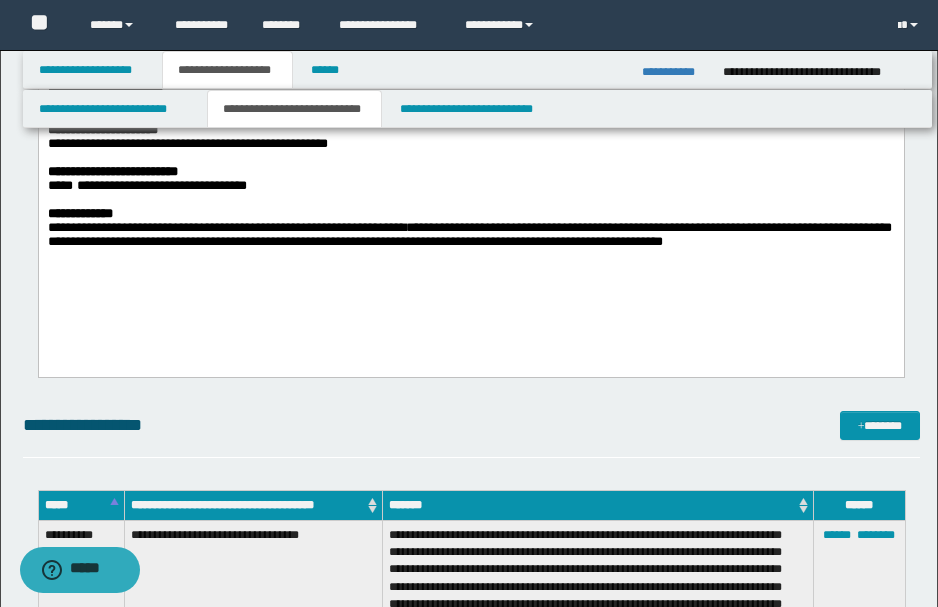 click on "**********" at bounding box center (469, 234) 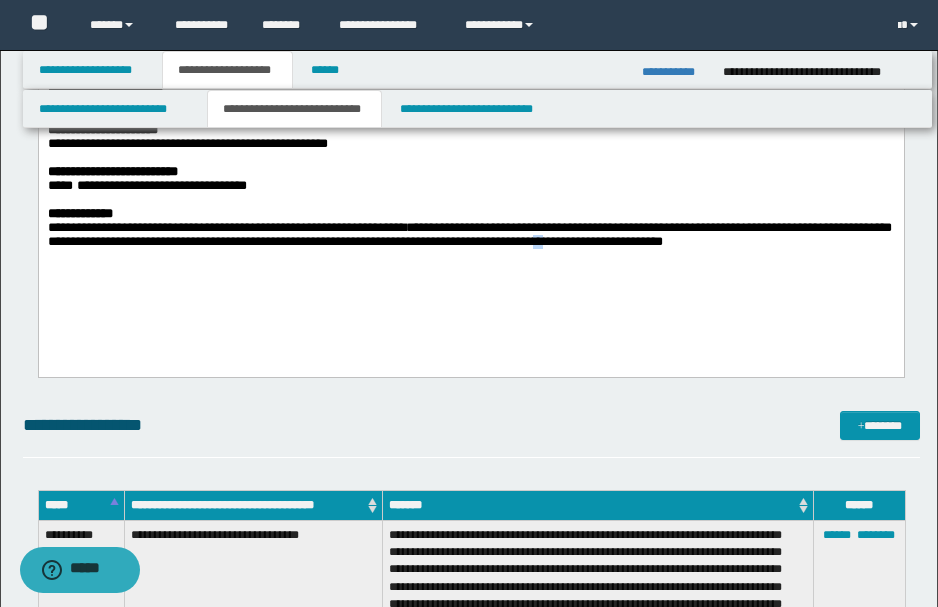 drag, startPoint x: 666, startPoint y: 263, endPoint x: 677, endPoint y: 265, distance: 11.18034 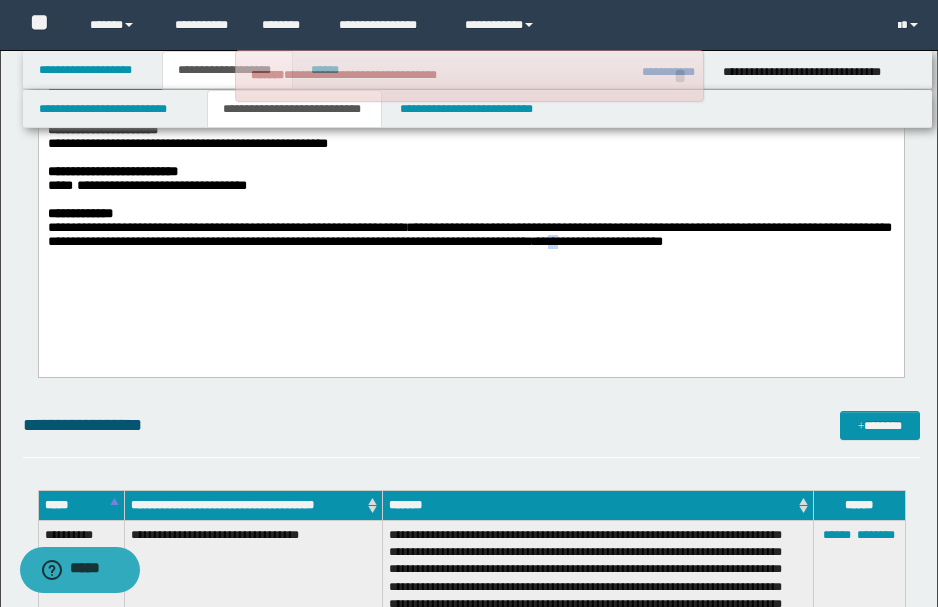click on "**********" at bounding box center (469, 234) 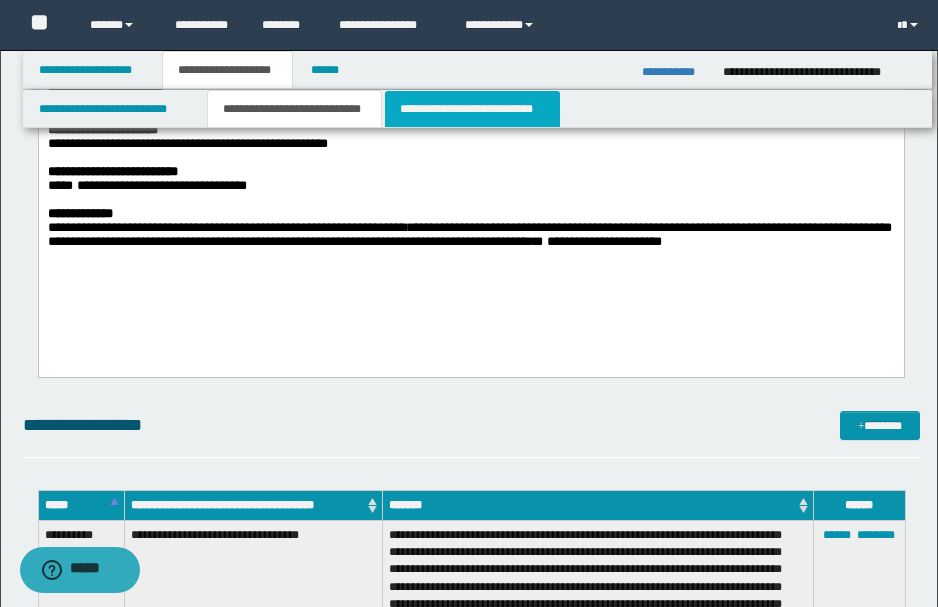 click on "**********" at bounding box center (472, 109) 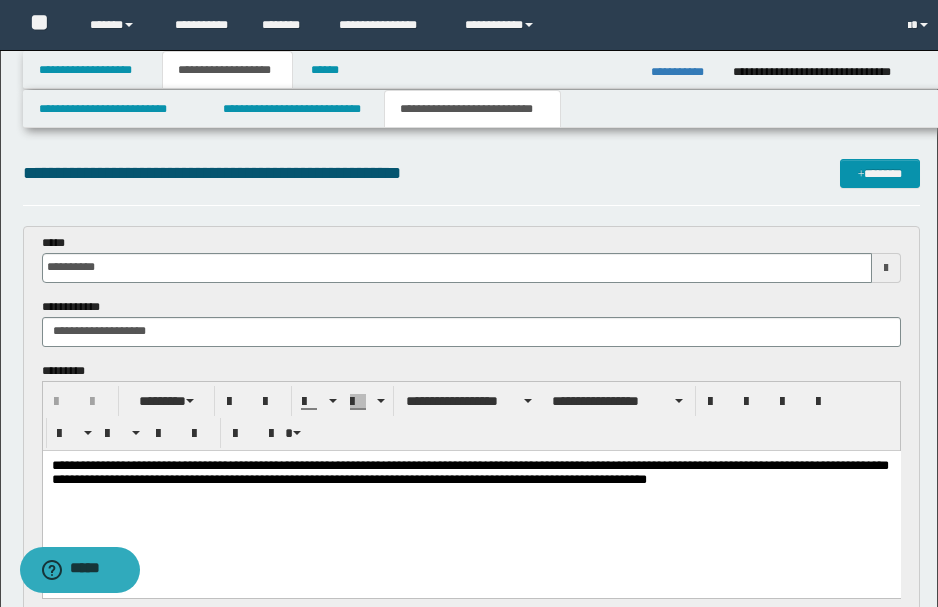 scroll, scrollTop: 0, scrollLeft: 0, axis: both 